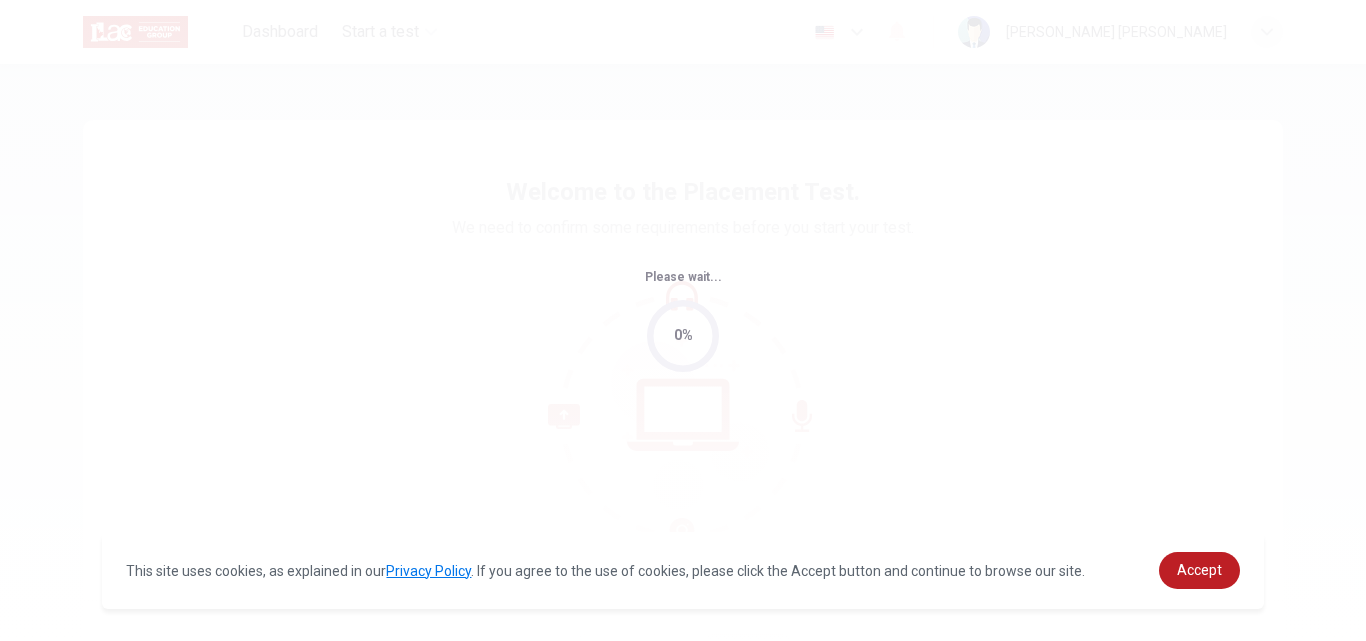 scroll, scrollTop: 0, scrollLeft: 0, axis: both 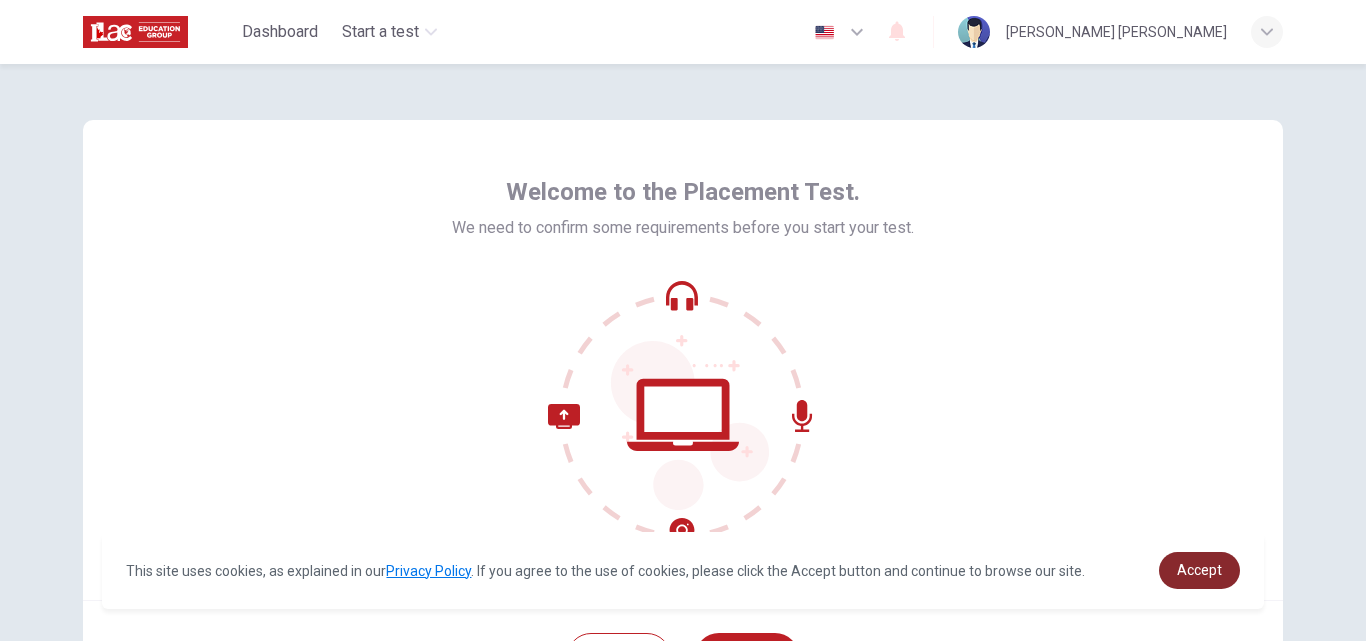 click on "Accept" at bounding box center [1199, 570] 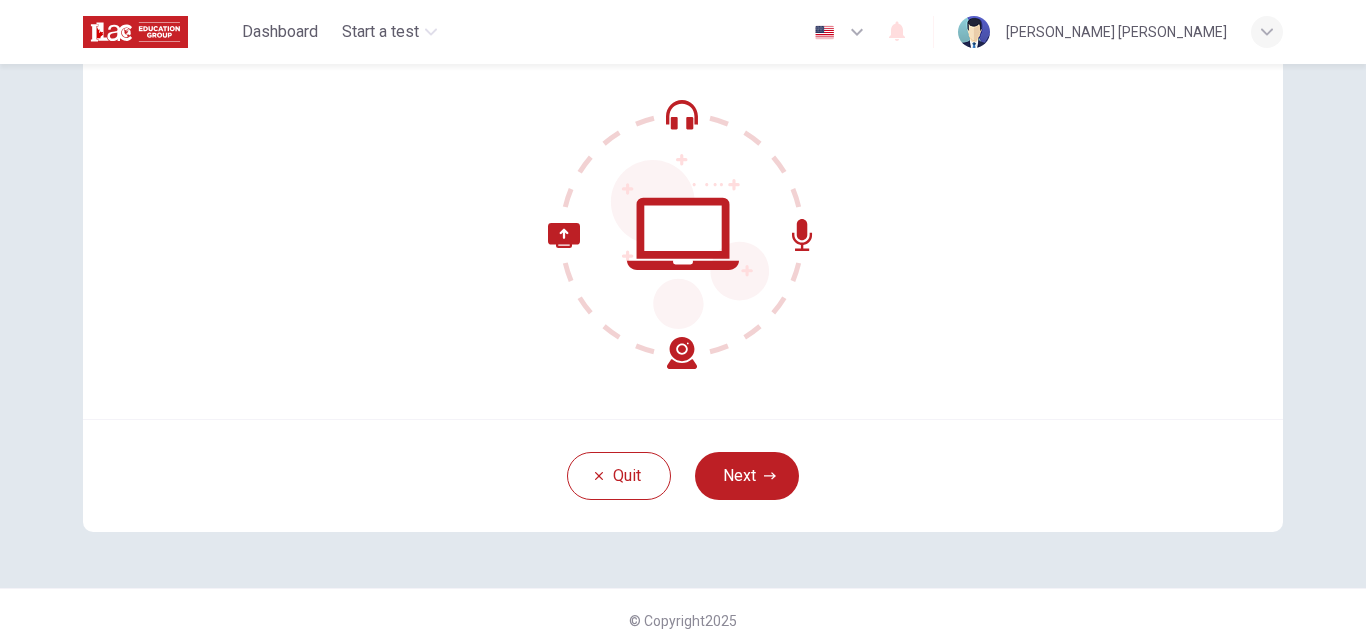 scroll, scrollTop: 182, scrollLeft: 0, axis: vertical 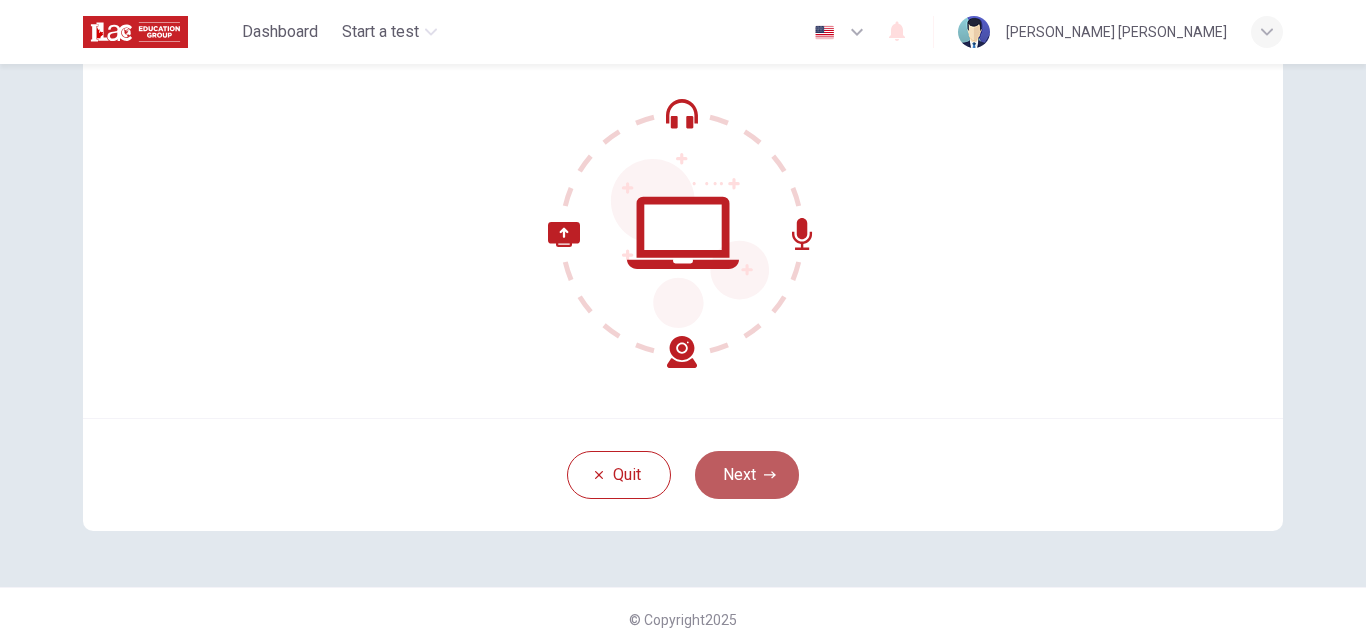 click 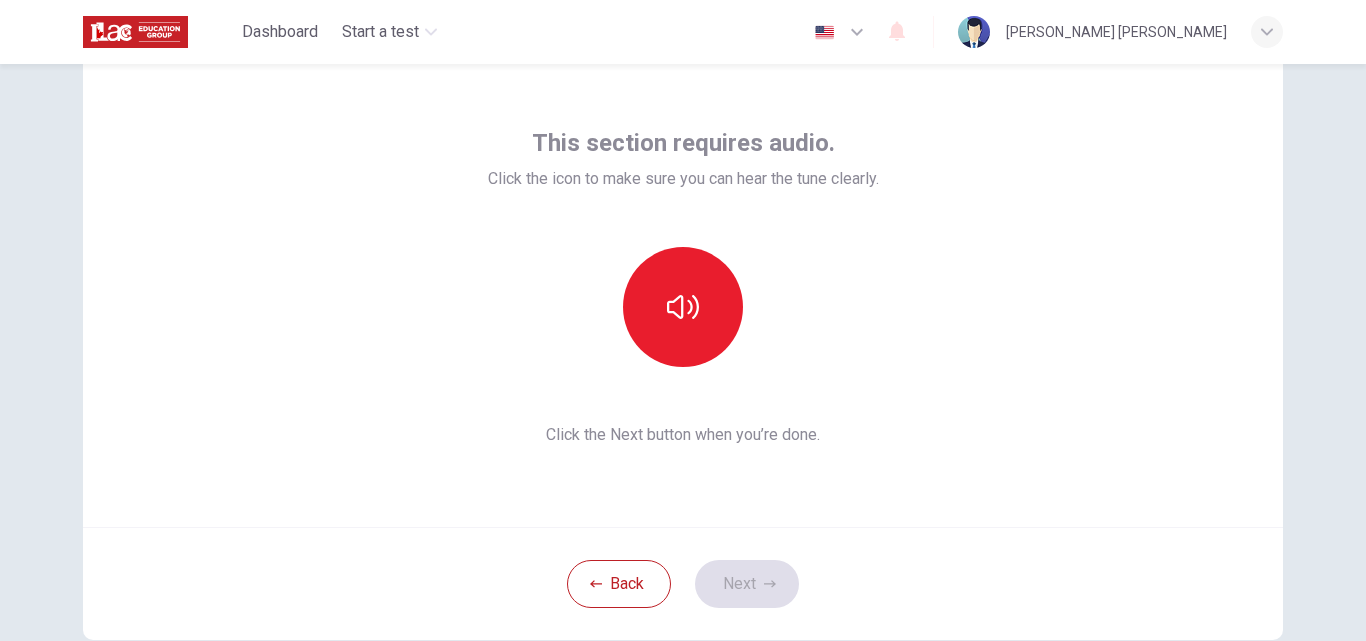 scroll, scrollTop: 72, scrollLeft: 0, axis: vertical 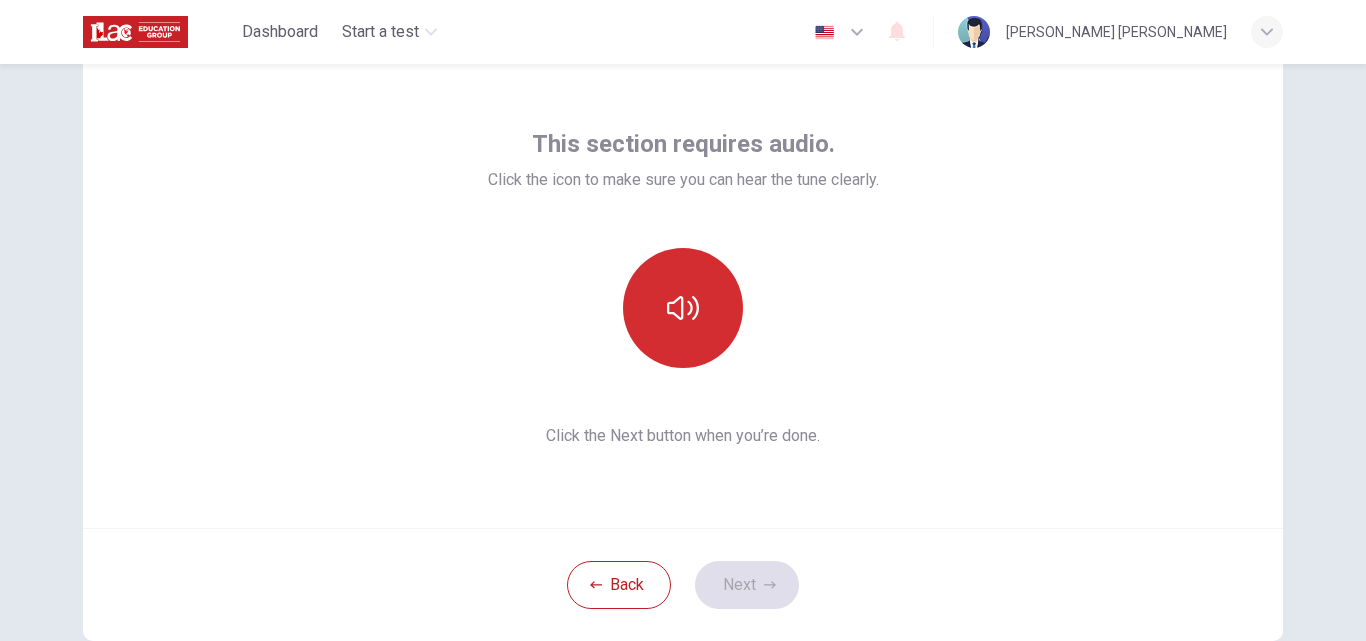 click at bounding box center (683, 308) 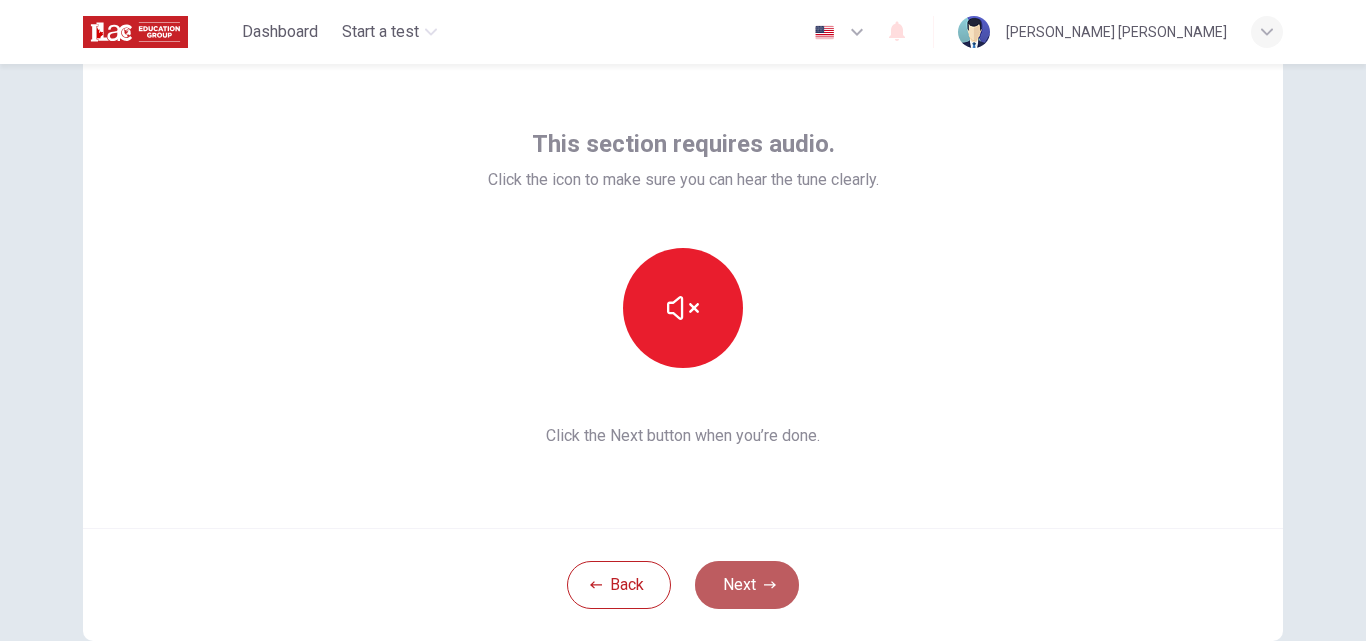 click on "Next" at bounding box center [747, 585] 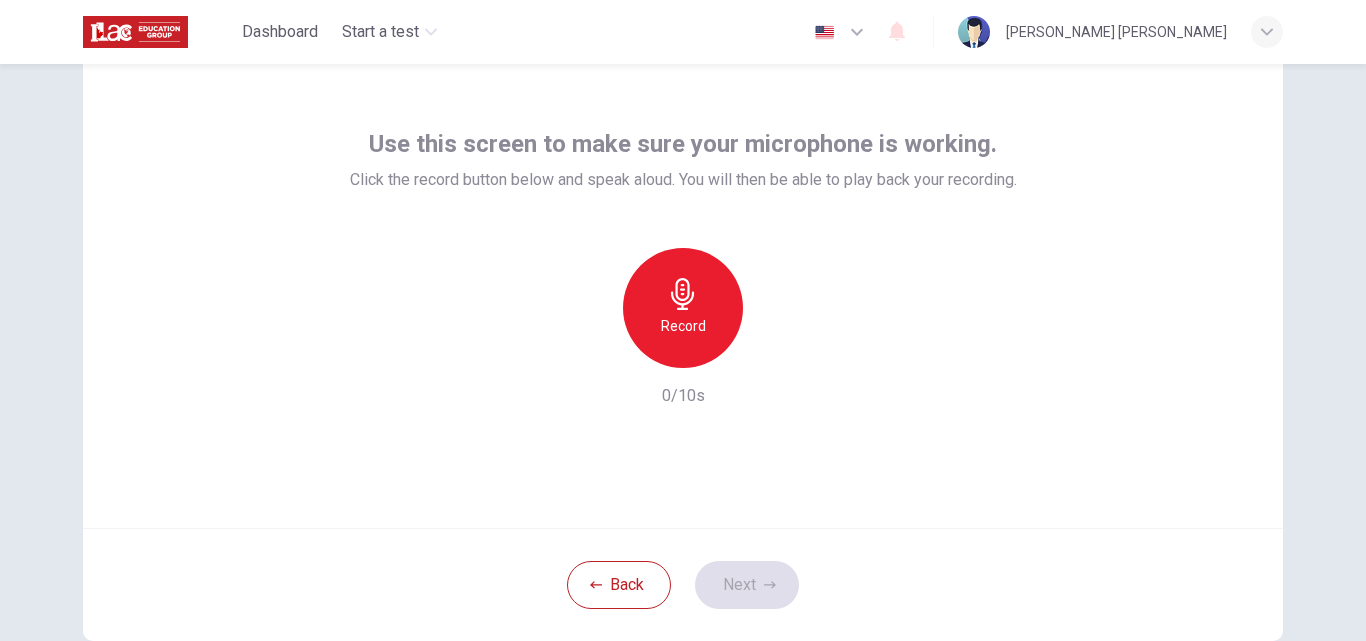 click on "Record" at bounding box center [683, 308] 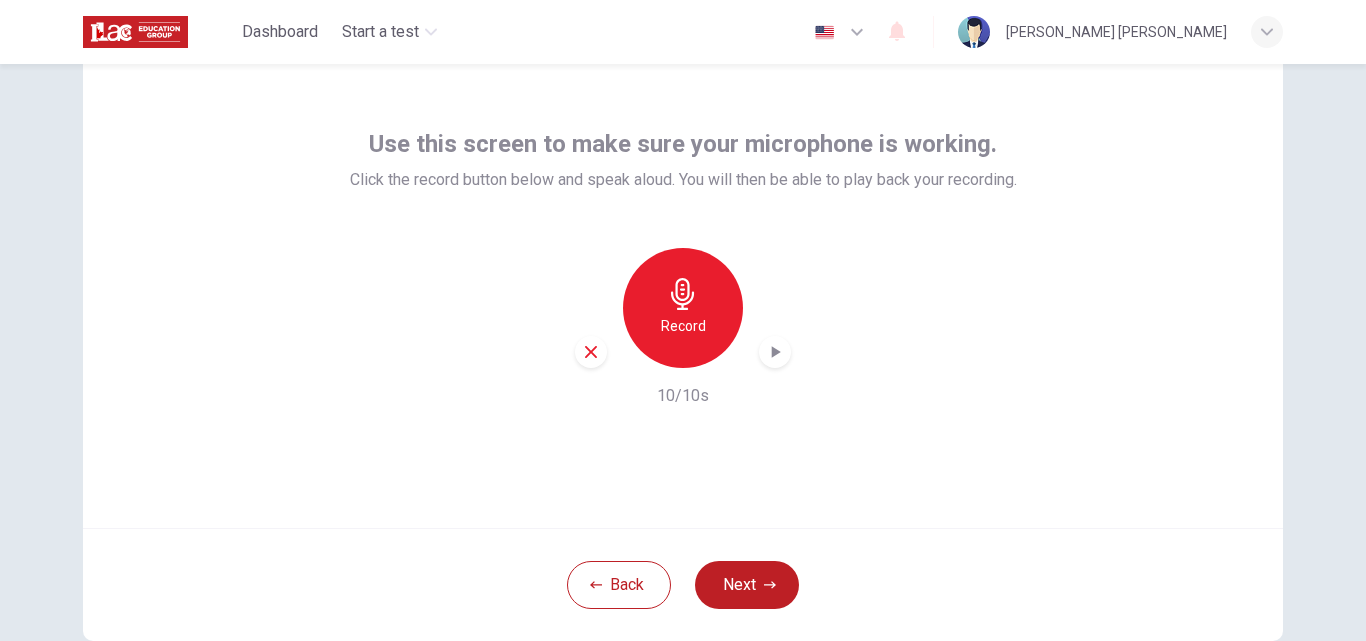 click 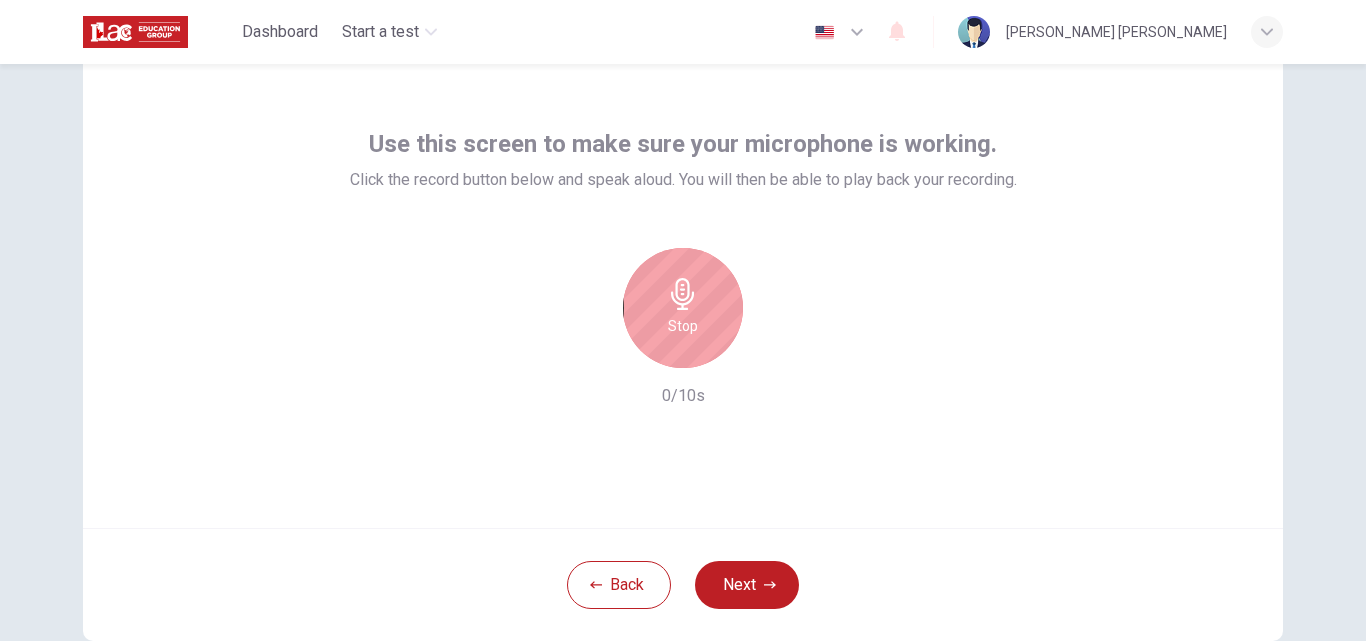 click on "Stop" at bounding box center [683, 308] 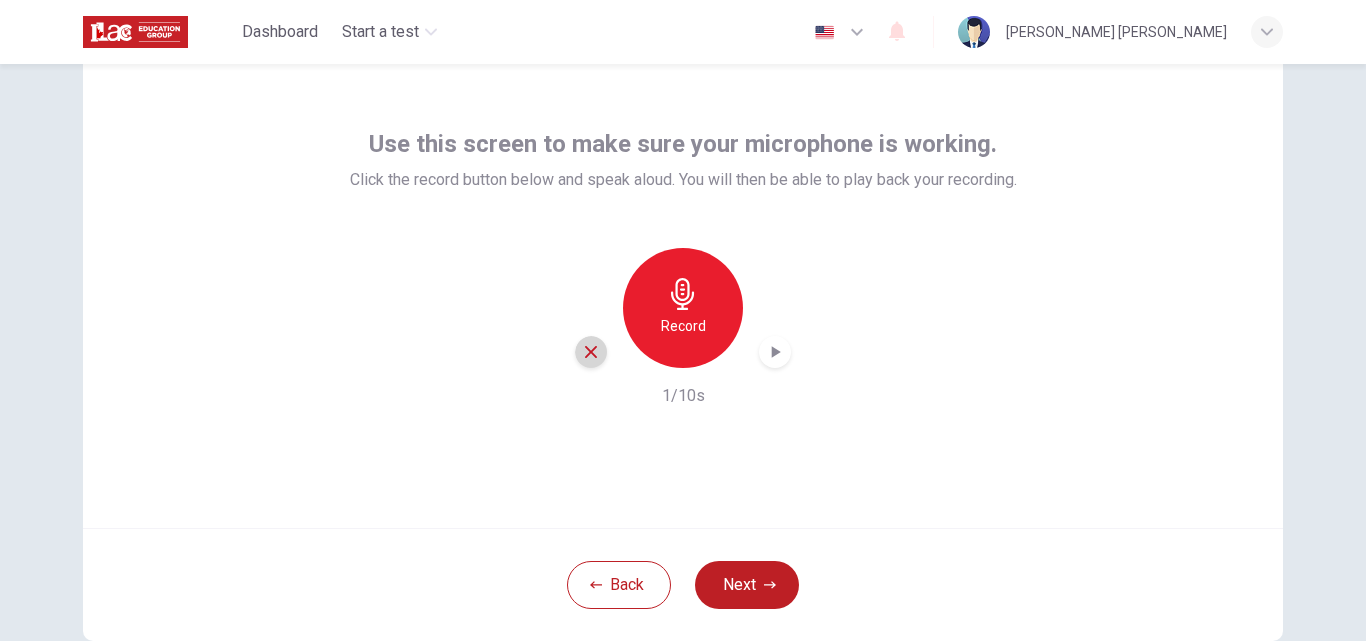 click 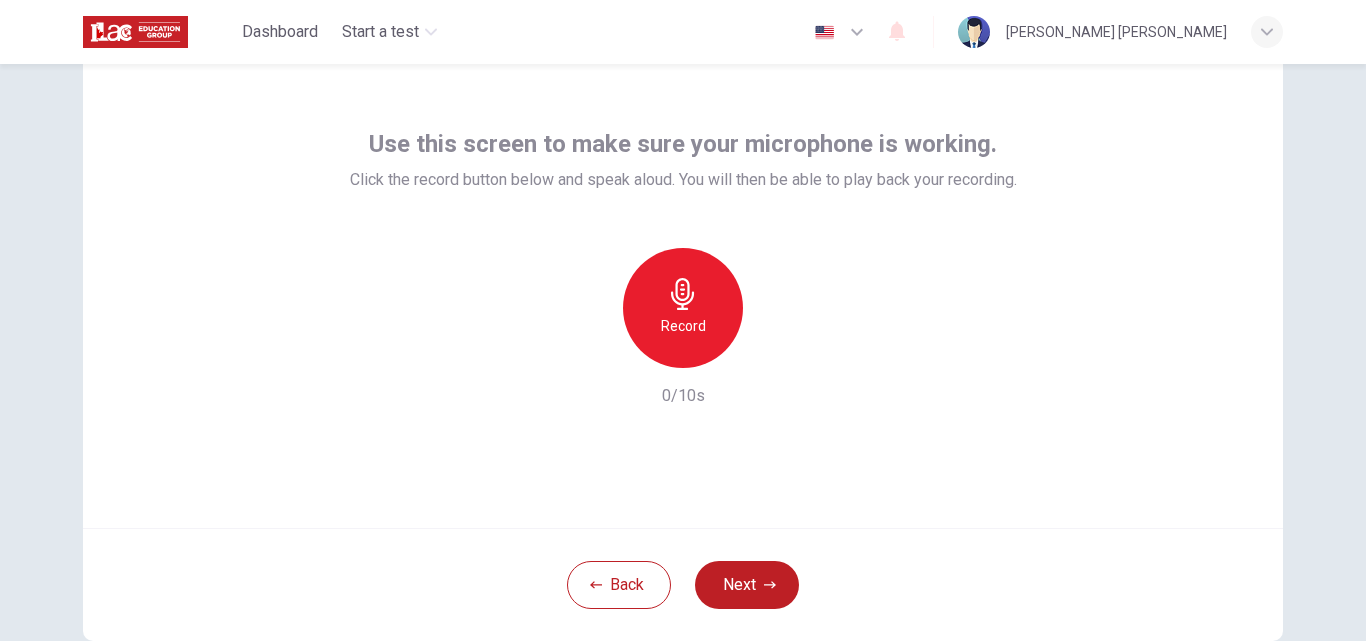click 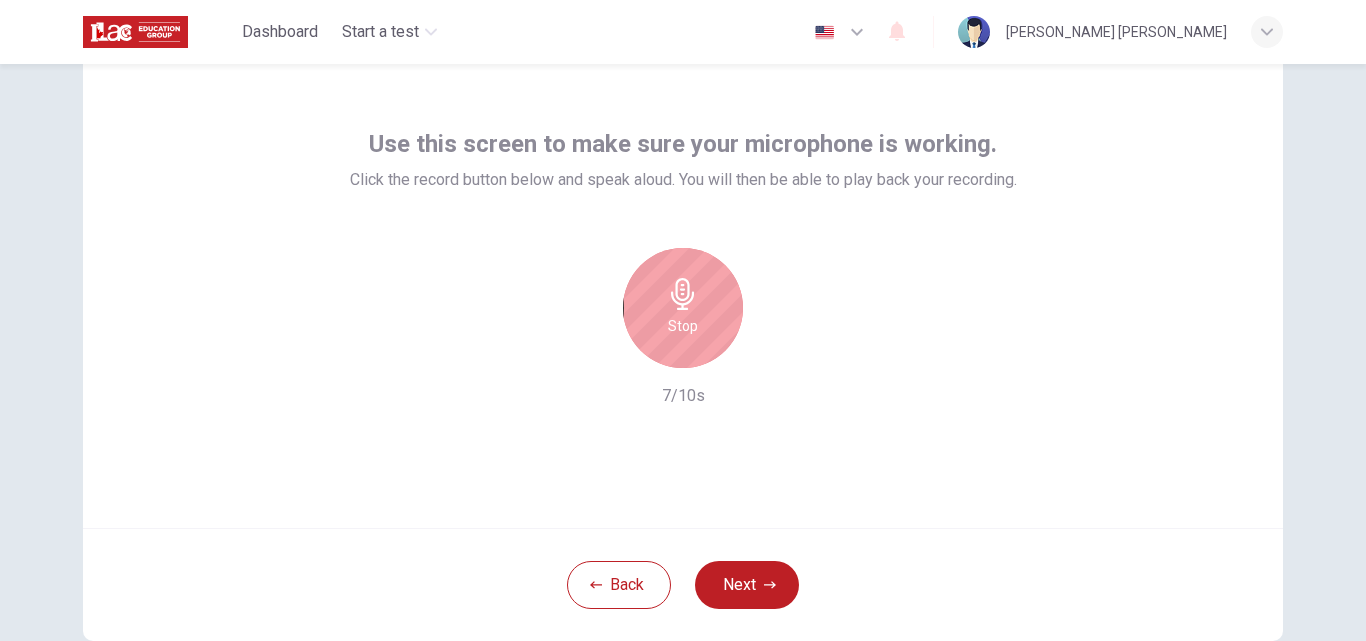 click 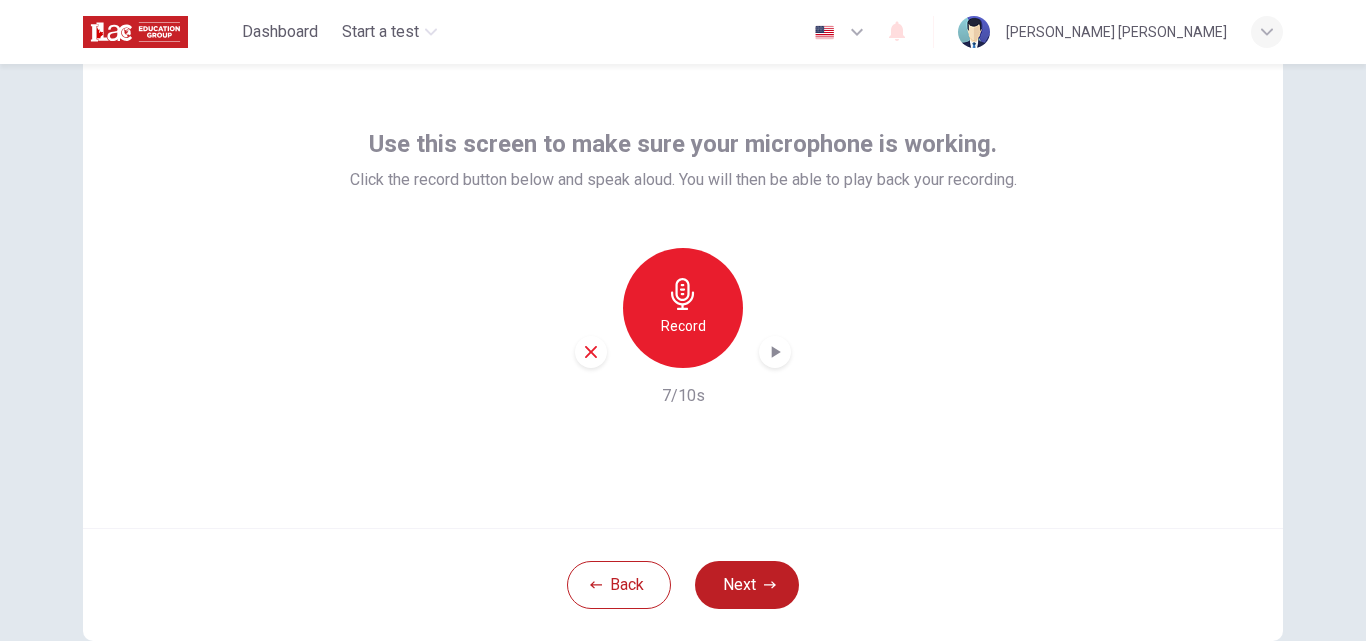 click 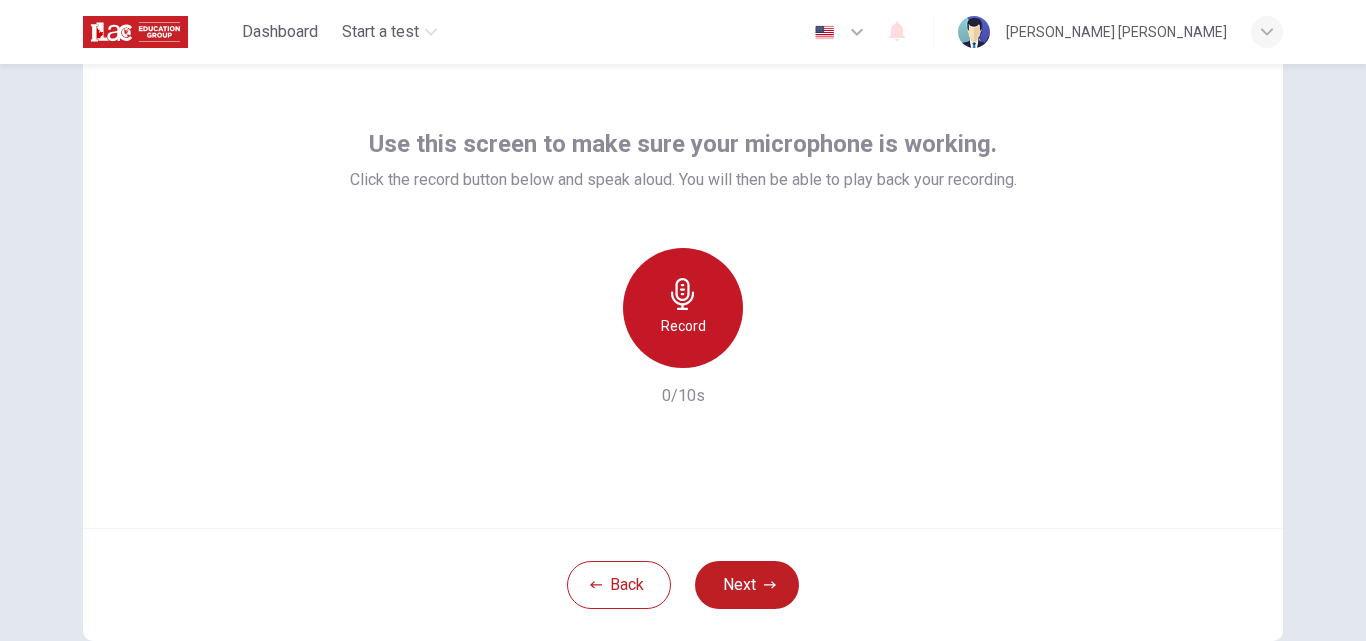click on "Record" at bounding box center [683, 326] 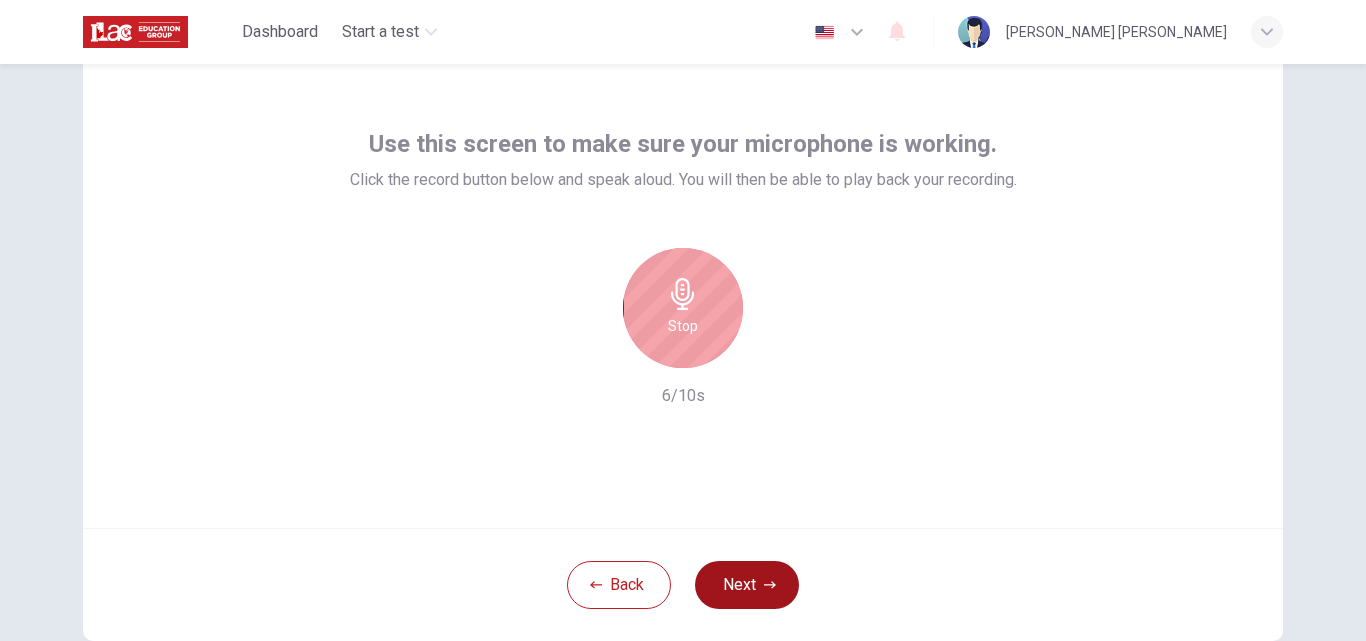 click on "Next" at bounding box center [747, 585] 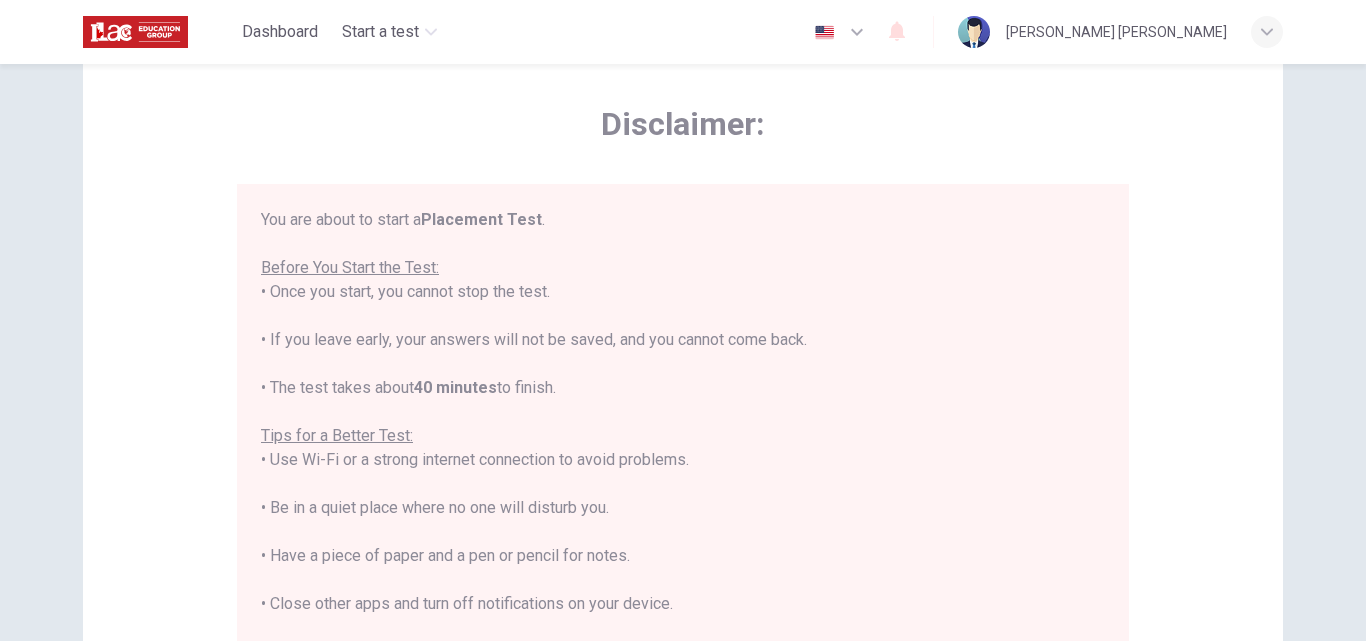 scroll, scrollTop: 23, scrollLeft: 0, axis: vertical 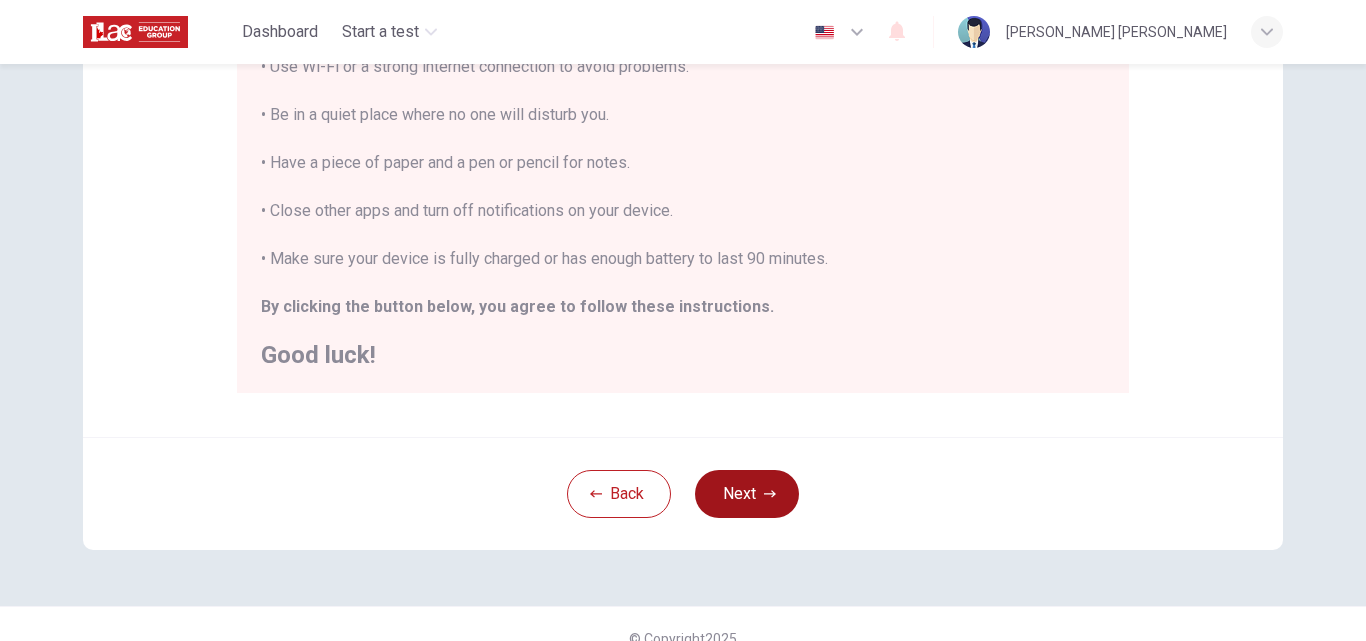 click 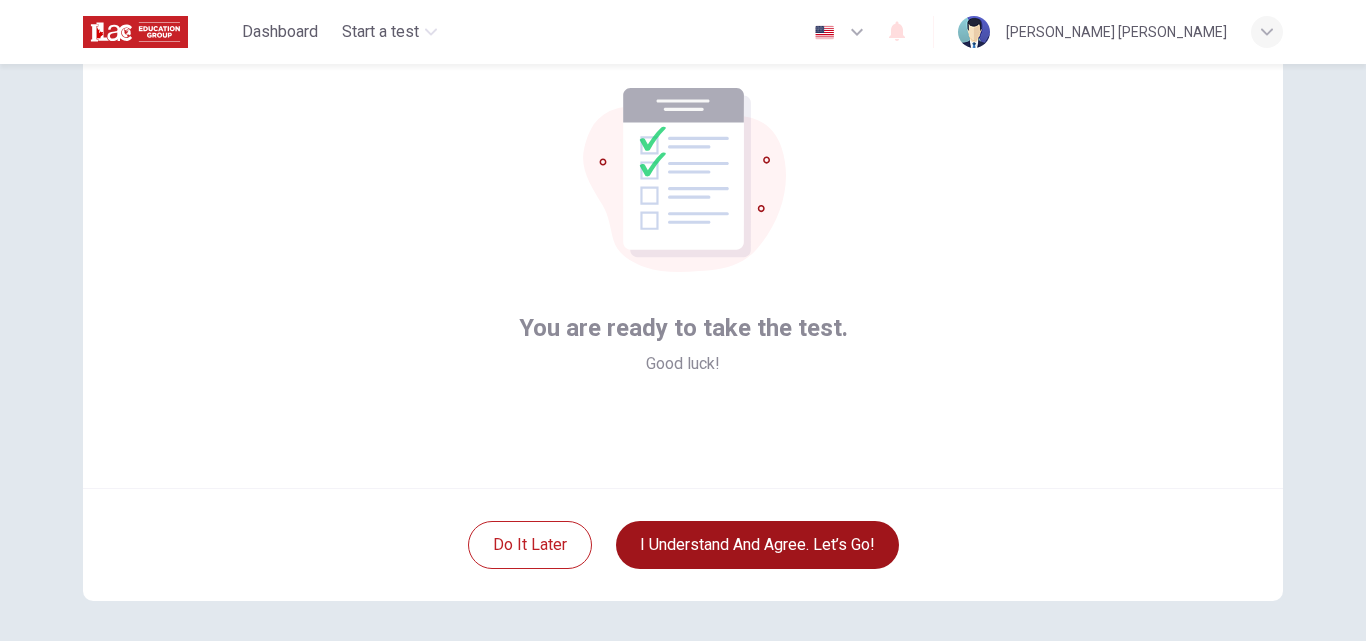 scroll, scrollTop: 137, scrollLeft: 0, axis: vertical 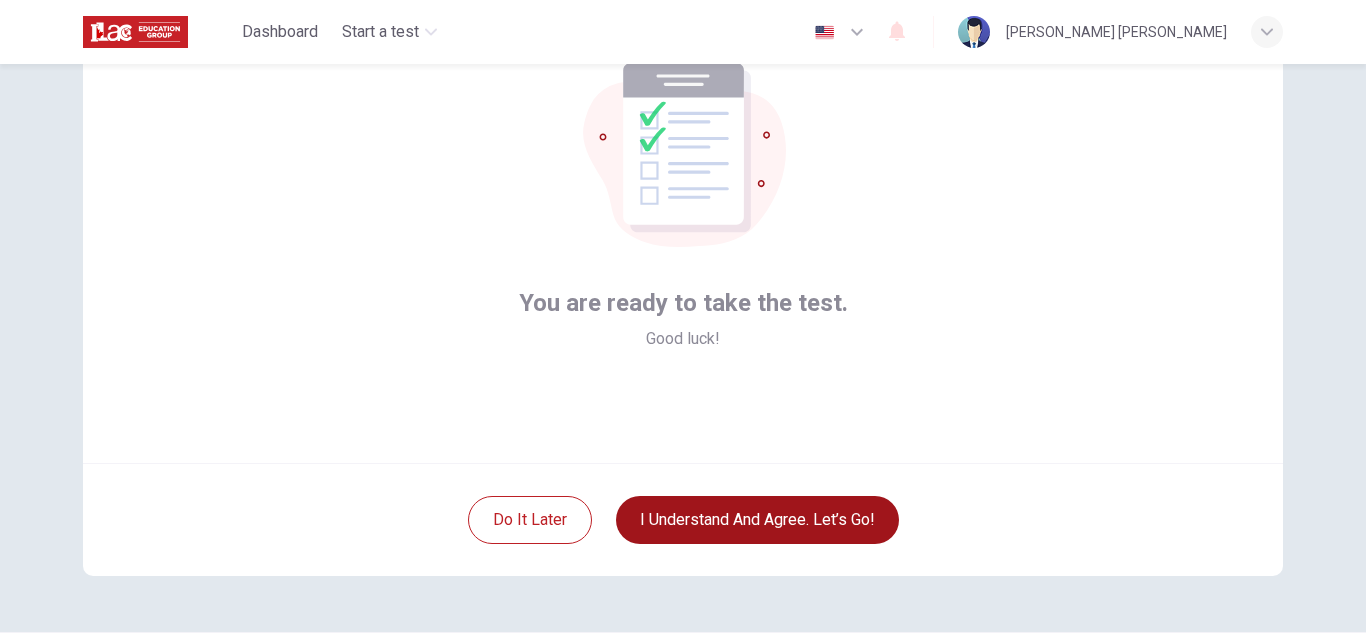 click on "I understand and agree. Let’s go!" at bounding box center (757, 520) 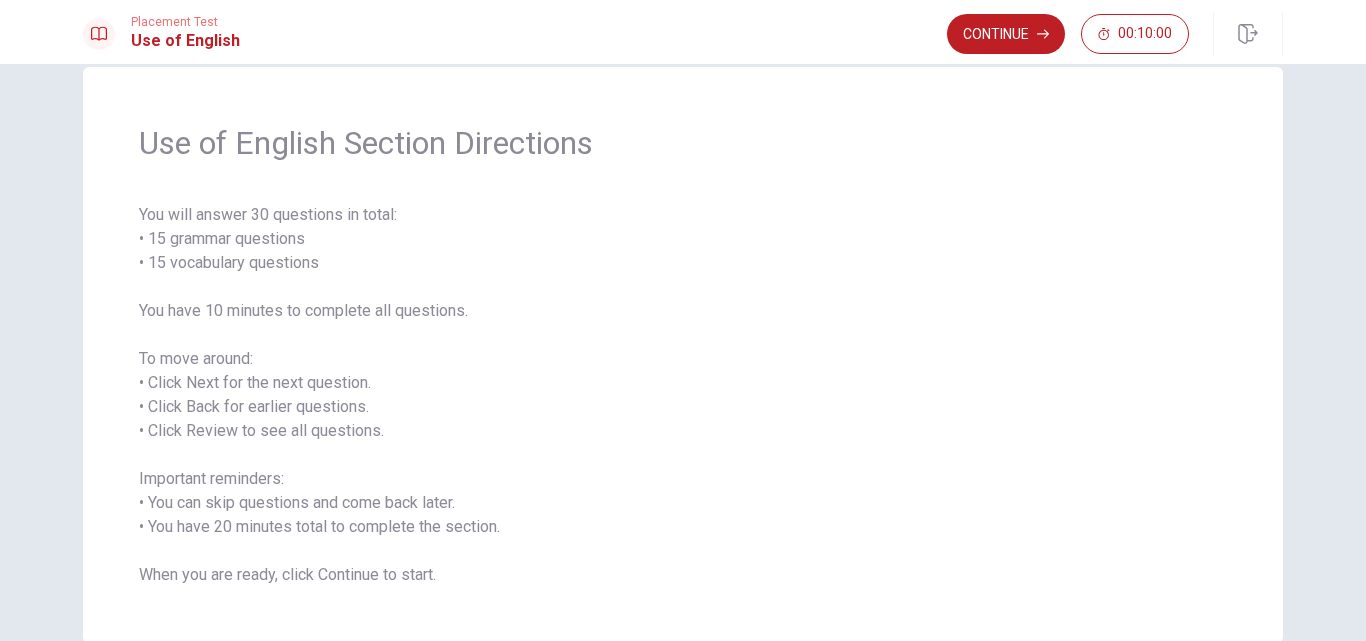 scroll, scrollTop: 0, scrollLeft: 0, axis: both 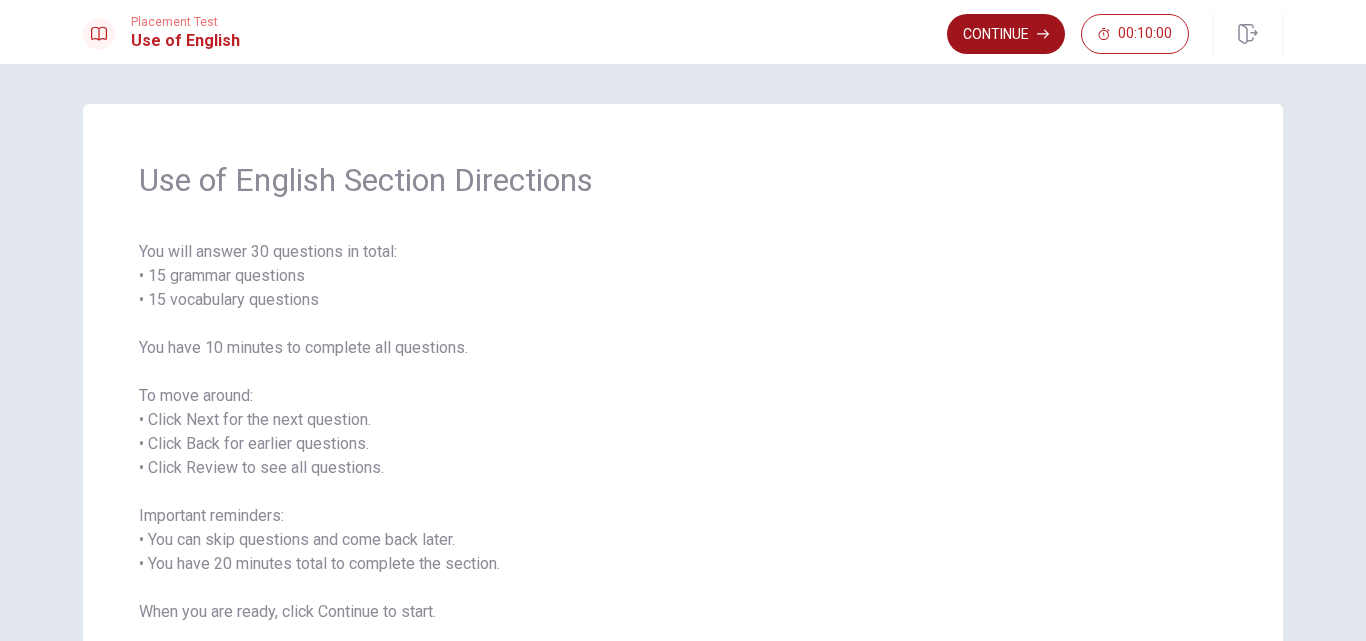 click on "Continue" at bounding box center (1006, 34) 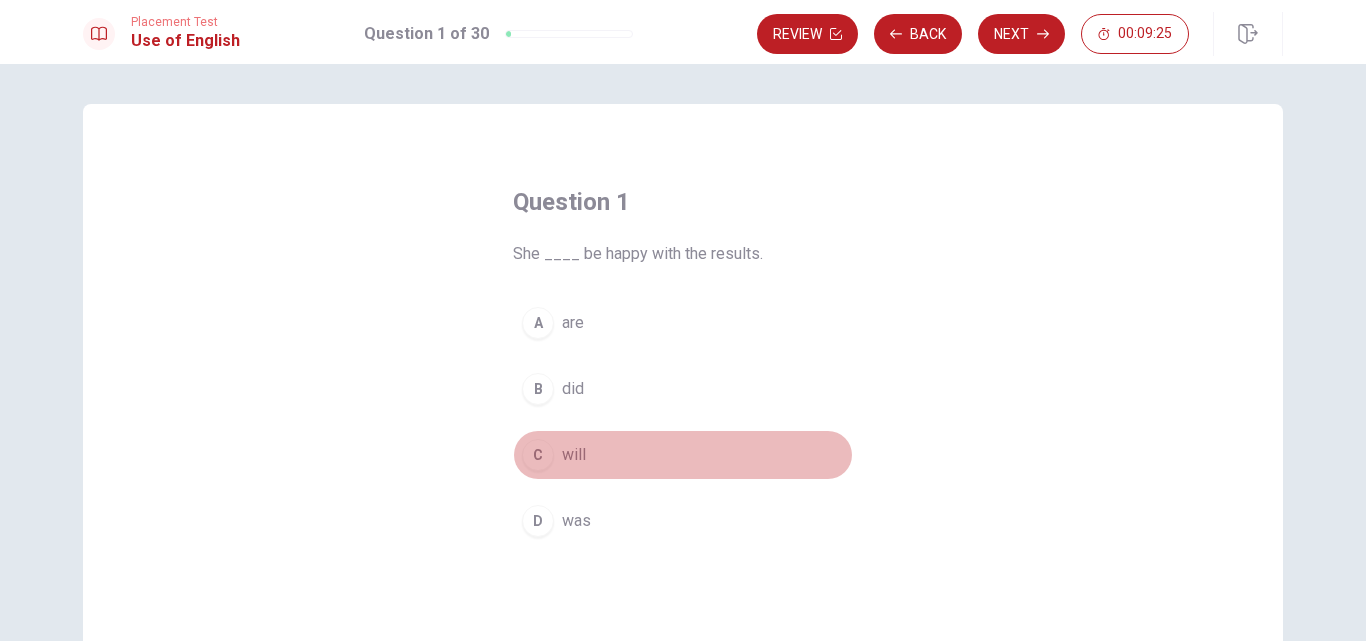 click on "C" at bounding box center (538, 455) 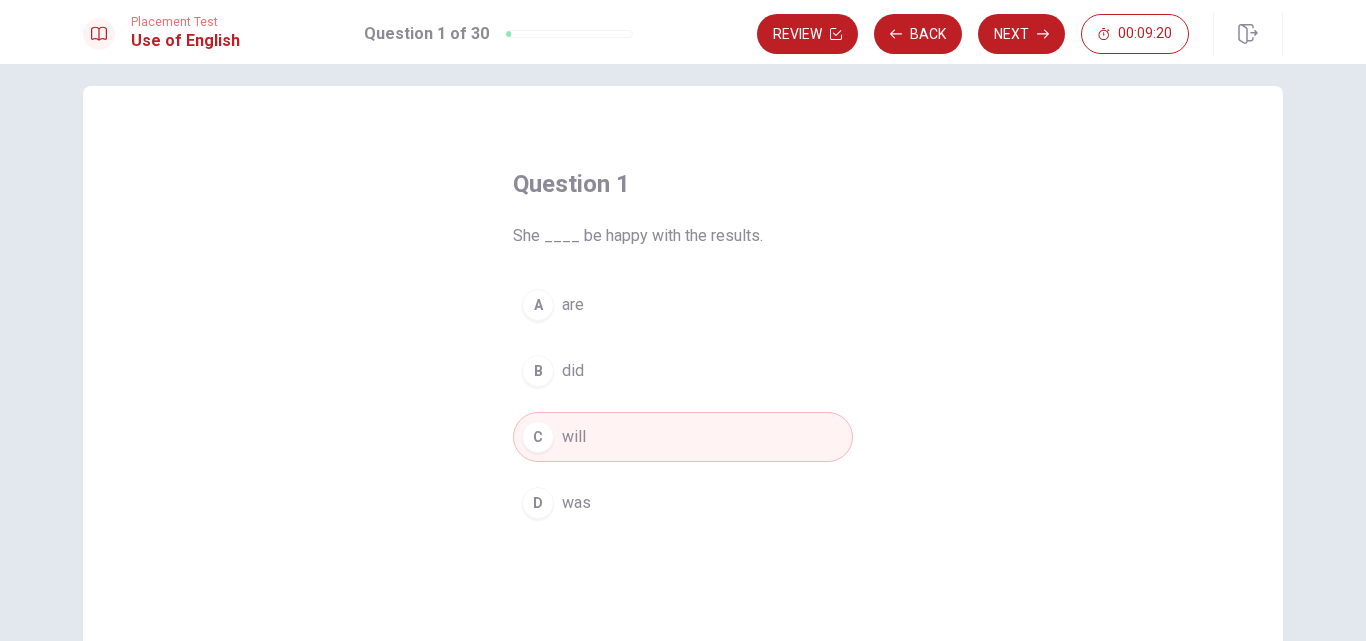 scroll, scrollTop: 19, scrollLeft: 0, axis: vertical 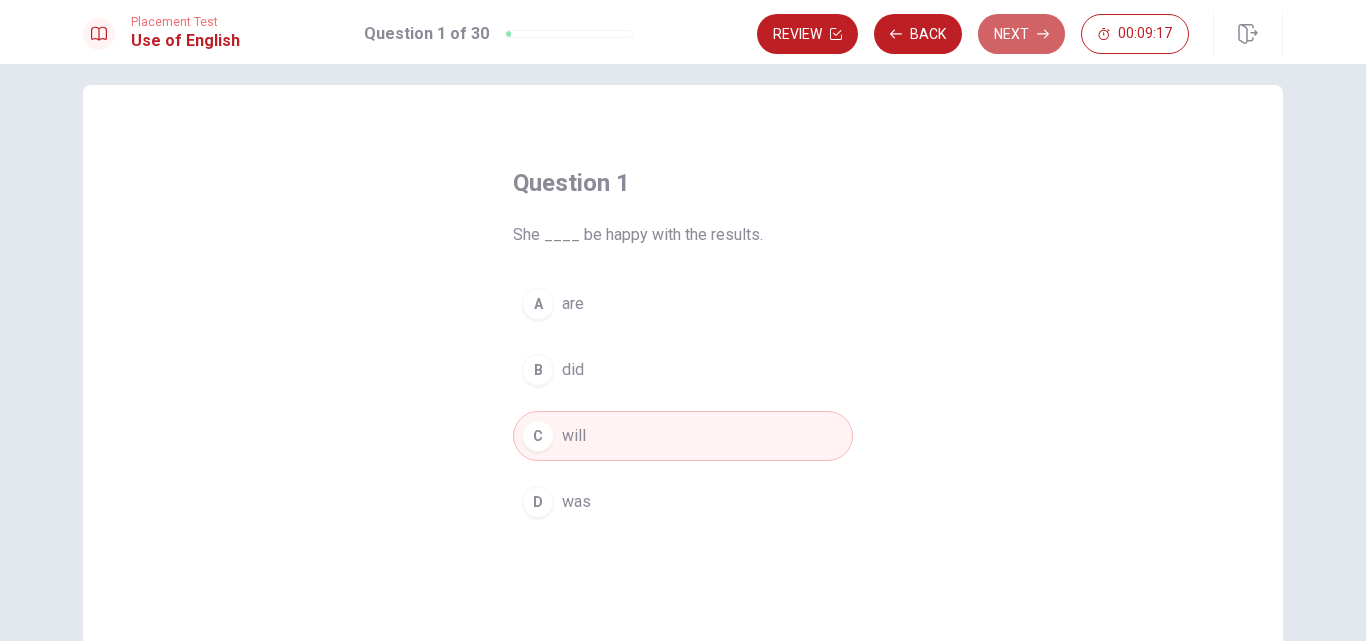 click on "Next" at bounding box center [1021, 34] 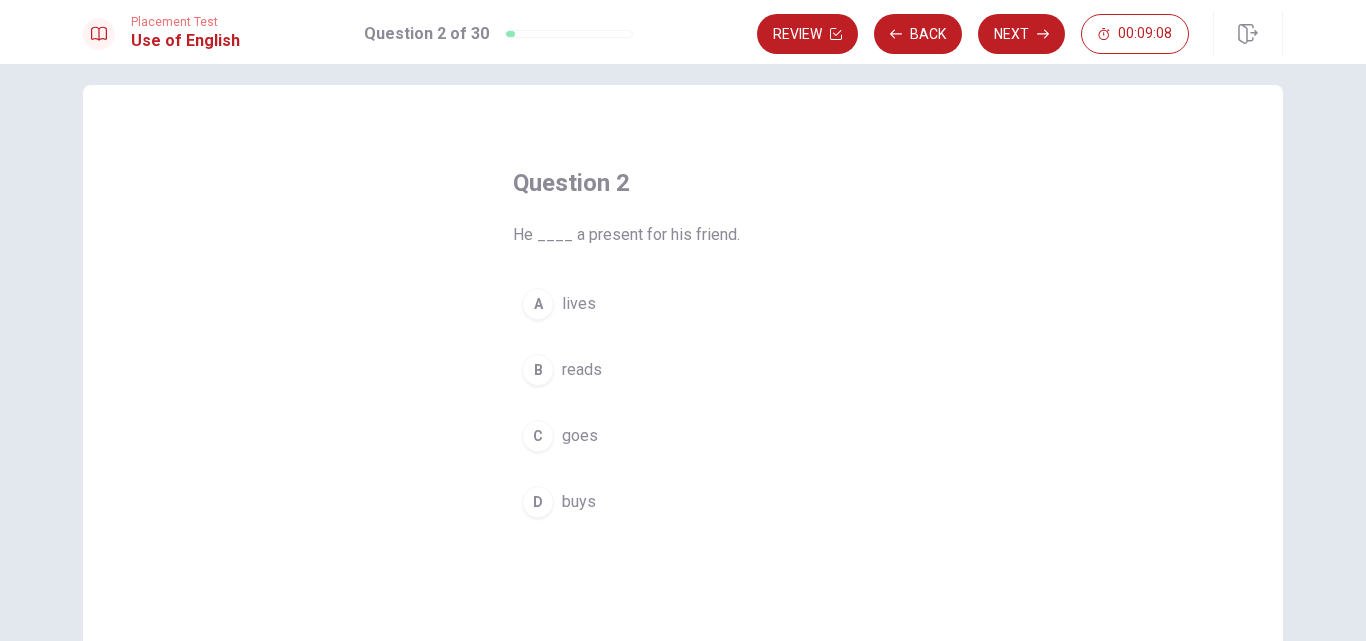 click on "buys" at bounding box center (579, 502) 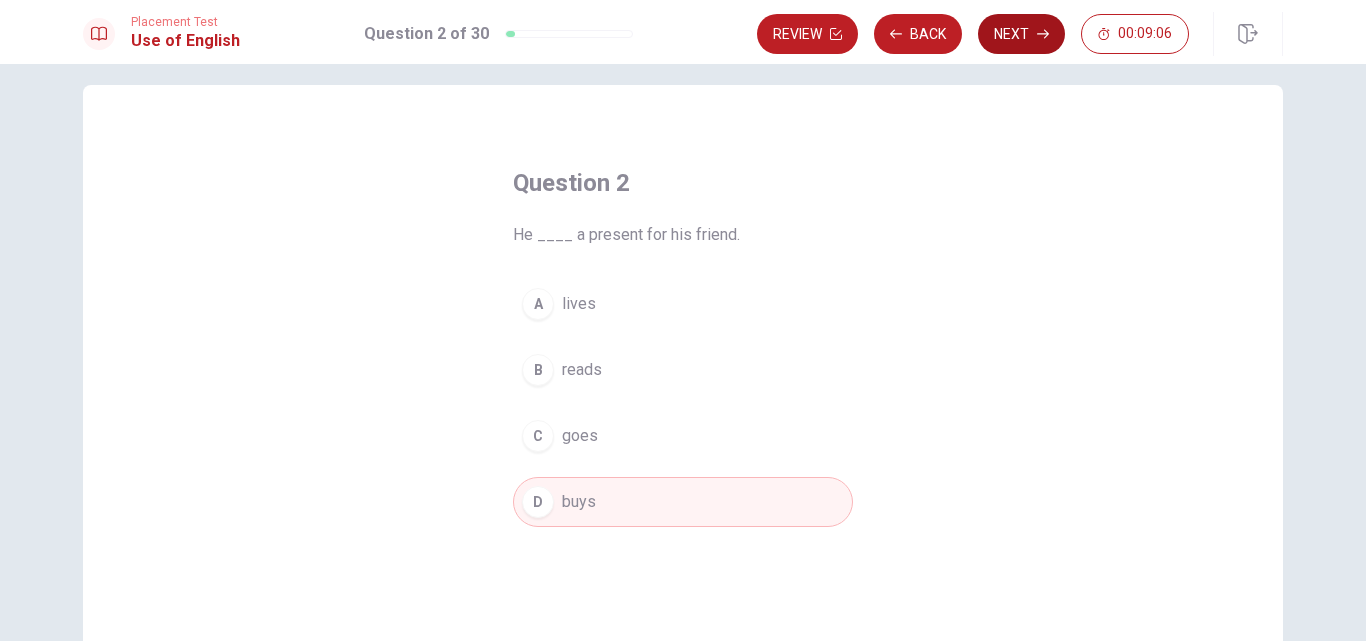 click on "Next" at bounding box center [1021, 34] 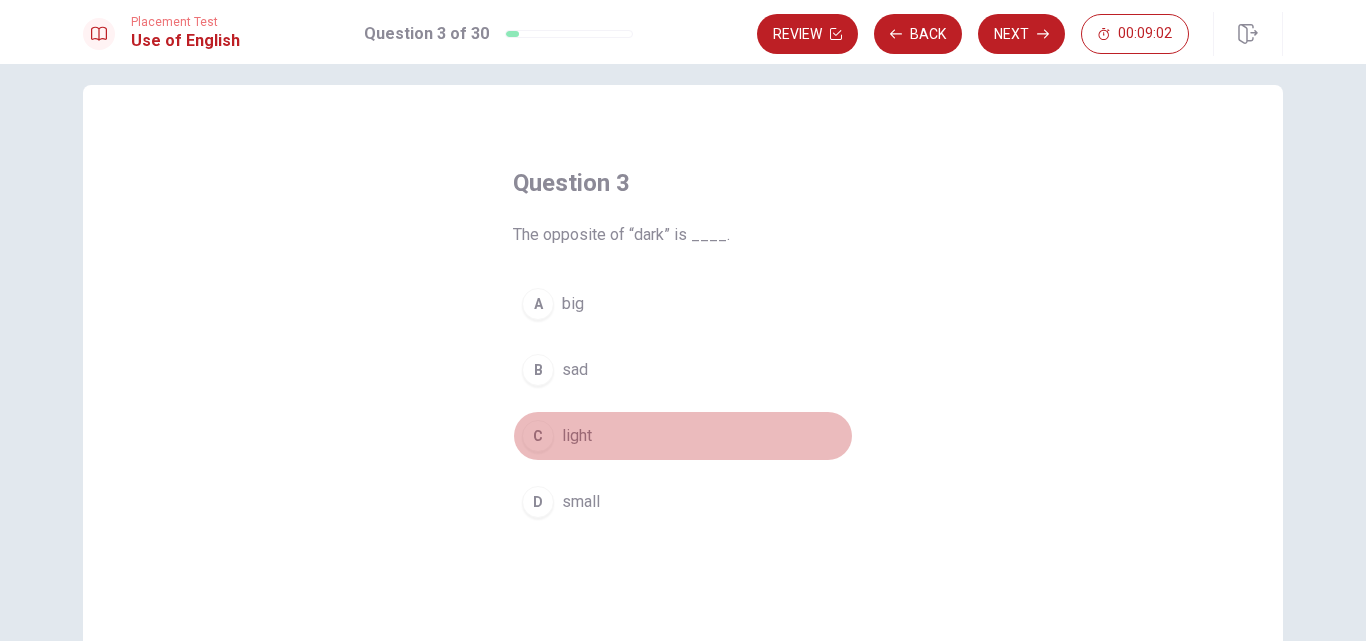 click on "light" at bounding box center (577, 436) 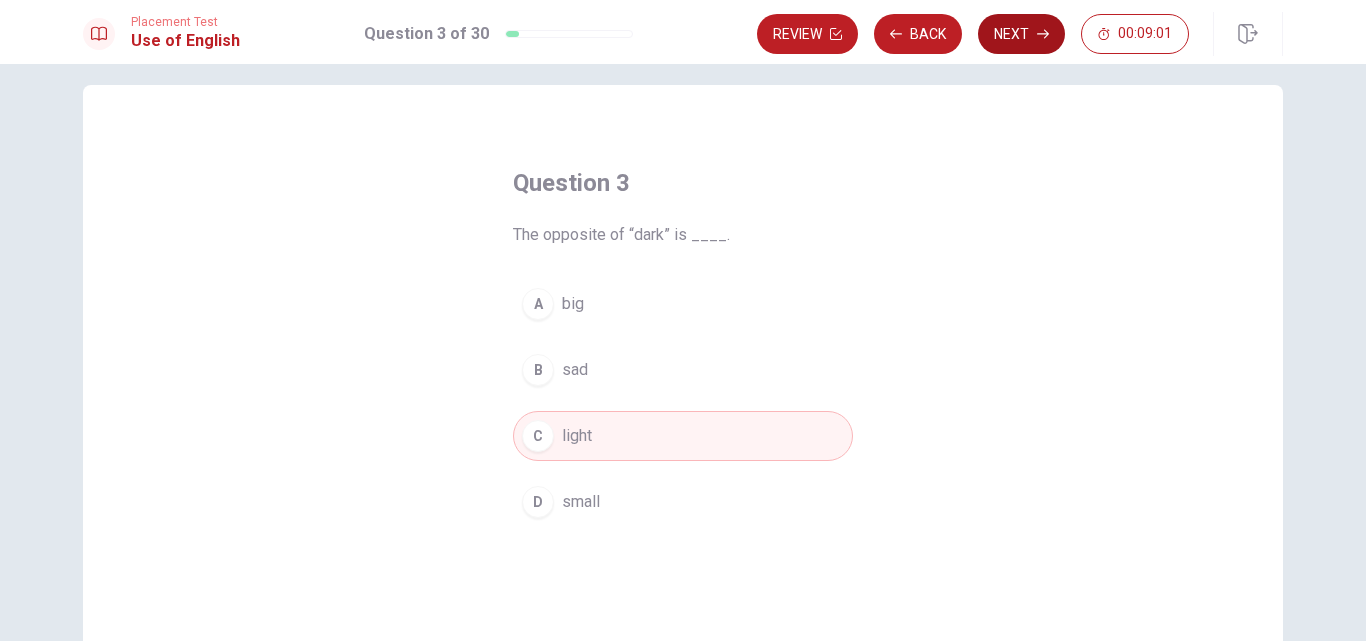 click on "Next" at bounding box center [1021, 34] 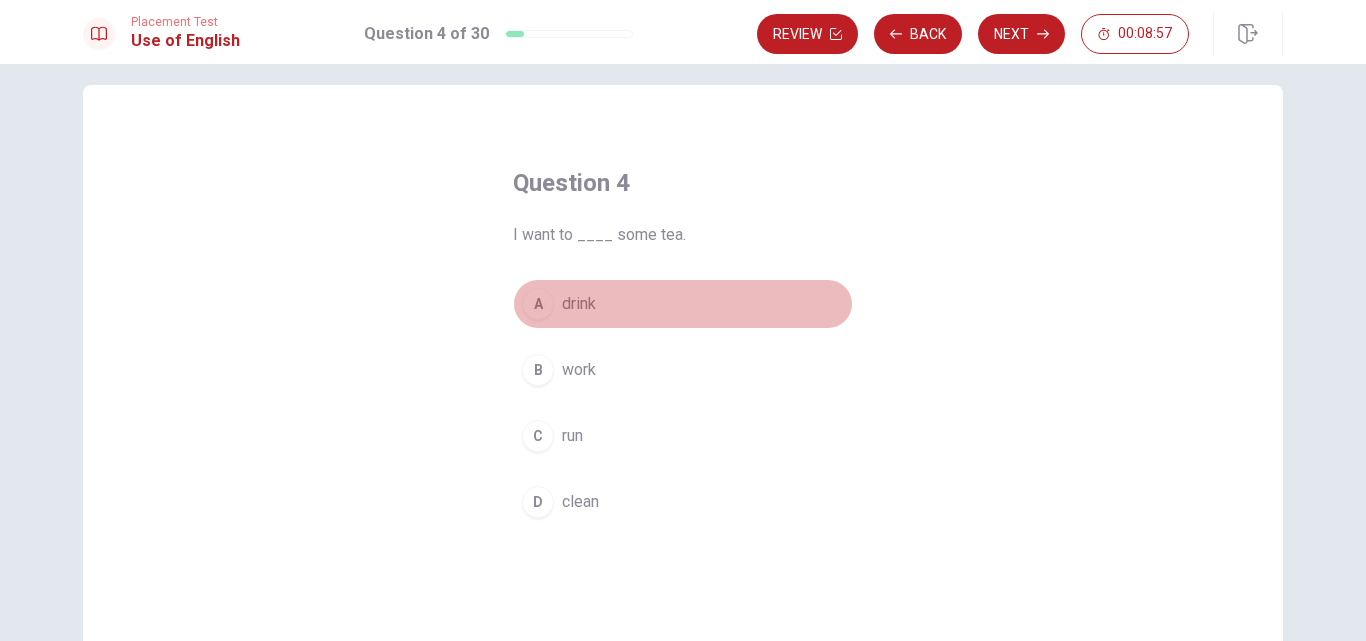 click on "drink" at bounding box center [579, 304] 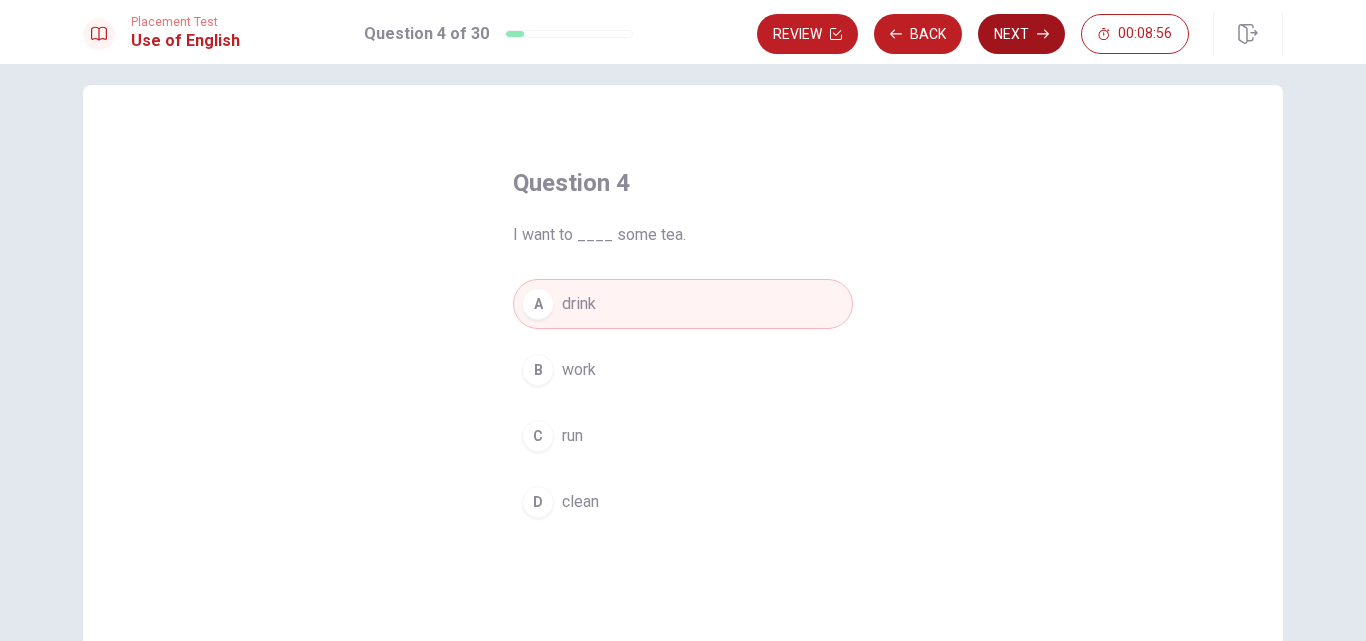 click on "Next" at bounding box center [1021, 34] 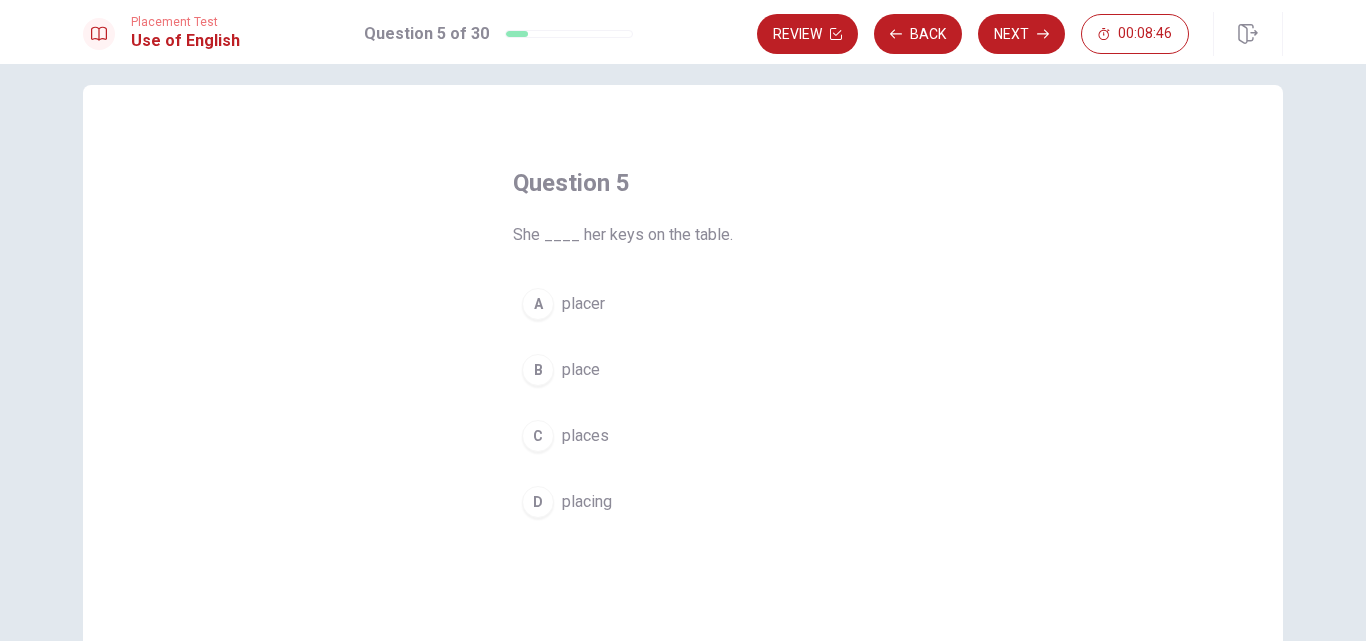 click on "places" at bounding box center (585, 436) 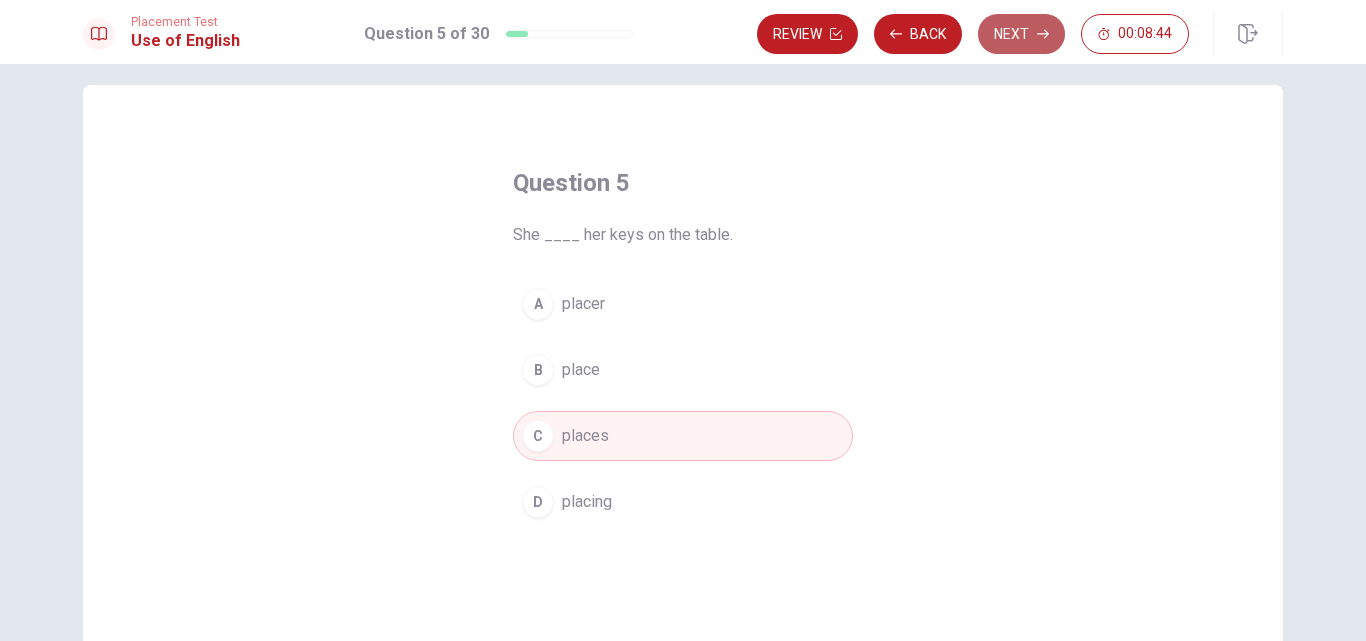 click on "Next" at bounding box center (1021, 34) 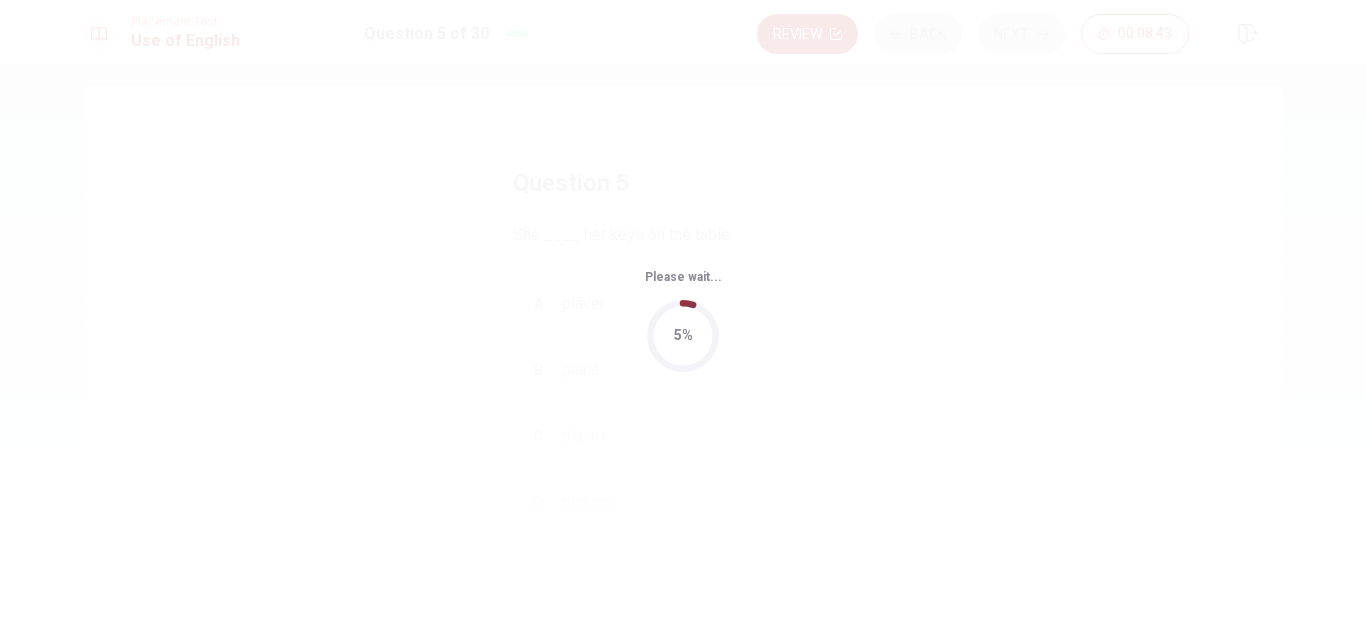 scroll, scrollTop: 0, scrollLeft: 0, axis: both 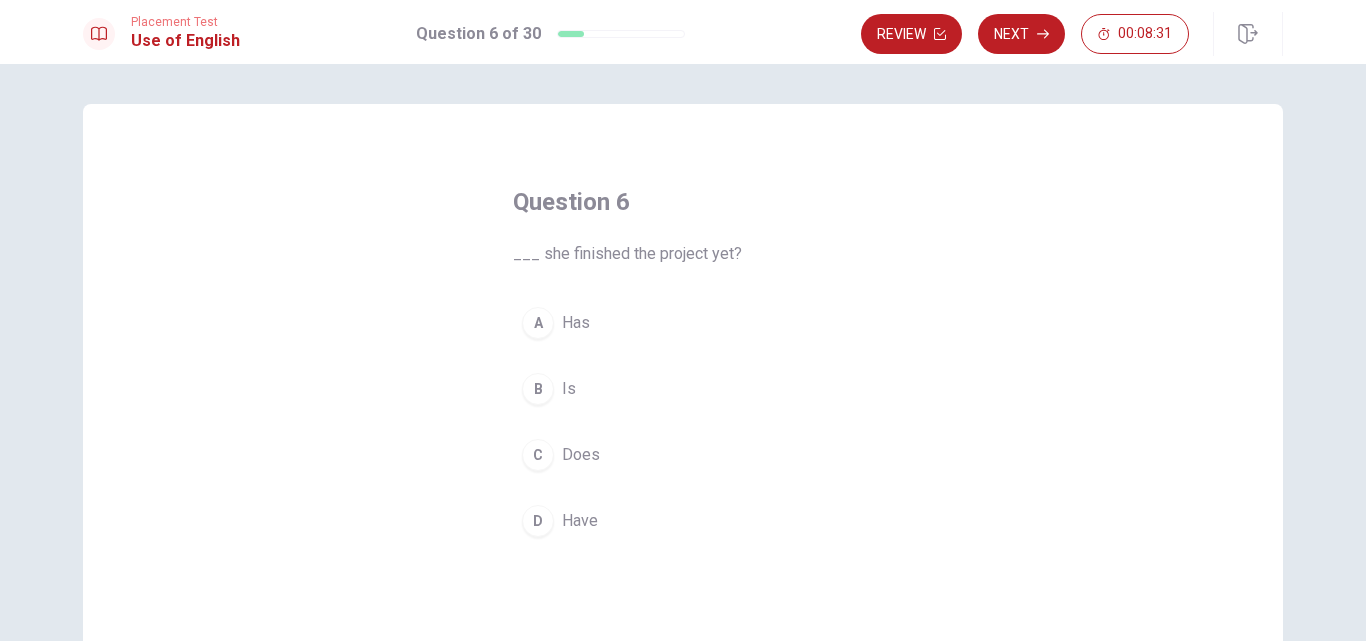 click on "B" at bounding box center [538, 389] 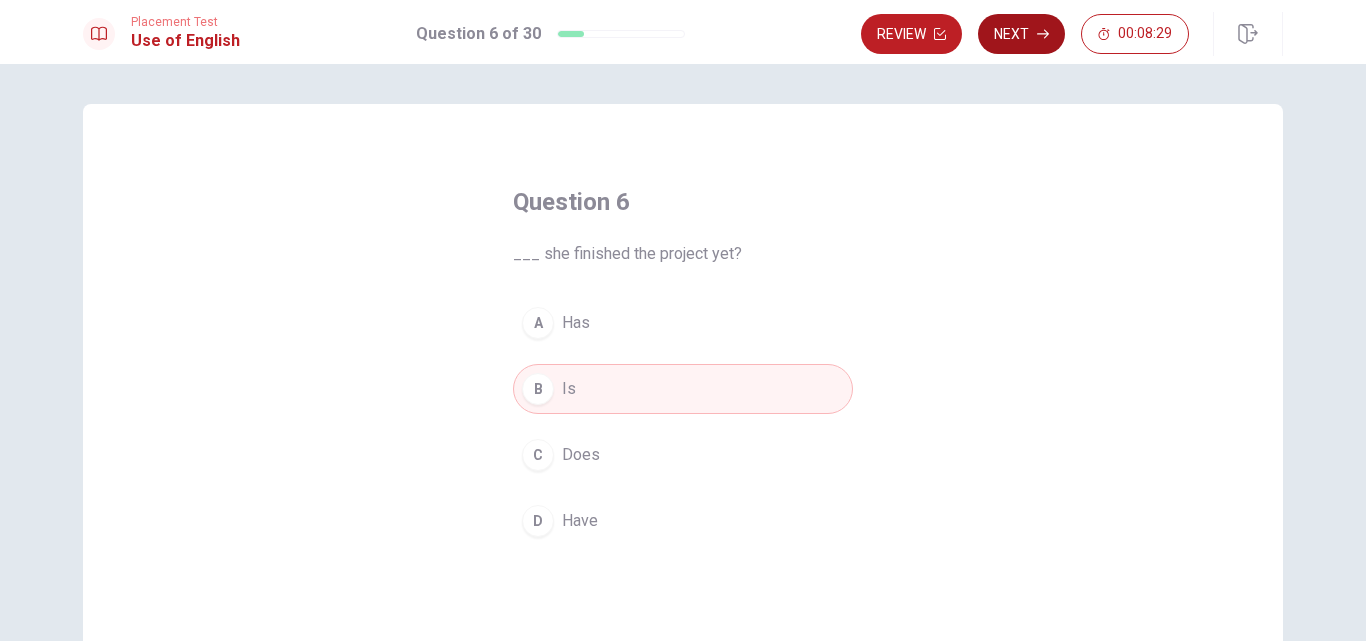 click on "Next" at bounding box center (1021, 34) 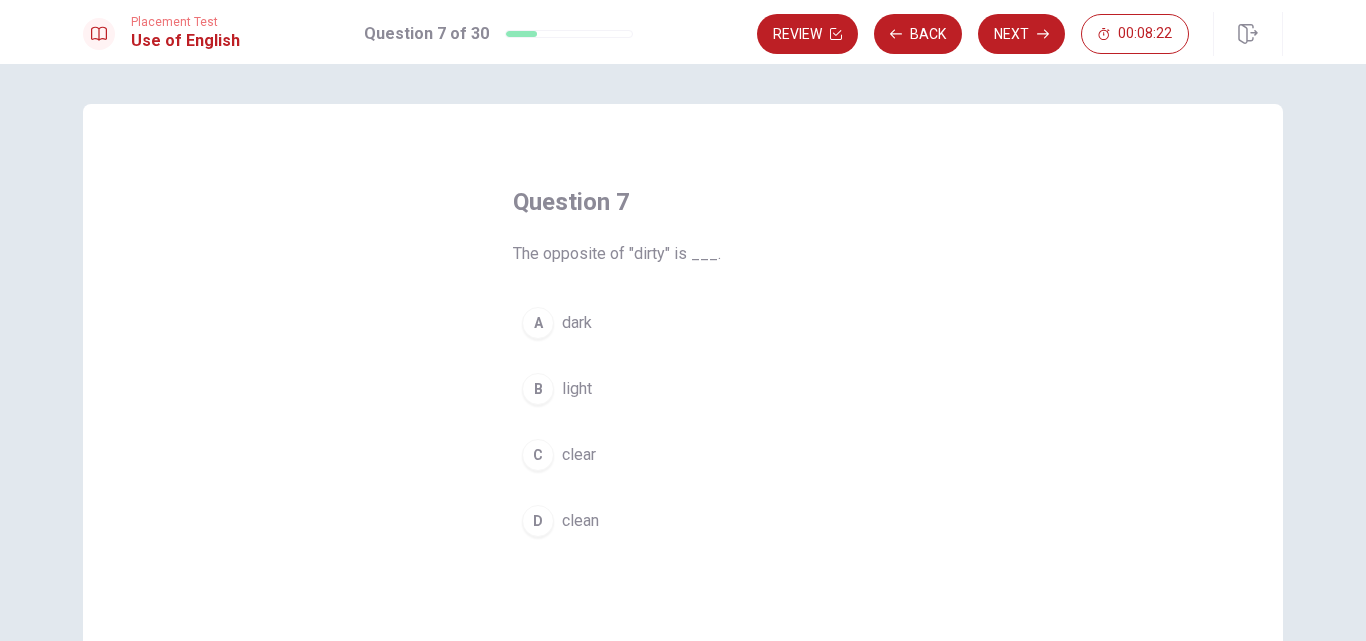 click on "D clean" at bounding box center [683, 521] 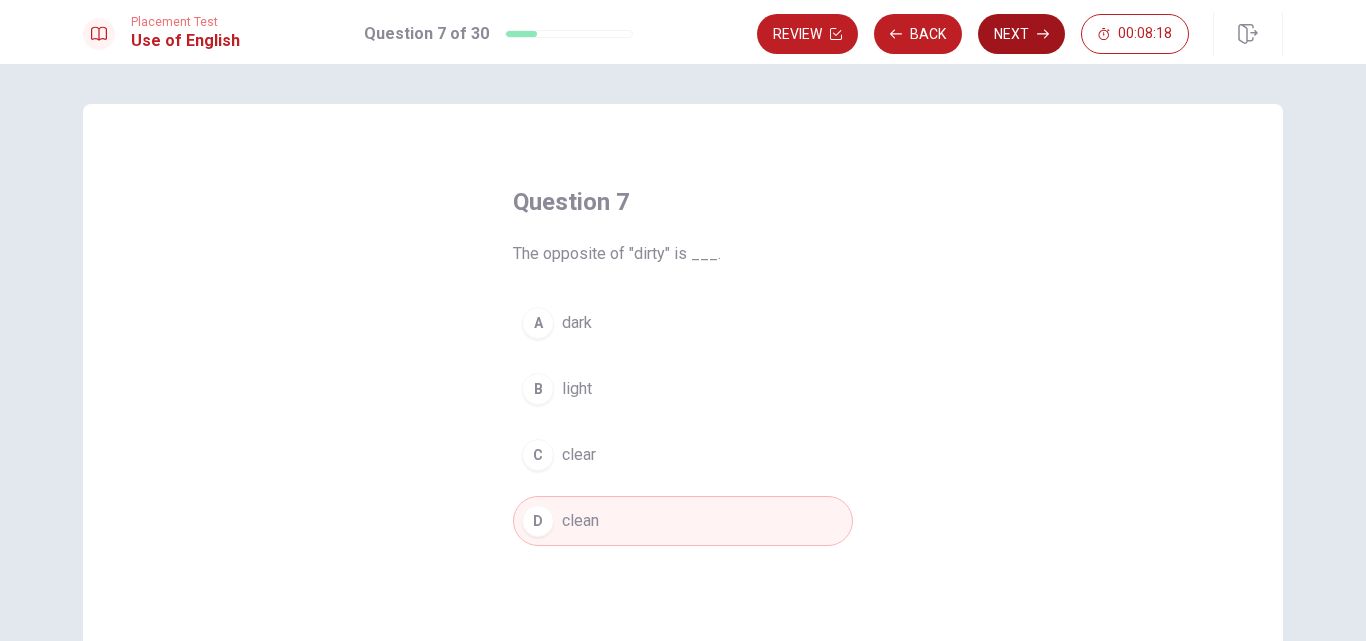click on "Next" at bounding box center (1021, 34) 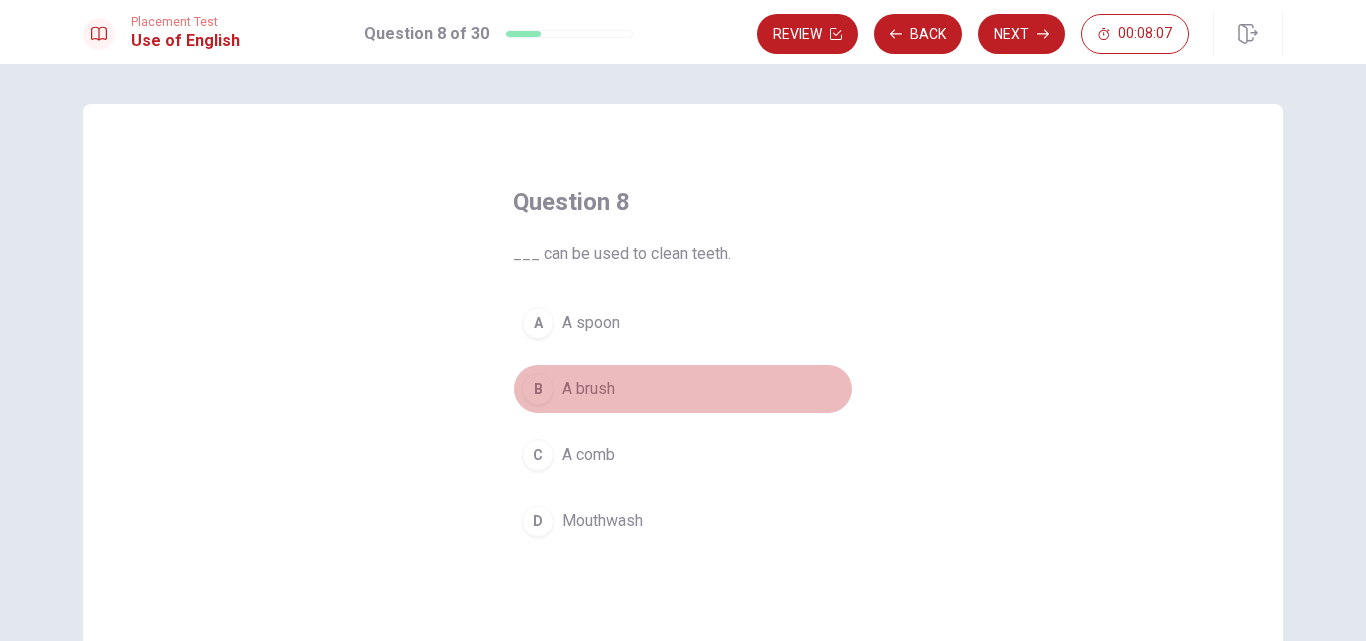 click on "A brush" at bounding box center (588, 389) 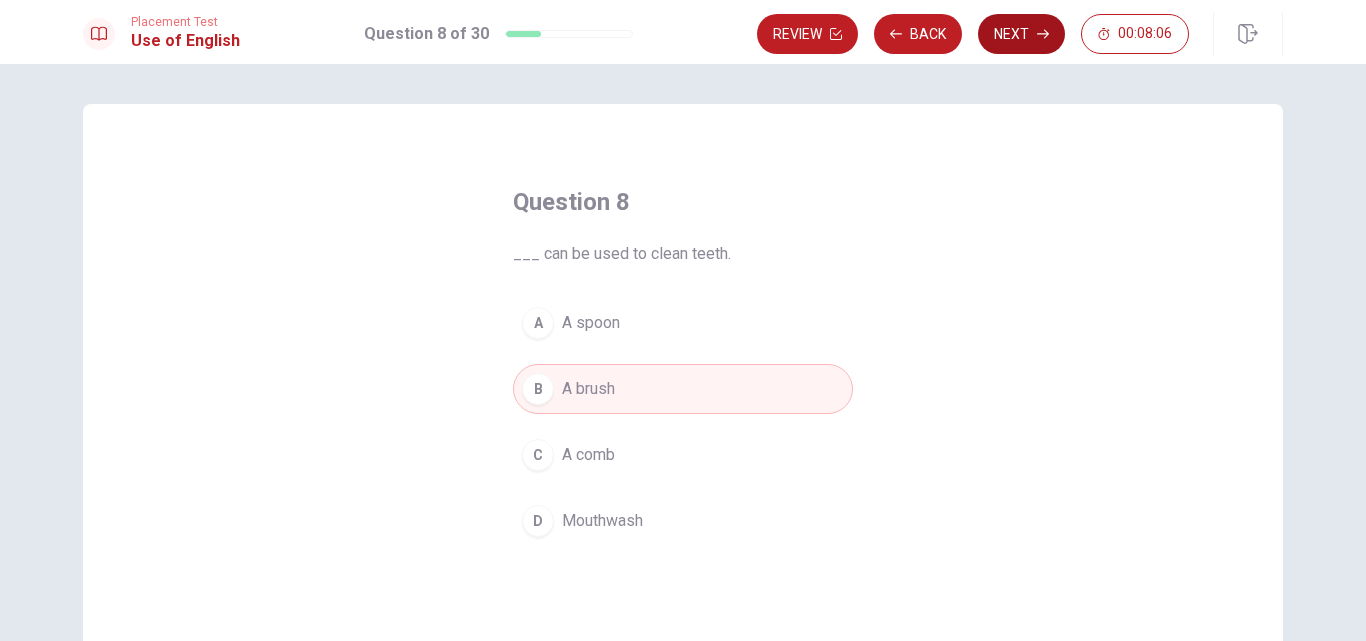 click on "Next" at bounding box center [1021, 34] 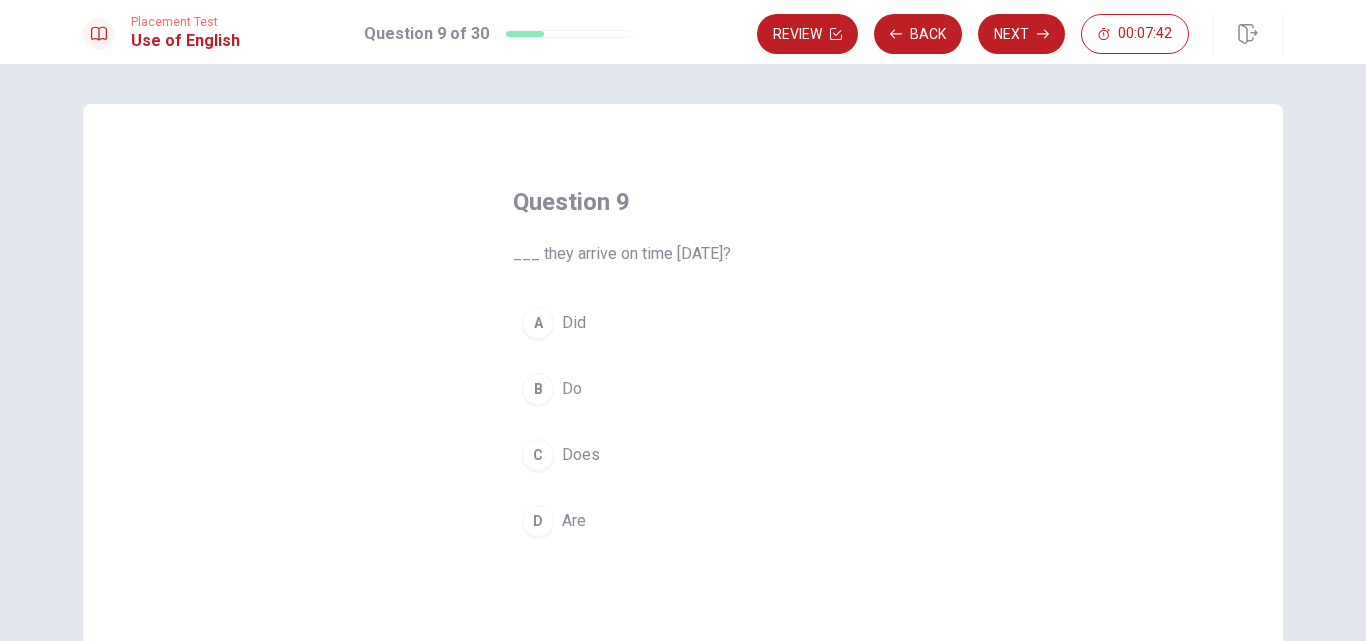 click on "Do" at bounding box center (572, 389) 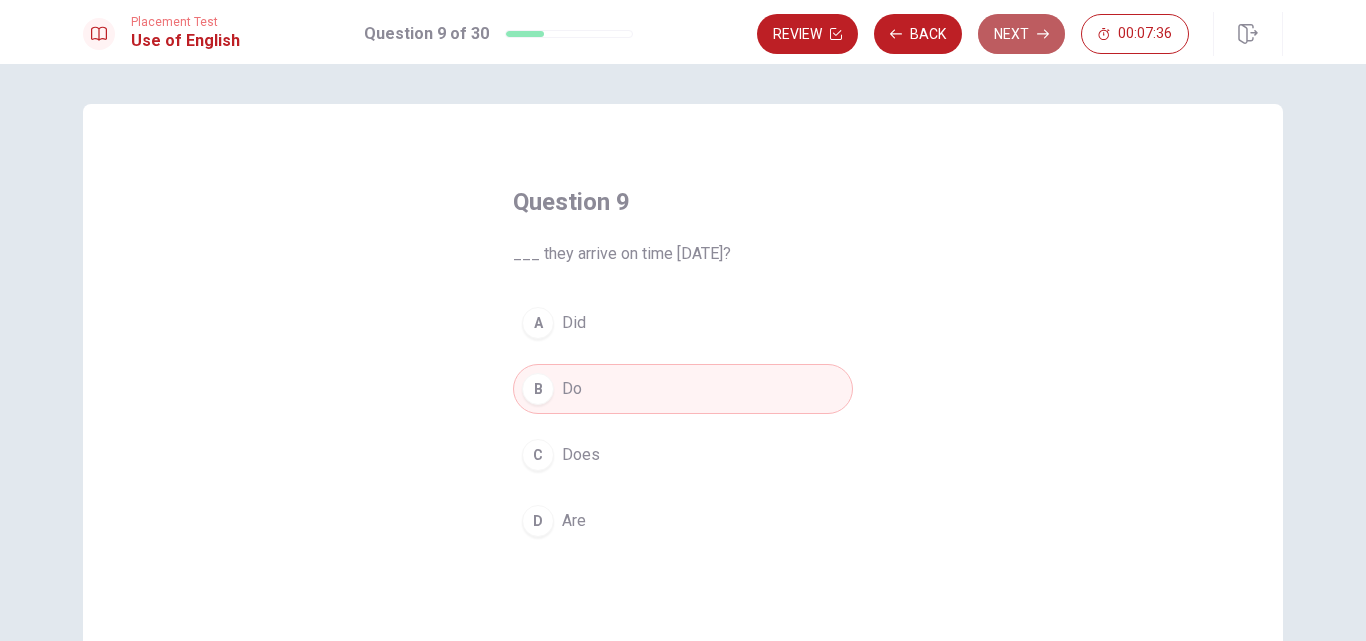 click on "Next" at bounding box center (1021, 34) 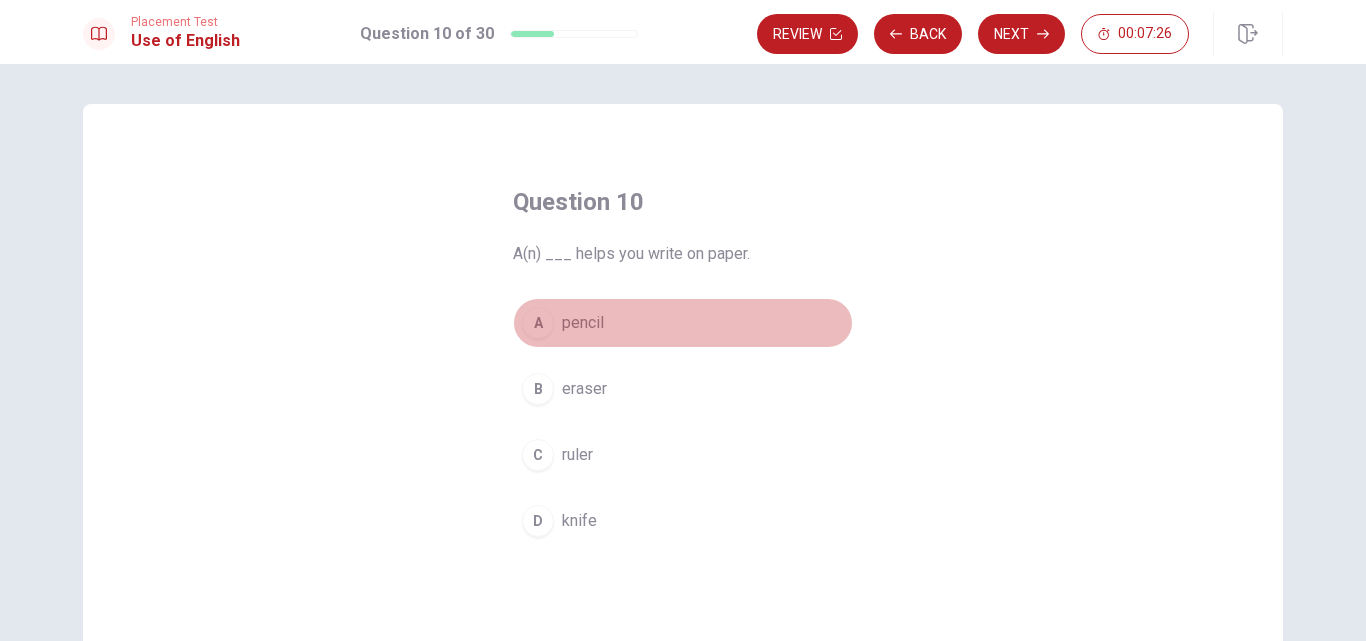 click on "pencil" at bounding box center (583, 323) 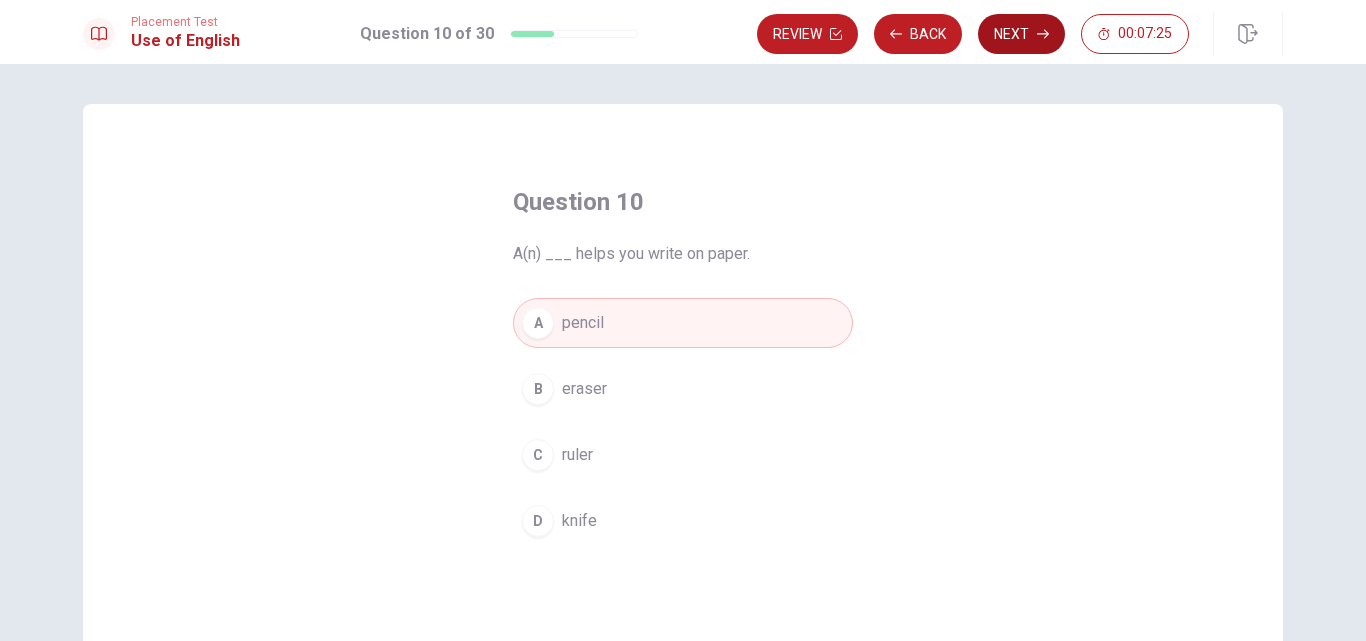 click on "Next" at bounding box center [1021, 34] 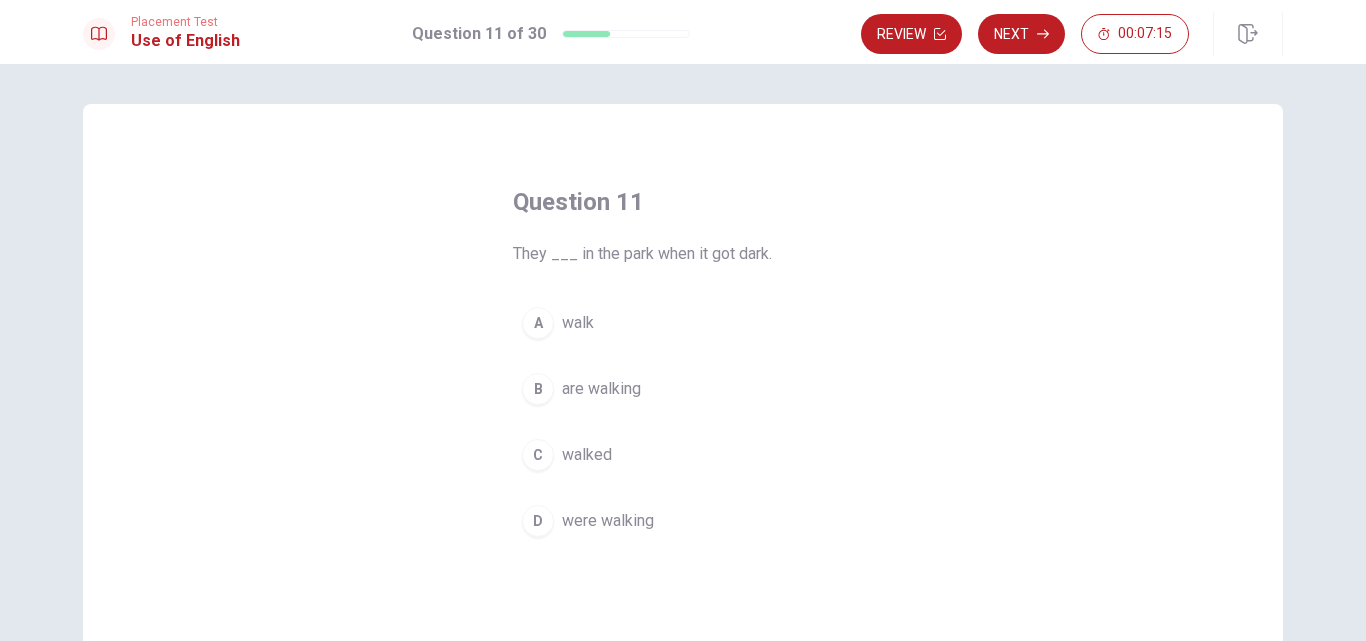 click on "are walking" at bounding box center (601, 389) 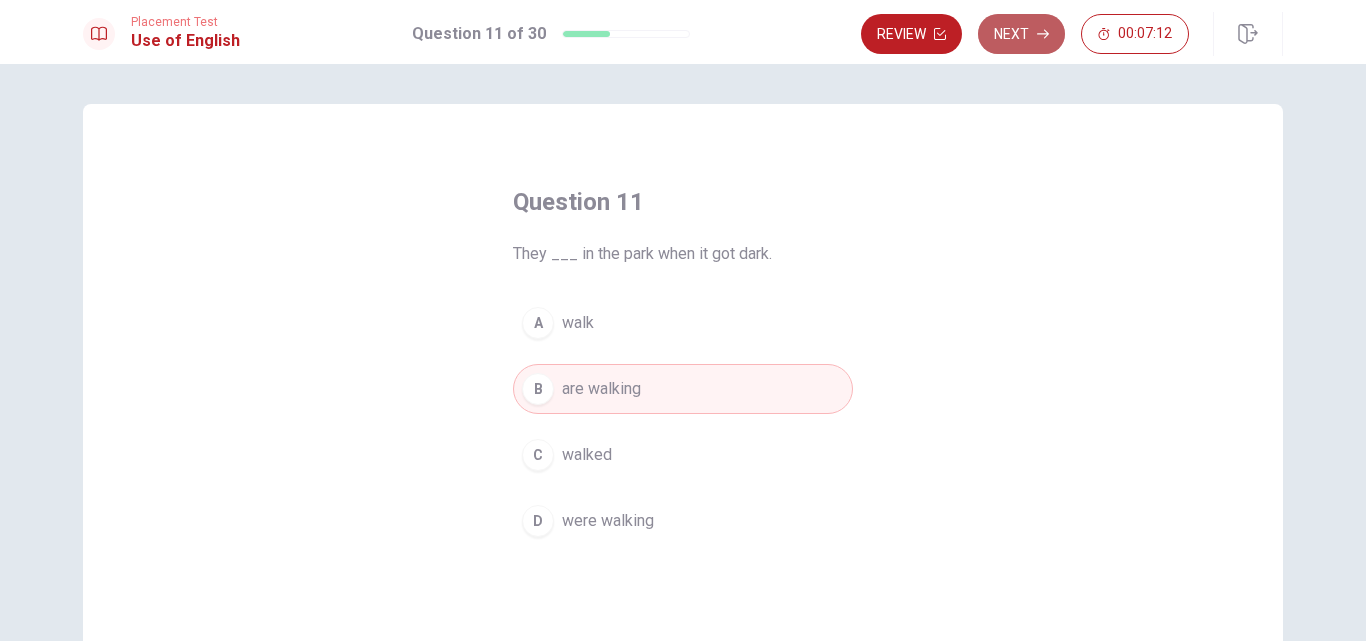 click on "Next" at bounding box center [1021, 34] 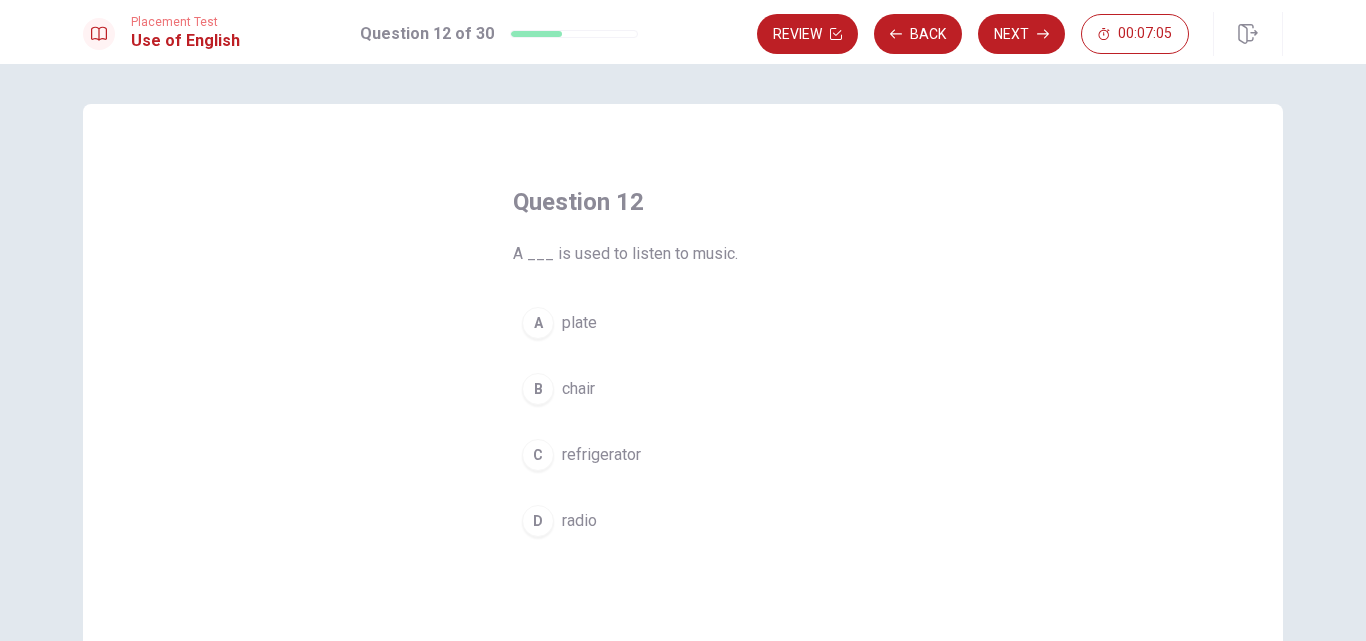 click on "radio" at bounding box center (579, 521) 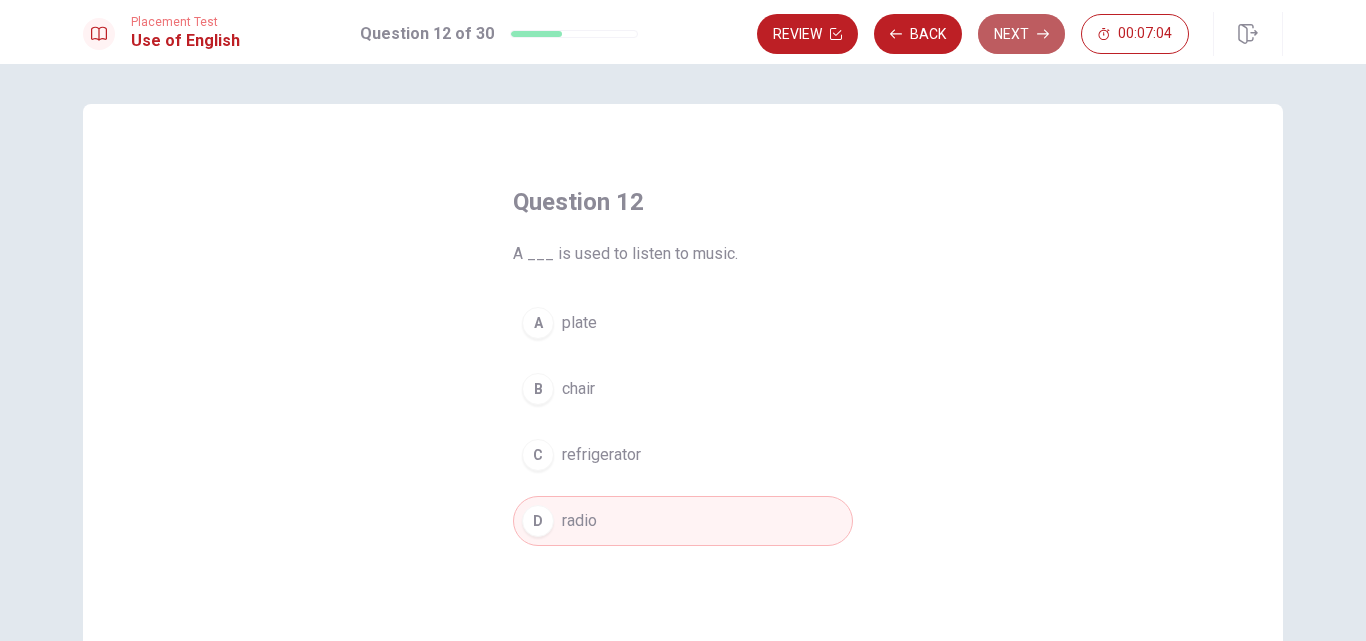 click on "Next" at bounding box center [1021, 34] 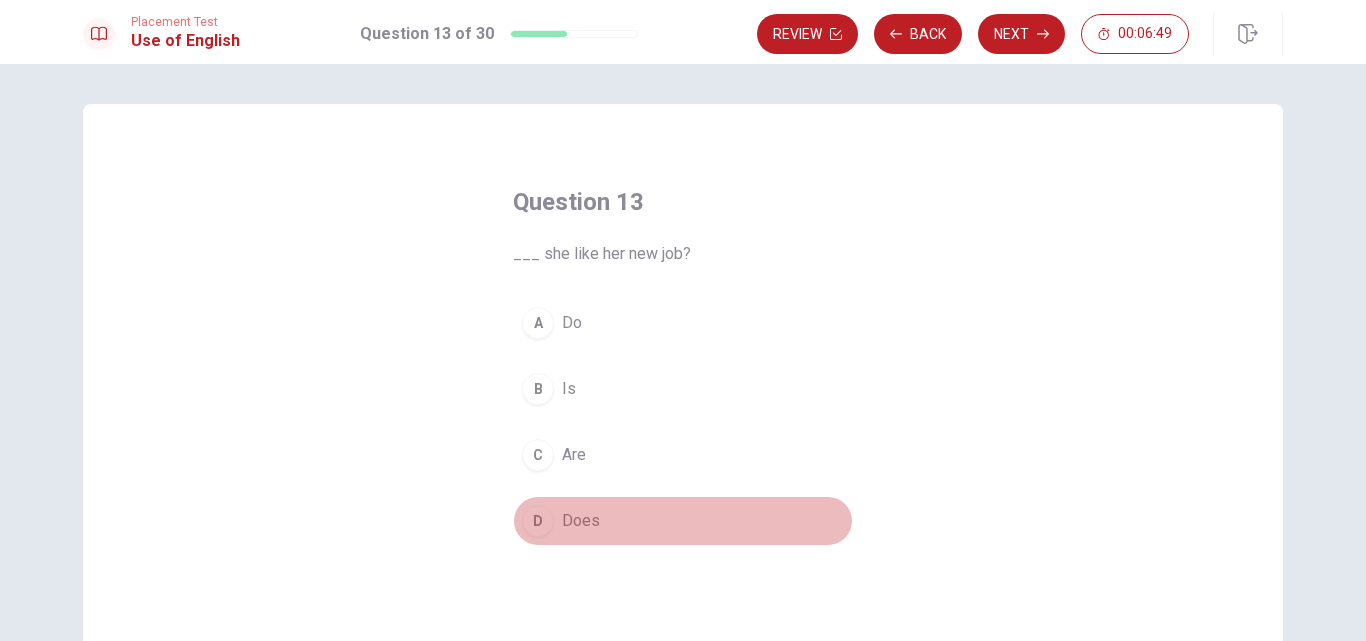 click on "D Does" at bounding box center (683, 521) 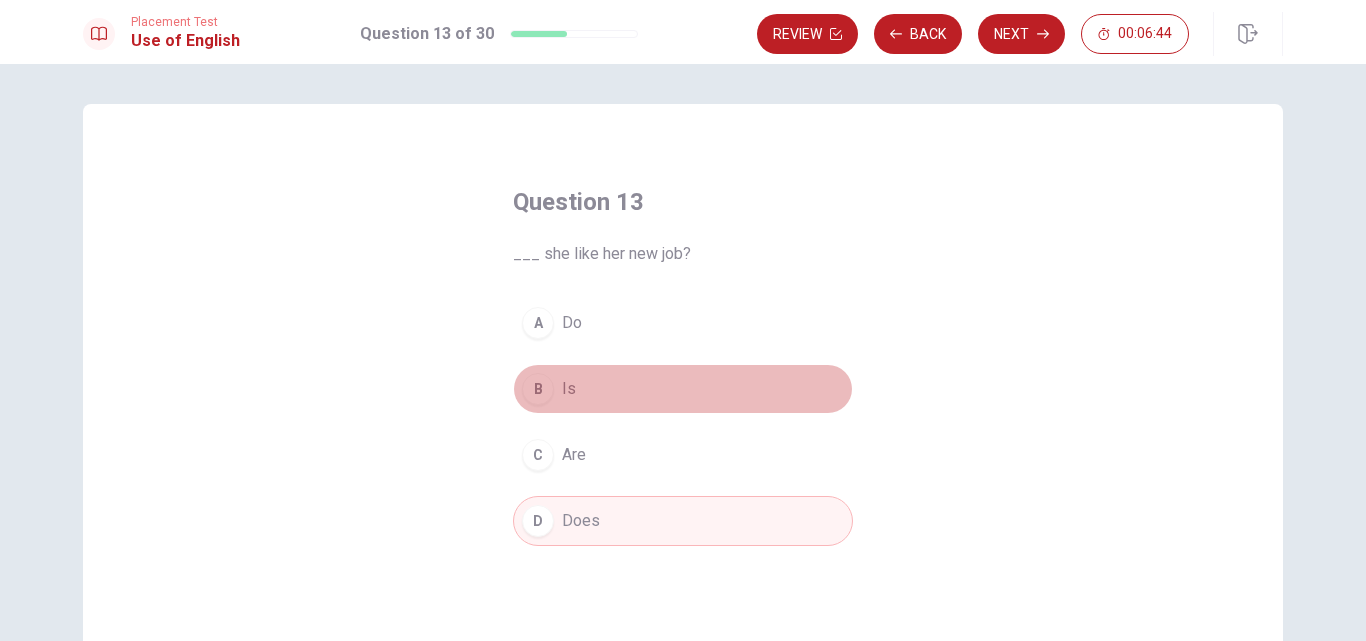 click on "Is" at bounding box center (569, 389) 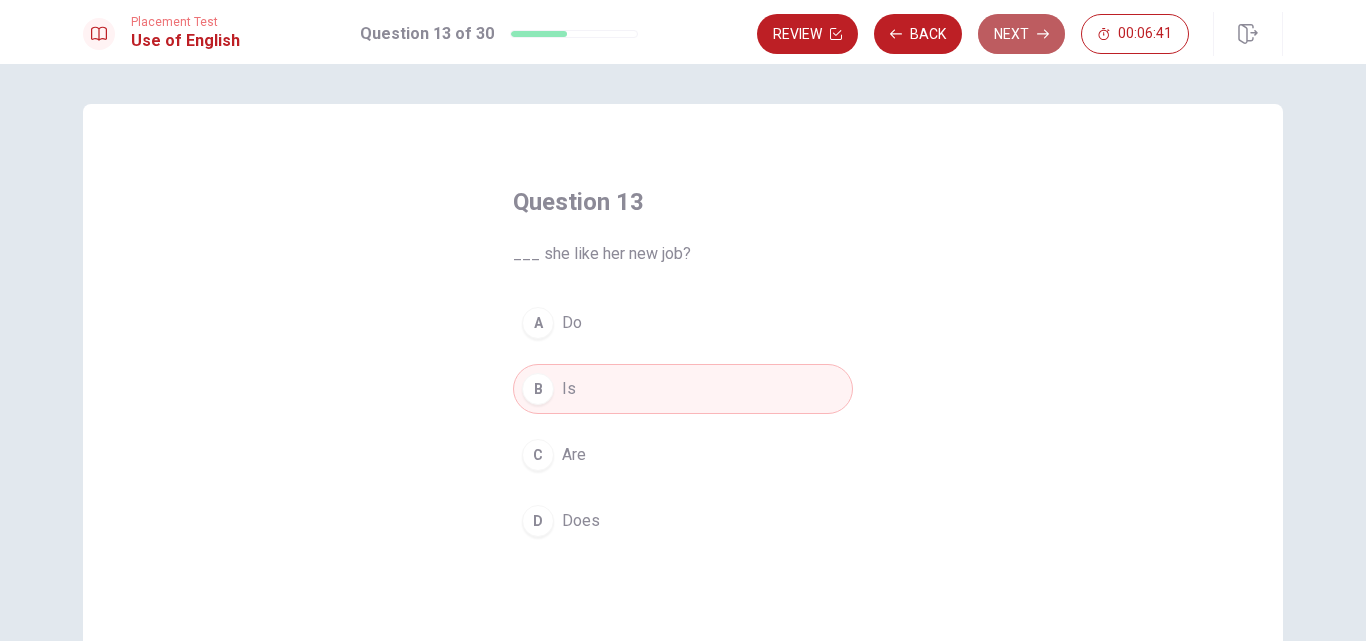 click on "Next" at bounding box center (1021, 34) 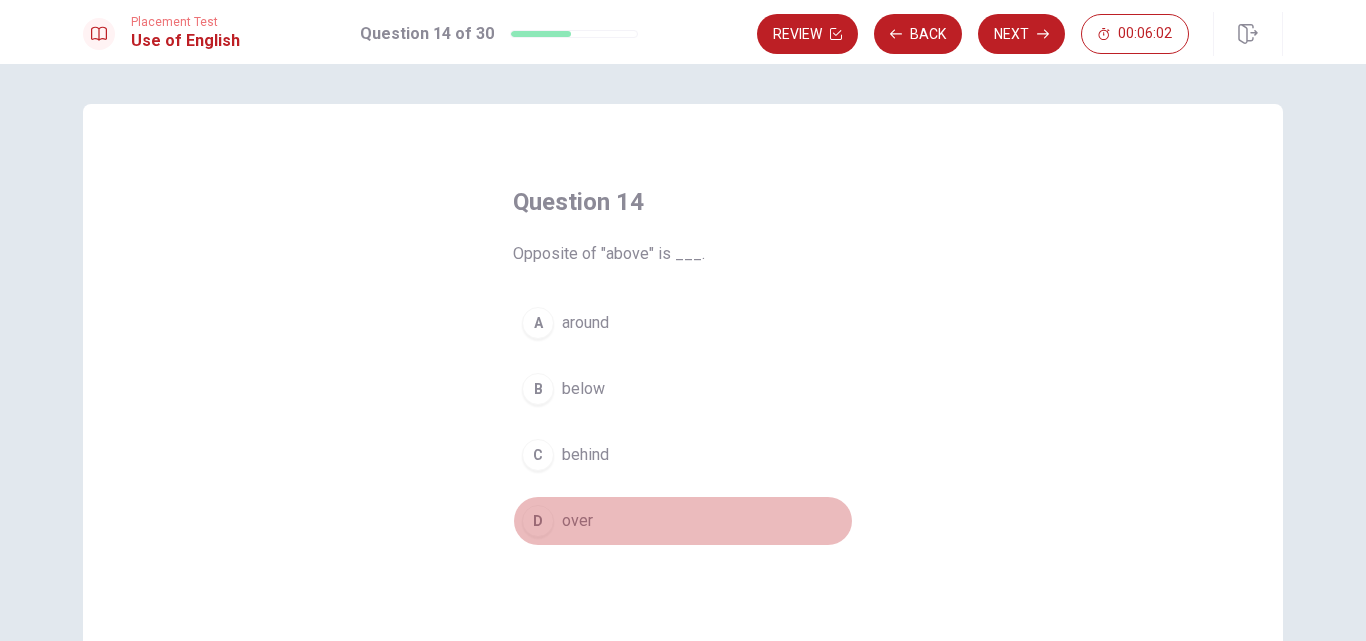 click on "over" at bounding box center [577, 521] 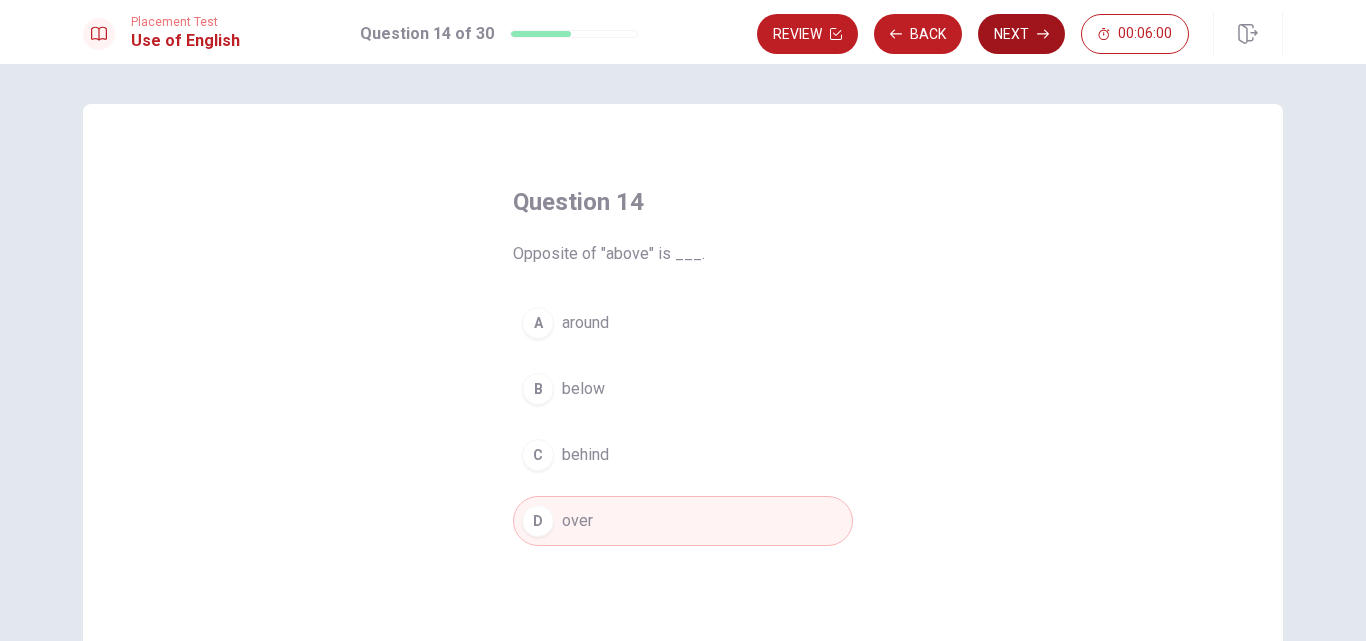 click on "Next" at bounding box center (1021, 34) 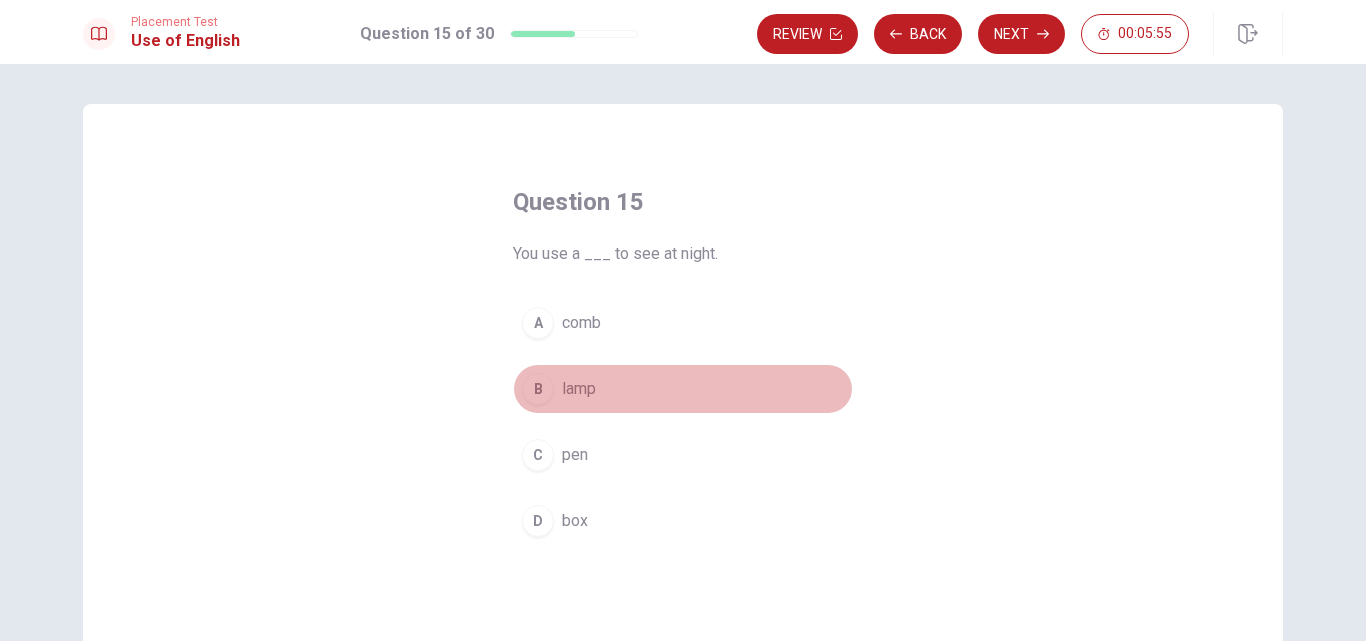 click on "lamp" at bounding box center [579, 389] 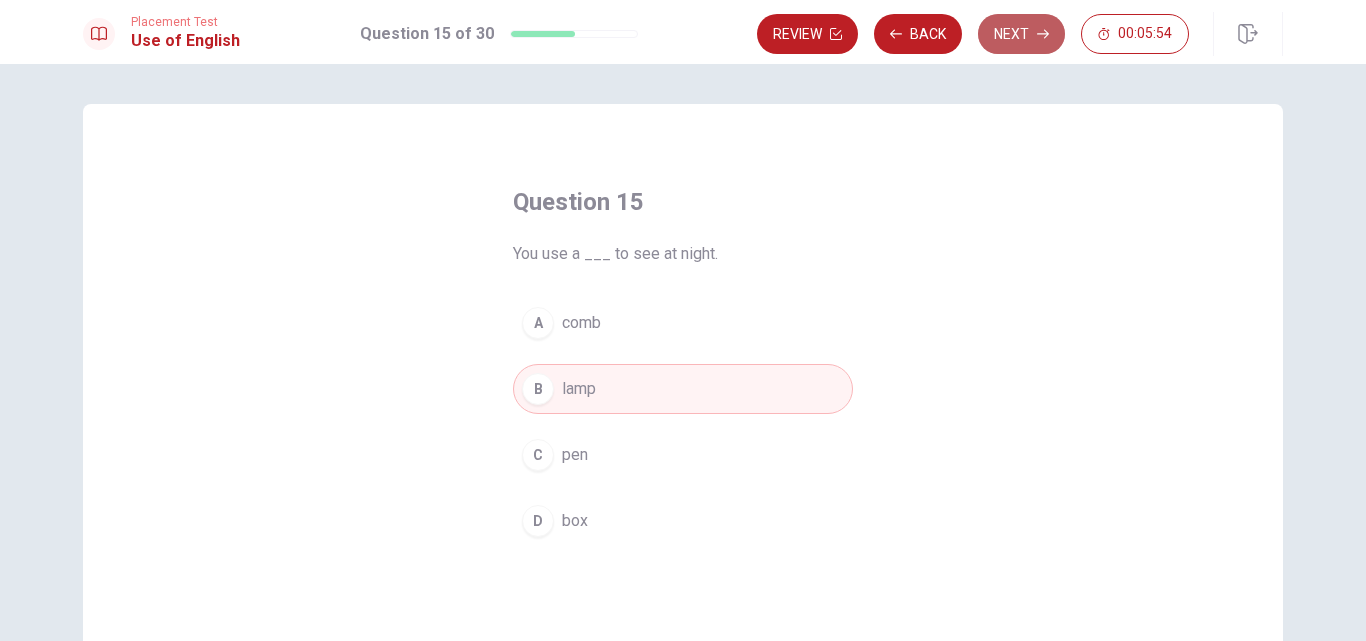 click on "Next" at bounding box center [1021, 34] 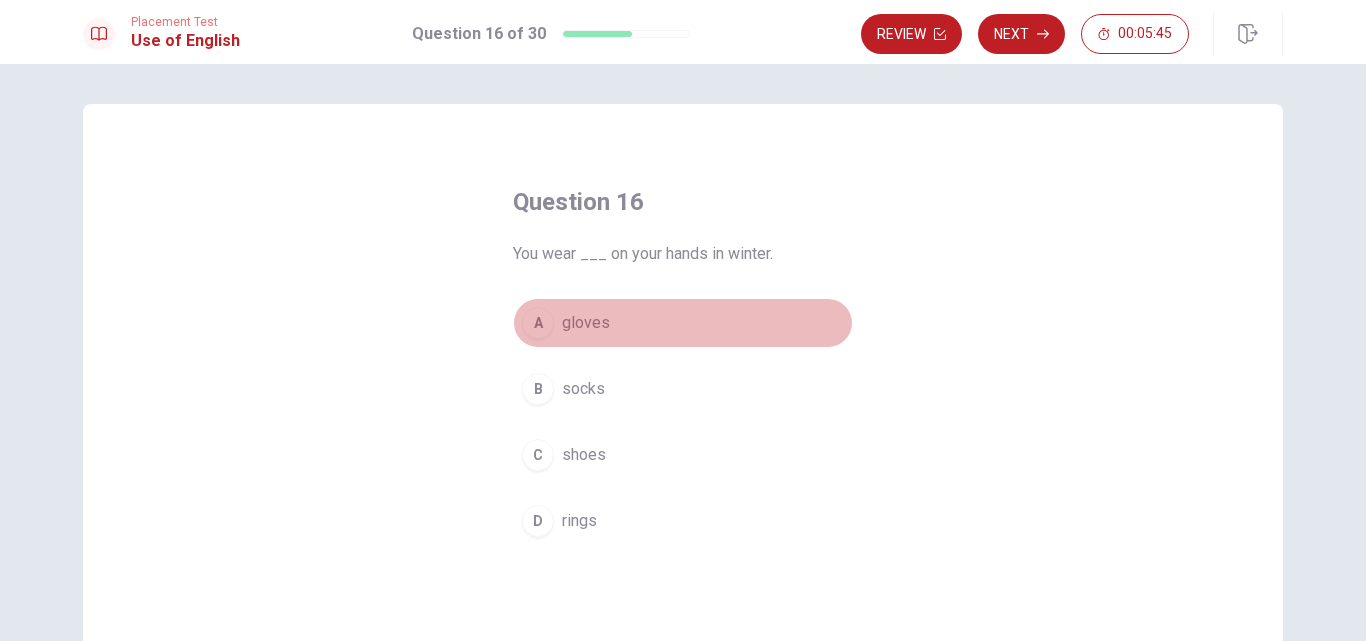 click on "A  gloves" at bounding box center (683, 323) 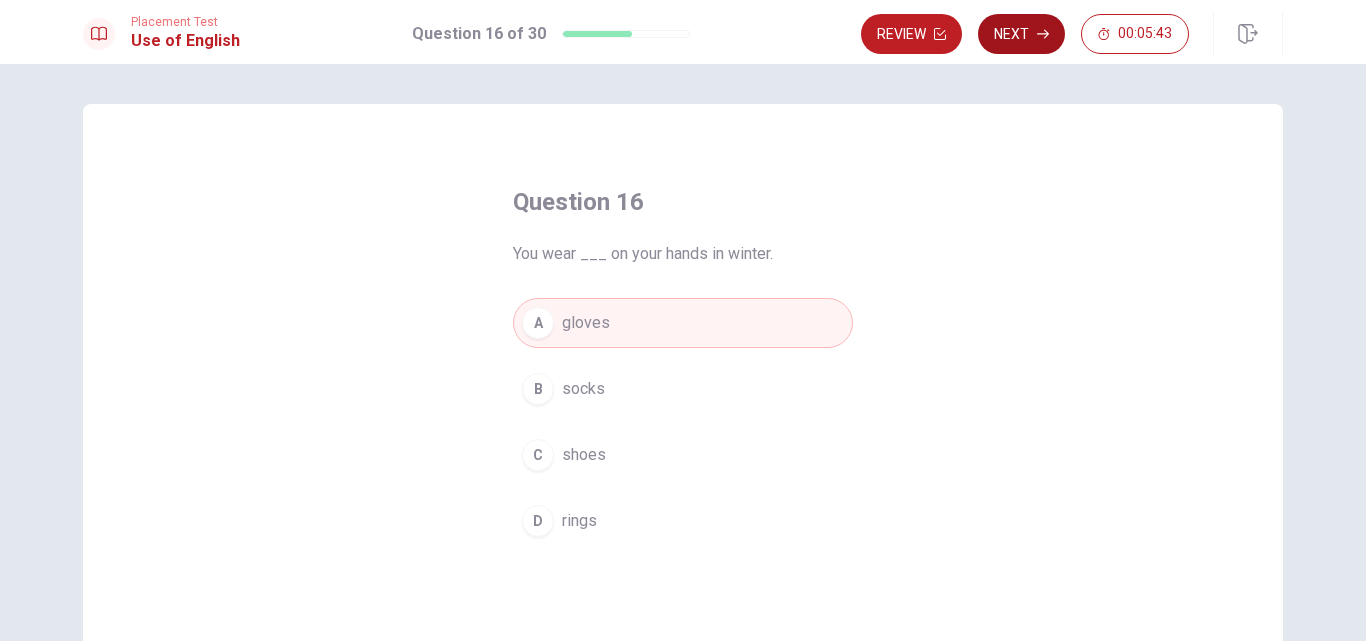 click on "Next" at bounding box center (1021, 34) 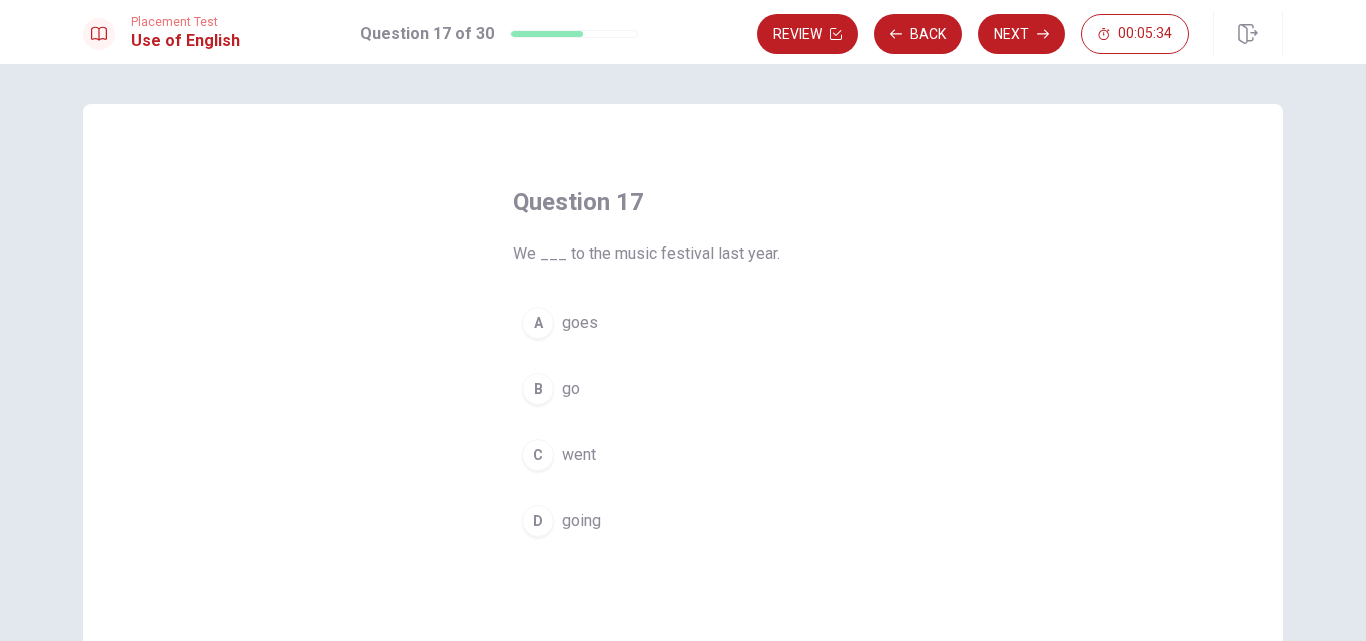 click on "goes" at bounding box center [580, 323] 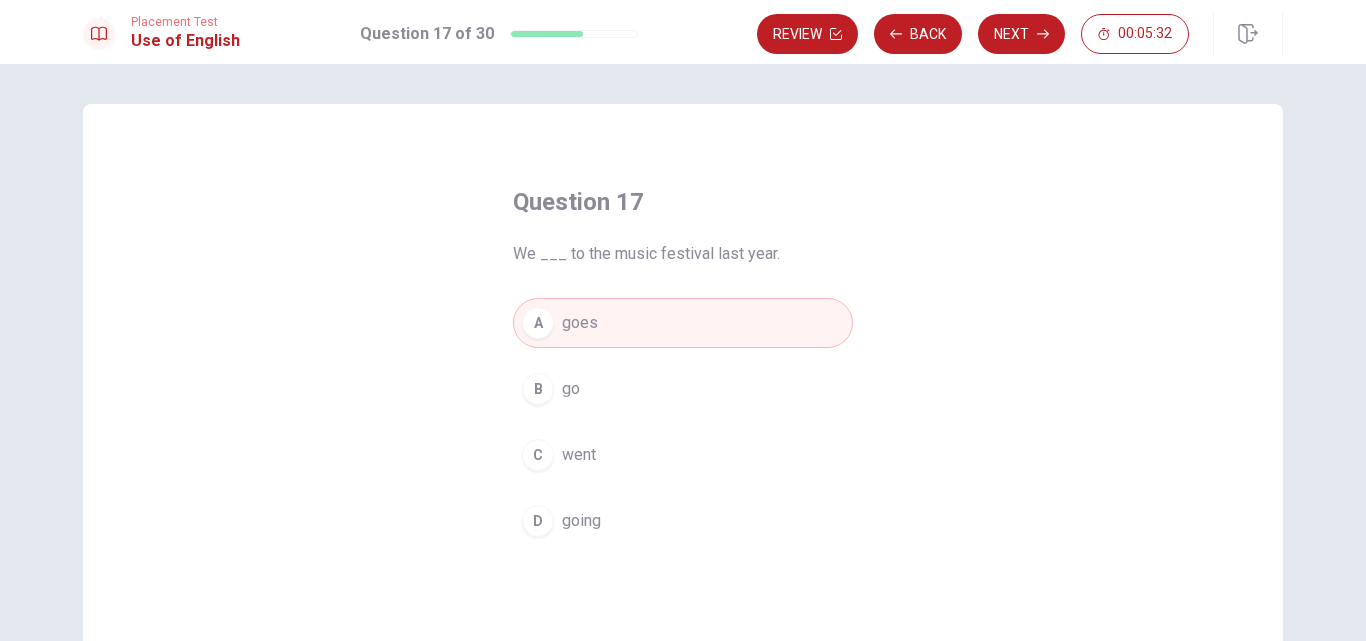 click on "B go" at bounding box center [683, 389] 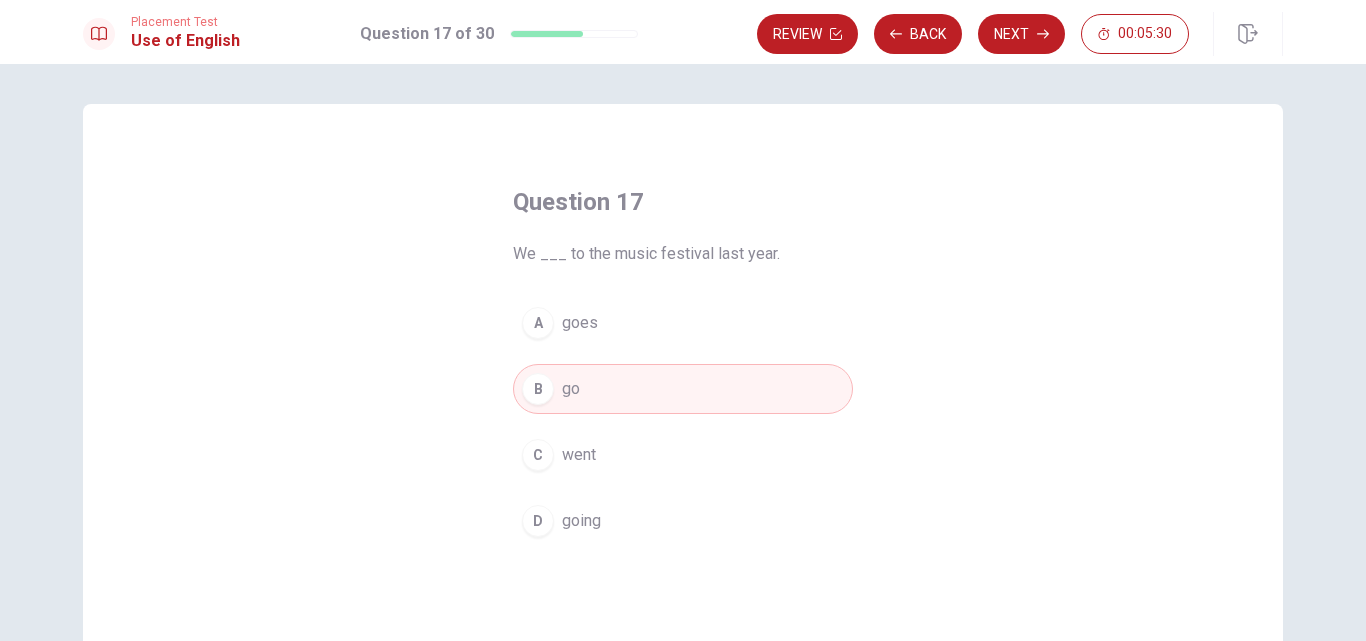 click on "D going" at bounding box center [683, 521] 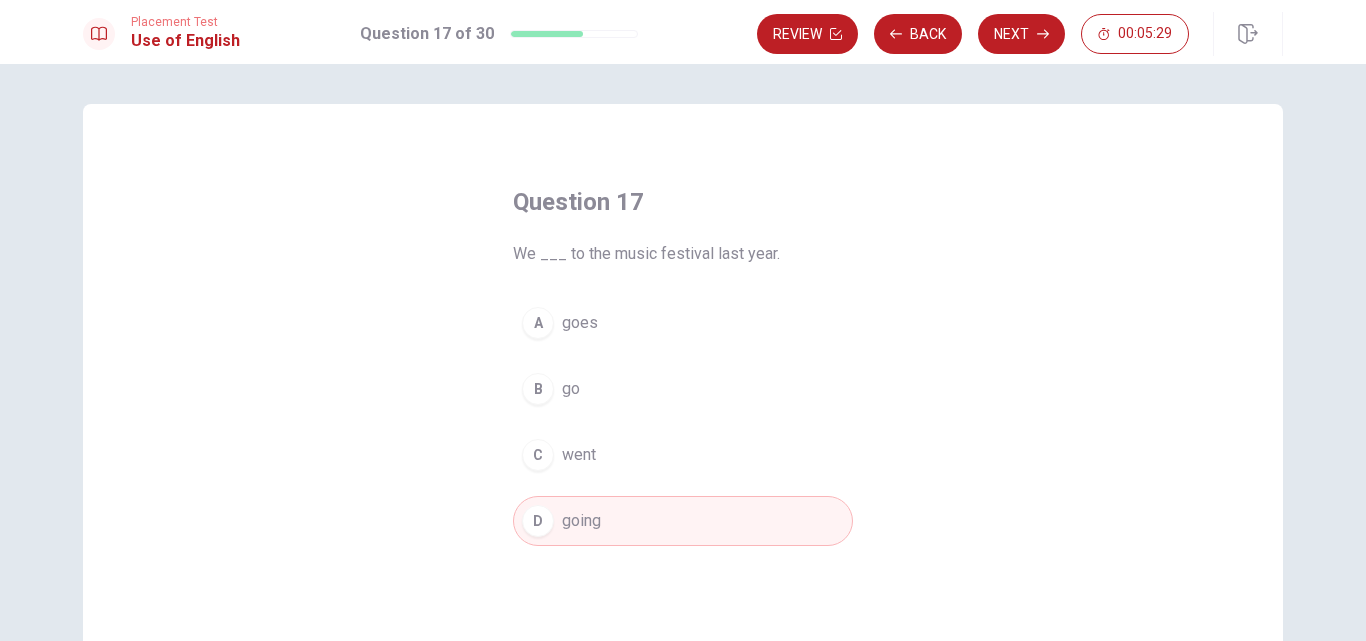click on "C went" at bounding box center (683, 455) 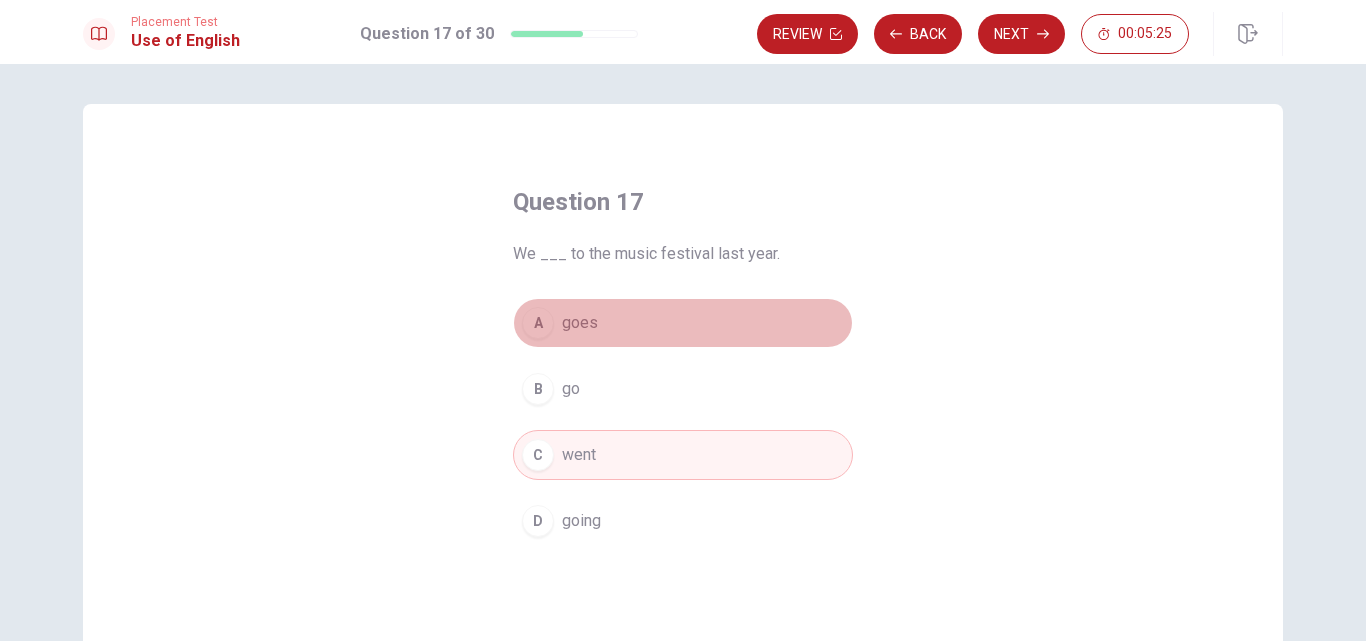 click on "A goes" at bounding box center (683, 323) 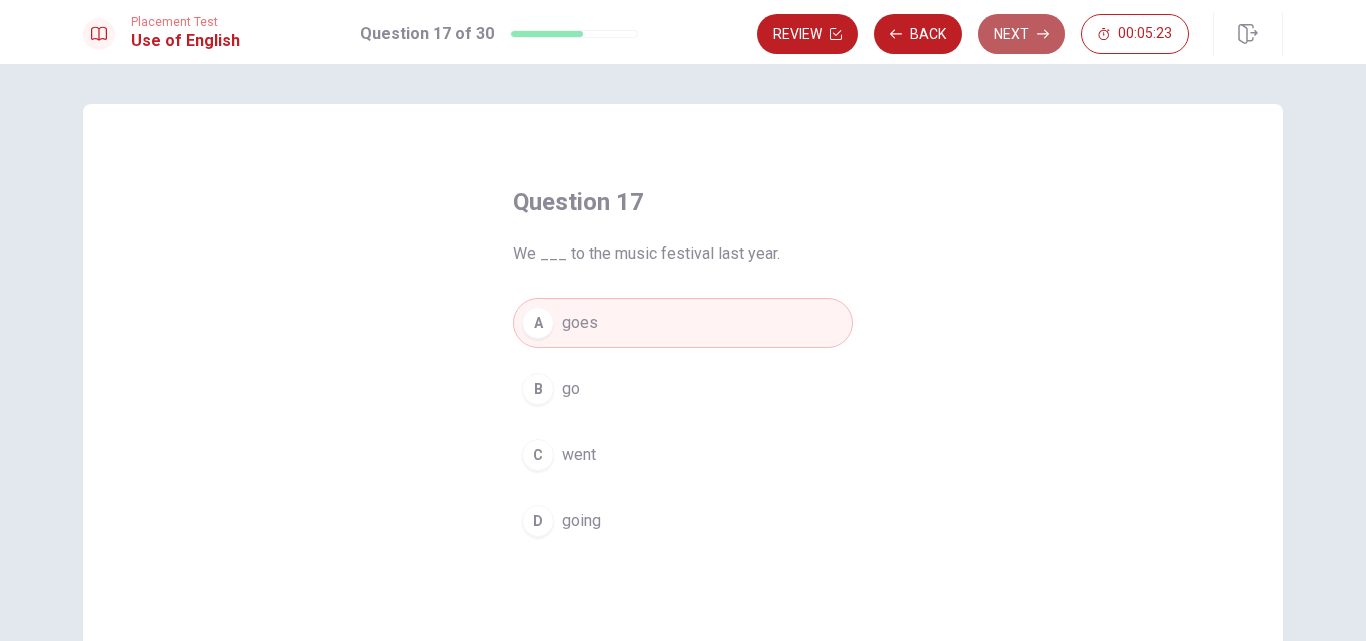 click on "Next" at bounding box center [1021, 34] 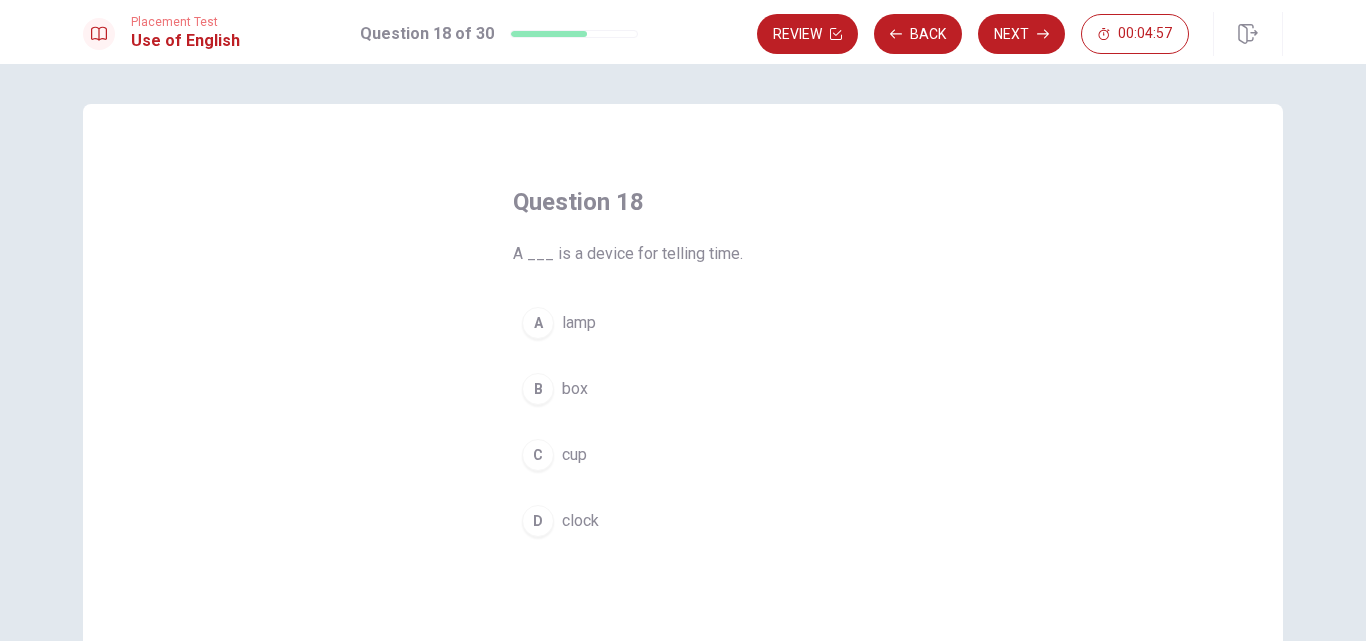 click on "clock" at bounding box center [580, 521] 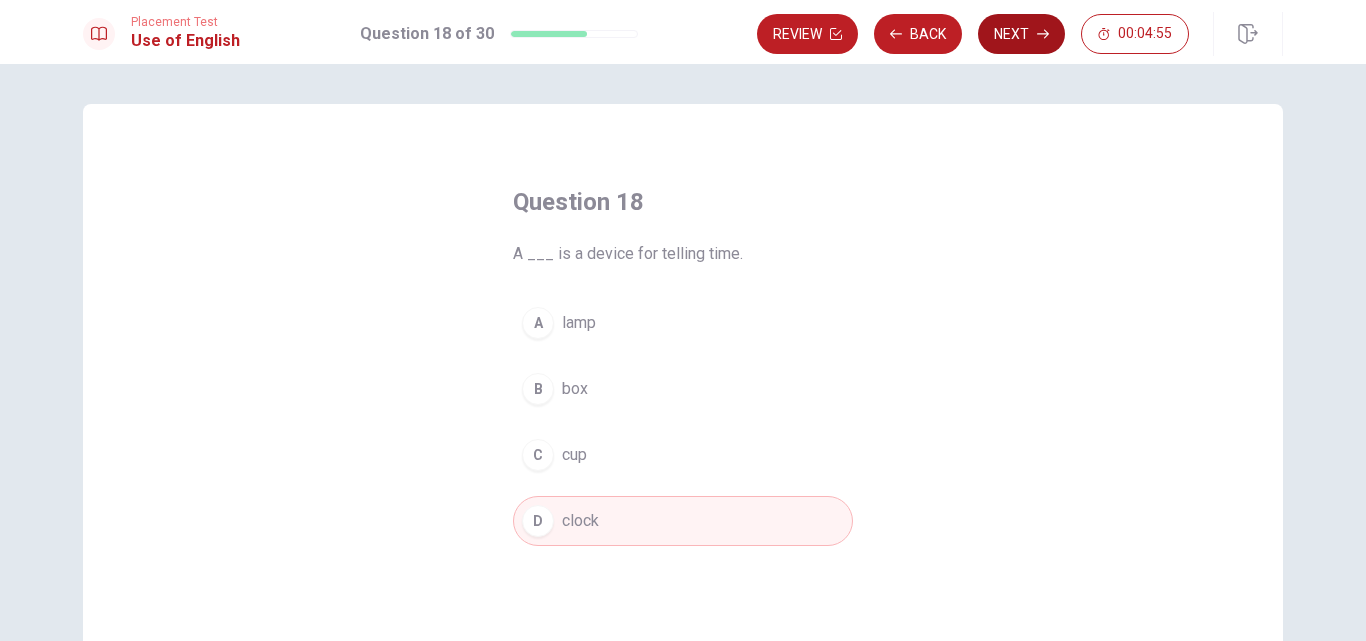 click on "Next" at bounding box center (1021, 34) 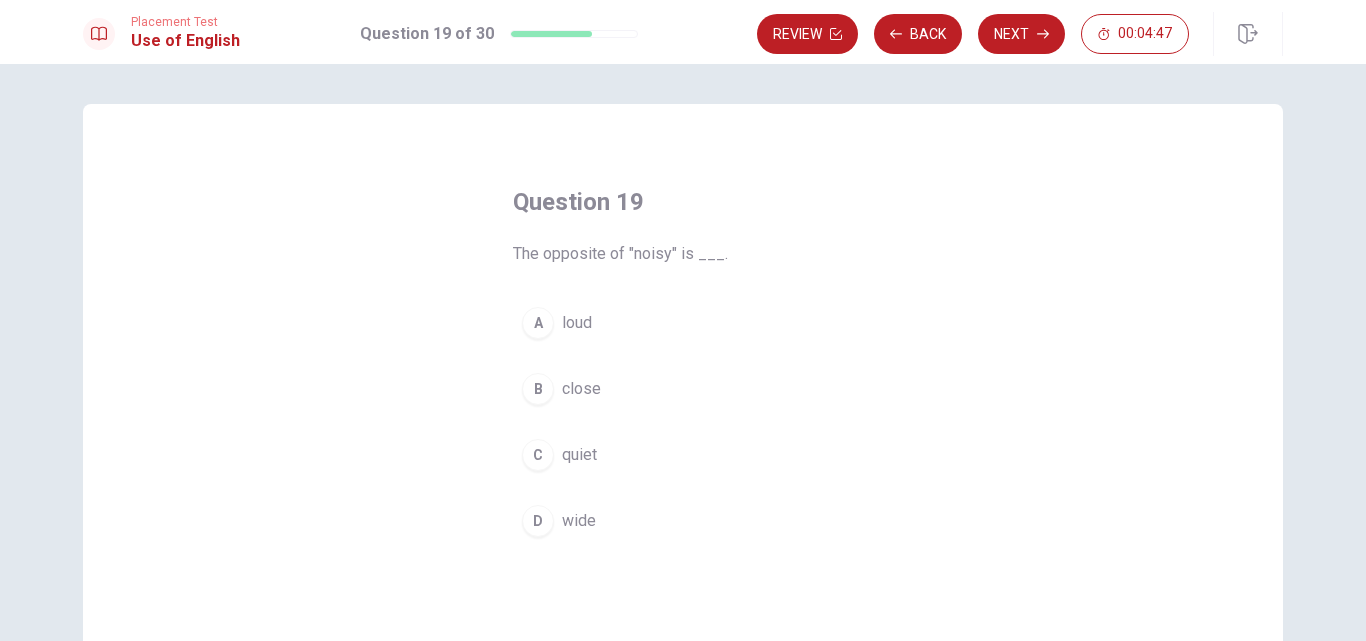 click on "quiet" at bounding box center (579, 455) 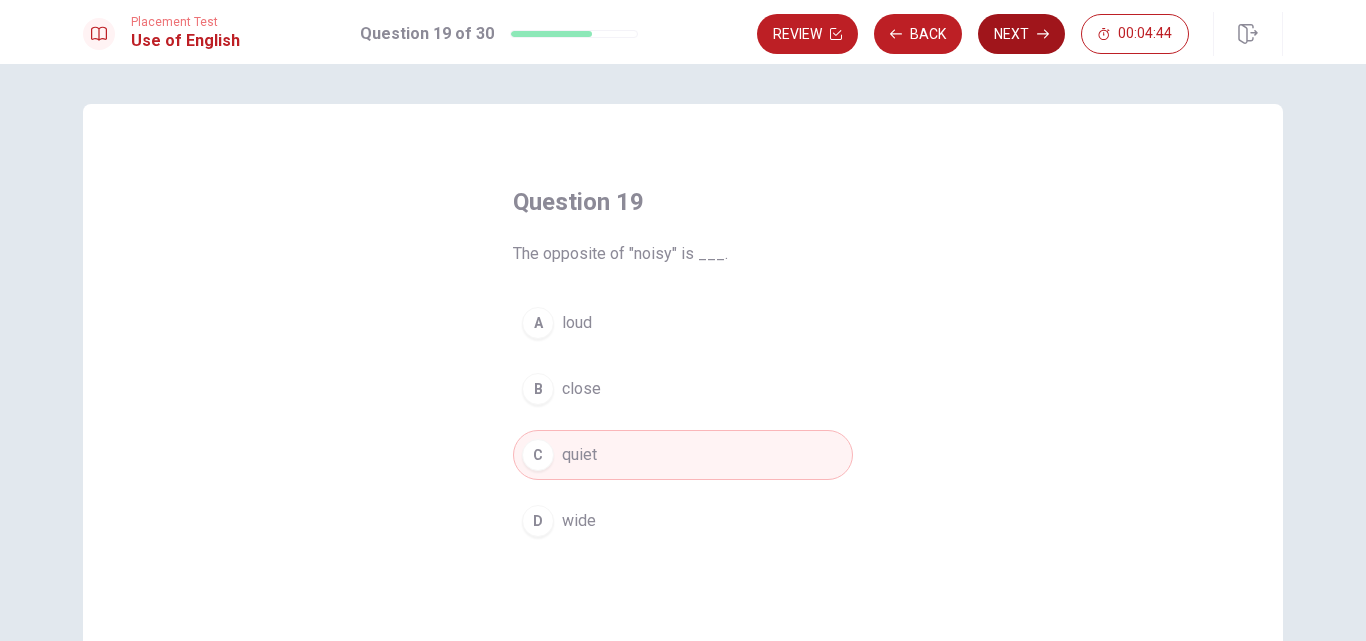 click on "Next" at bounding box center [1021, 34] 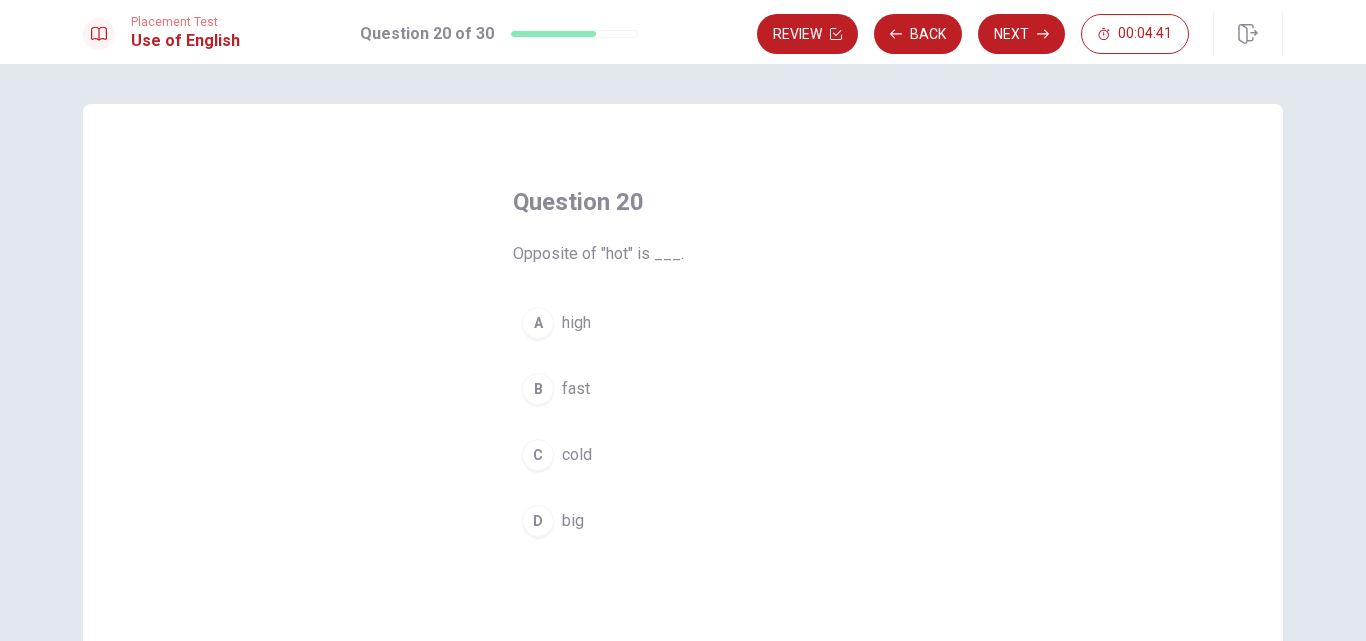 click on "C cold" at bounding box center [683, 455] 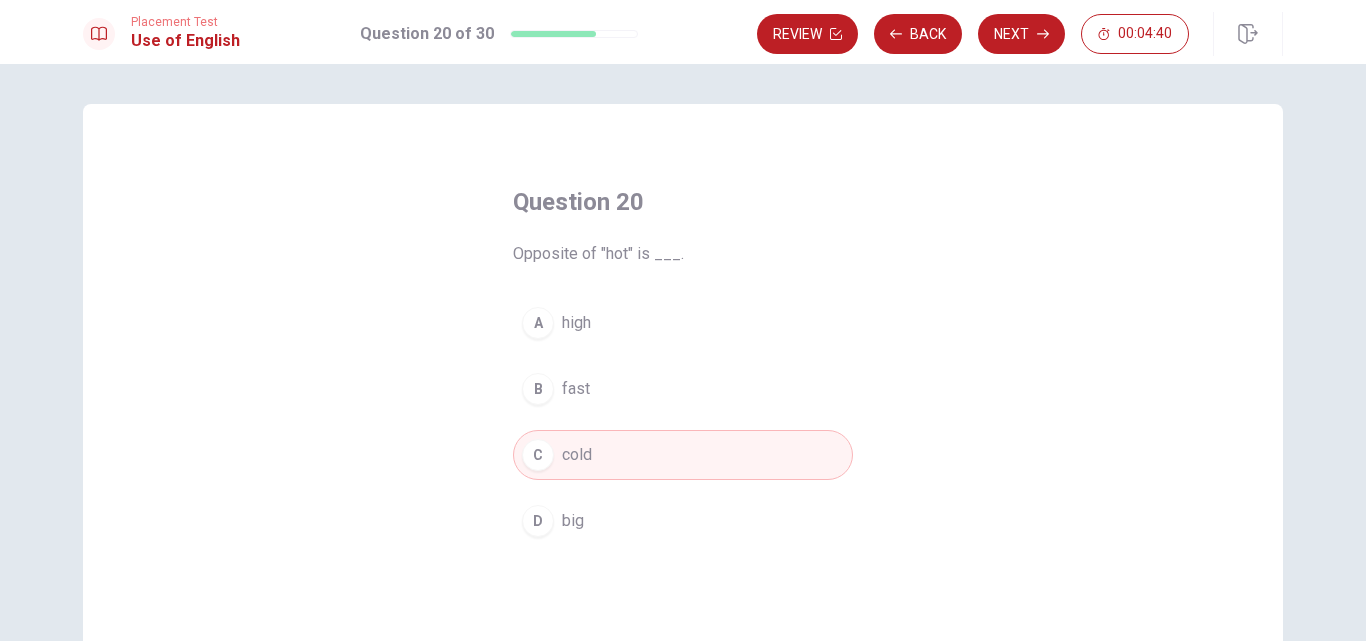 click on "Next" at bounding box center (1021, 34) 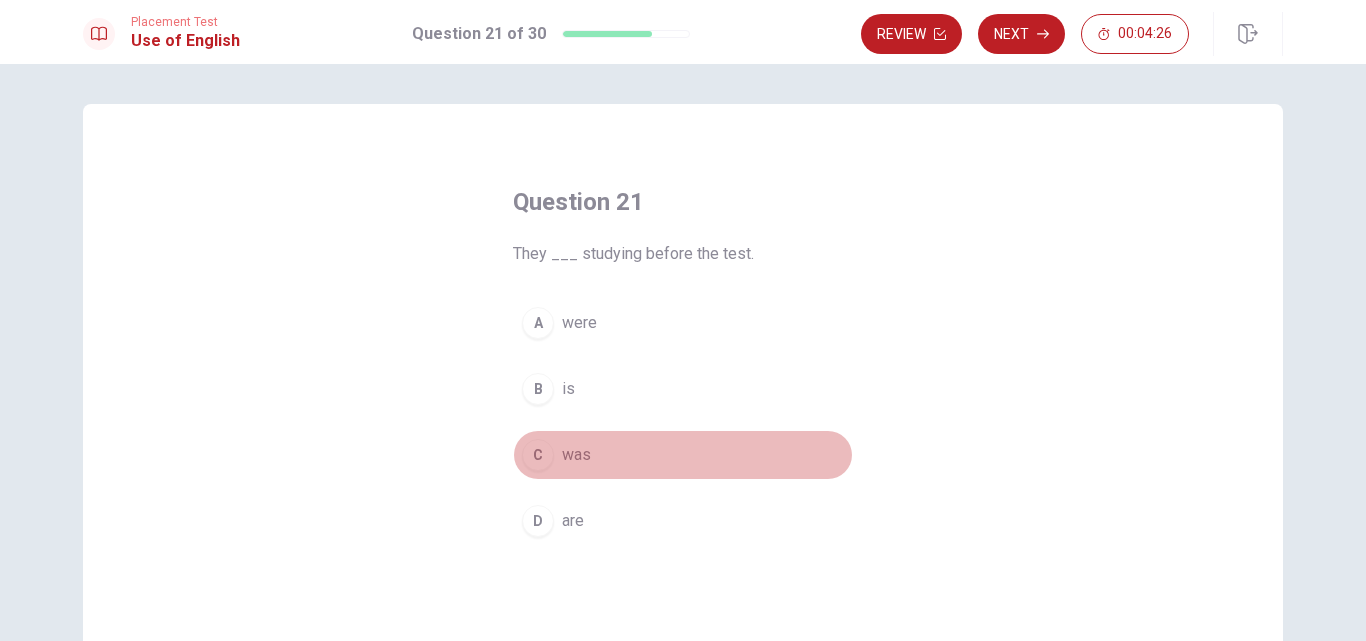 click on "C was" at bounding box center (683, 455) 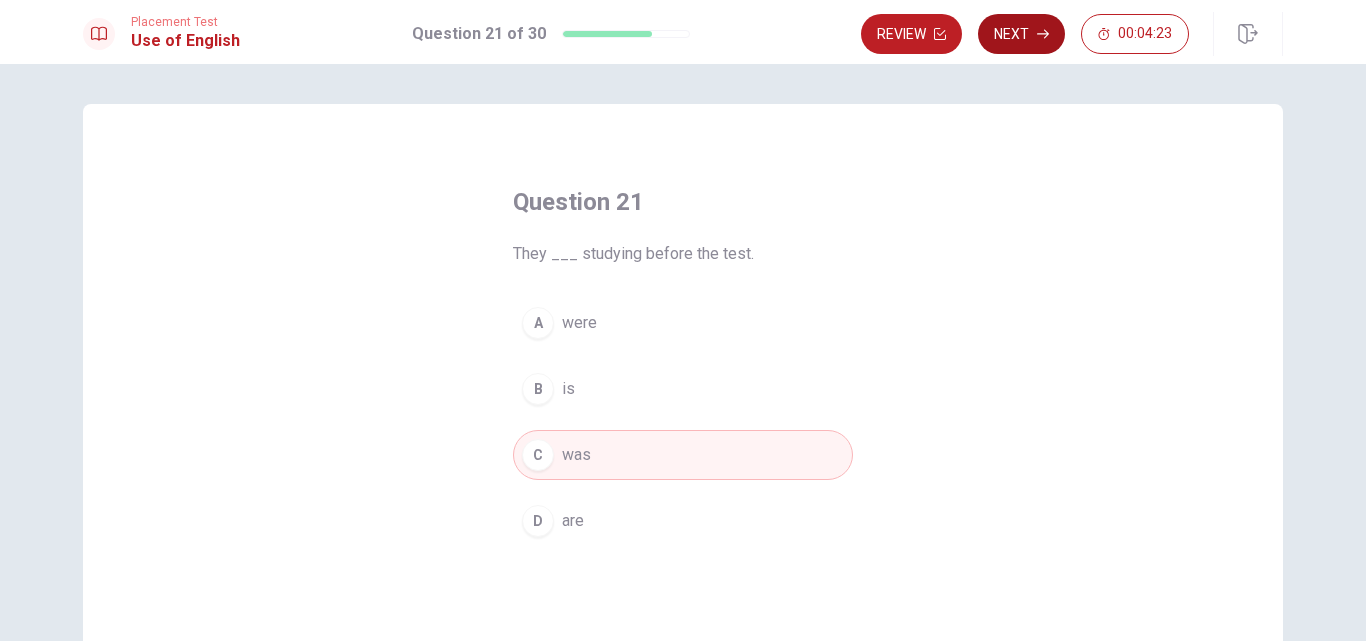 click on "Next" at bounding box center (1021, 34) 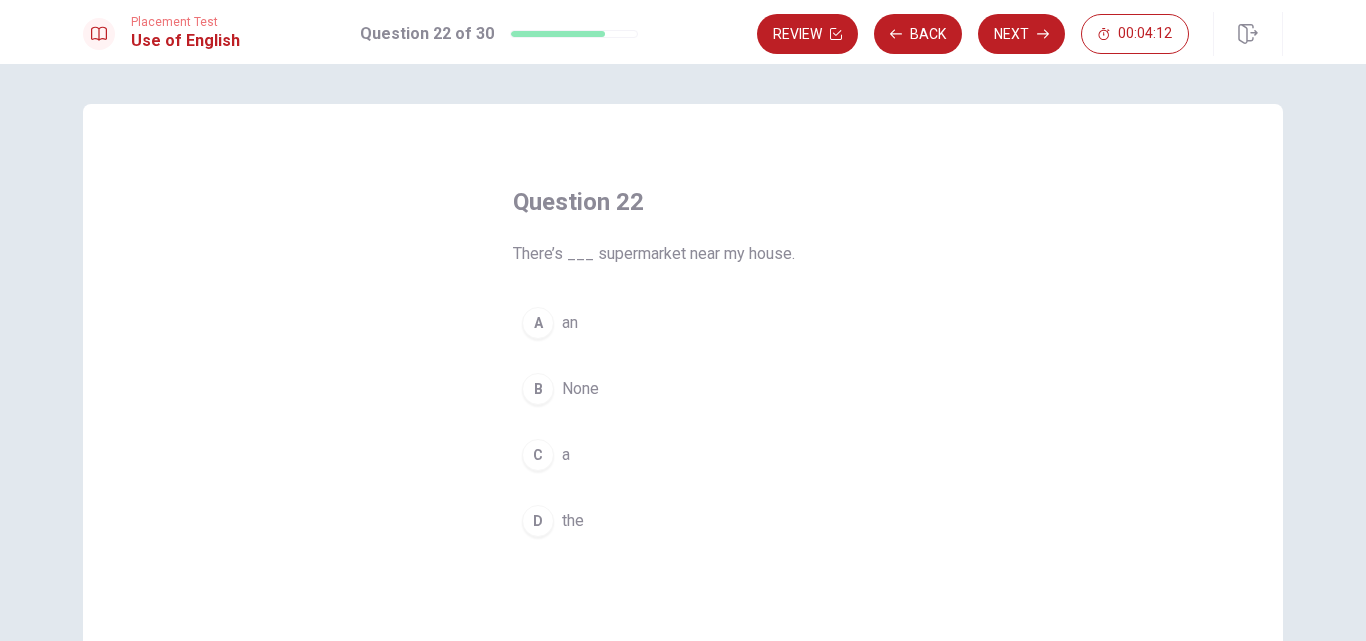click on "the" at bounding box center (573, 521) 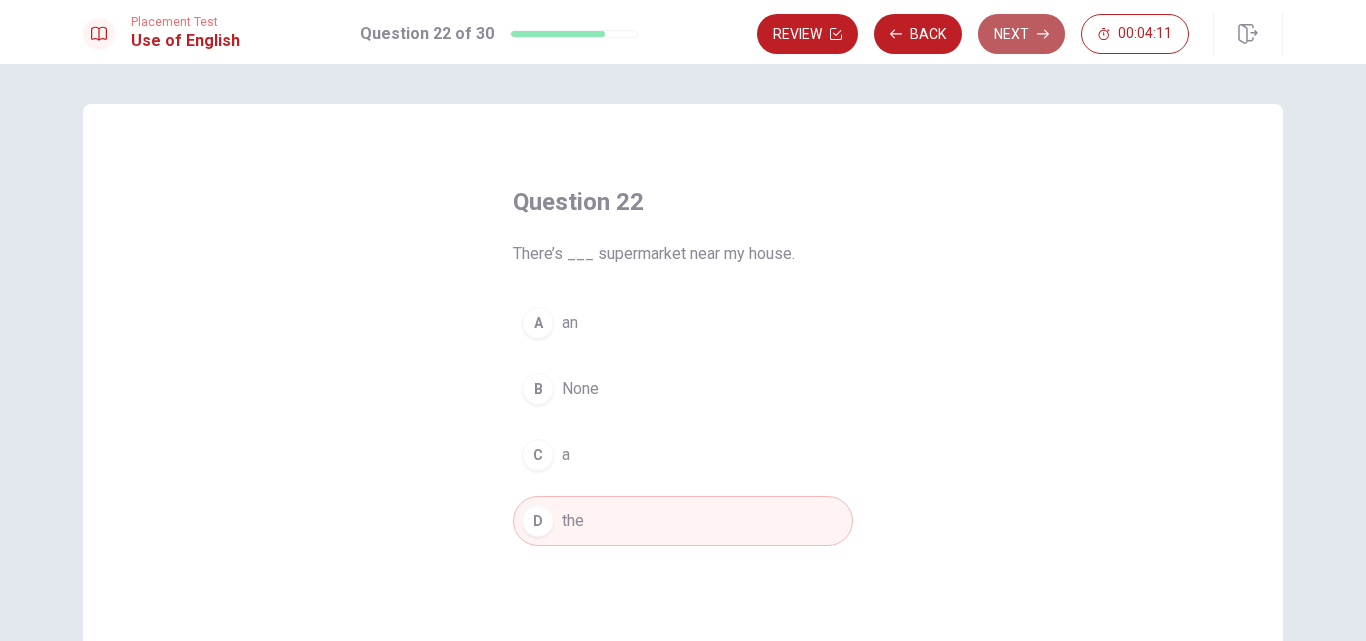 click on "Next" at bounding box center [1021, 34] 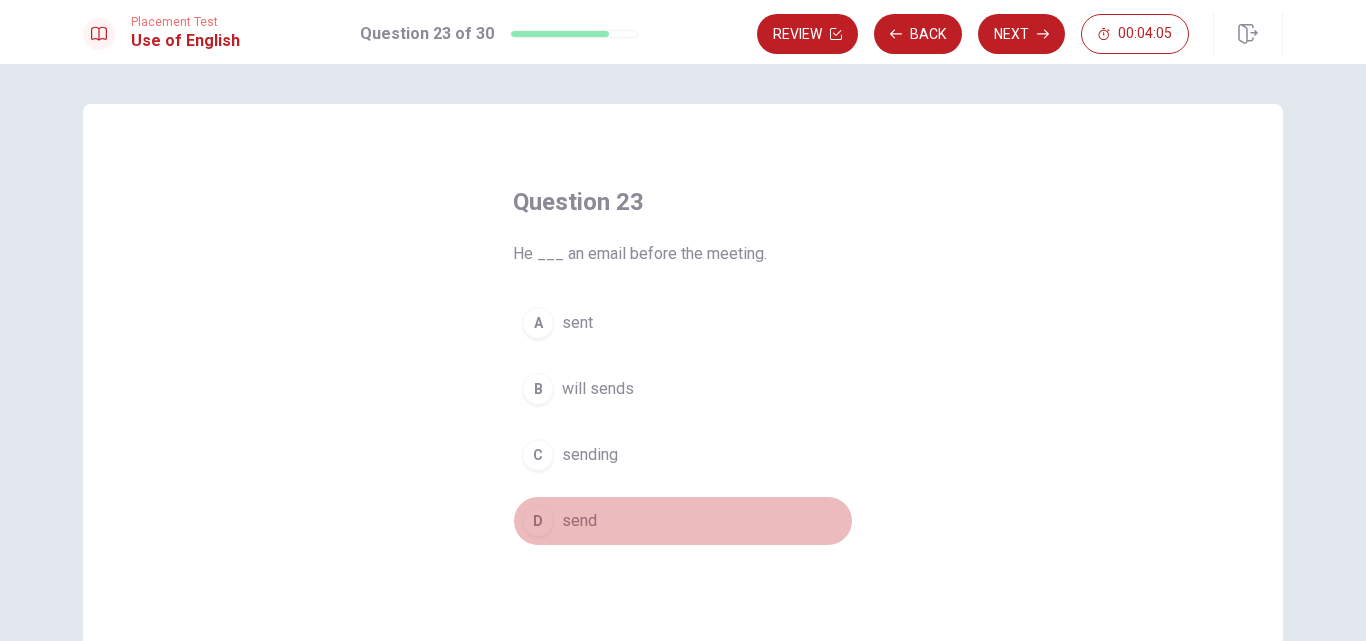 click on "send" at bounding box center (579, 521) 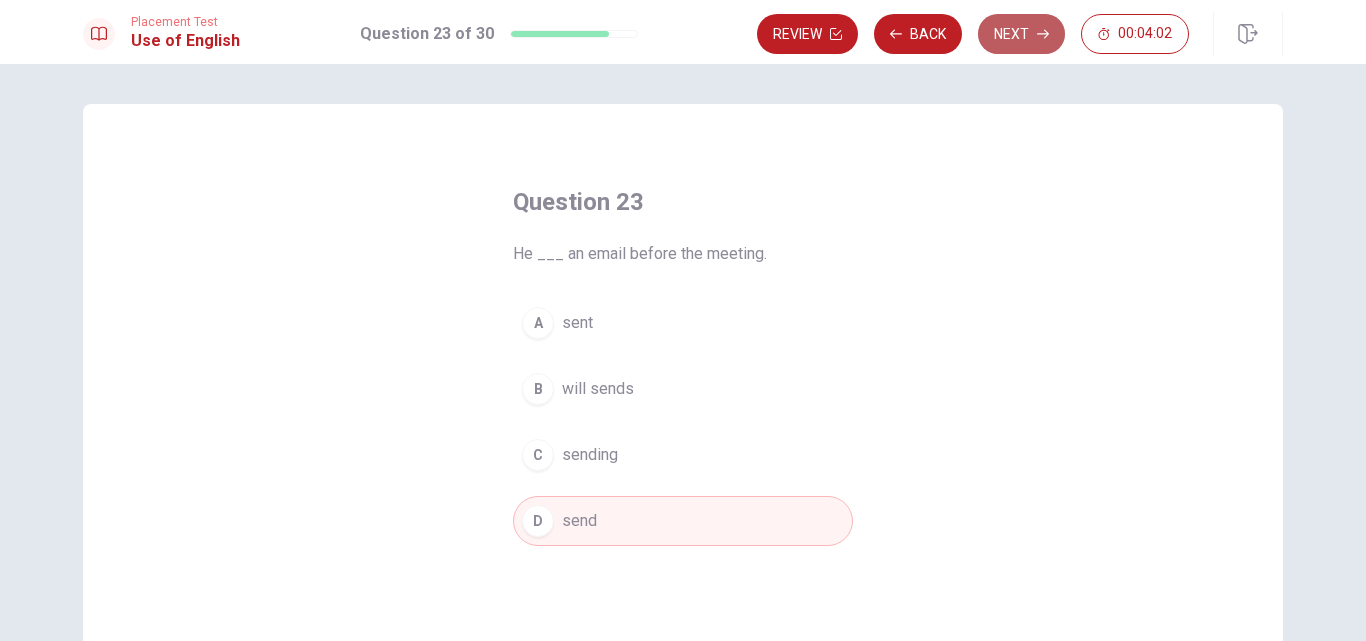 click on "Next" at bounding box center (1021, 34) 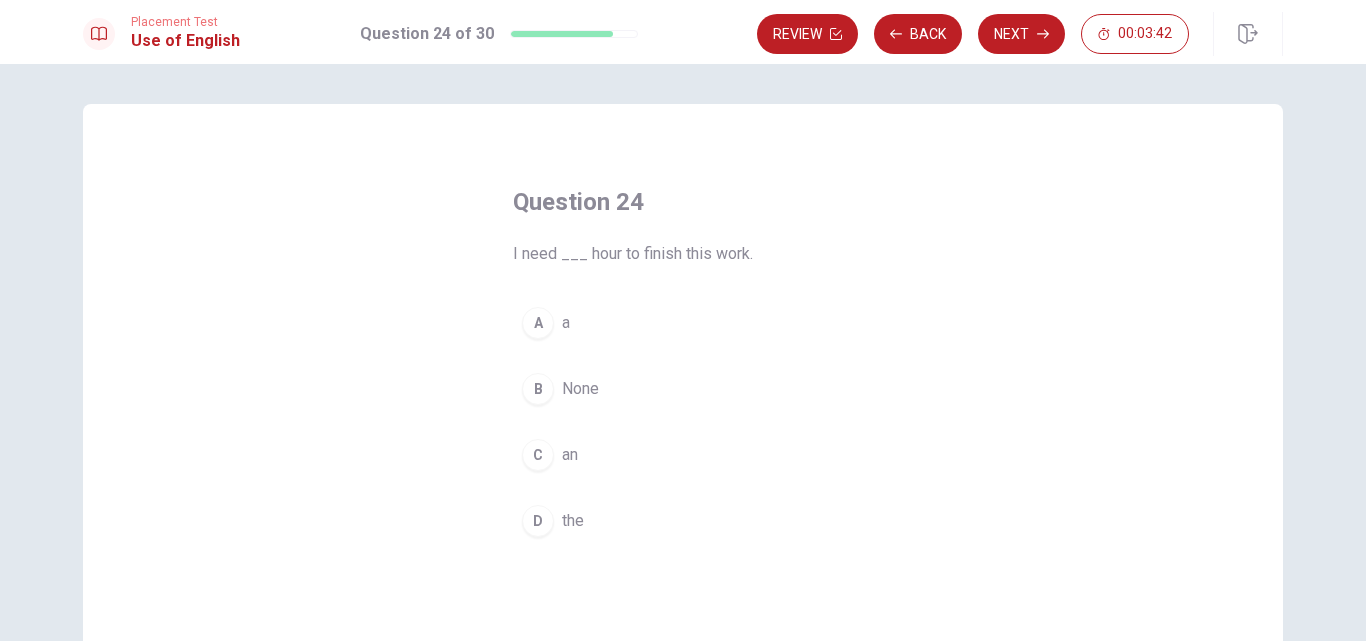 click on "a" at bounding box center (566, 323) 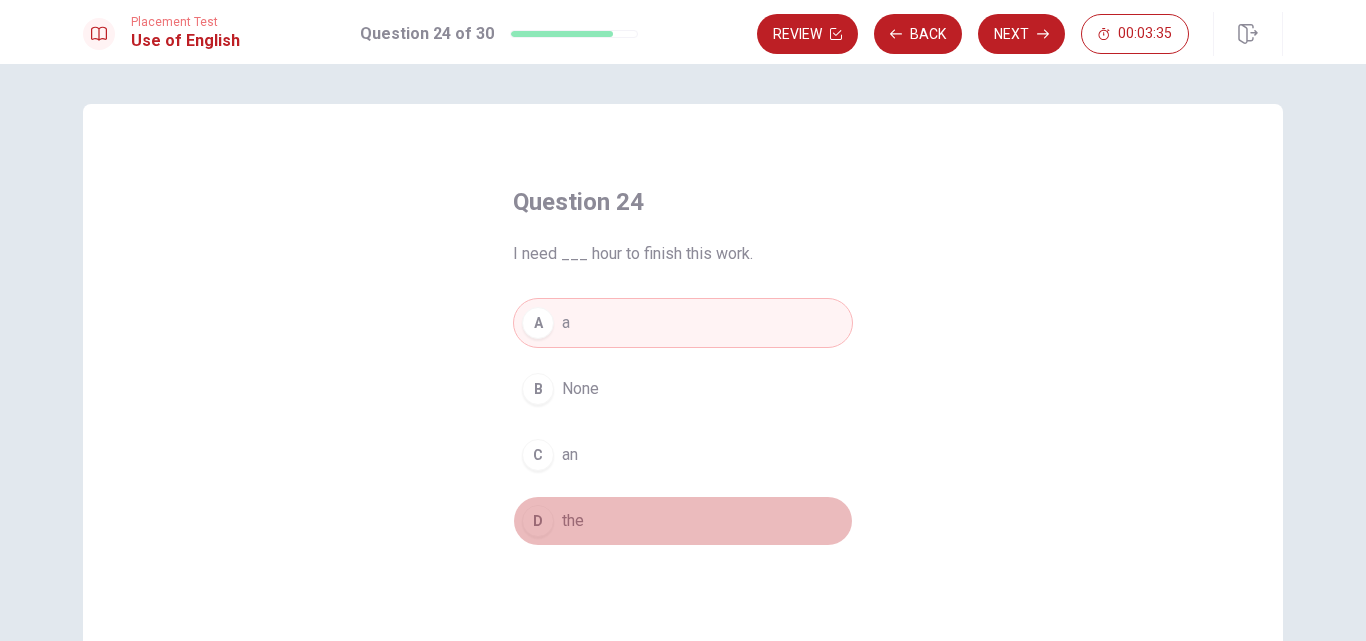 drag, startPoint x: 567, startPoint y: 516, endPoint x: 594, endPoint y: 524, distance: 28.160255 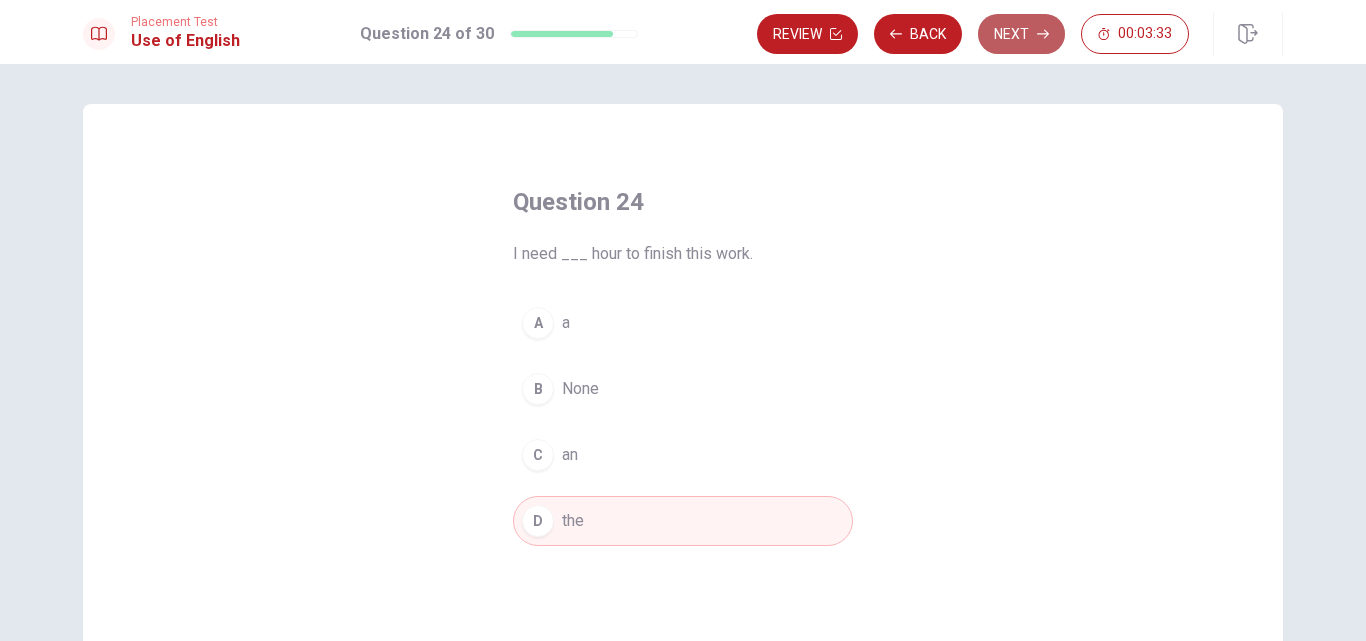 click on "Next" at bounding box center (1021, 34) 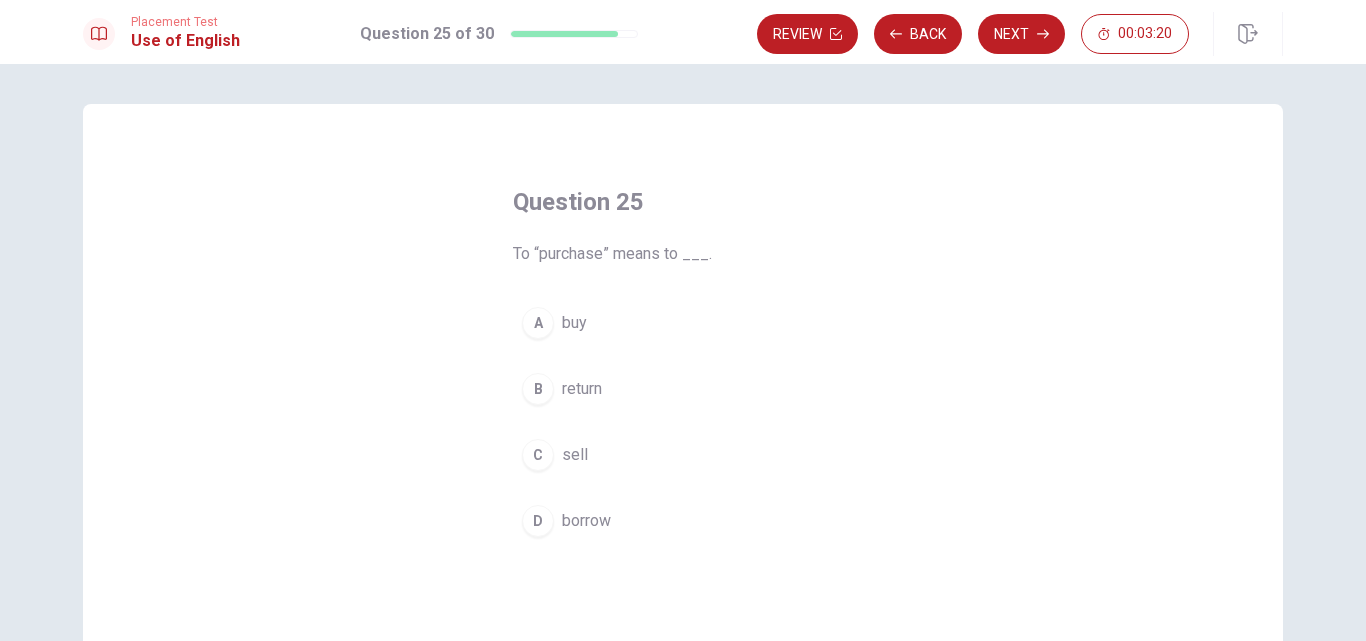 click on "A" at bounding box center (538, 323) 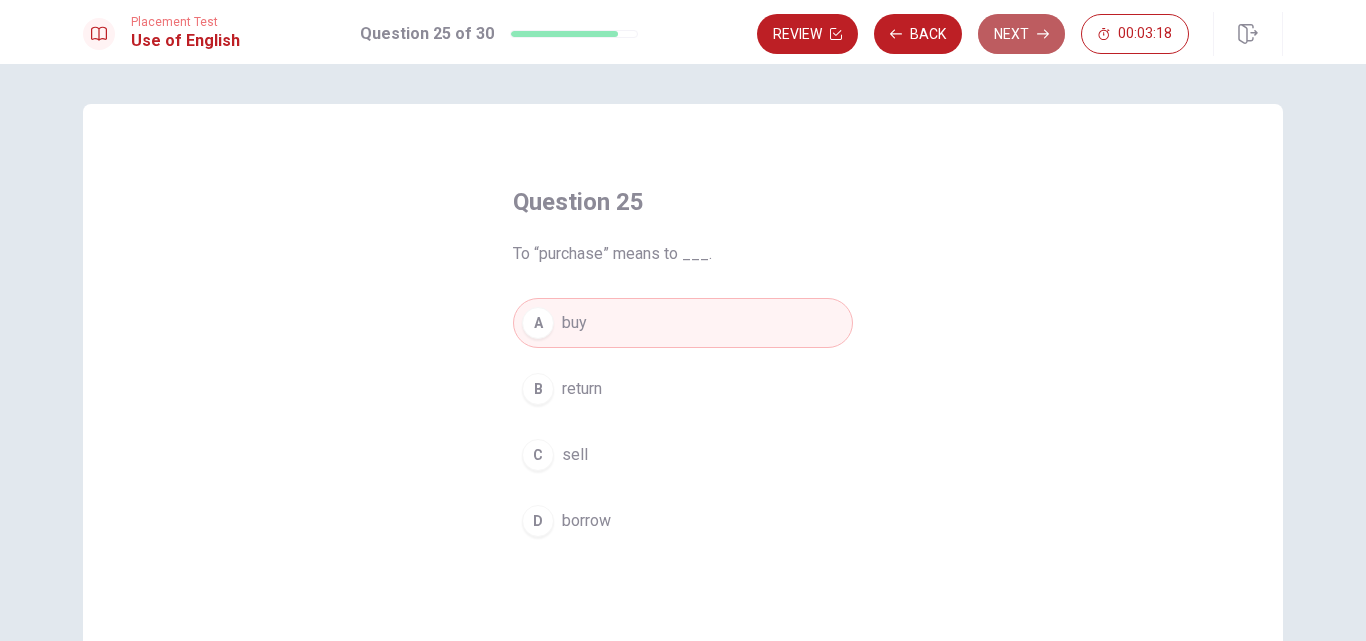 click on "Next" at bounding box center [1021, 34] 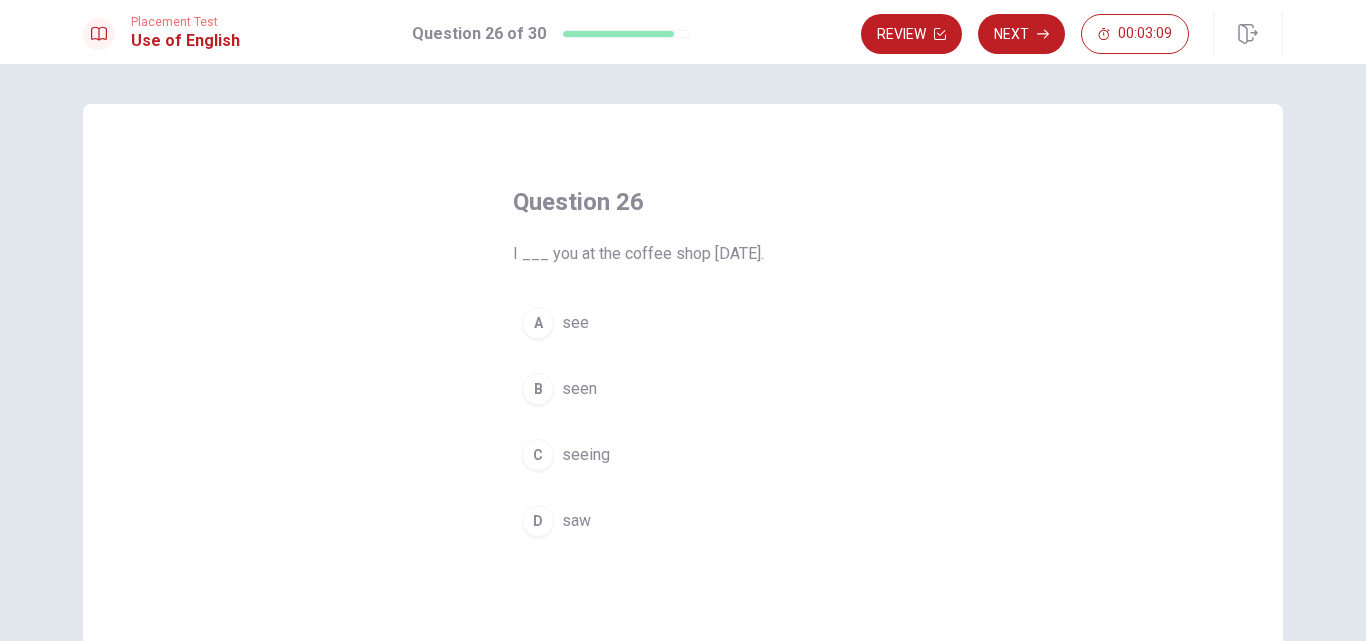 click on "see" at bounding box center [575, 323] 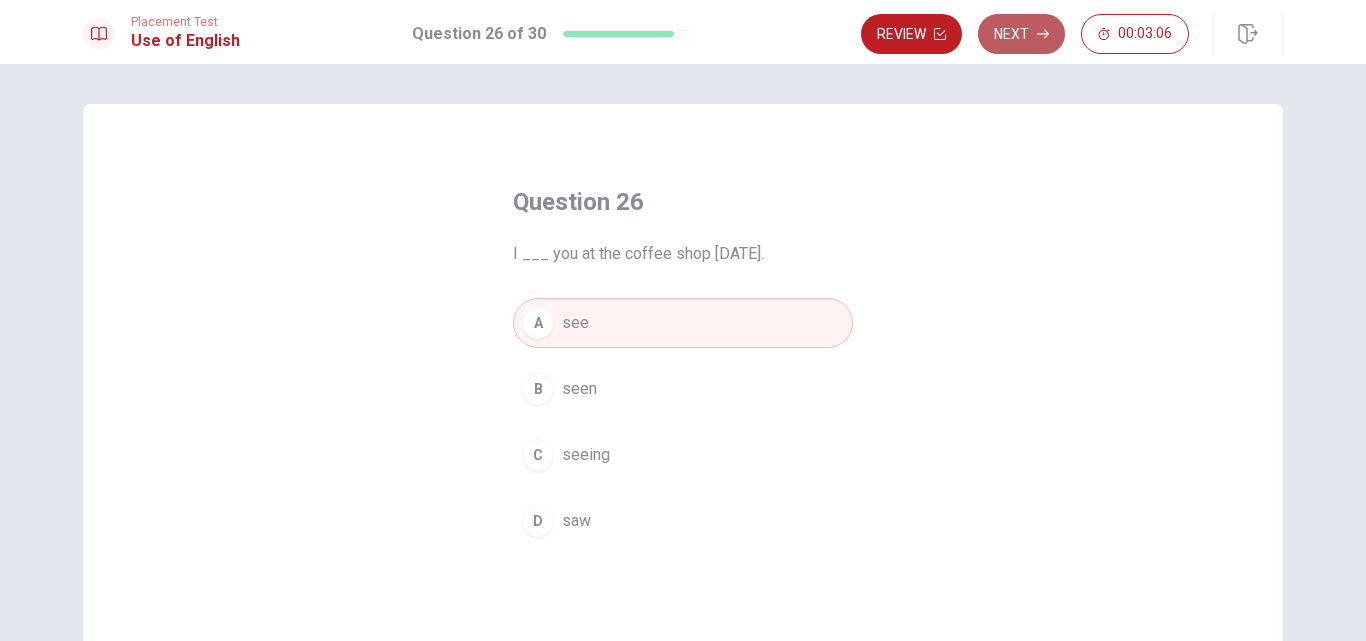 click on "Next" at bounding box center (1021, 34) 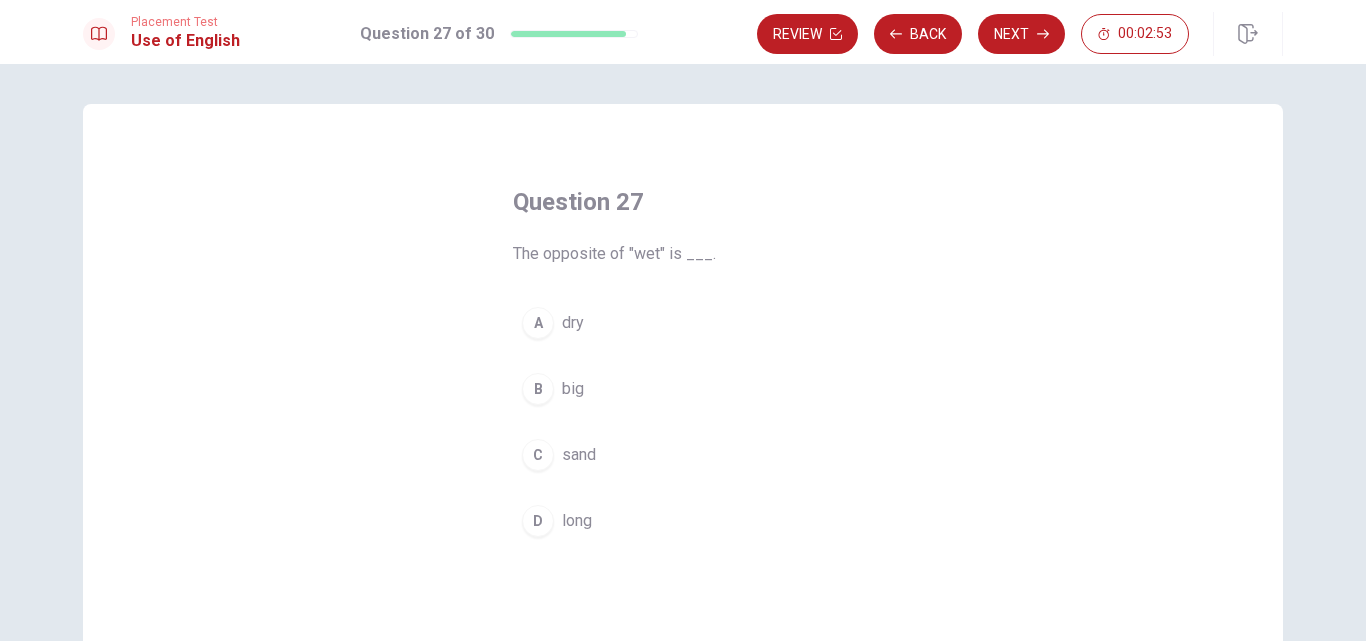 click on "C" at bounding box center (538, 455) 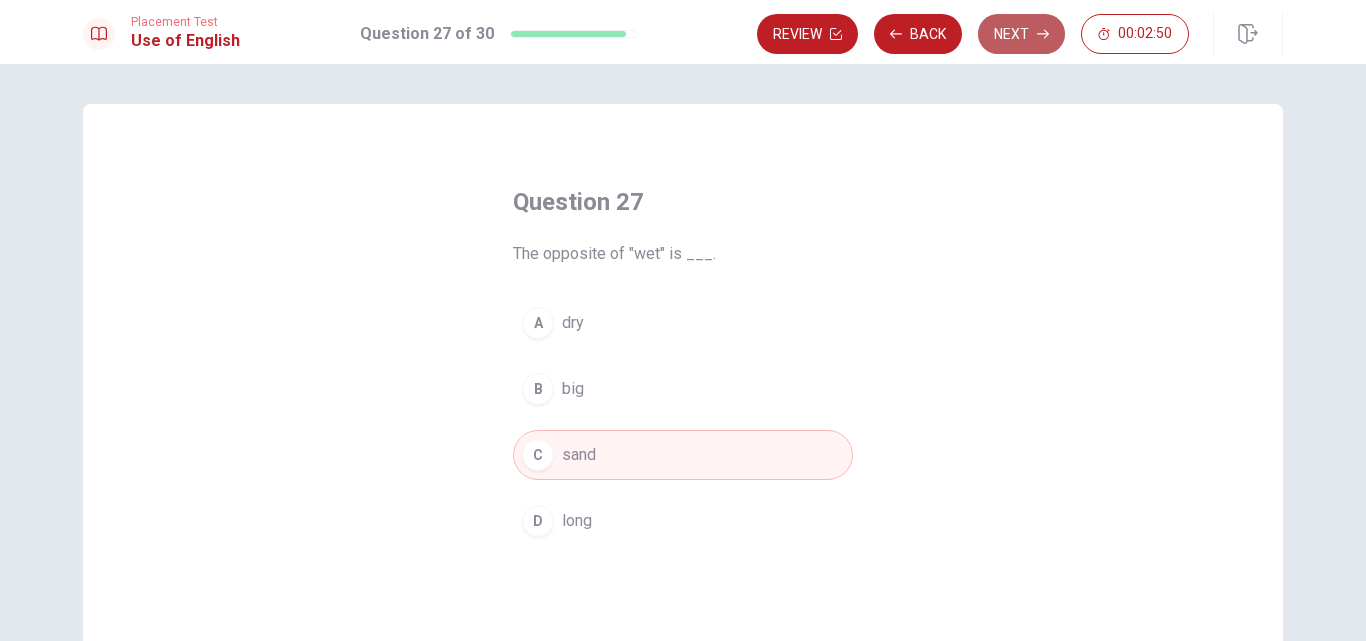 click on "Next" at bounding box center [1021, 34] 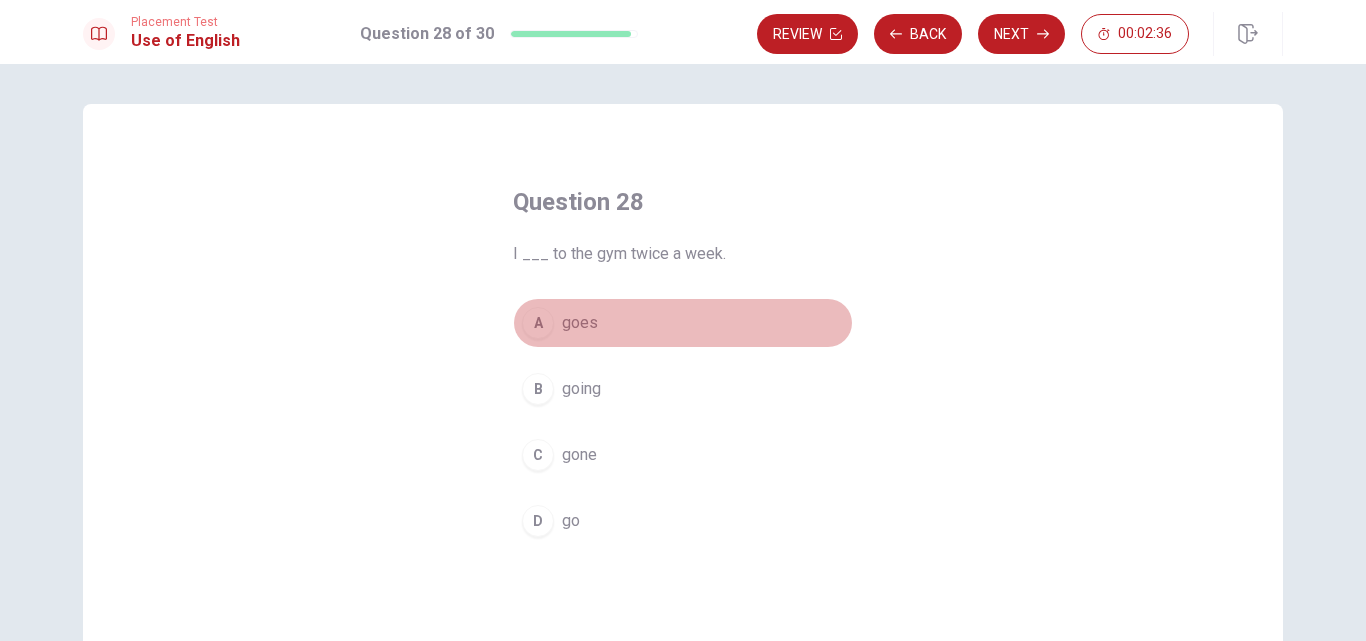 click on "A" at bounding box center (538, 323) 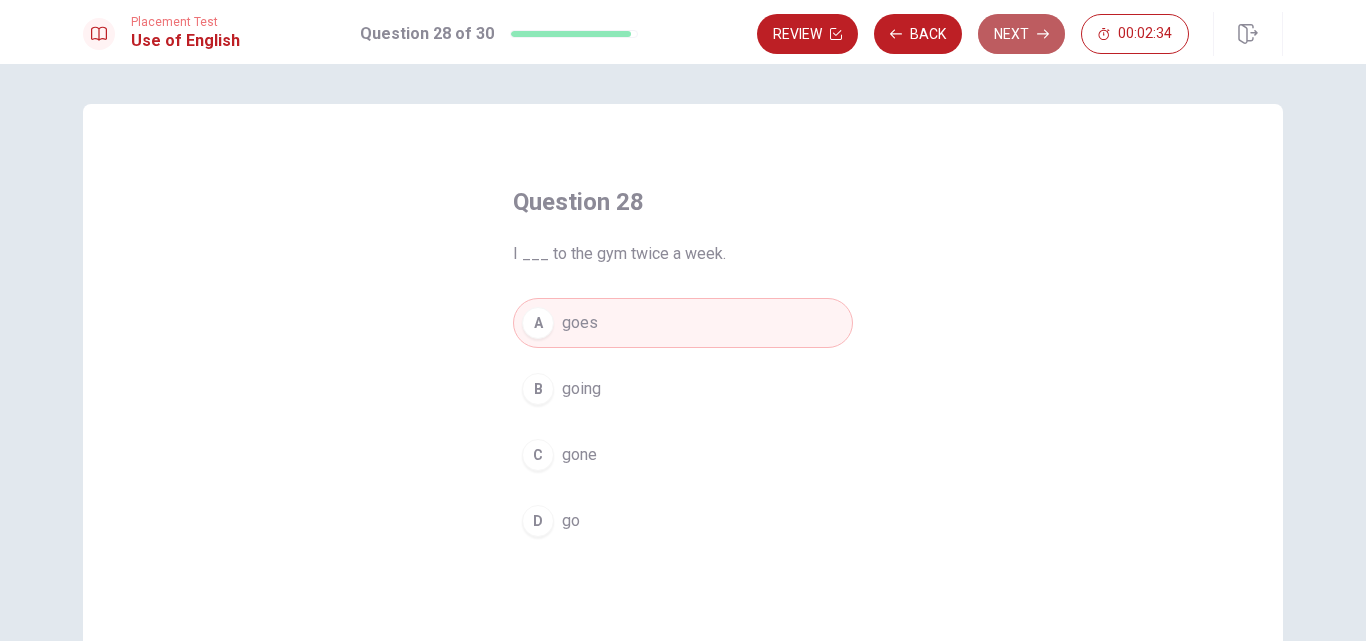 click on "Next" at bounding box center [1021, 34] 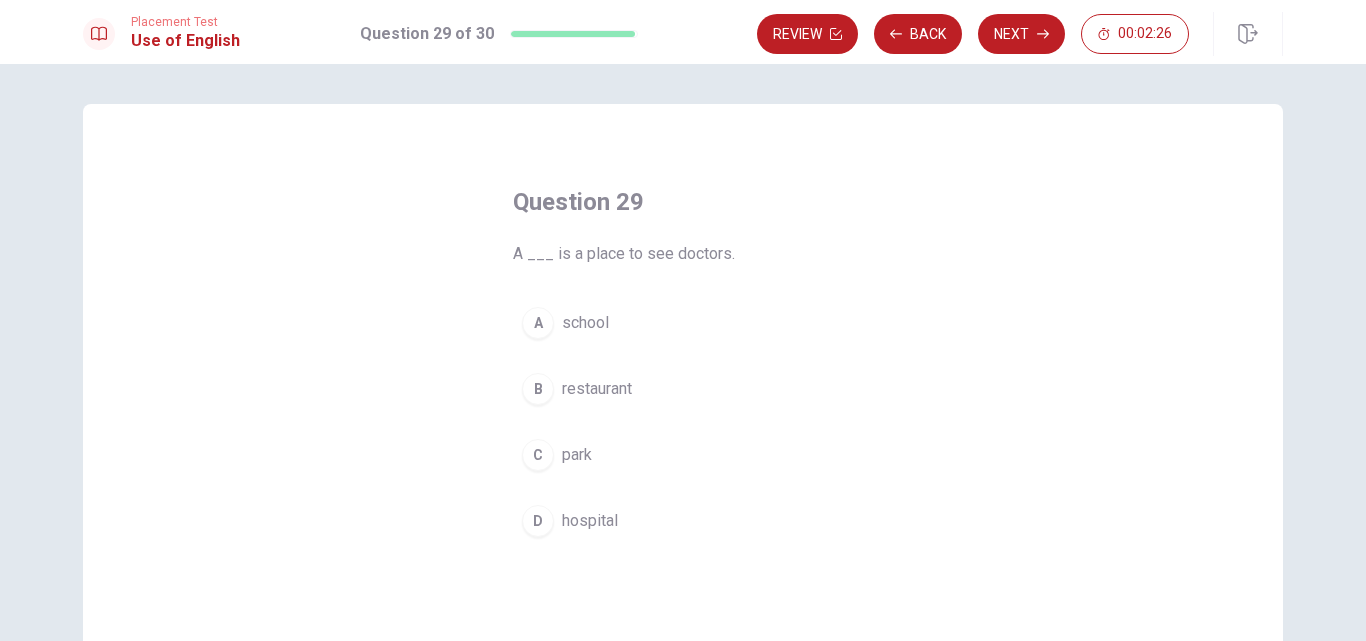 click on "D" at bounding box center [538, 521] 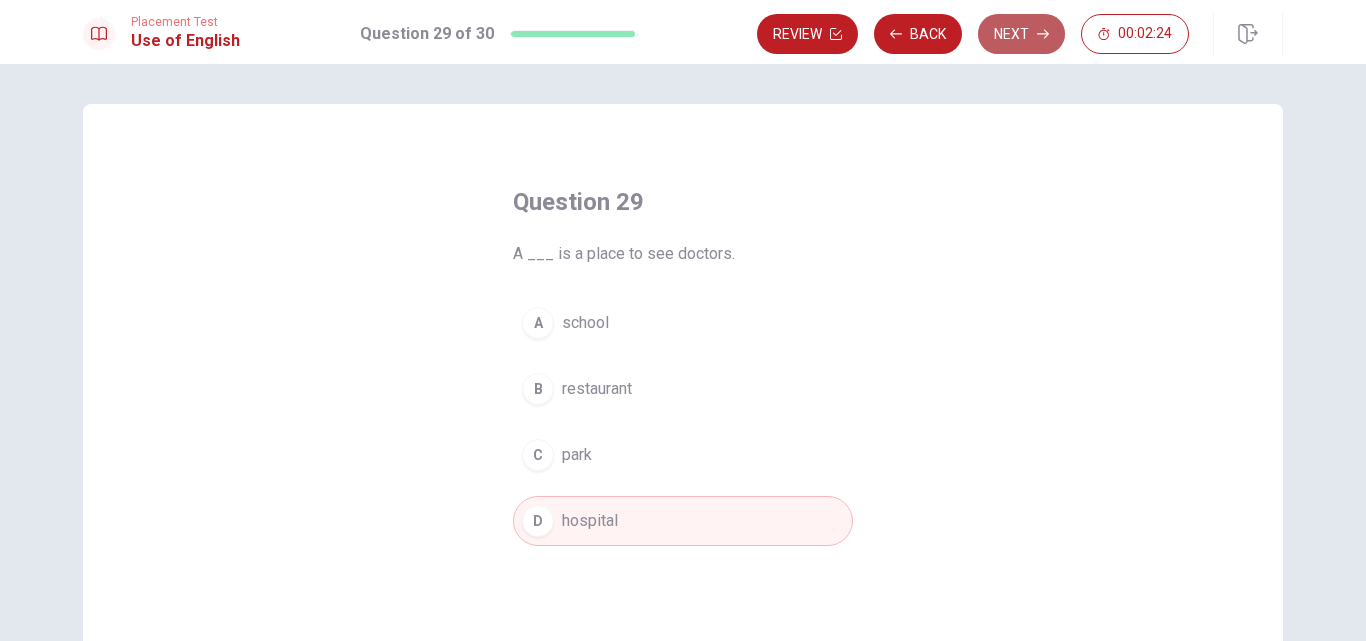 click on "Next" at bounding box center (1021, 34) 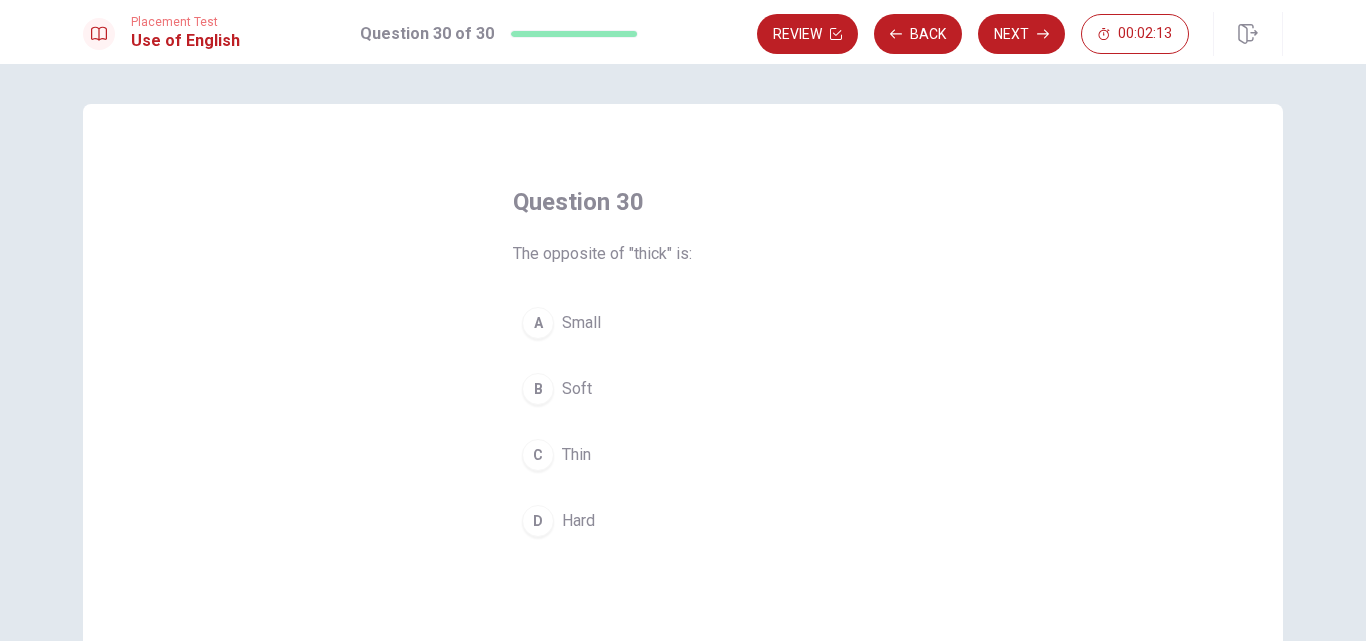 click on "Hard" at bounding box center [578, 521] 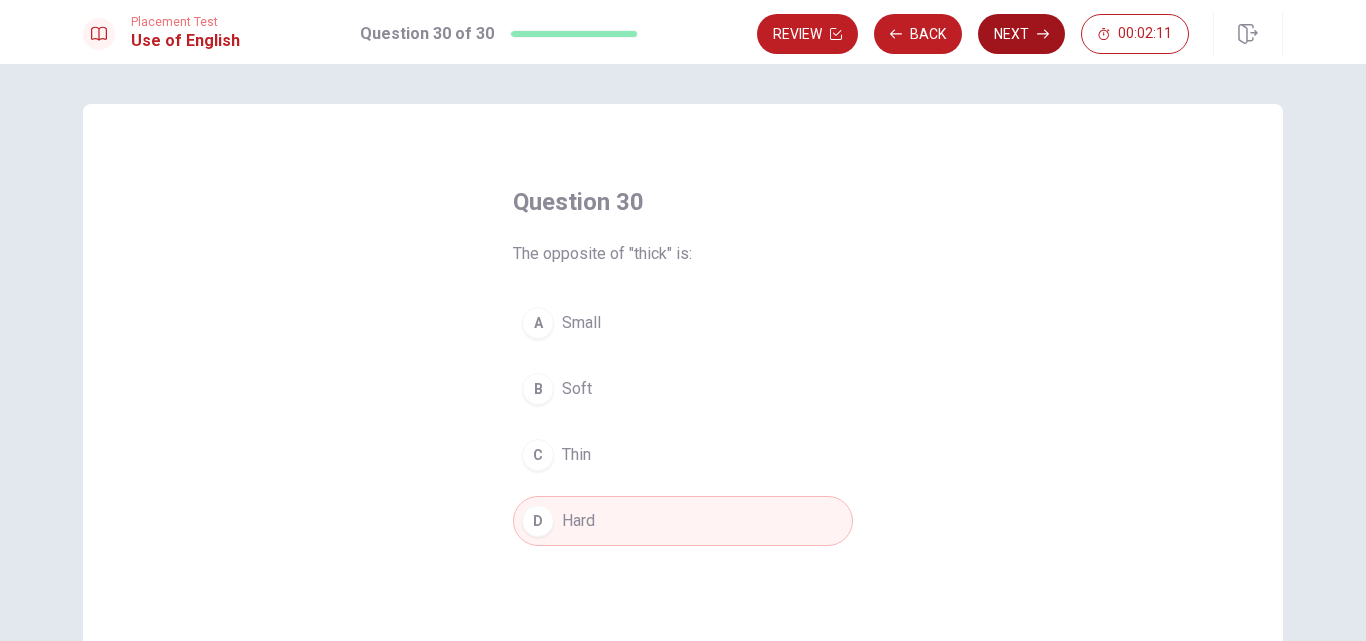 click on "Next" at bounding box center (1021, 34) 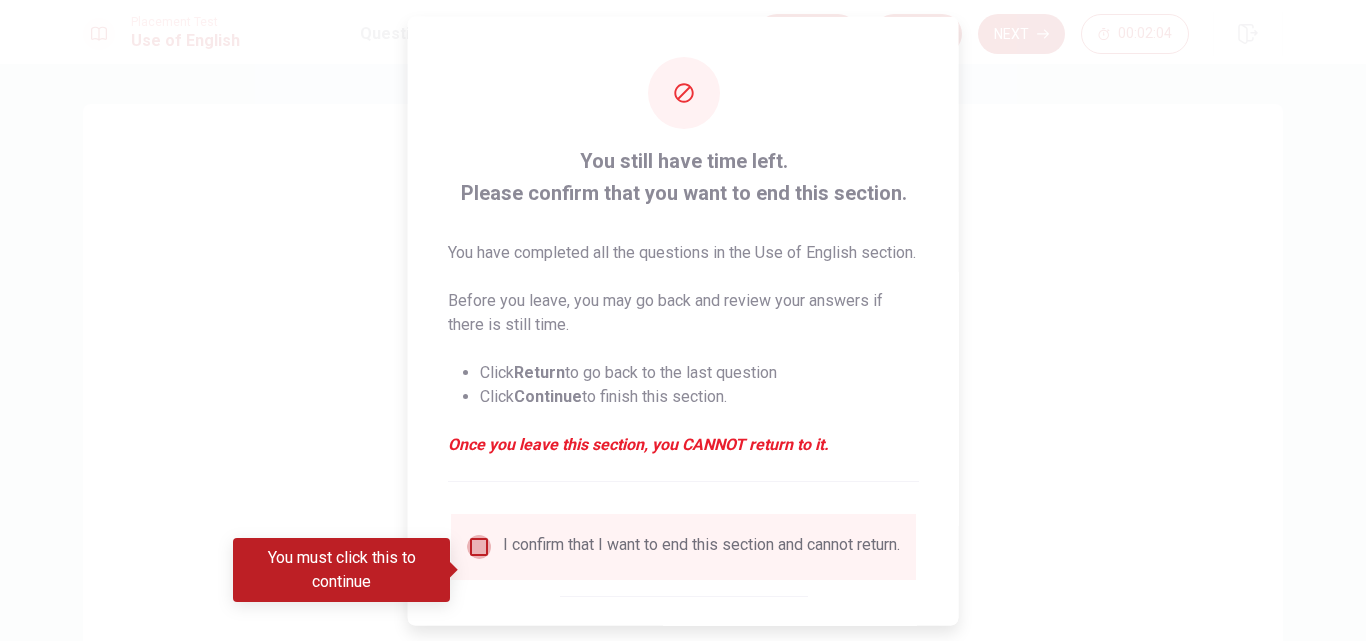 click at bounding box center [479, 546] 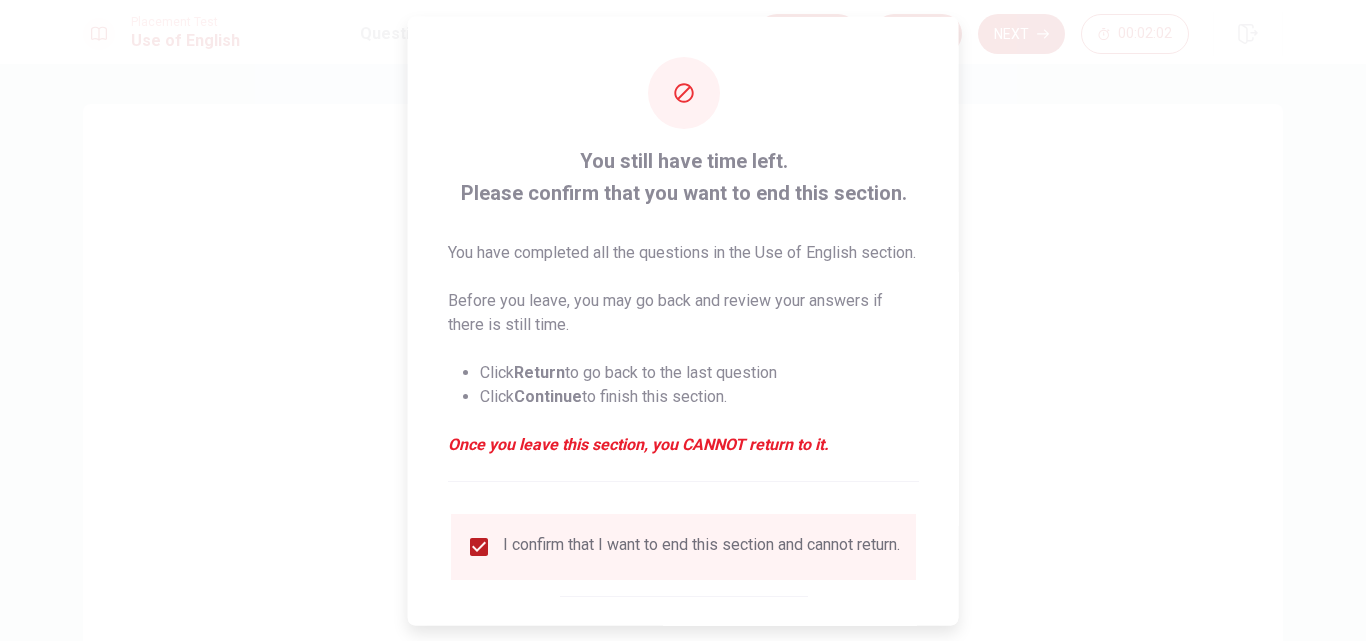 scroll, scrollTop: 129, scrollLeft: 0, axis: vertical 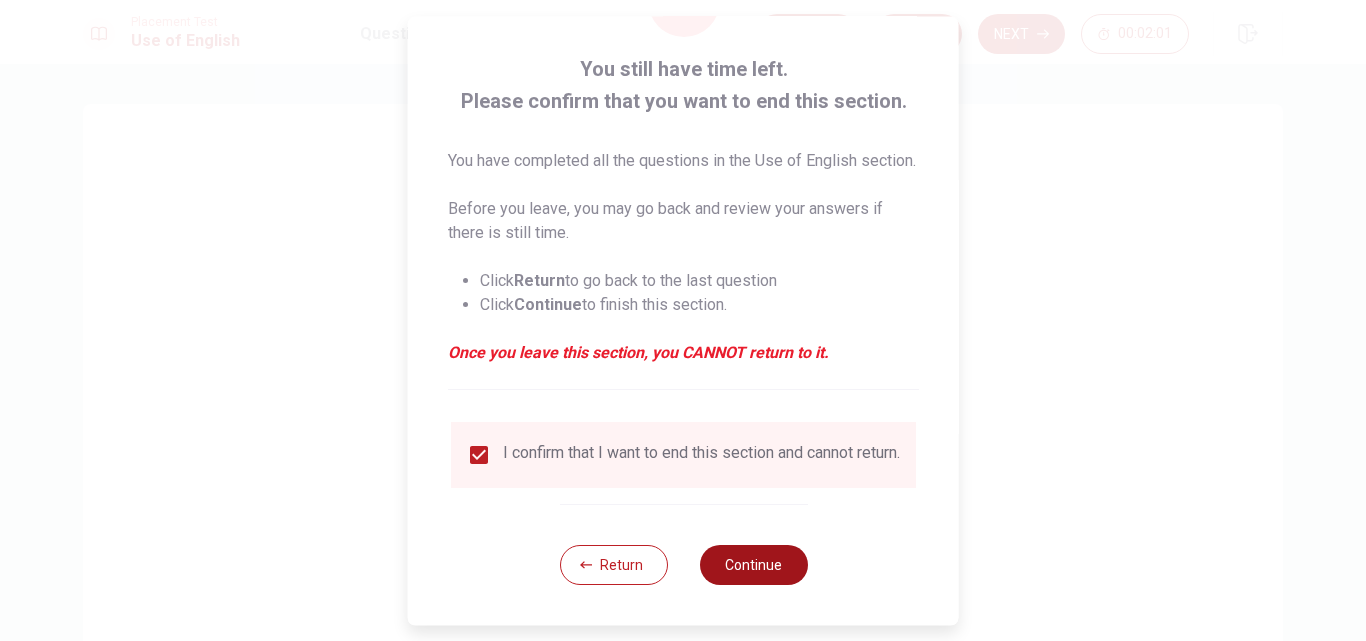 click on "Continue" at bounding box center [753, 565] 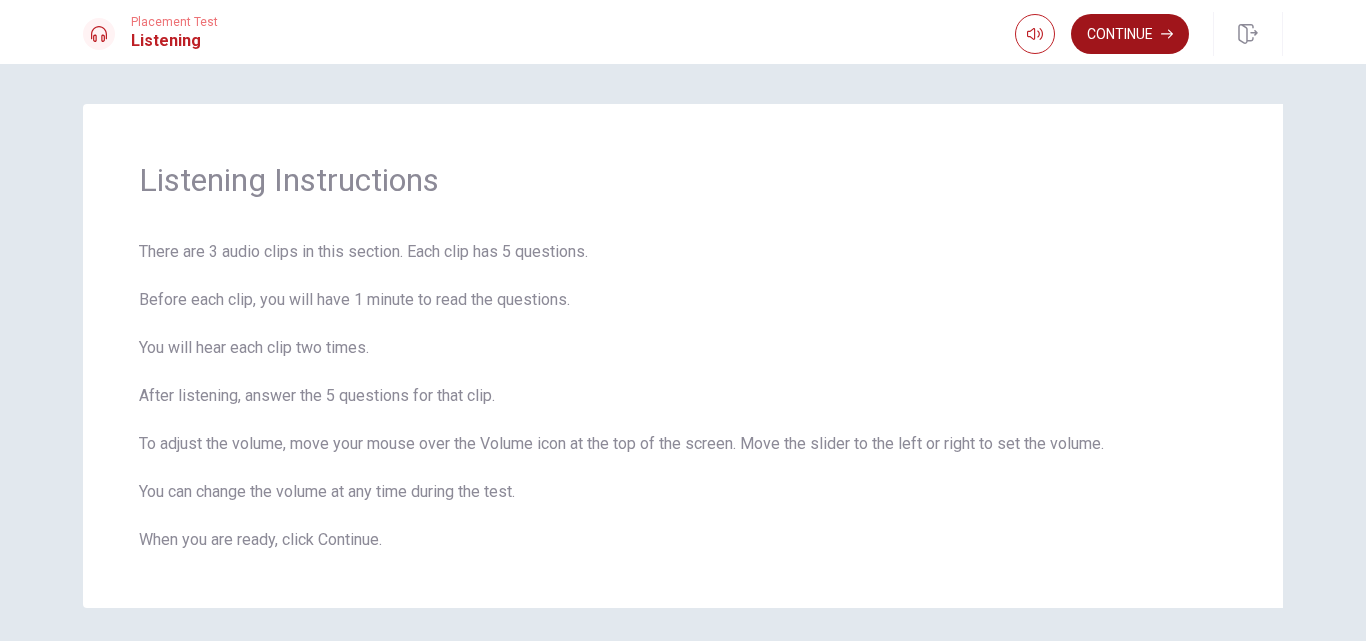 click on "Continue" at bounding box center (1130, 34) 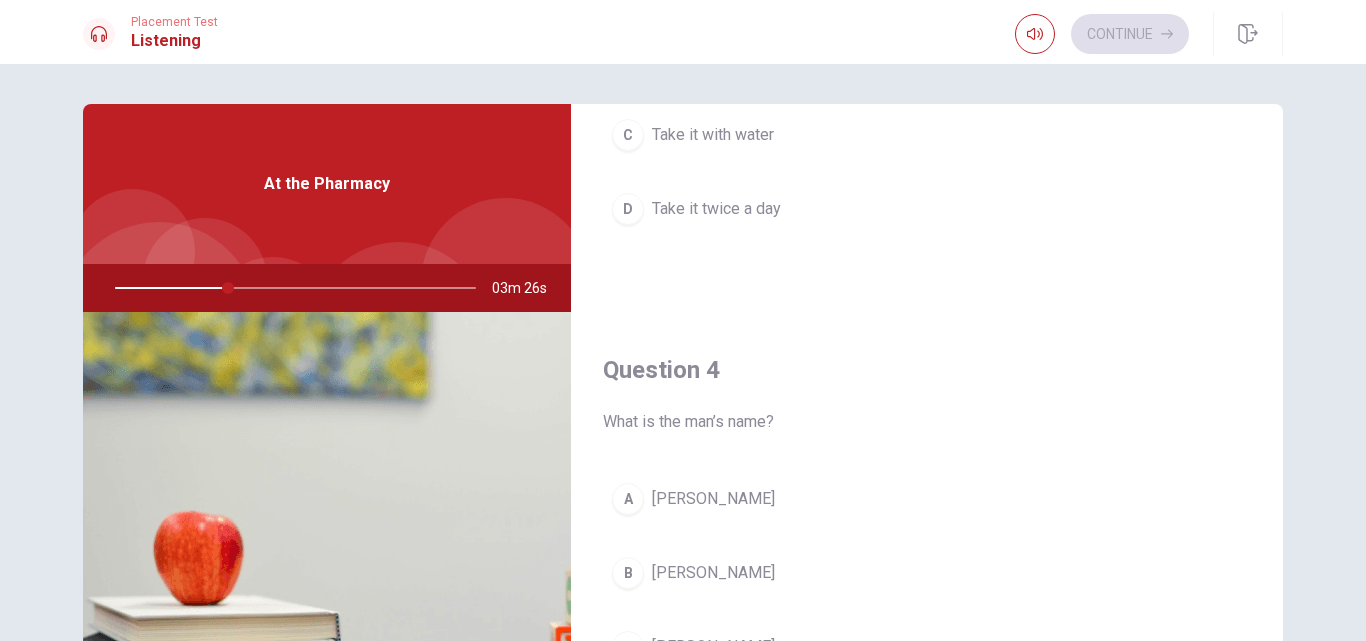 scroll, scrollTop: 1417, scrollLeft: 0, axis: vertical 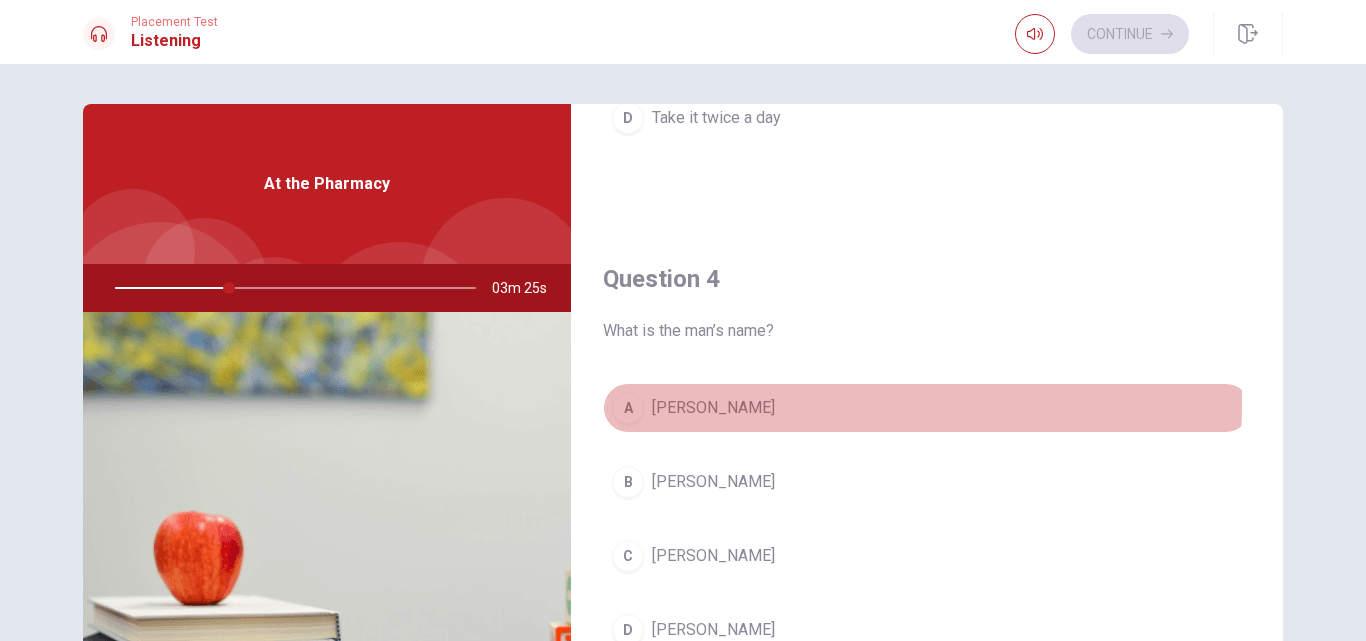 click on "A" at bounding box center [628, 408] 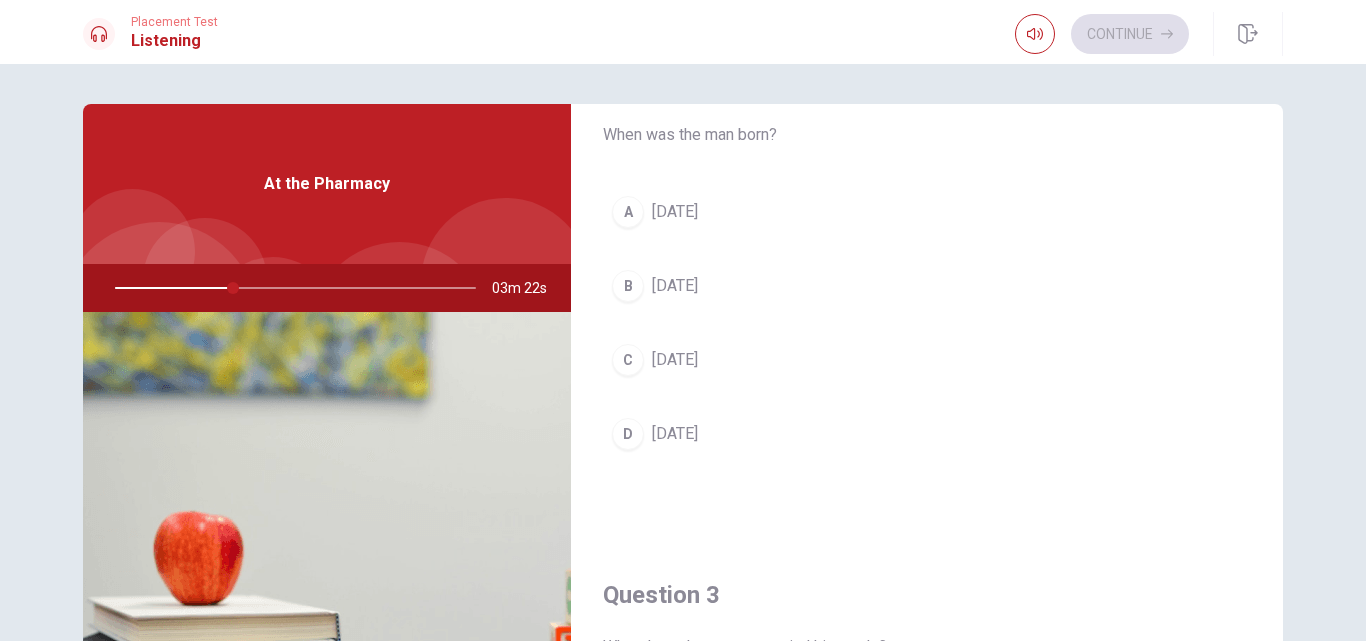 scroll, scrollTop: 574, scrollLeft: 0, axis: vertical 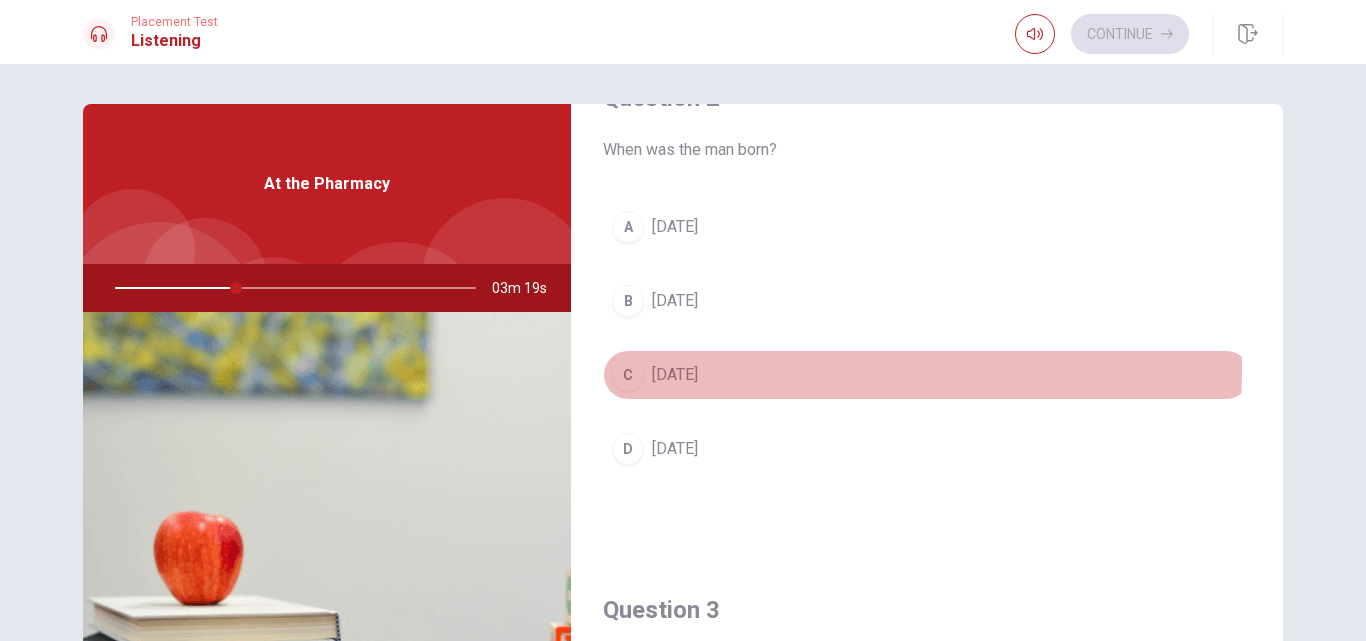 click on "C" at bounding box center (628, 375) 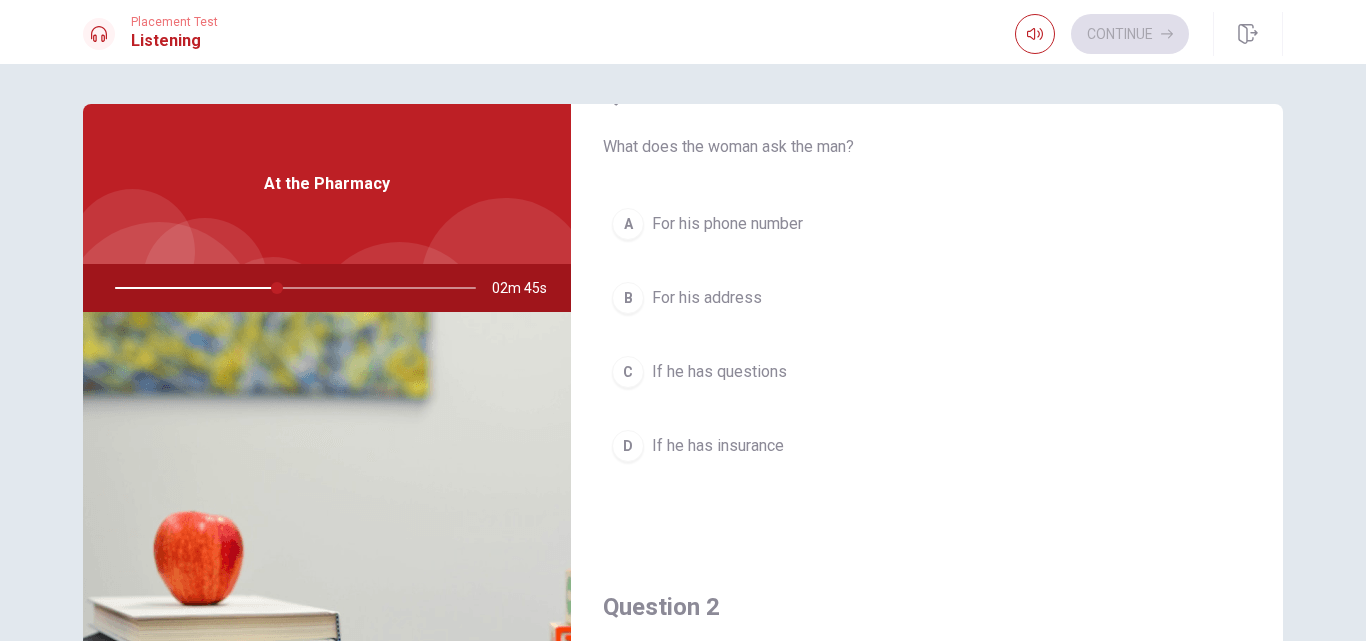 scroll, scrollTop: 64, scrollLeft: 0, axis: vertical 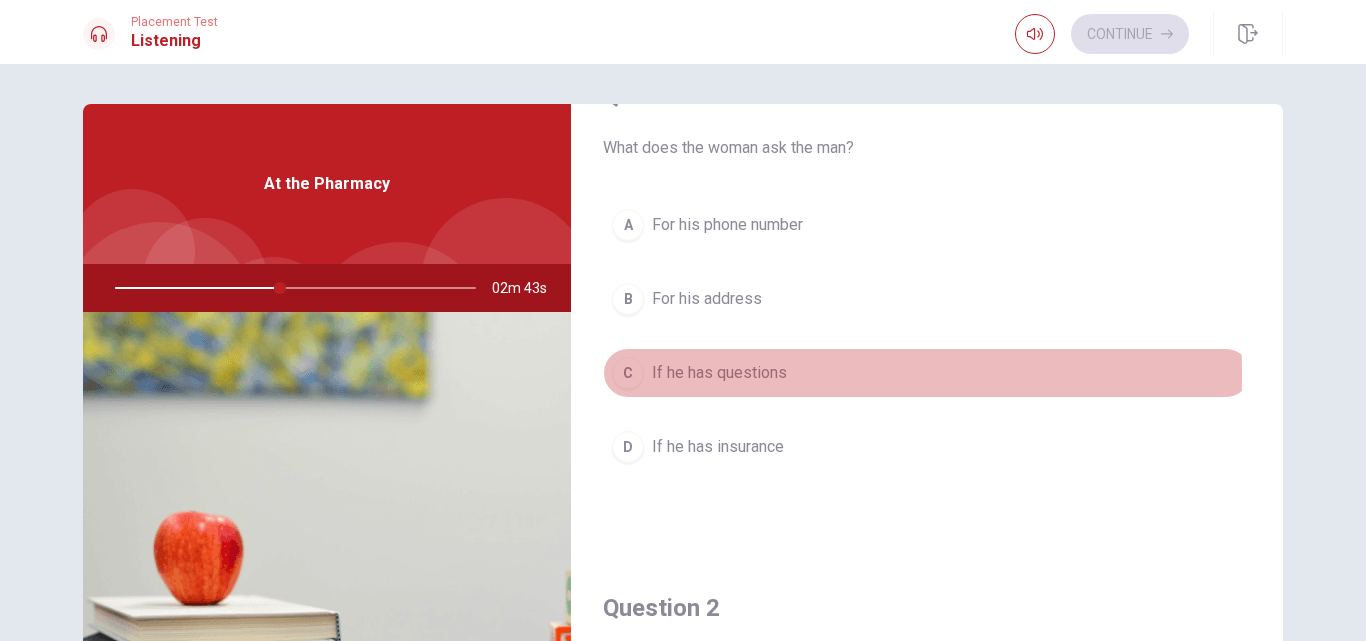 click on "C" at bounding box center [628, 373] 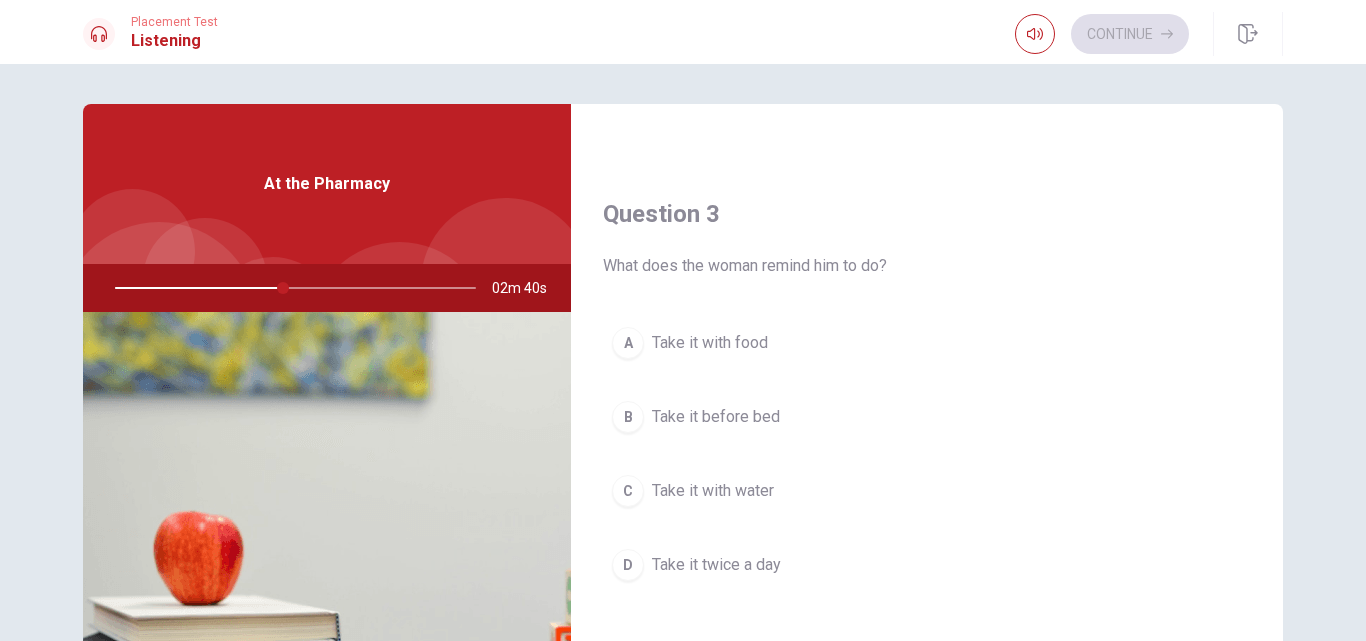 scroll, scrollTop: 986, scrollLeft: 0, axis: vertical 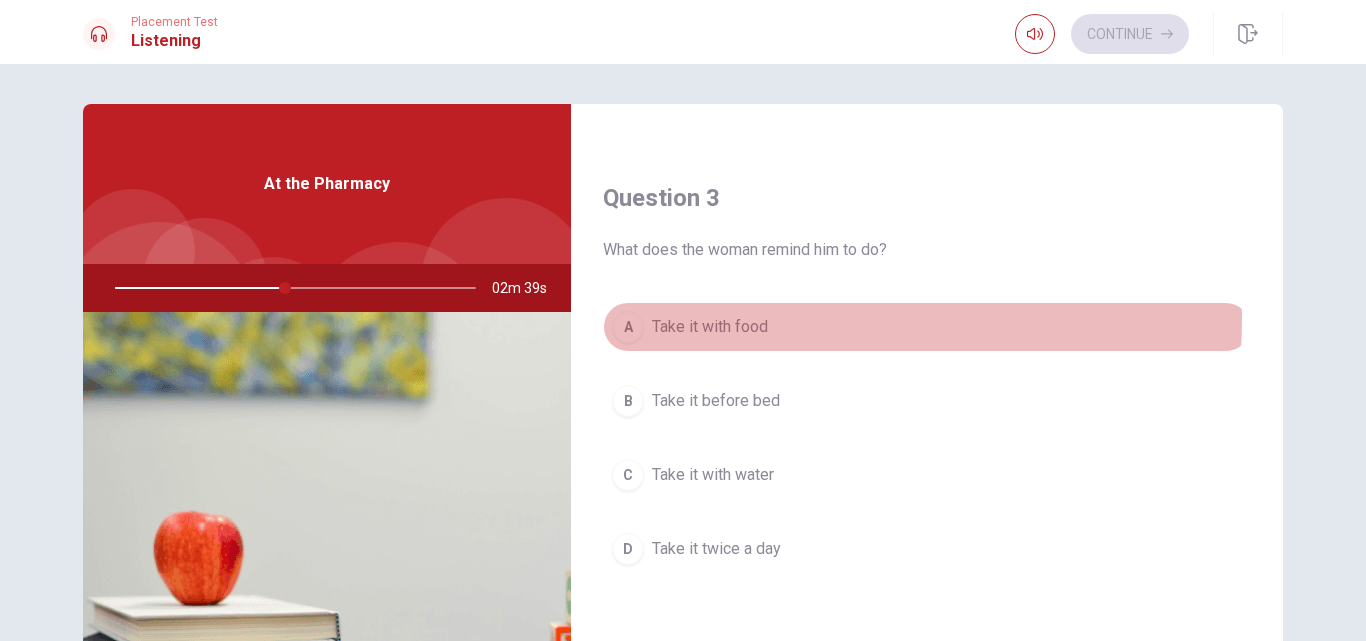 click on "A Take it with food" at bounding box center (927, 327) 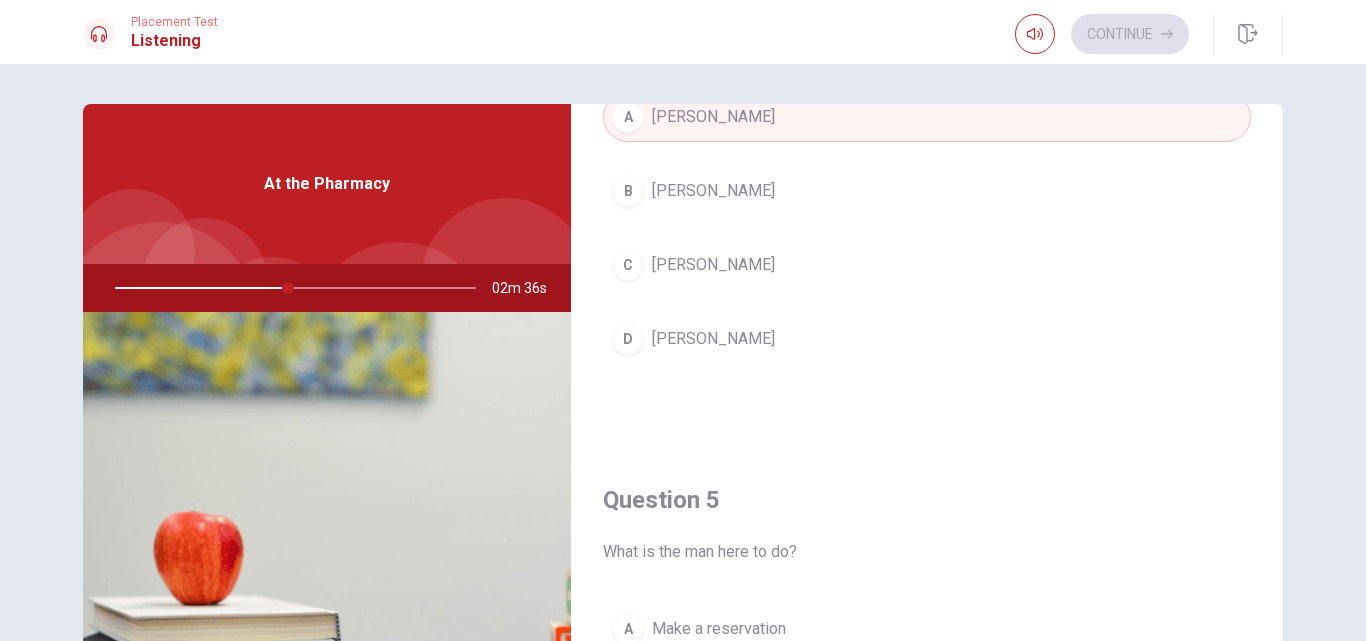 scroll, scrollTop: 1865, scrollLeft: 0, axis: vertical 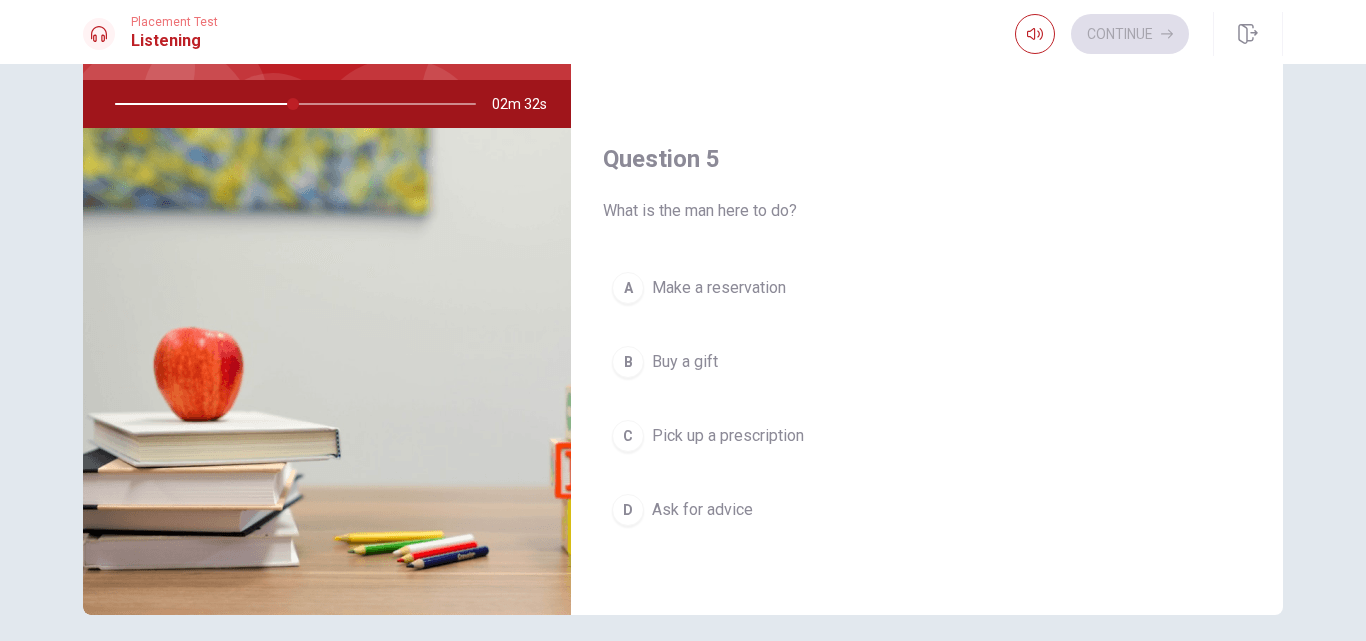 click on "Pick up a prescription" at bounding box center (728, 436) 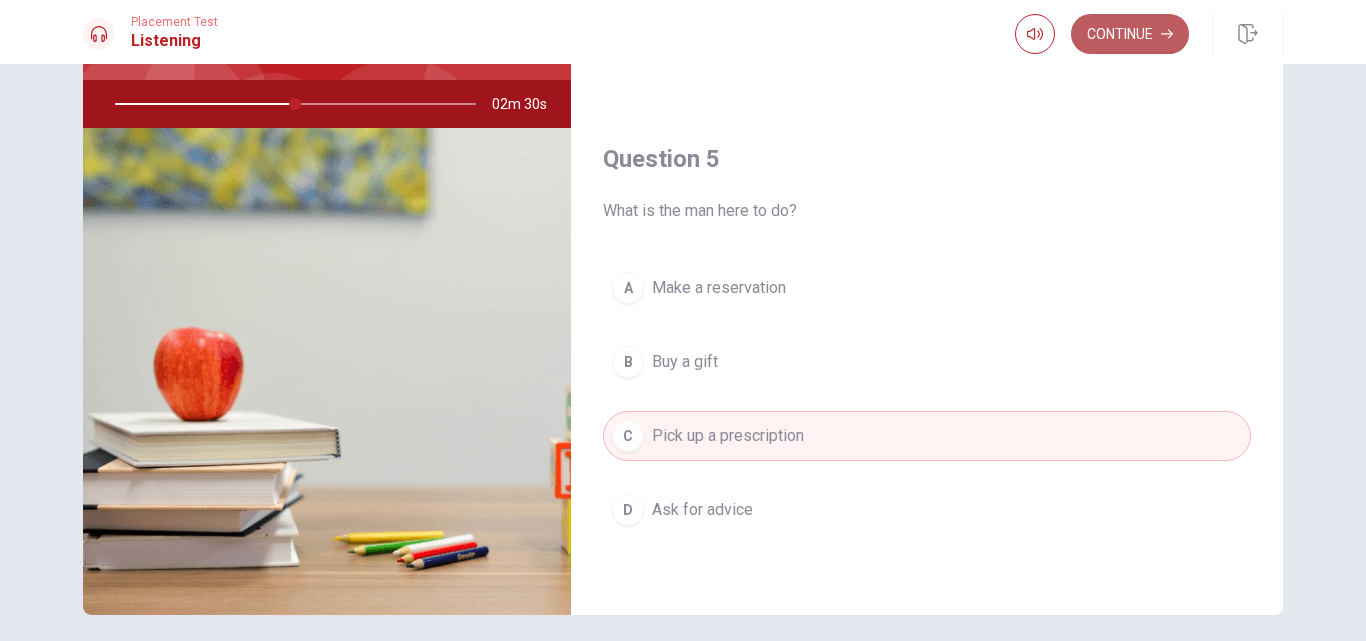 click on "Continue" at bounding box center (1130, 34) 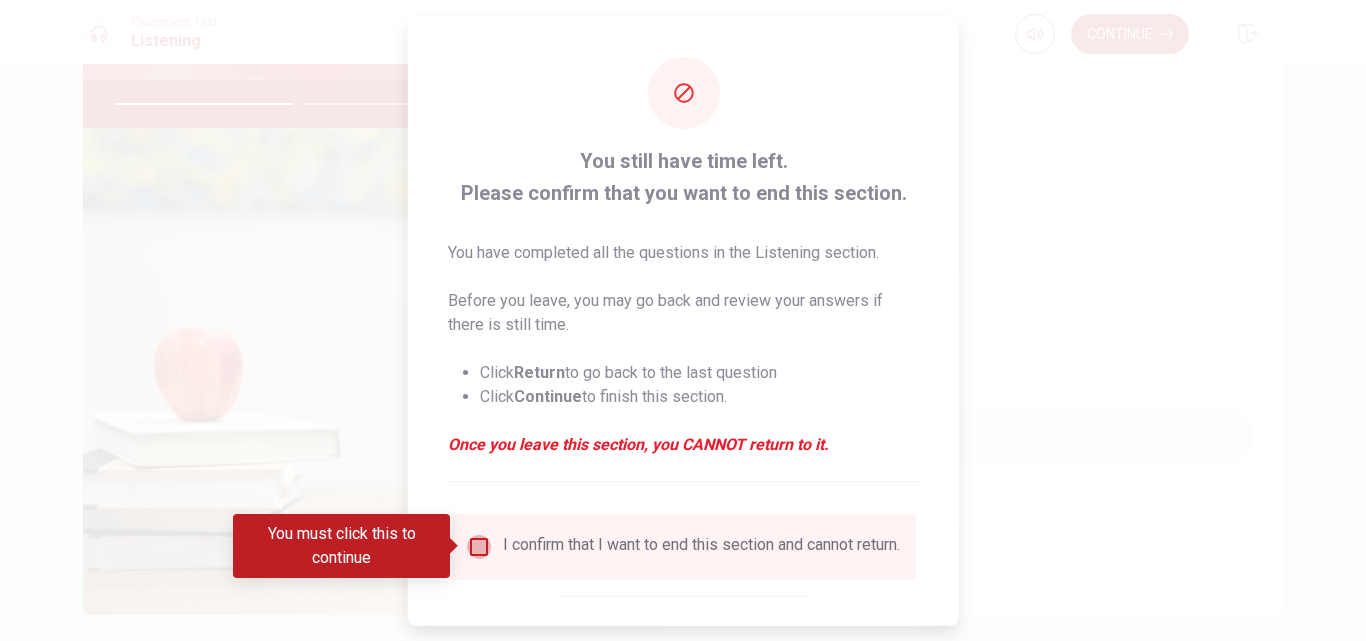 click at bounding box center [479, 546] 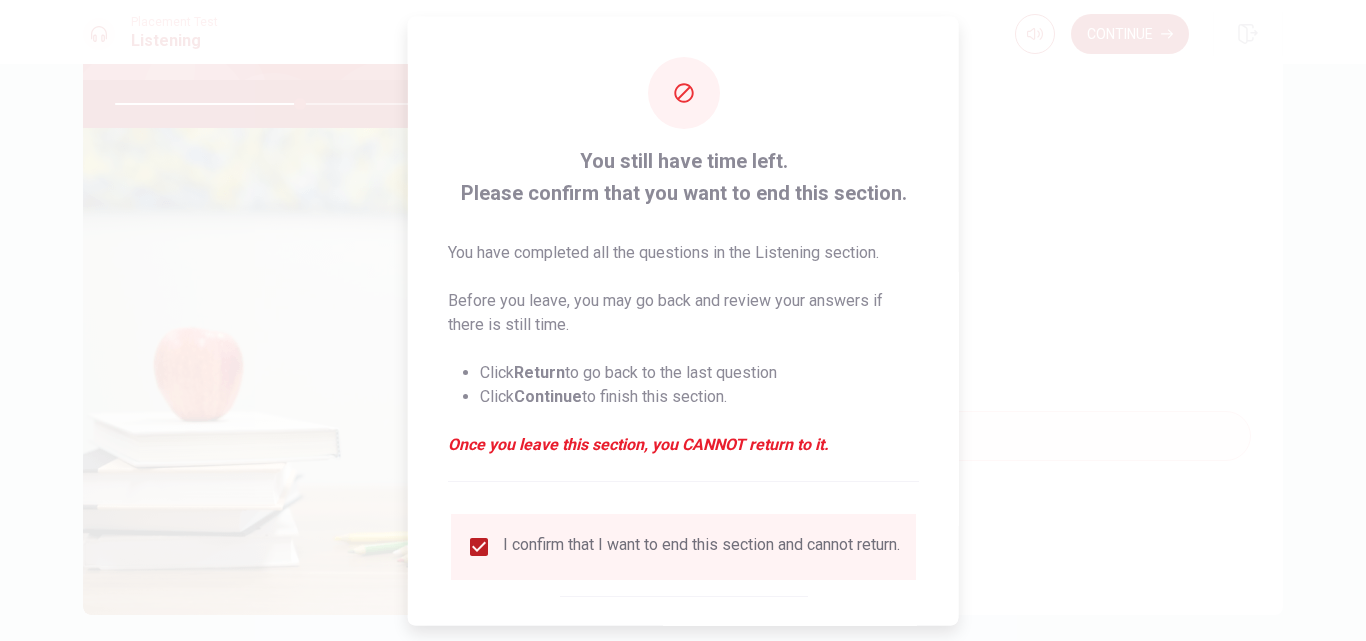 scroll, scrollTop: 105, scrollLeft: 0, axis: vertical 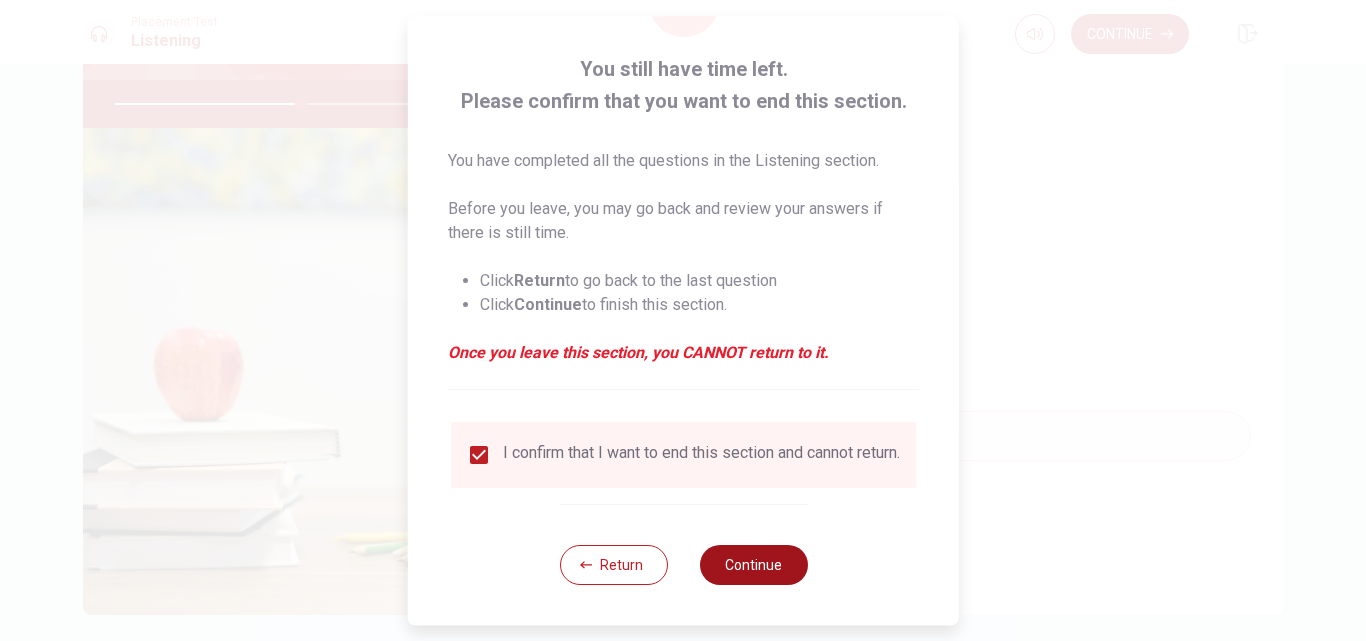 click on "Continue" at bounding box center [753, 565] 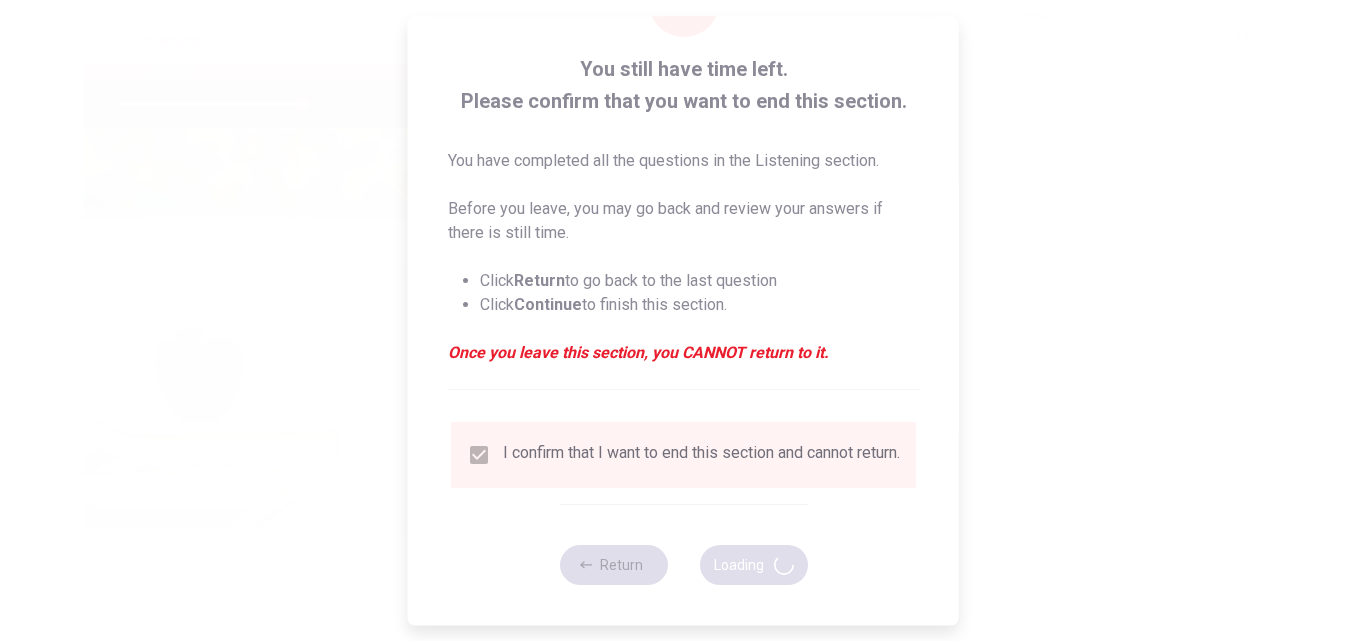 type on "52" 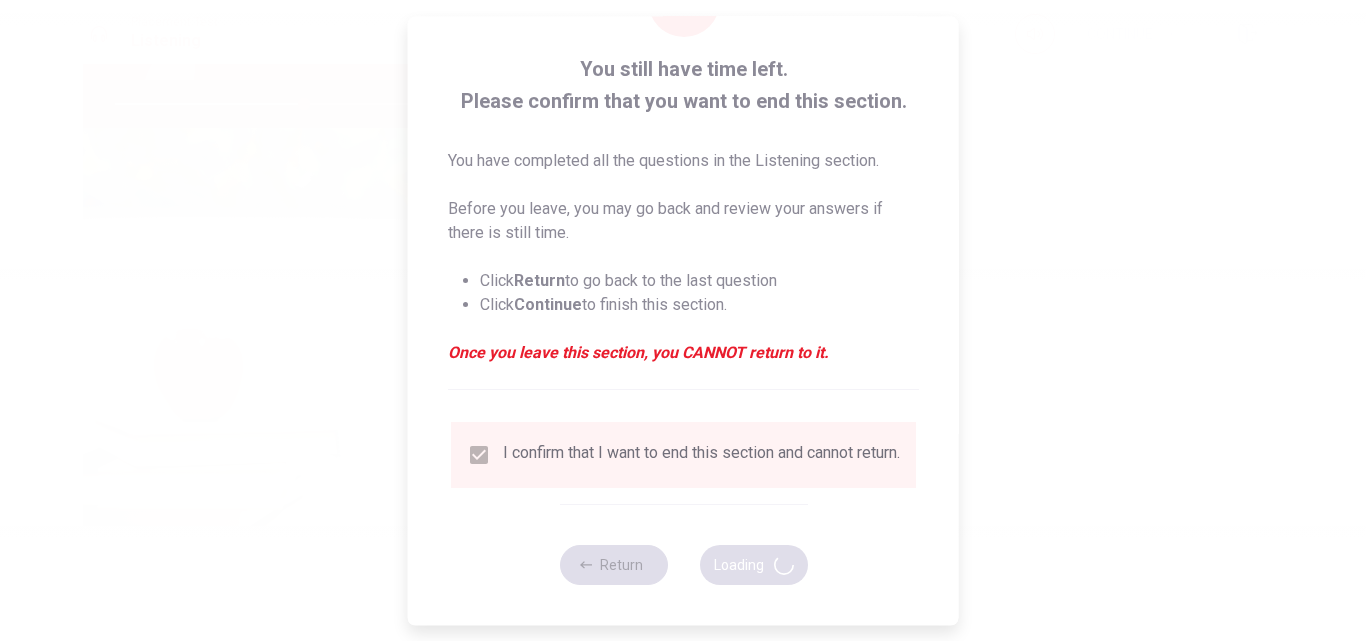 scroll, scrollTop: 0, scrollLeft: 0, axis: both 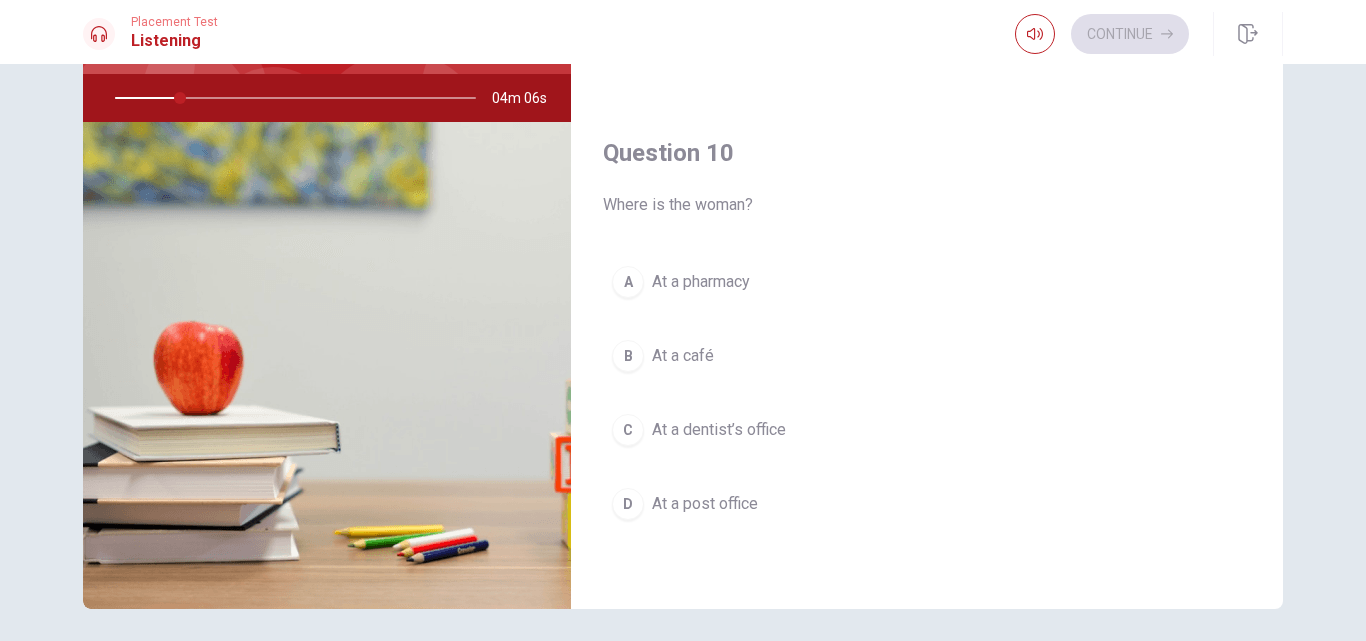 click on "C" at bounding box center (628, 430) 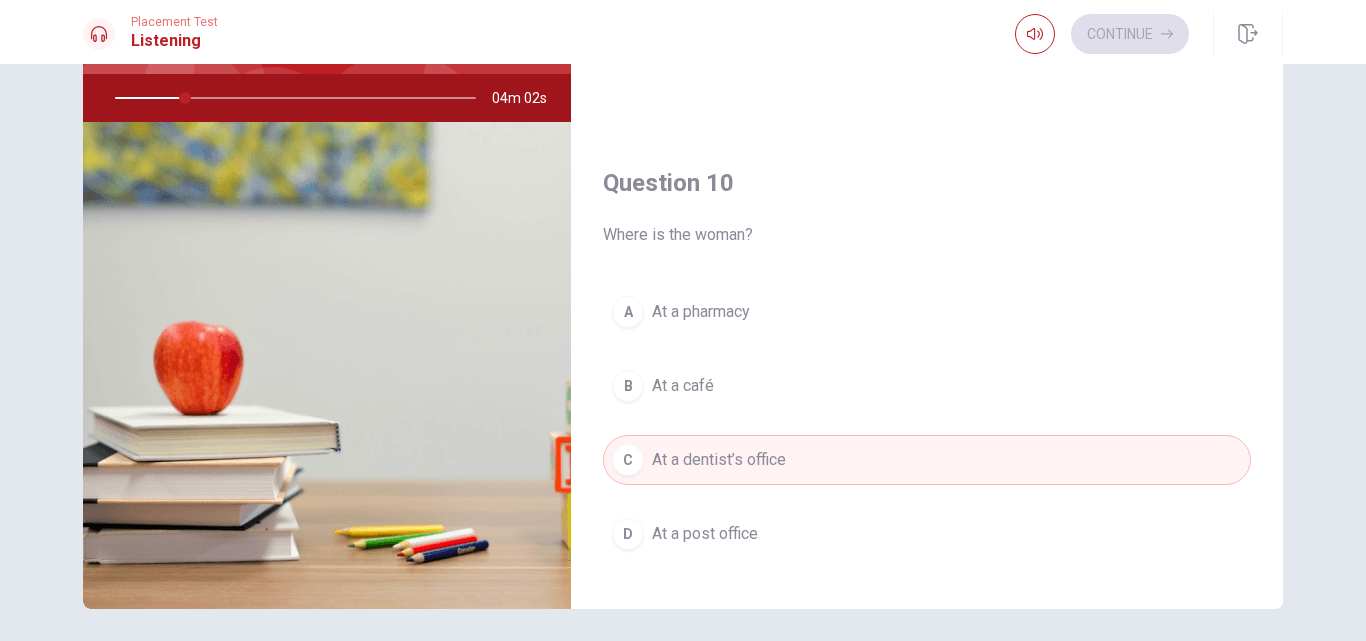 scroll, scrollTop: 1834, scrollLeft: 0, axis: vertical 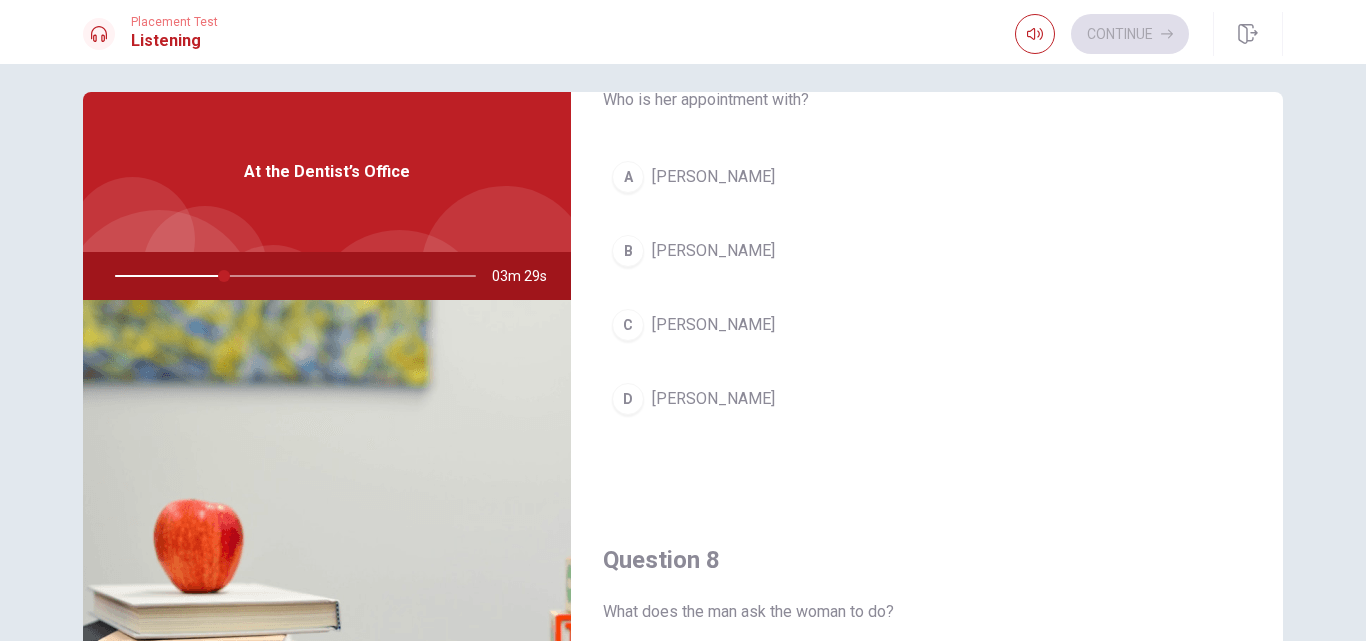 click on "C" at bounding box center [628, 325] 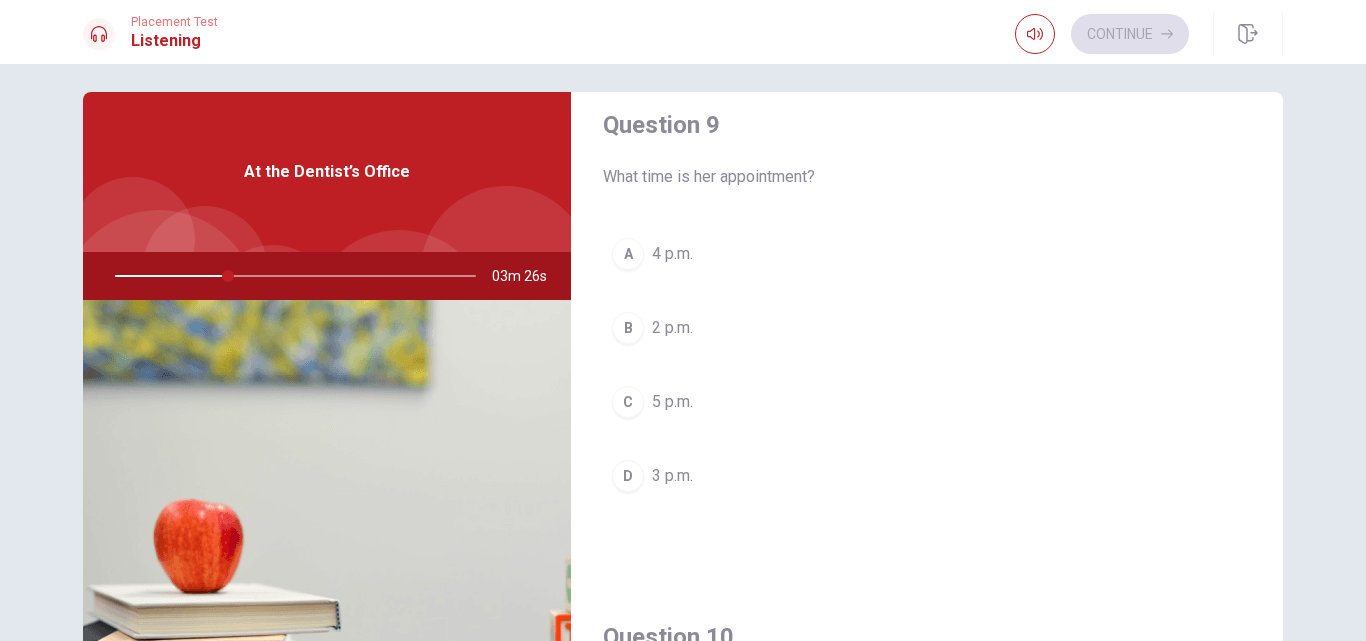 scroll, scrollTop: 1569, scrollLeft: 0, axis: vertical 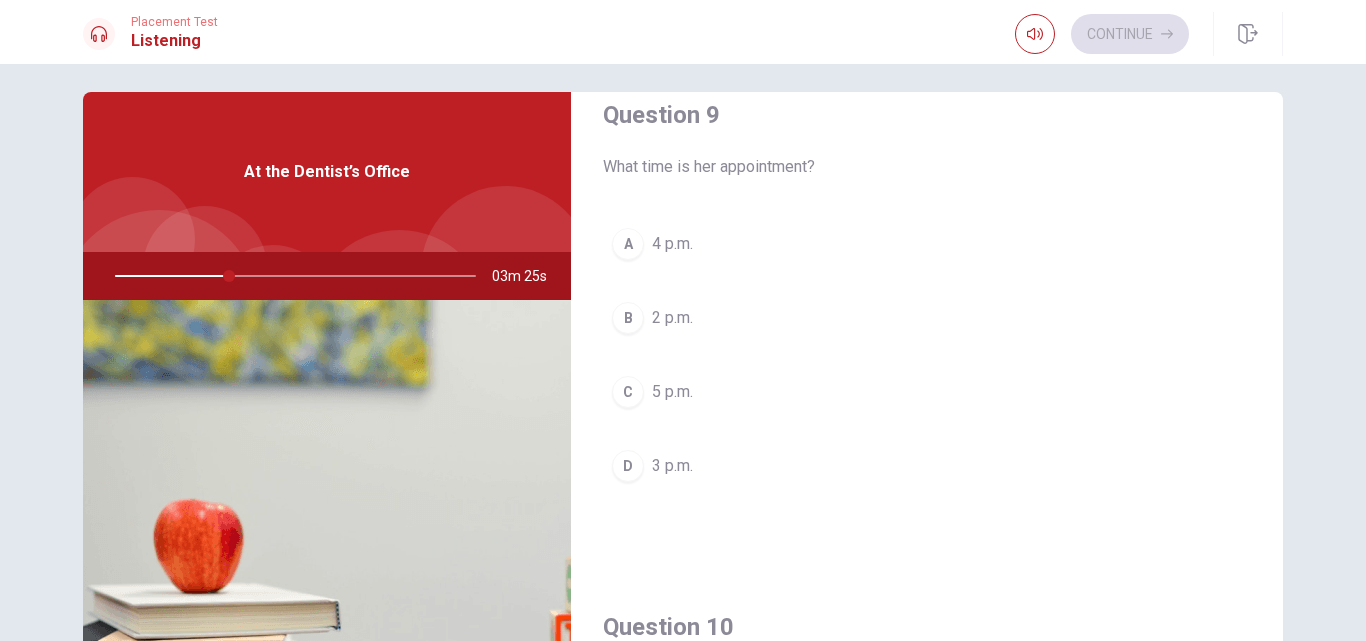 click on "D" at bounding box center (628, 466) 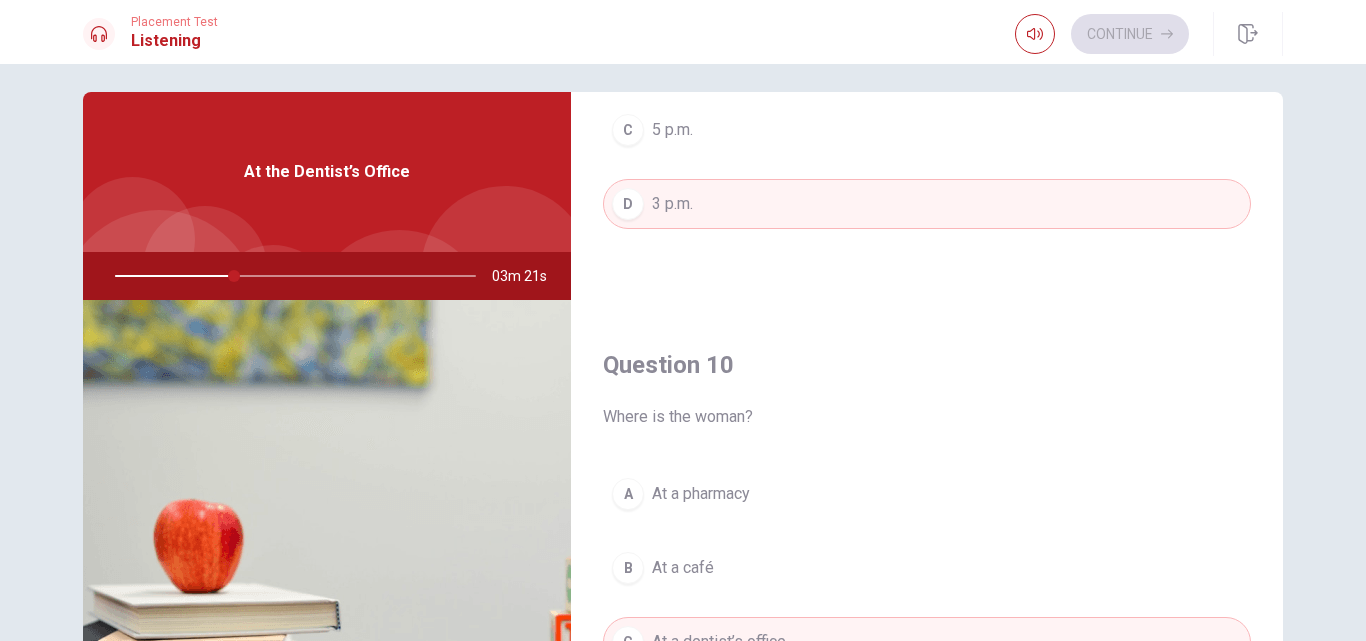 scroll, scrollTop: 1865, scrollLeft: 0, axis: vertical 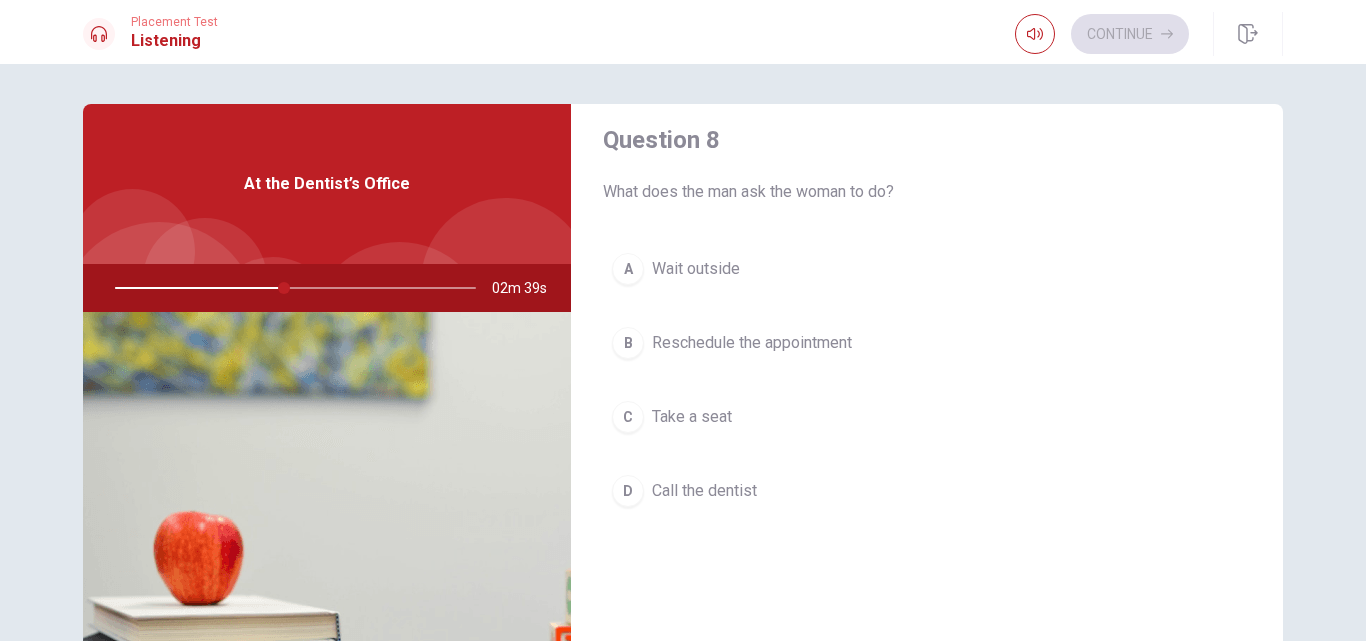 click on "Take a seat" at bounding box center (692, 417) 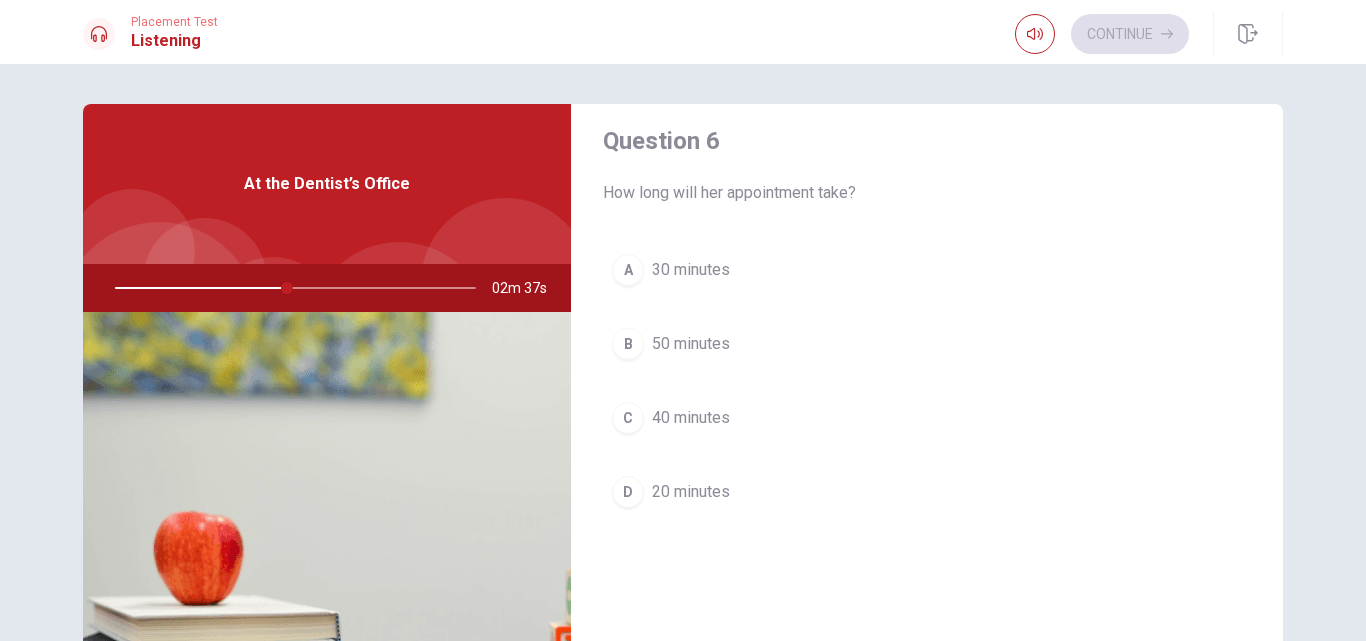 scroll, scrollTop: 0, scrollLeft: 0, axis: both 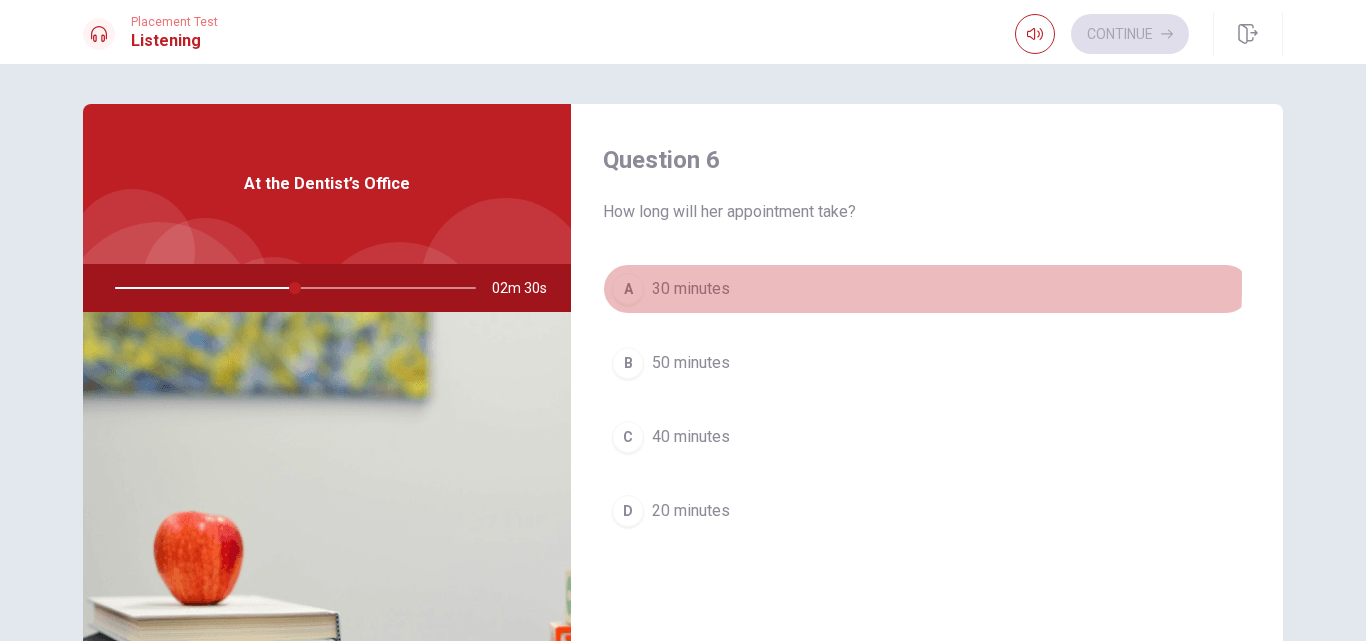 click on "30 minutes" at bounding box center (691, 289) 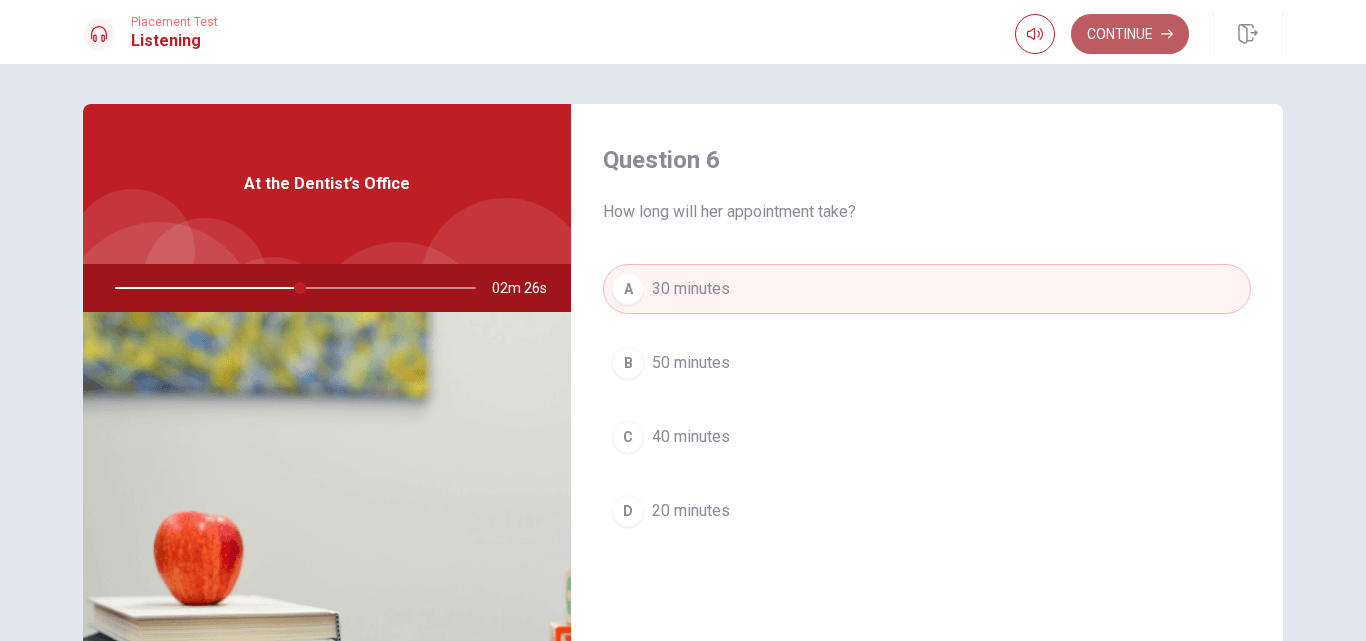 click on "Continue" at bounding box center [1130, 34] 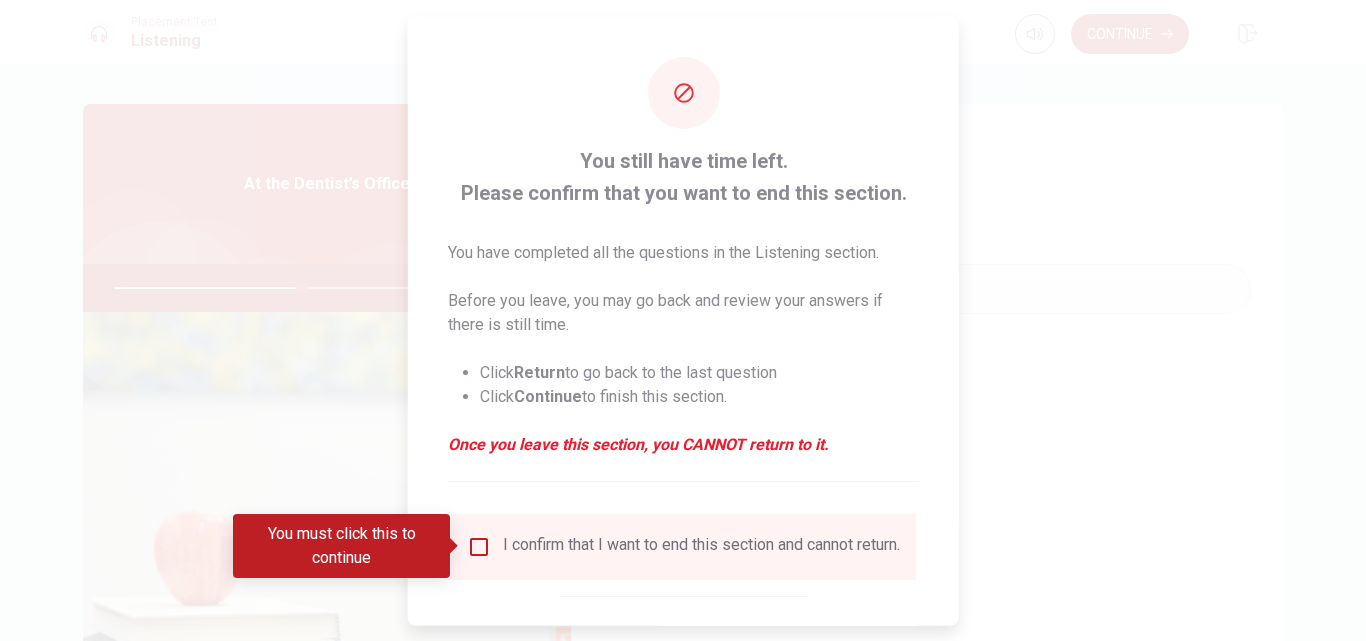 click at bounding box center (479, 546) 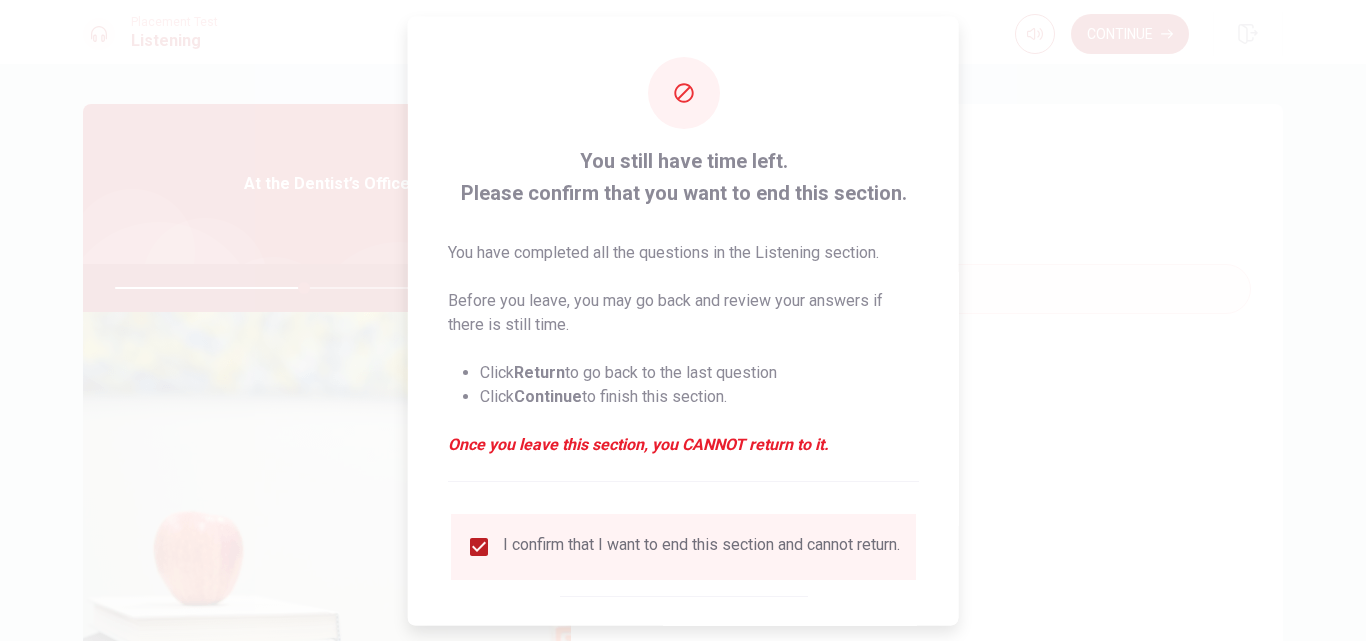 scroll, scrollTop: 105, scrollLeft: 0, axis: vertical 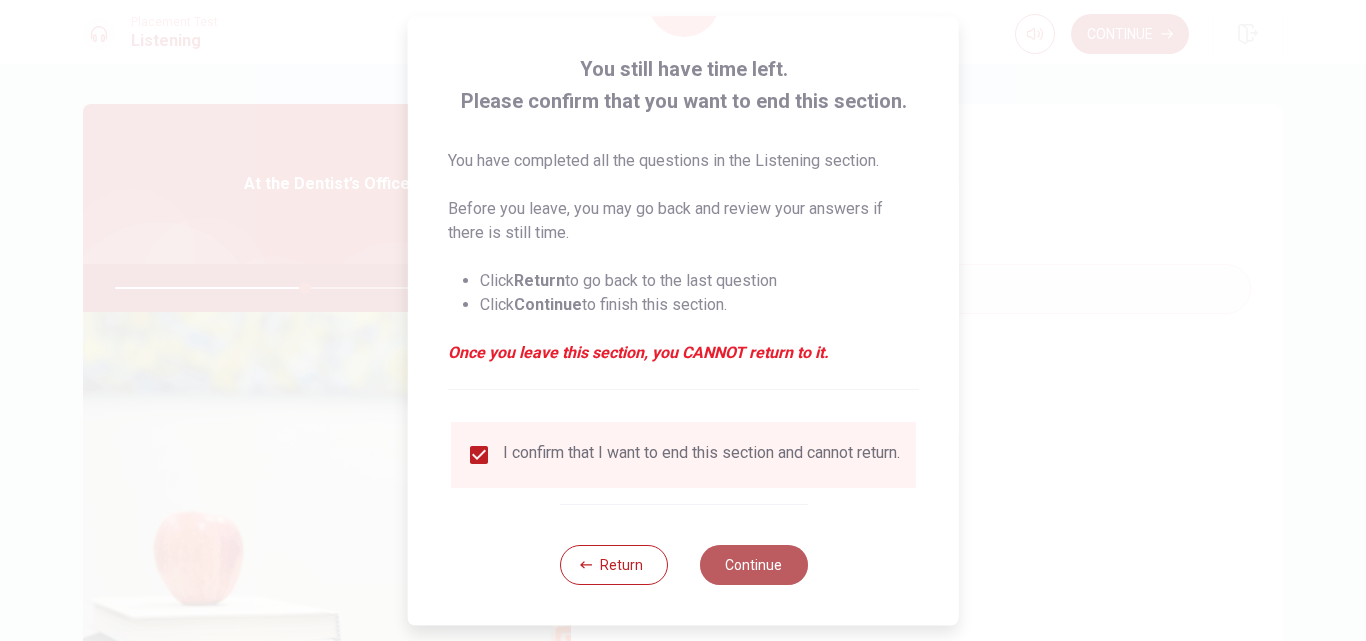 click on "Continue" at bounding box center (753, 565) 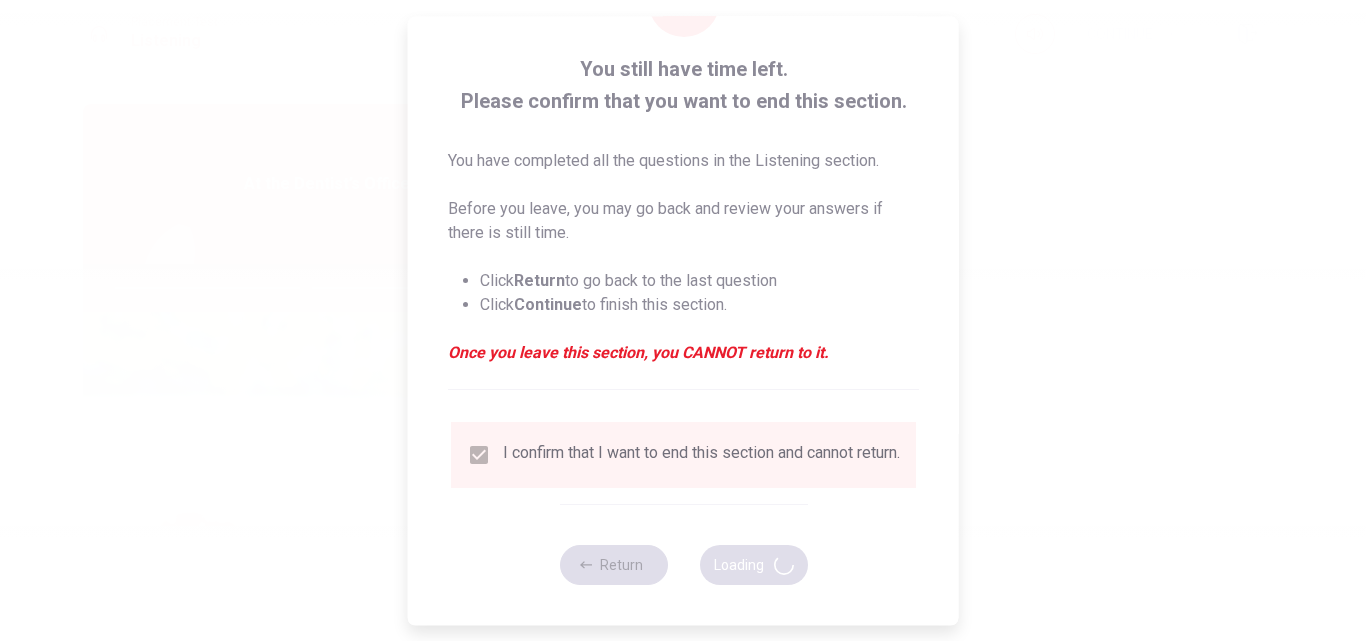 type on "53" 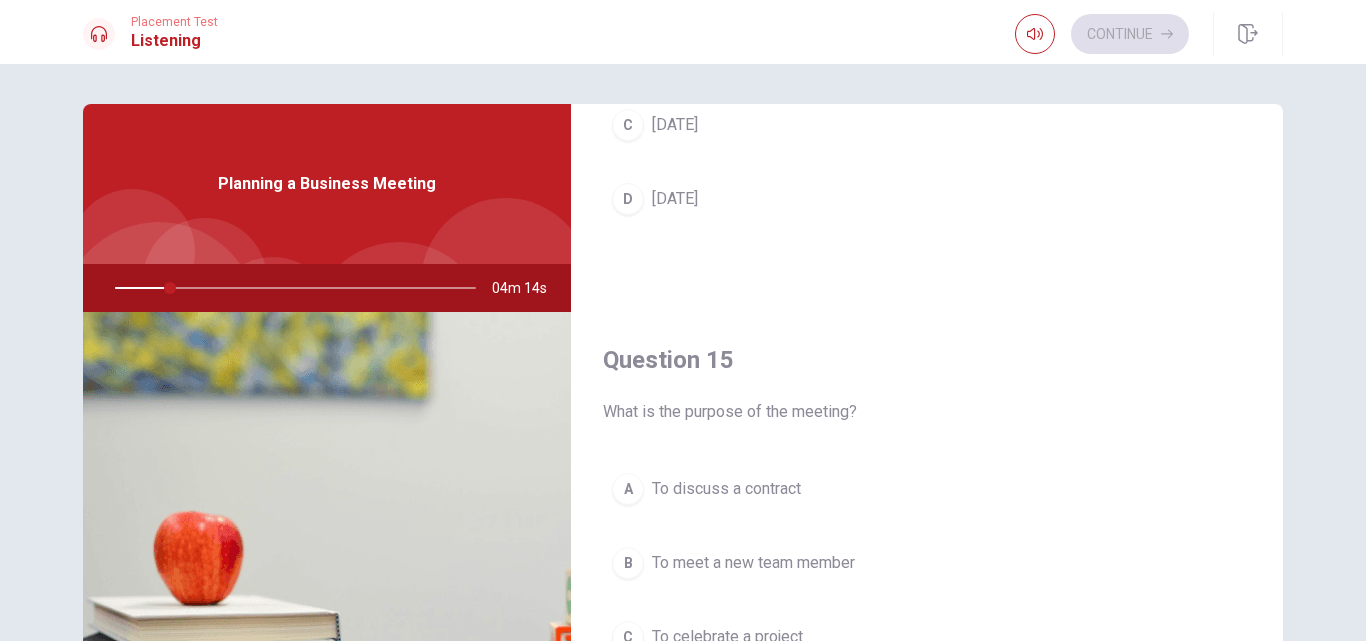 scroll, scrollTop: 1865, scrollLeft: 0, axis: vertical 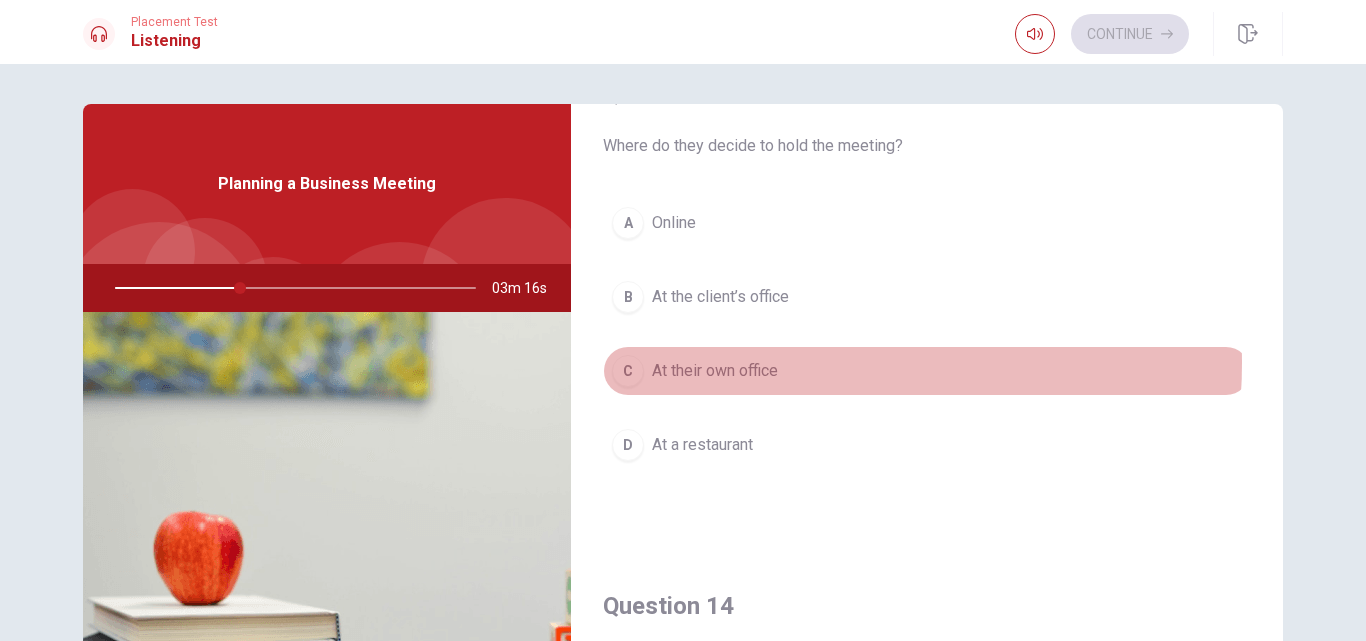 click on "At their own office" at bounding box center [715, 371] 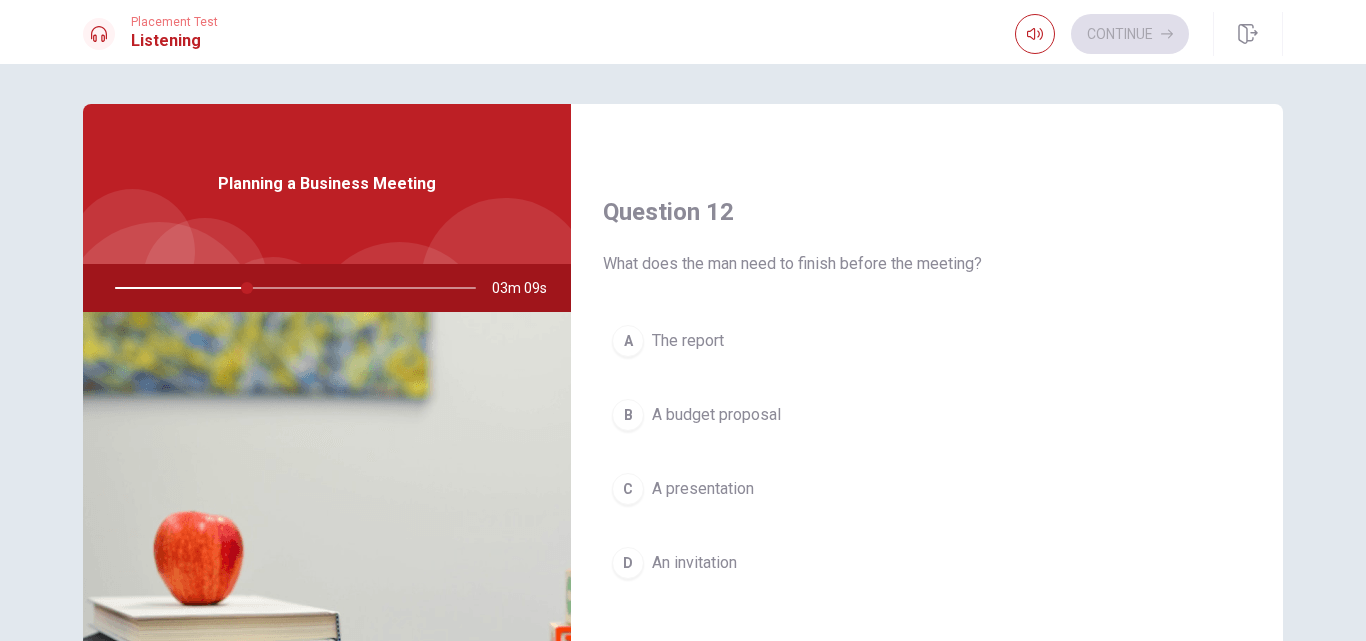 scroll, scrollTop: 452, scrollLeft: 0, axis: vertical 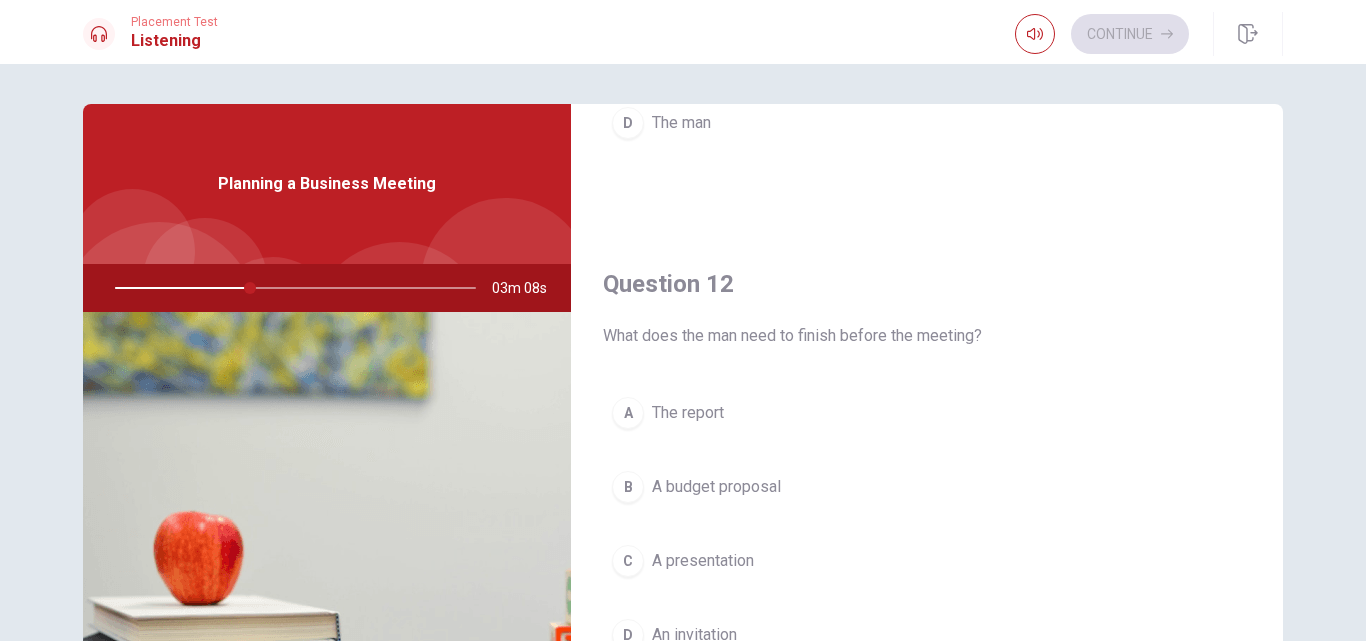 type on "38" 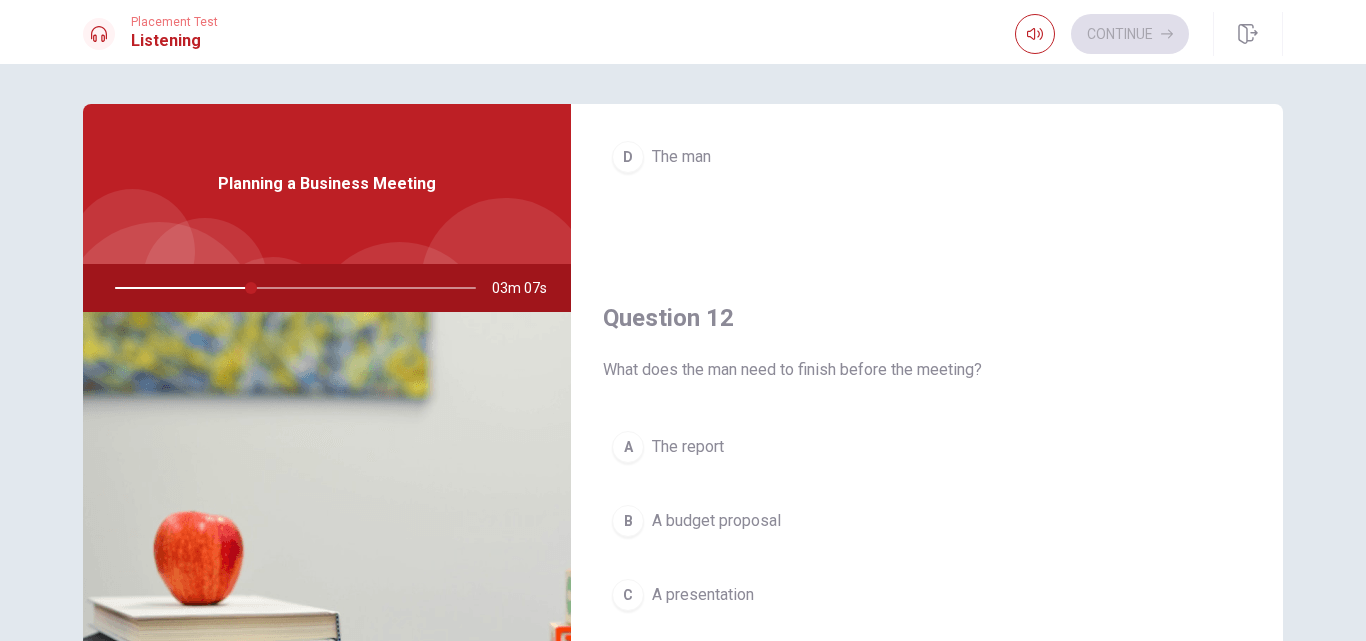 type 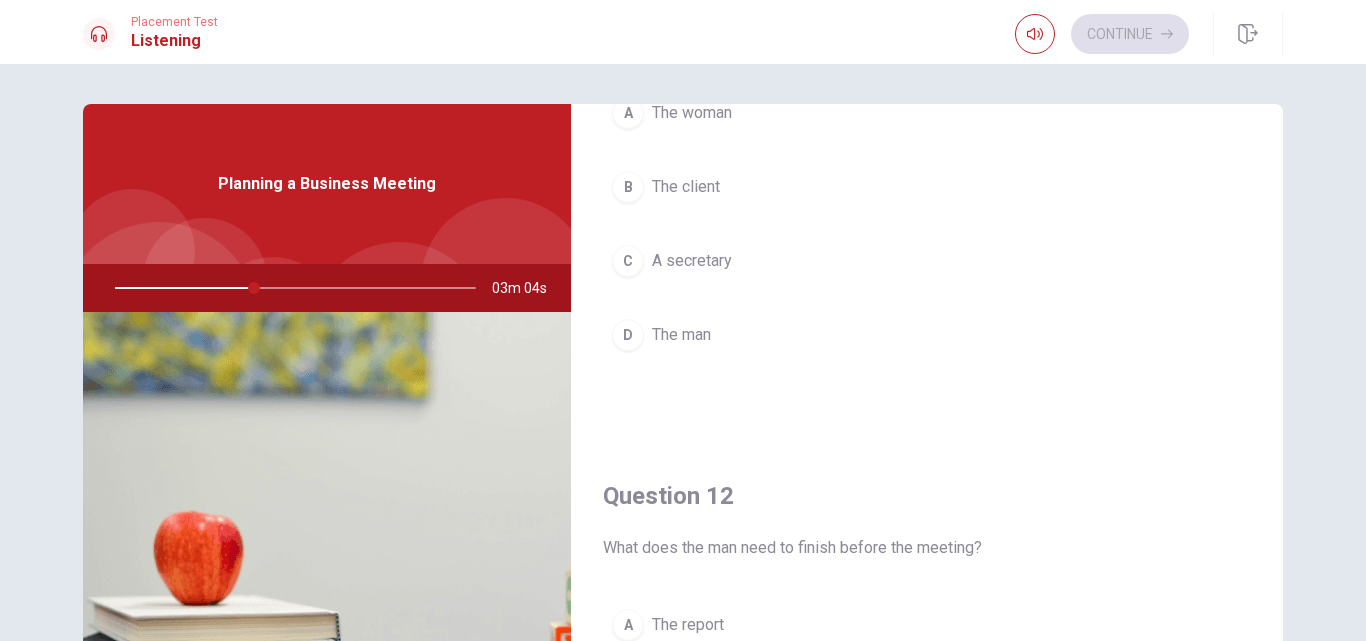 scroll, scrollTop: 0, scrollLeft: 0, axis: both 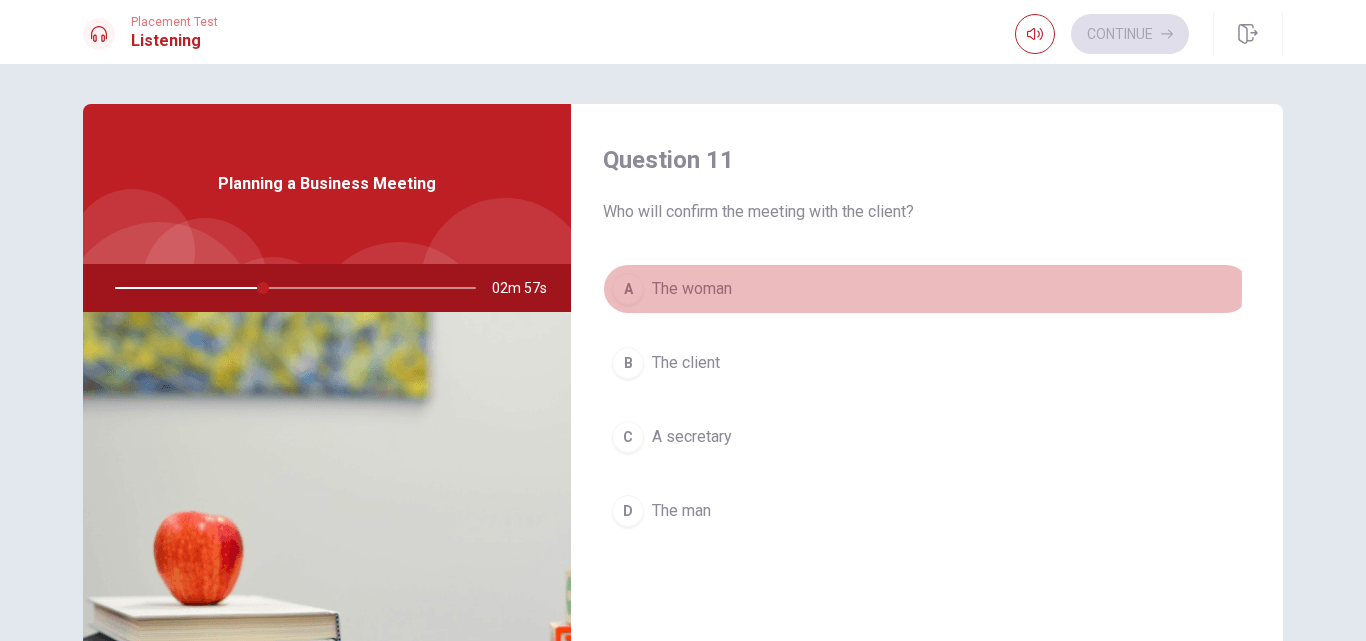 click on "The woman" at bounding box center [692, 289] 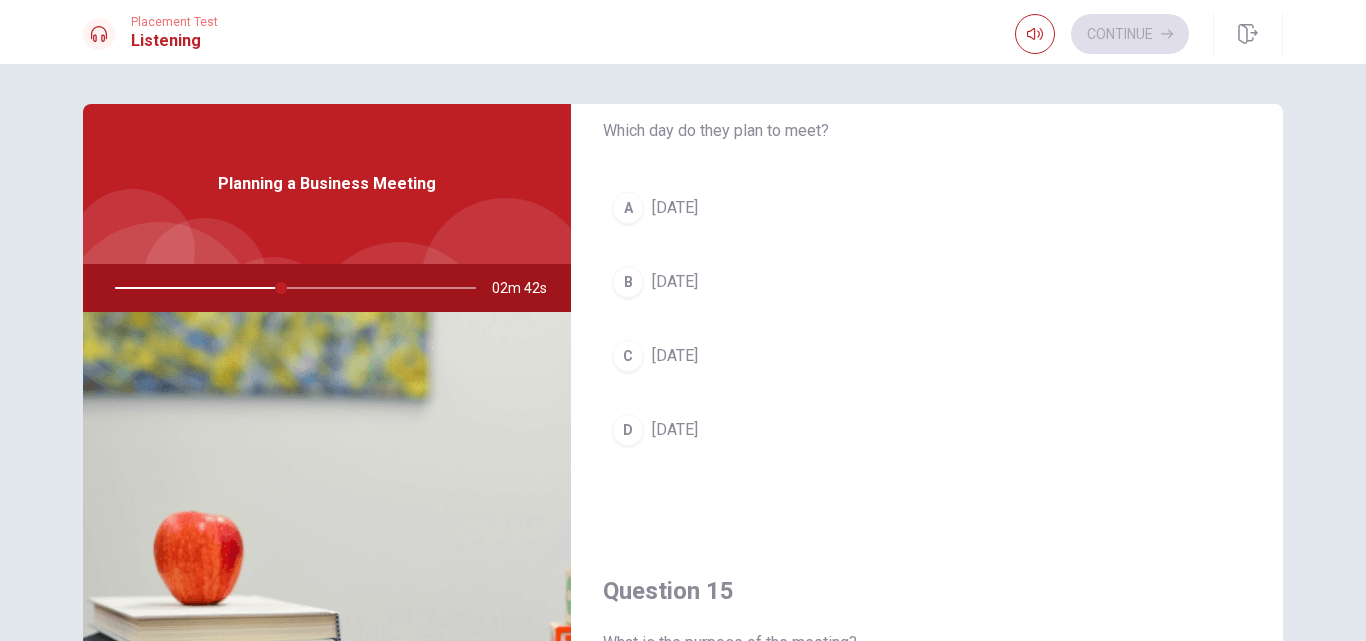 scroll, scrollTop: 1865, scrollLeft: 0, axis: vertical 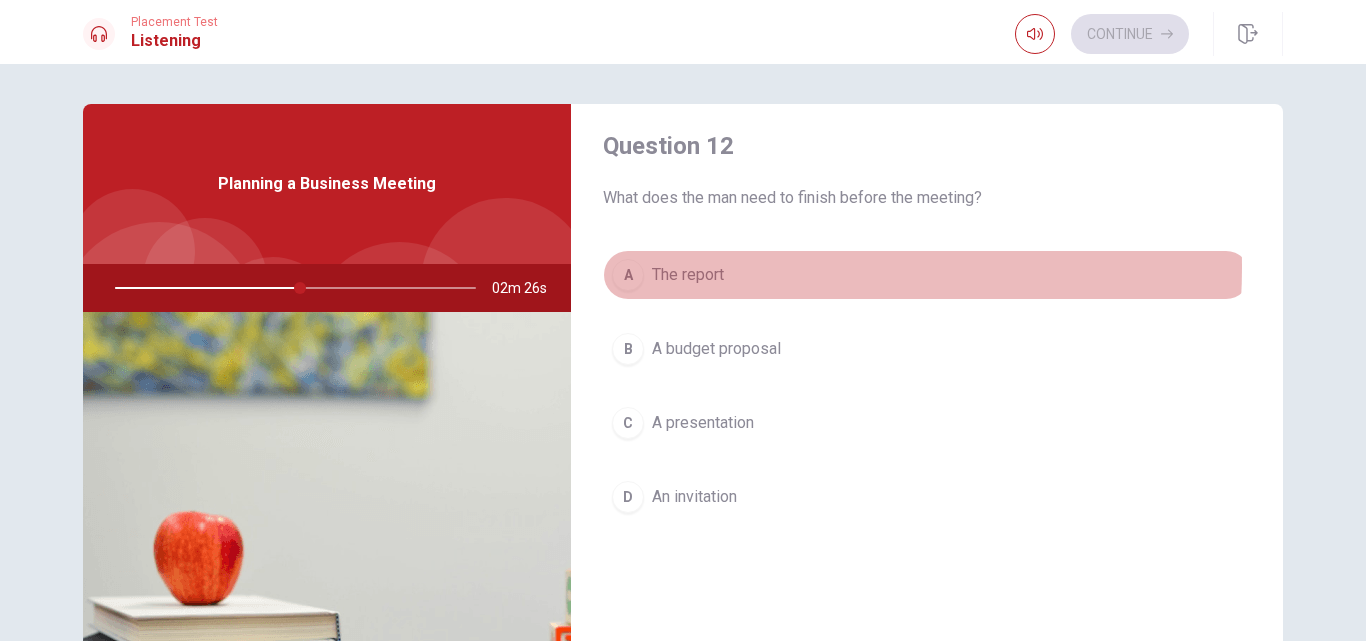 click on "The report" at bounding box center [688, 275] 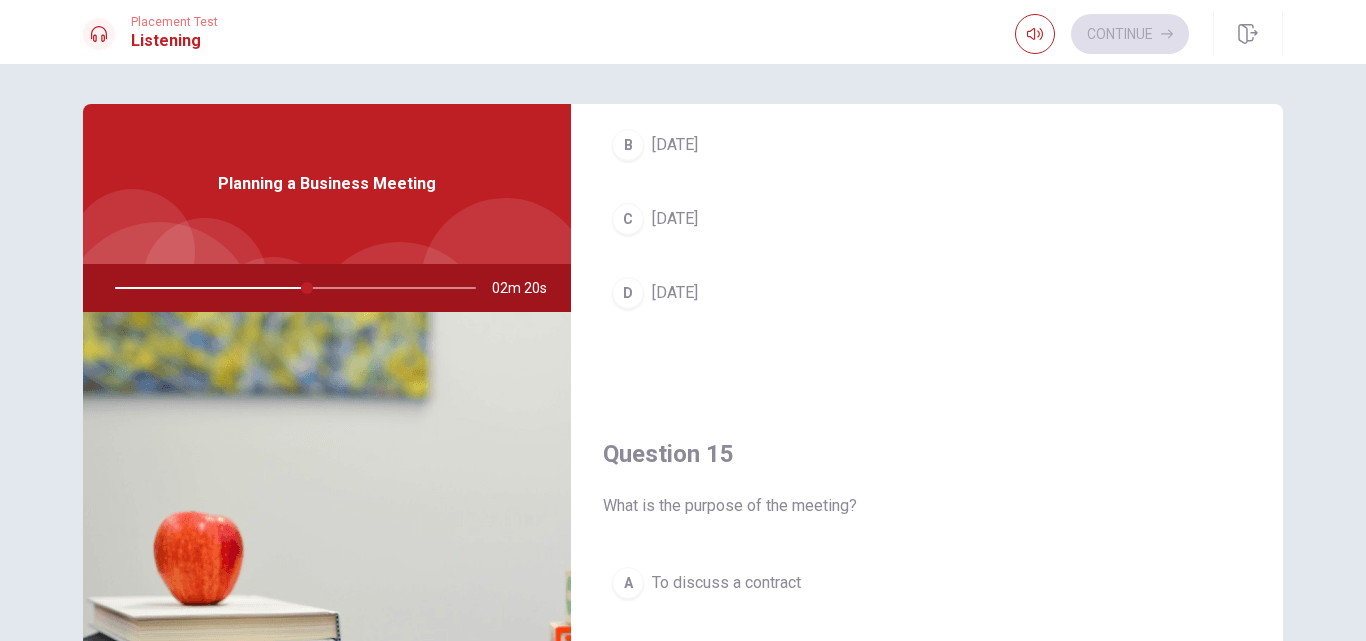 scroll, scrollTop: 1865, scrollLeft: 0, axis: vertical 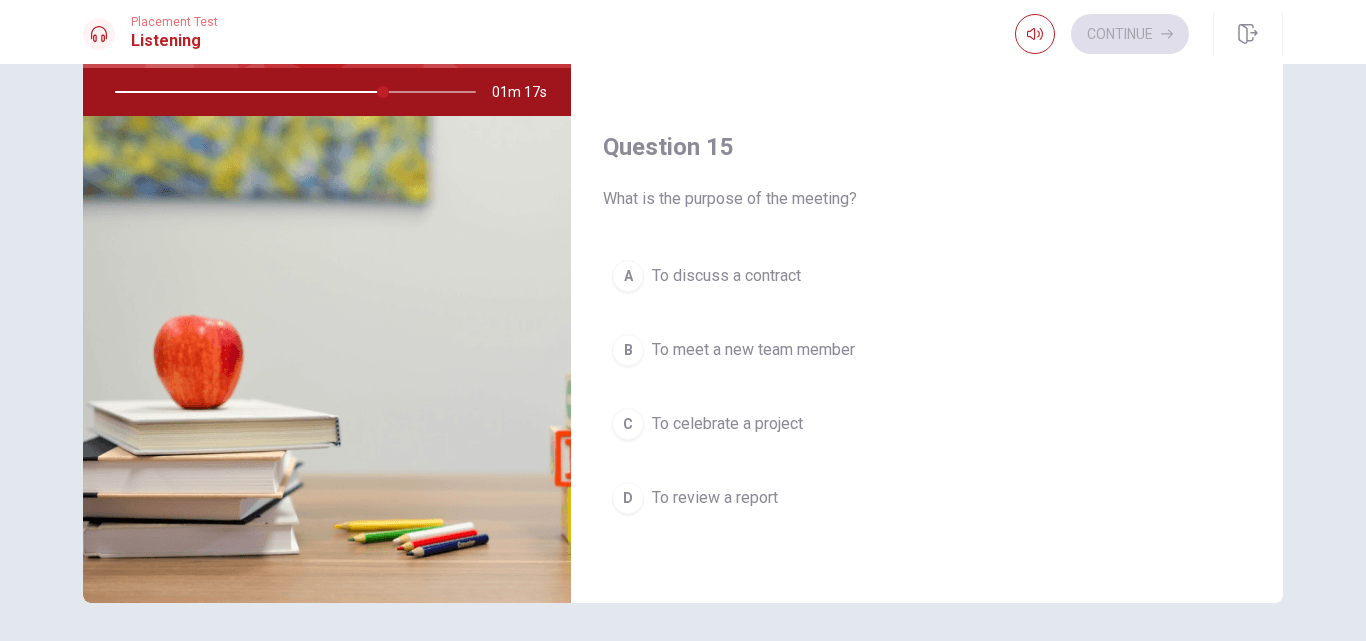 click on "To review a report" at bounding box center (715, 498) 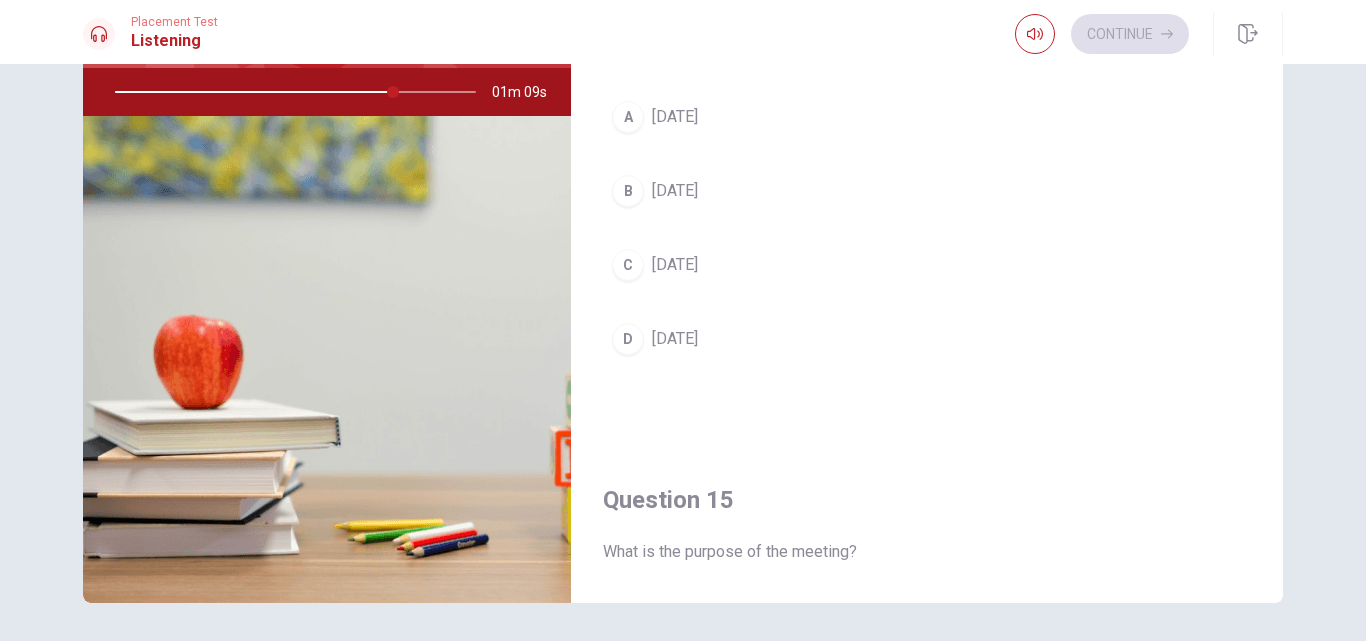 scroll, scrollTop: 1510, scrollLeft: 0, axis: vertical 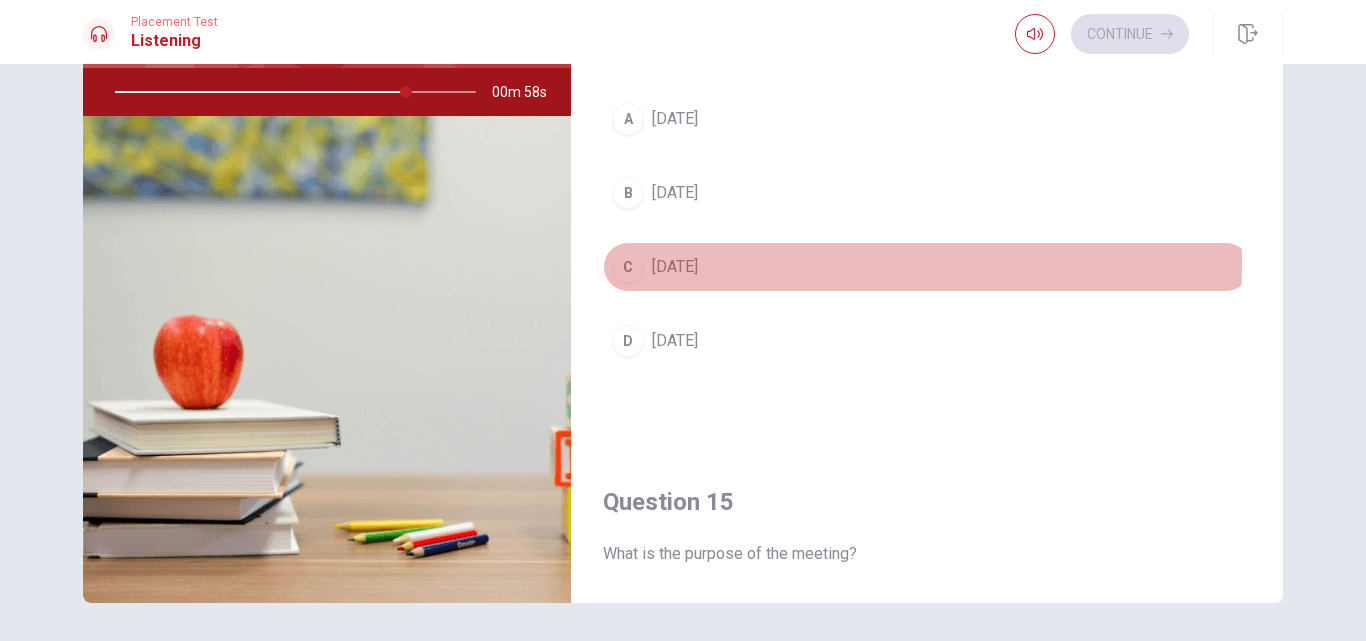 click on "[DATE]" at bounding box center (675, 267) 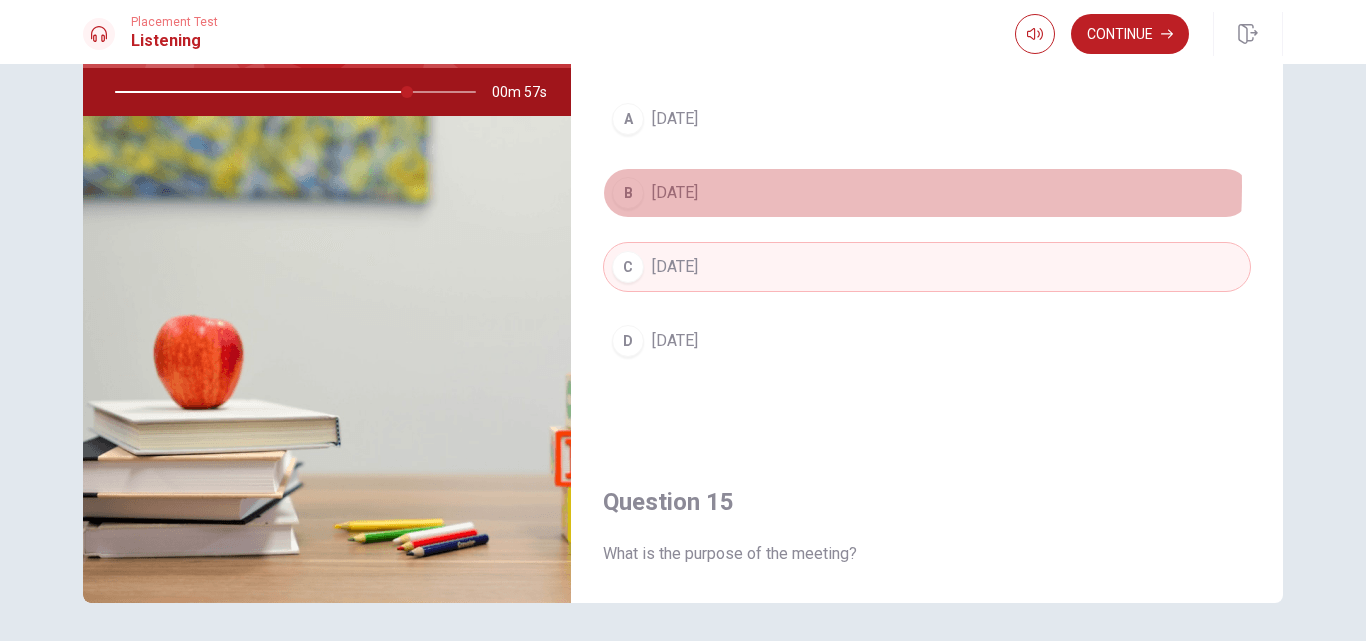 click on "[DATE]" at bounding box center (675, 193) 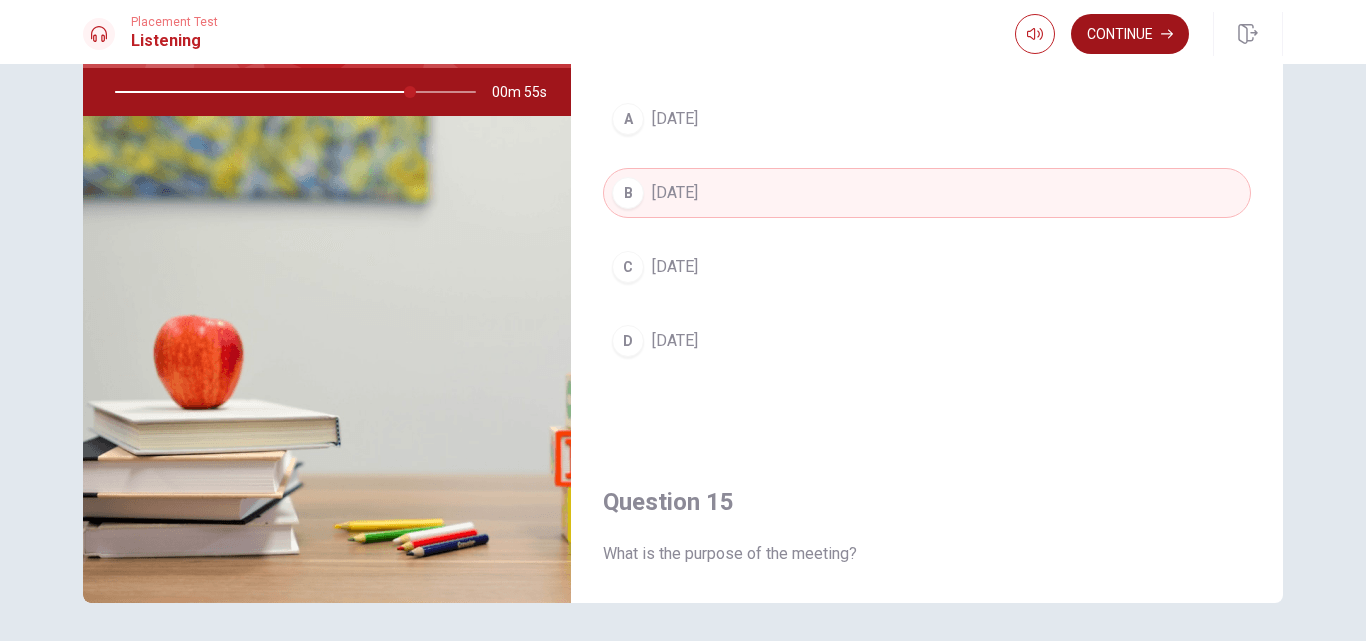 click on "Continue" at bounding box center (1130, 34) 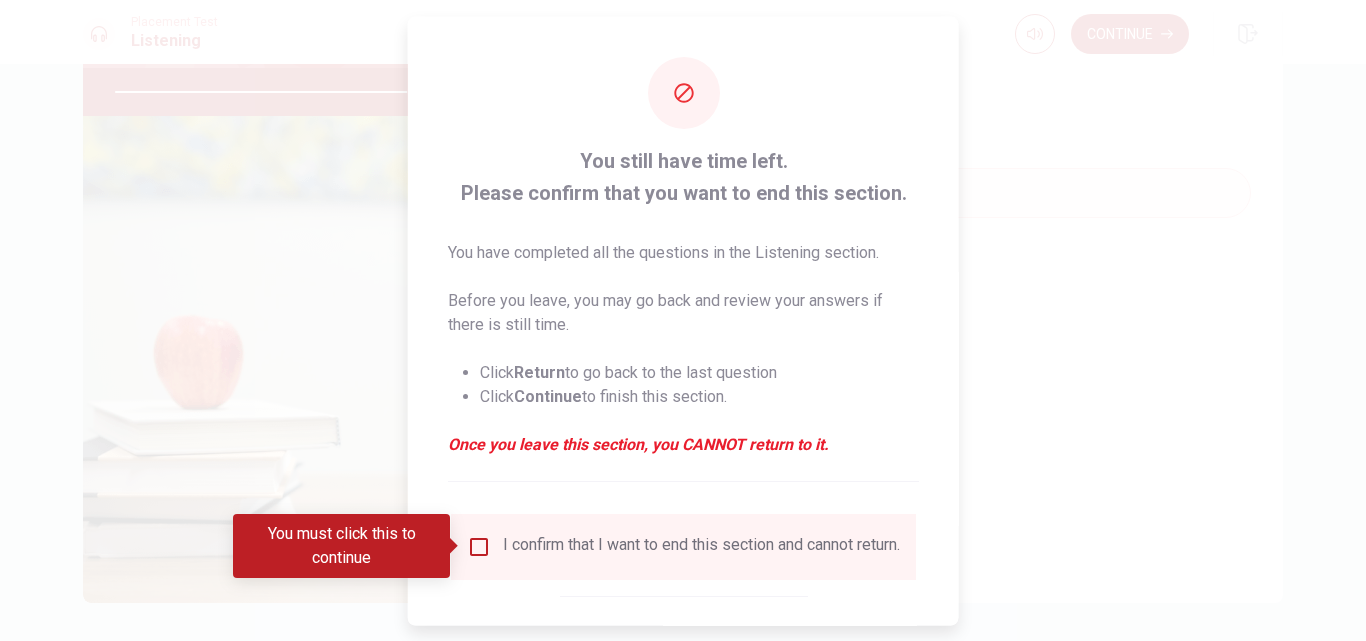 click at bounding box center [479, 546] 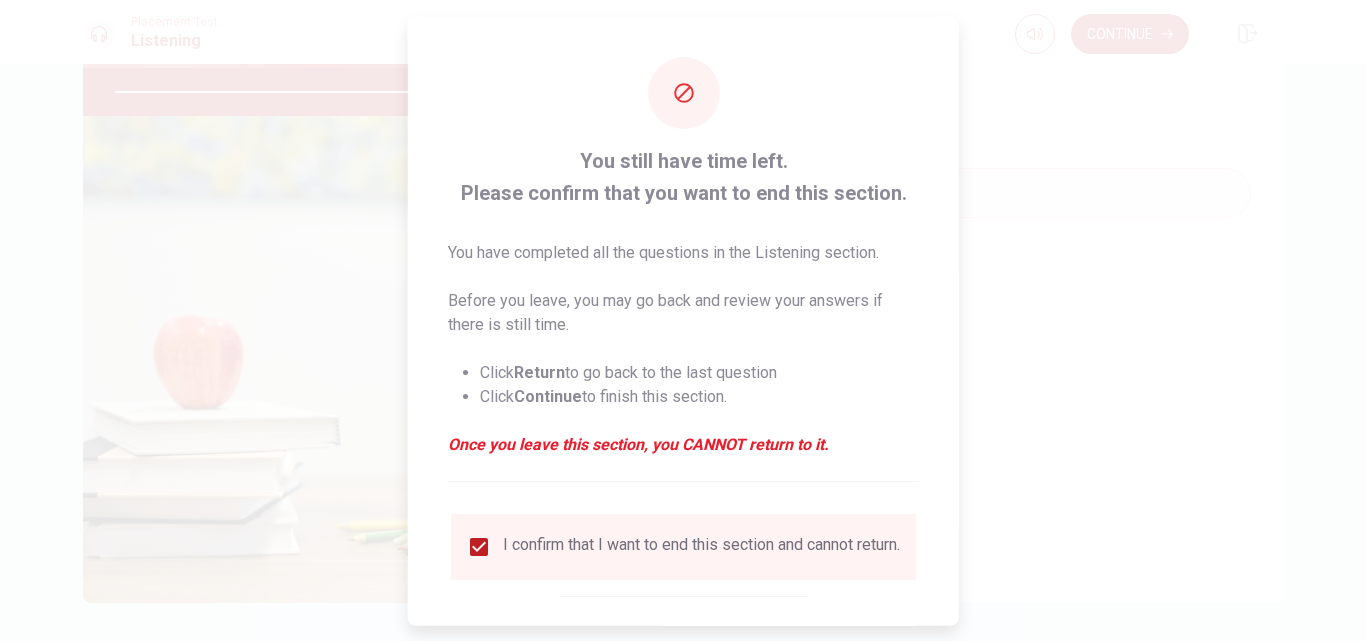 scroll, scrollTop: 105, scrollLeft: 0, axis: vertical 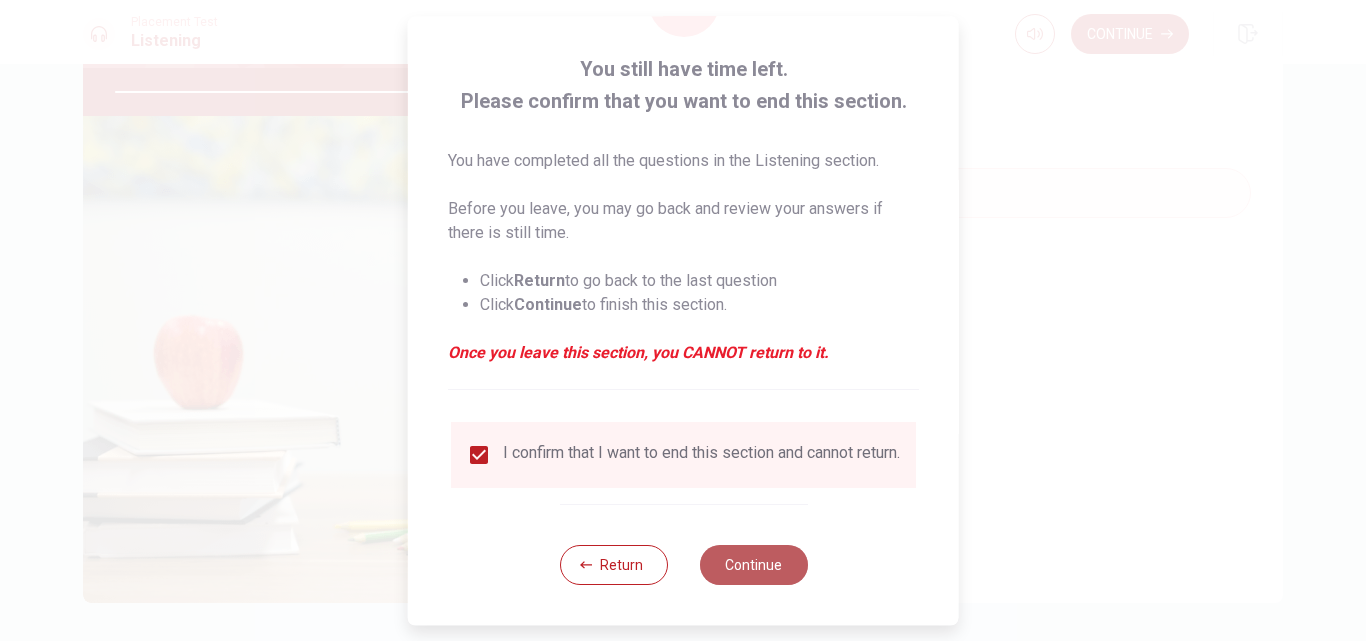 click on "Continue" at bounding box center [753, 565] 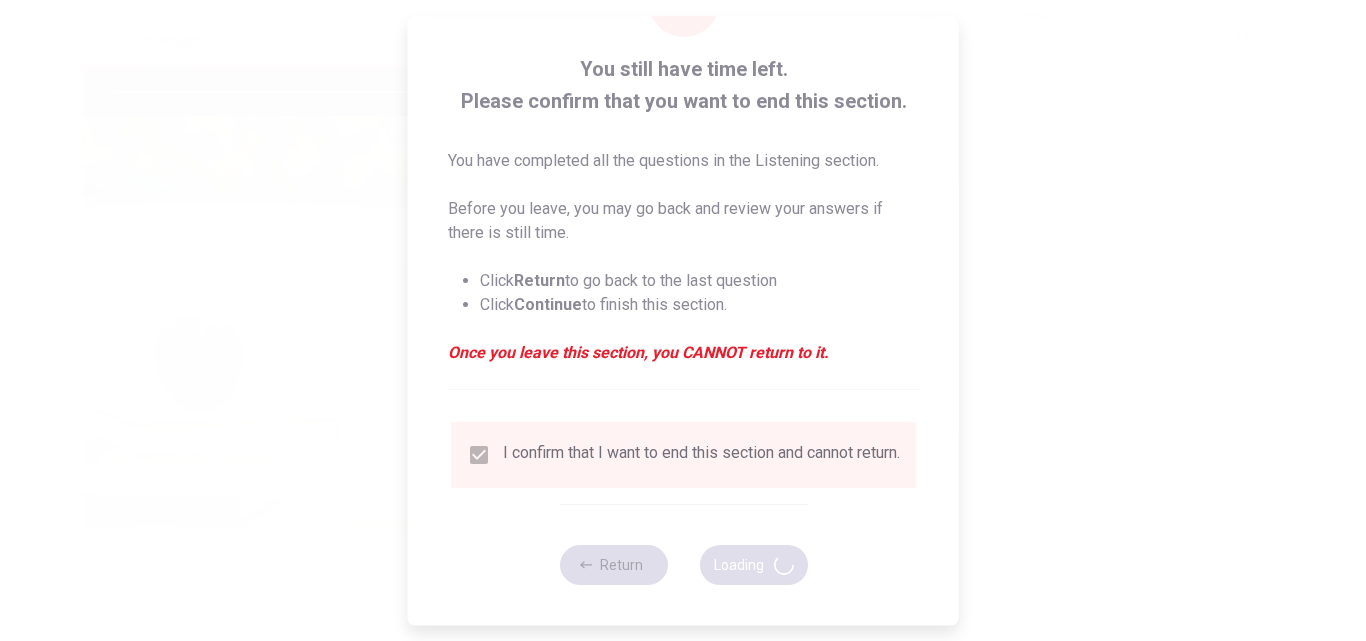 type on "89" 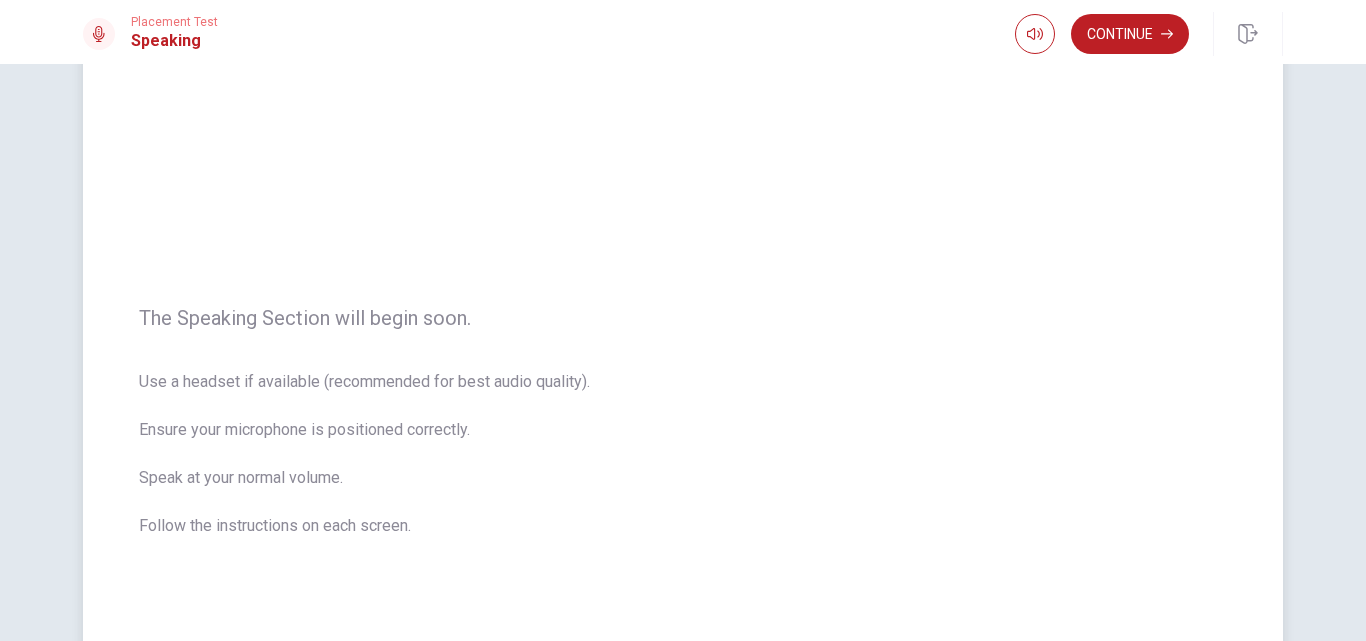 scroll, scrollTop: 90, scrollLeft: 0, axis: vertical 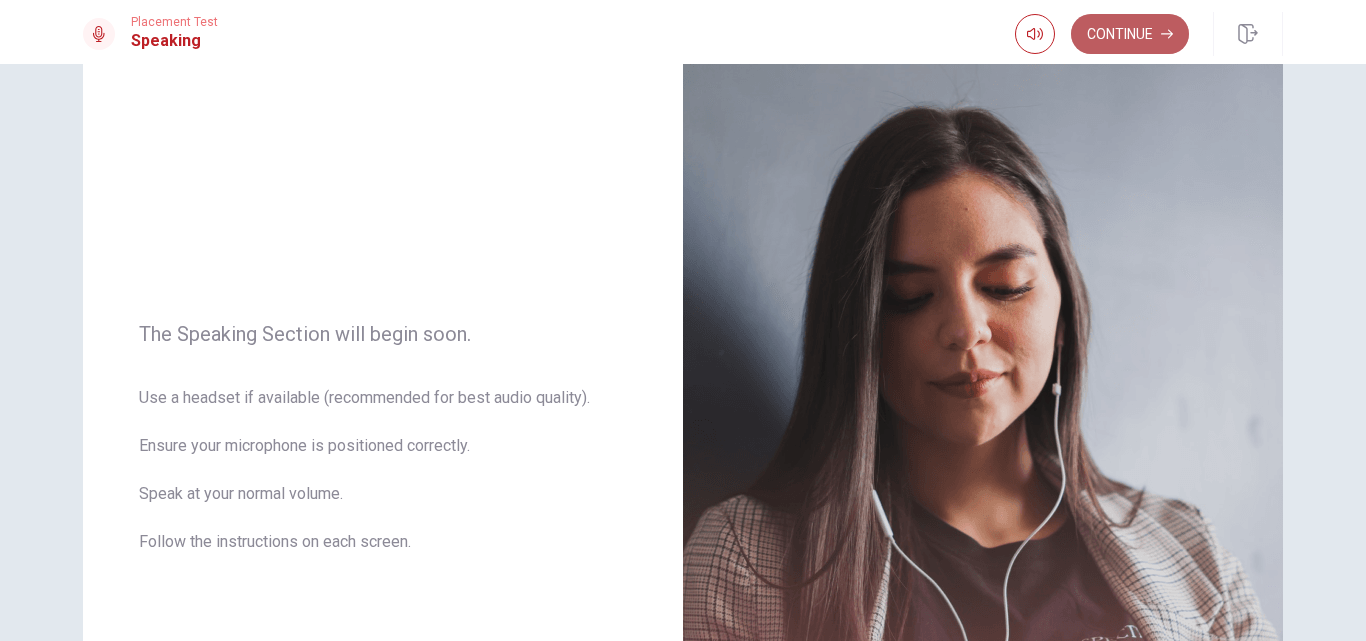 click on "Continue" at bounding box center [1130, 34] 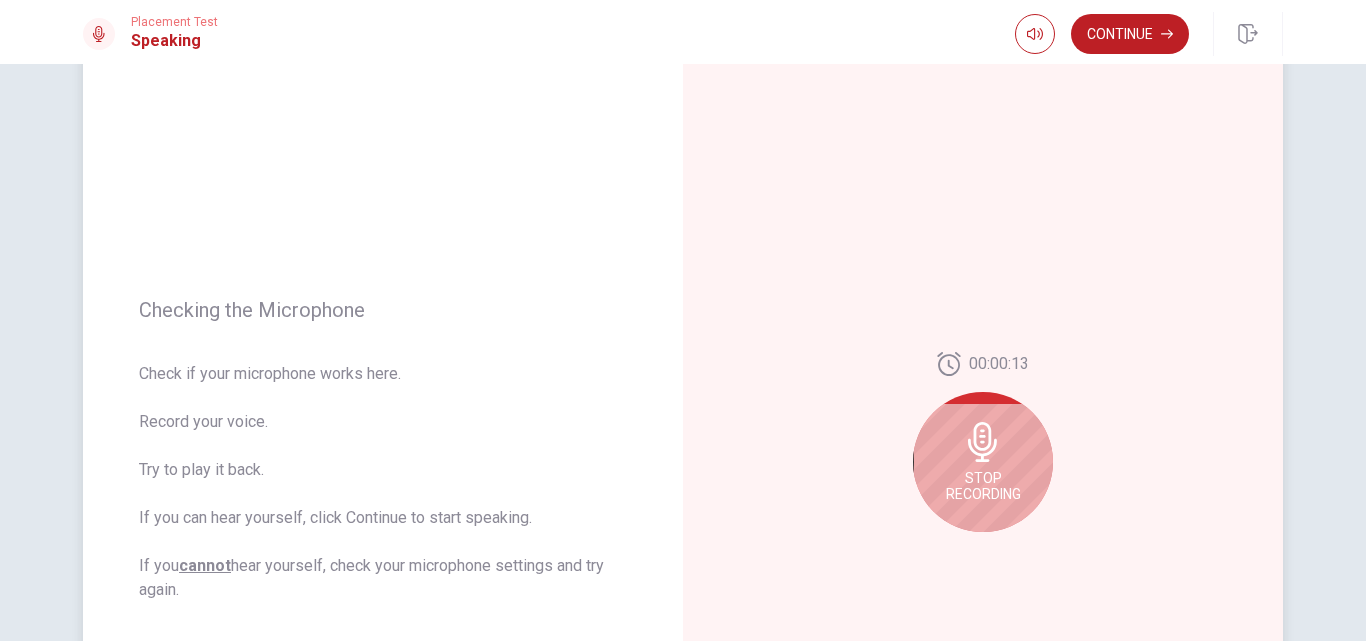 click 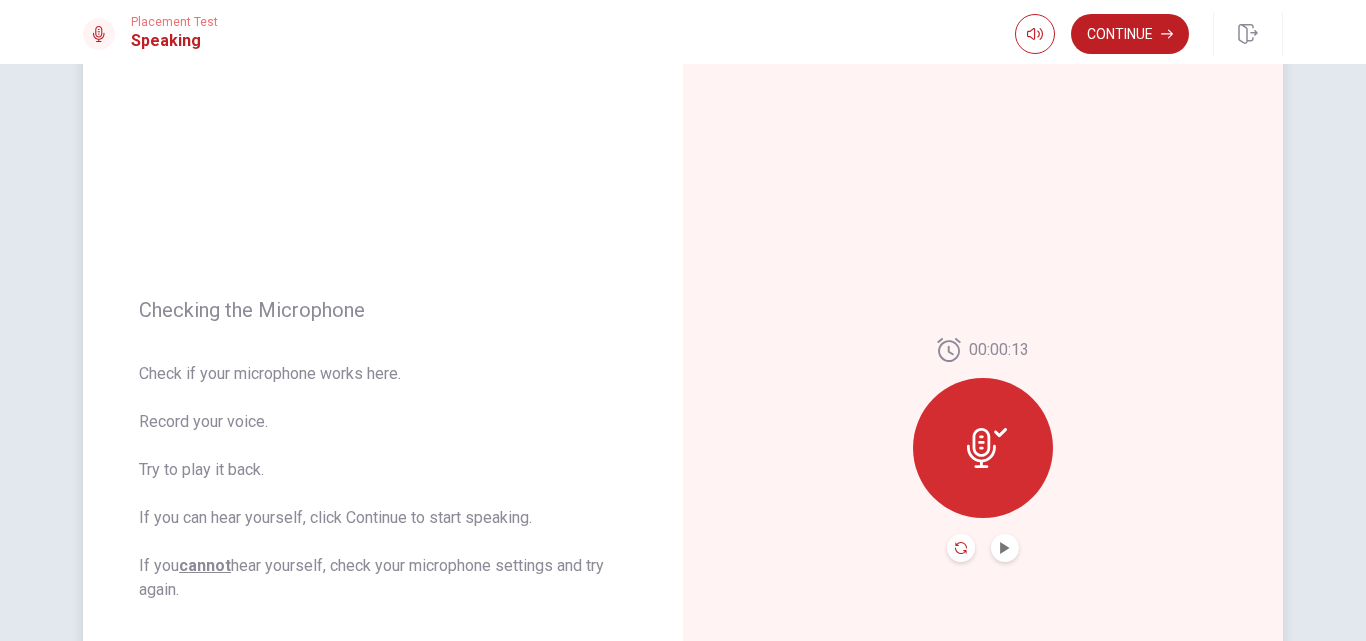 click 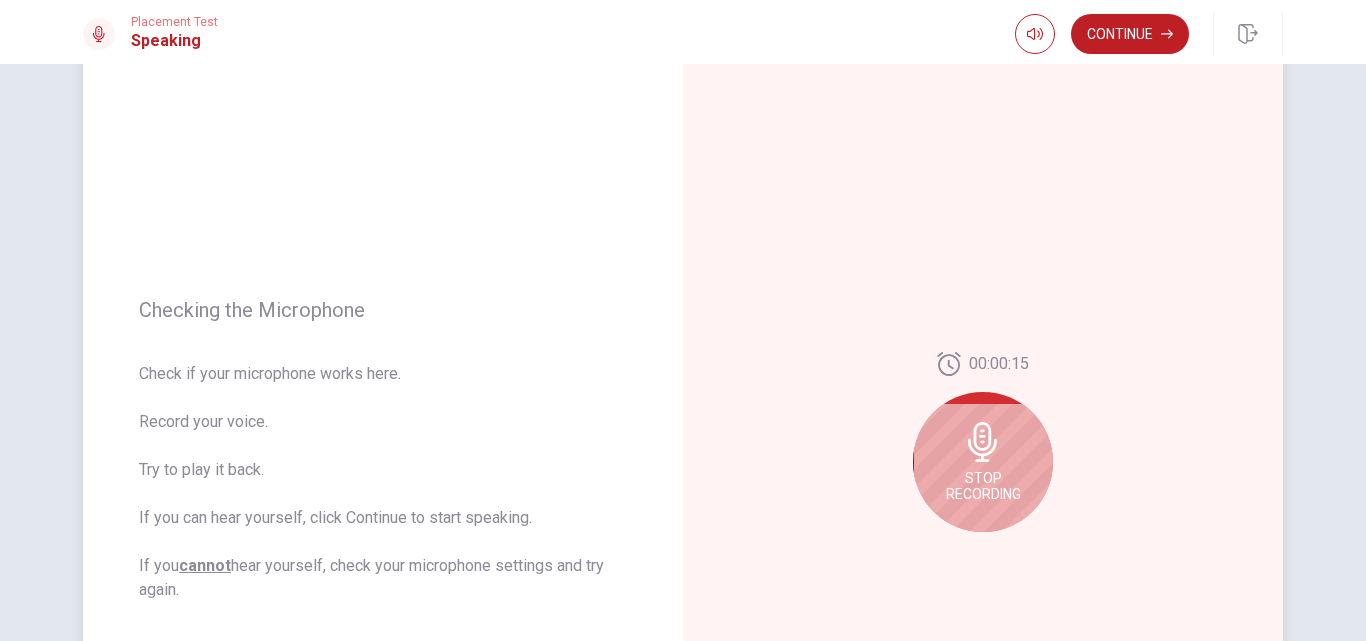click on "Stop   Recording" at bounding box center [983, 462] 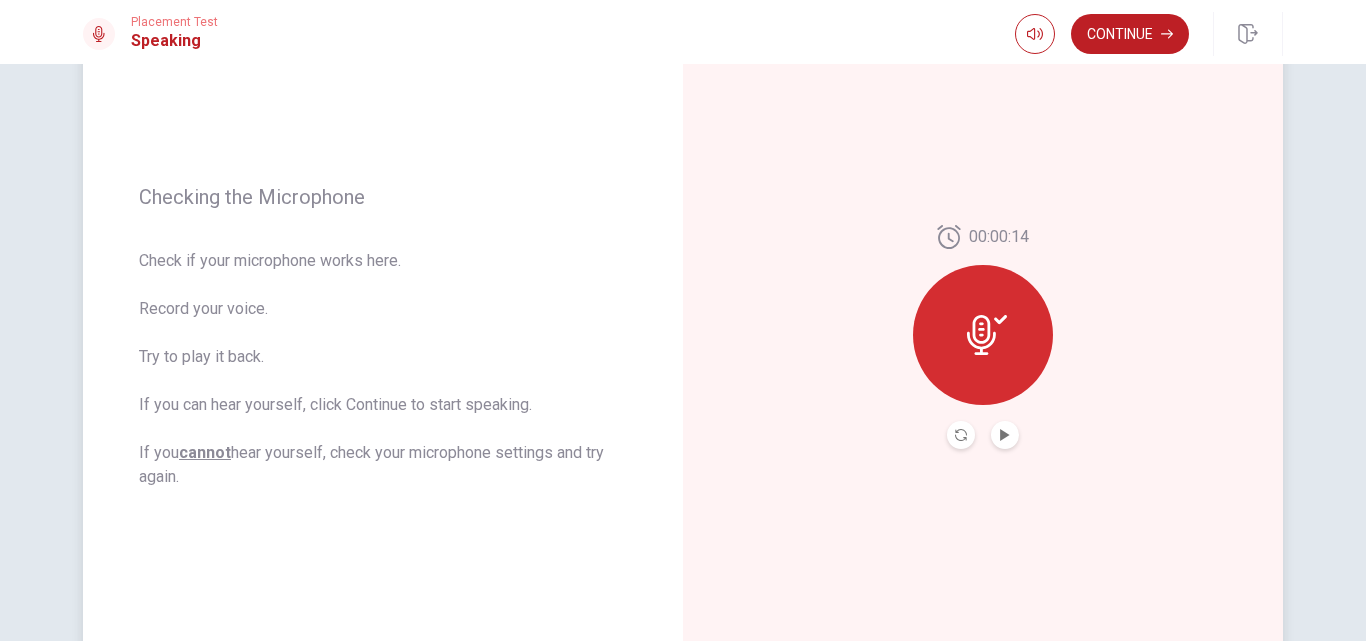 scroll, scrollTop: 204, scrollLeft: 0, axis: vertical 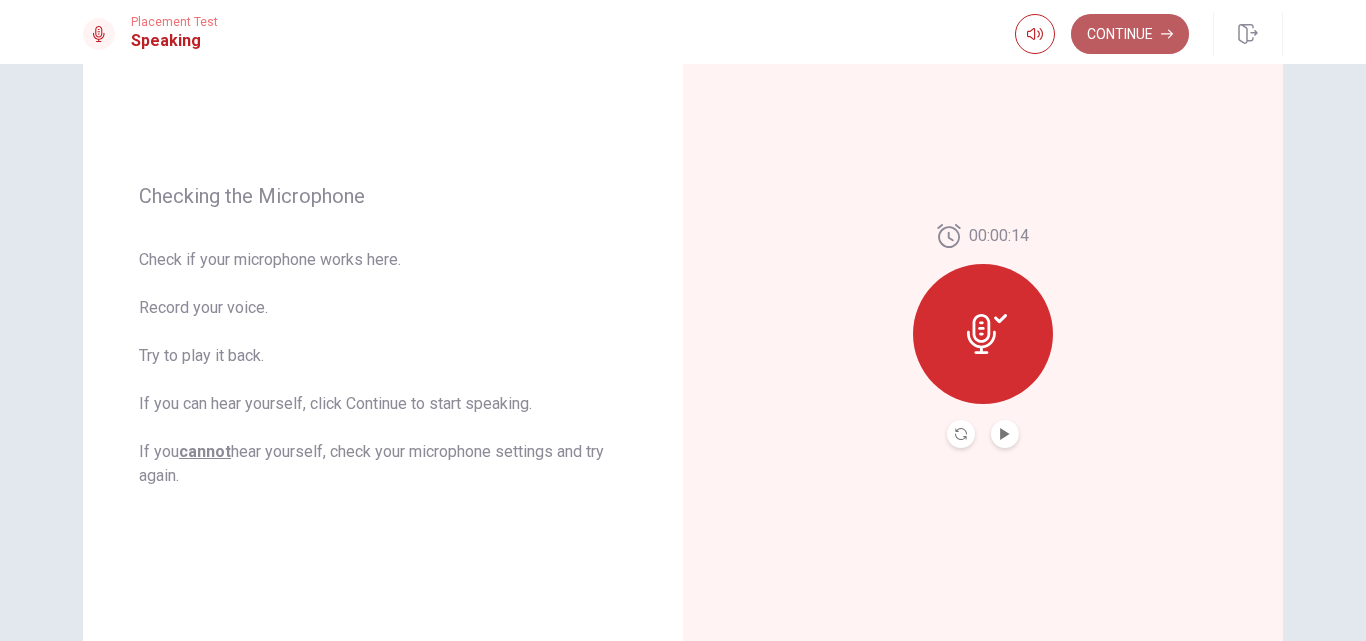 click on "Continue" at bounding box center (1130, 34) 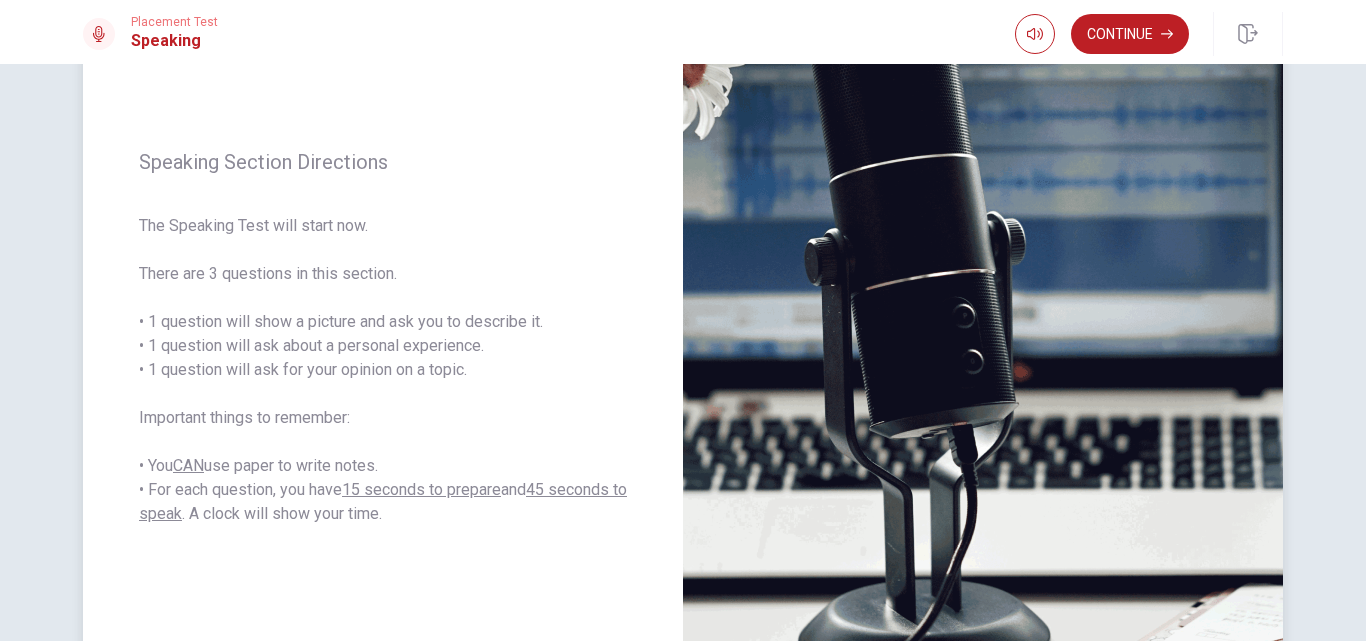 scroll, scrollTop: 201, scrollLeft: 0, axis: vertical 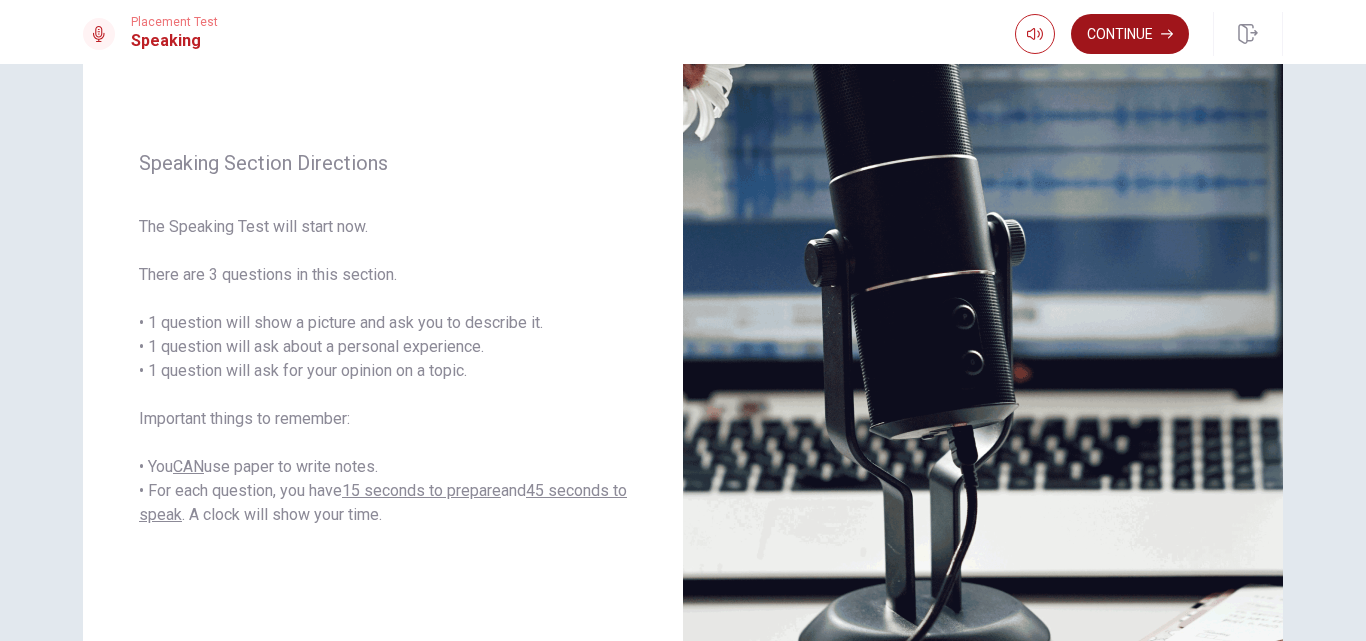 click on "Continue" at bounding box center [1130, 34] 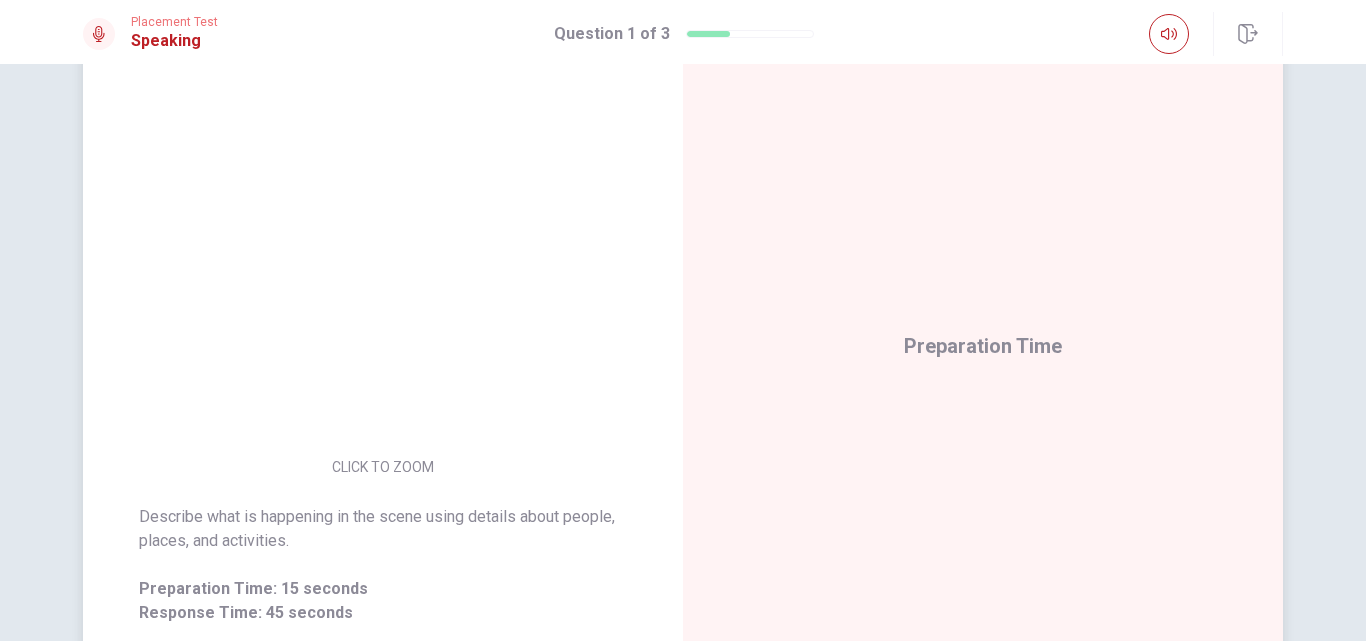scroll, scrollTop: 195, scrollLeft: 0, axis: vertical 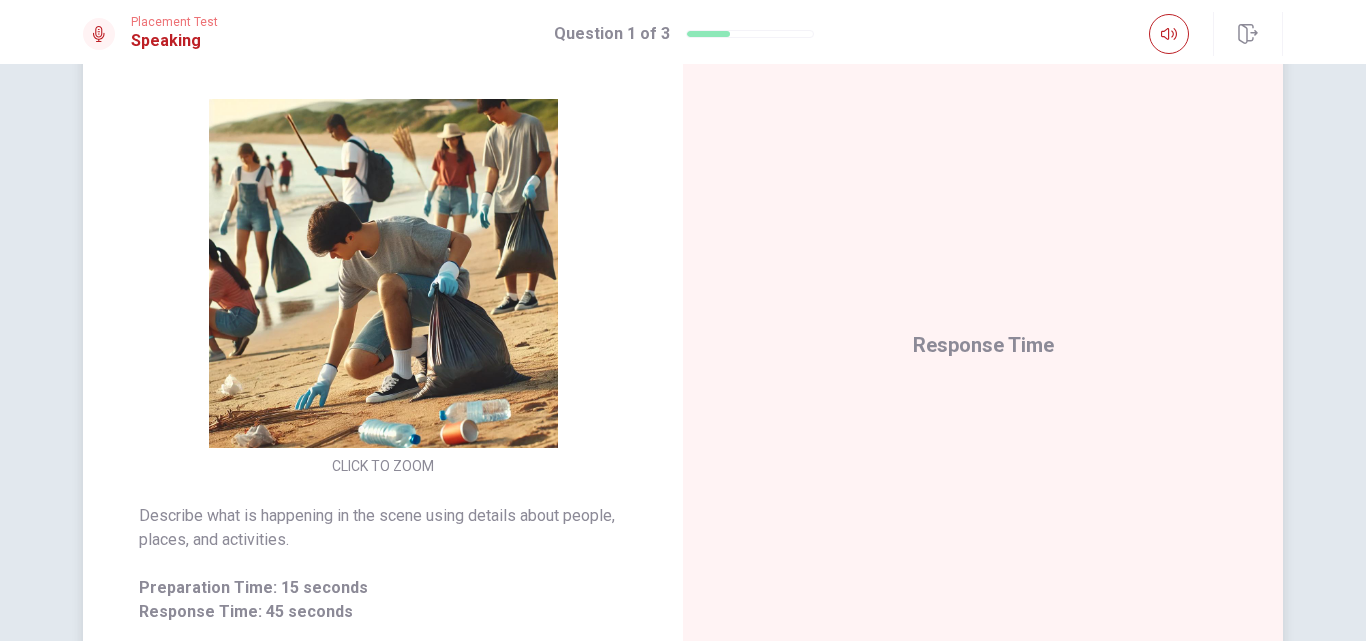 click on "Response Time" at bounding box center [983, 345] 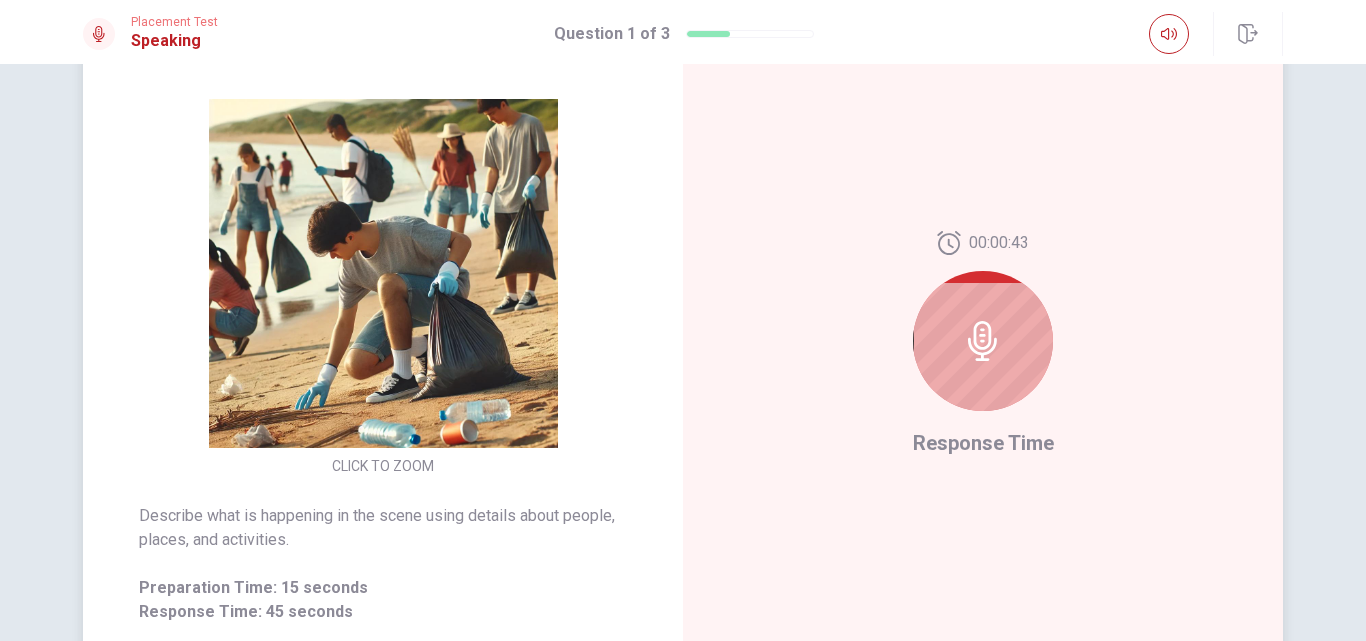 click 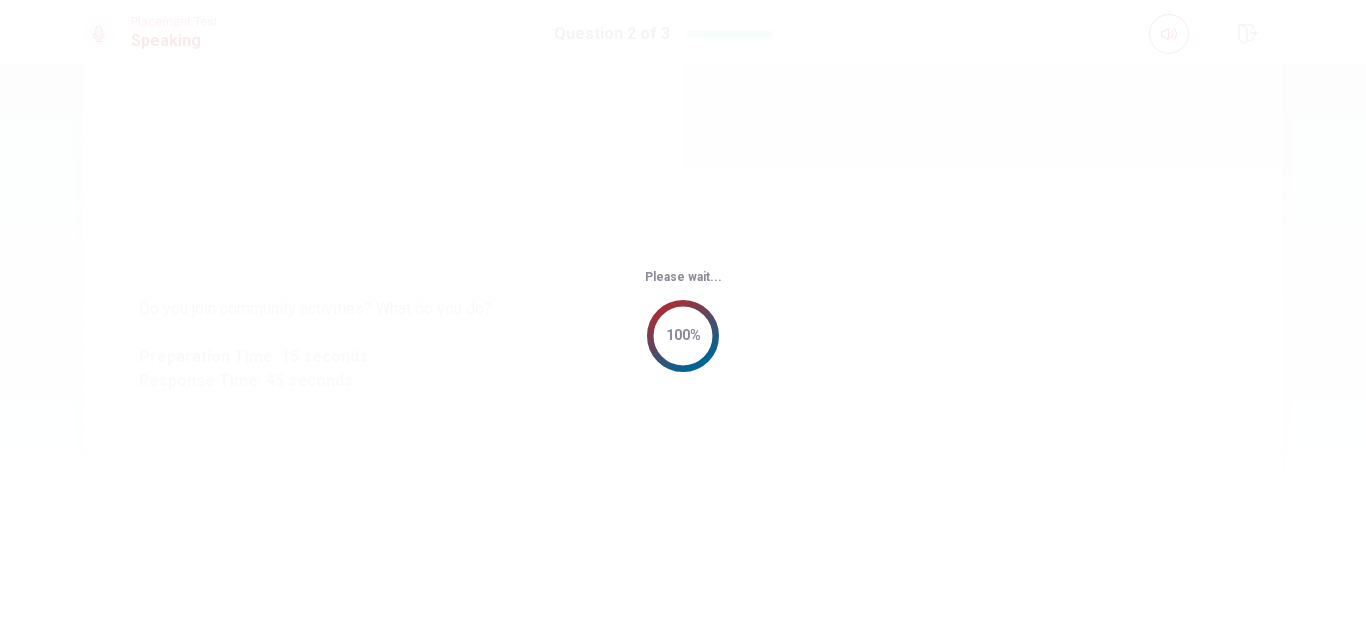 scroll, scrollTop: 0, scrollLeft: 0, axis: both 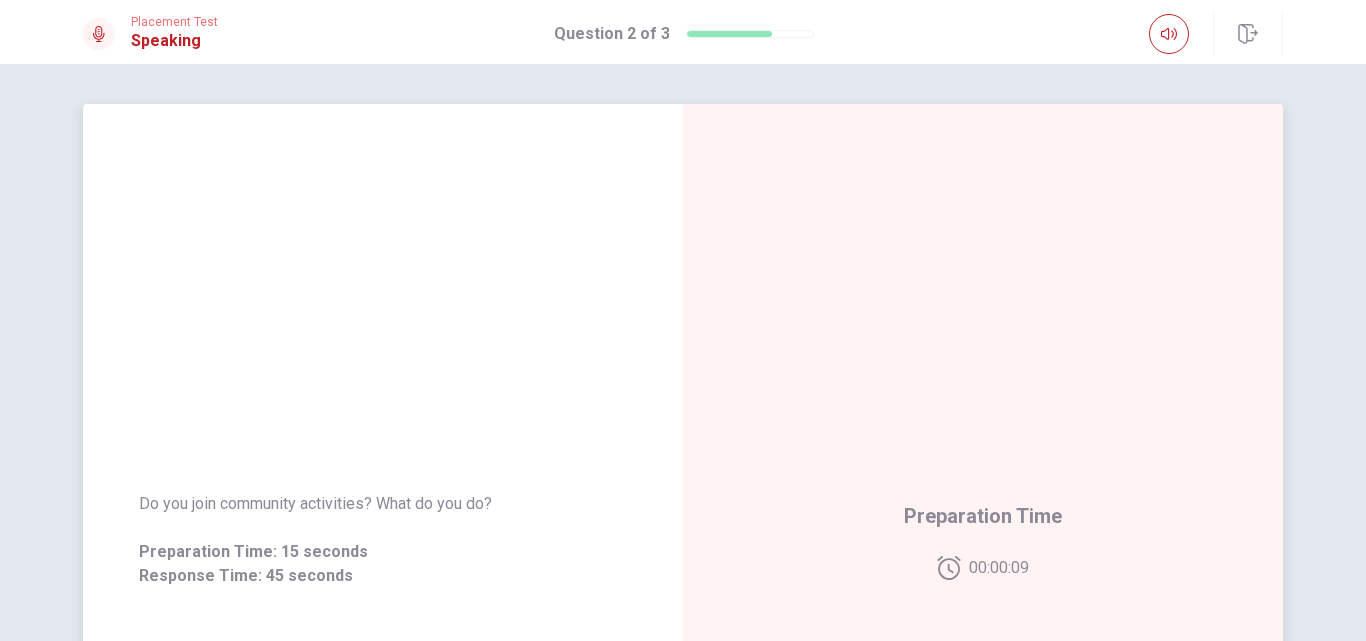 click on "Do you join community activities? What do you do? Preparation Time: 15 seconds Response Time: 45 seconds" at bounding box center (383, 540) 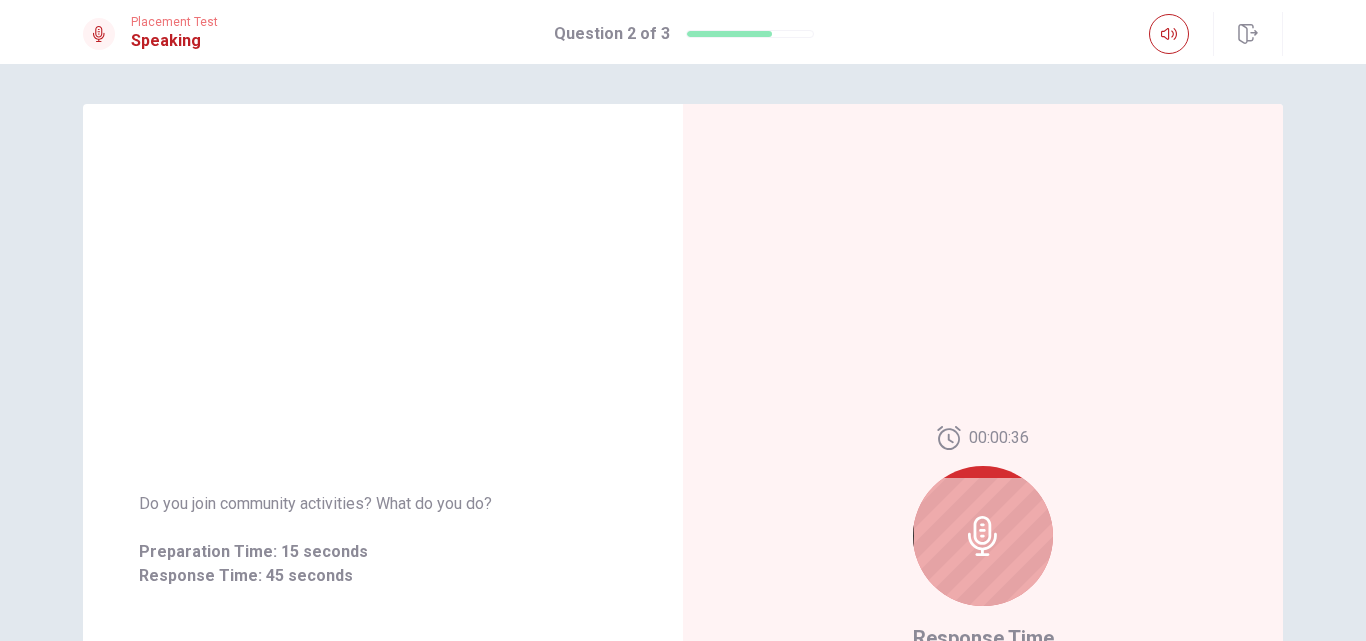 click at bounding box center [983, 536] 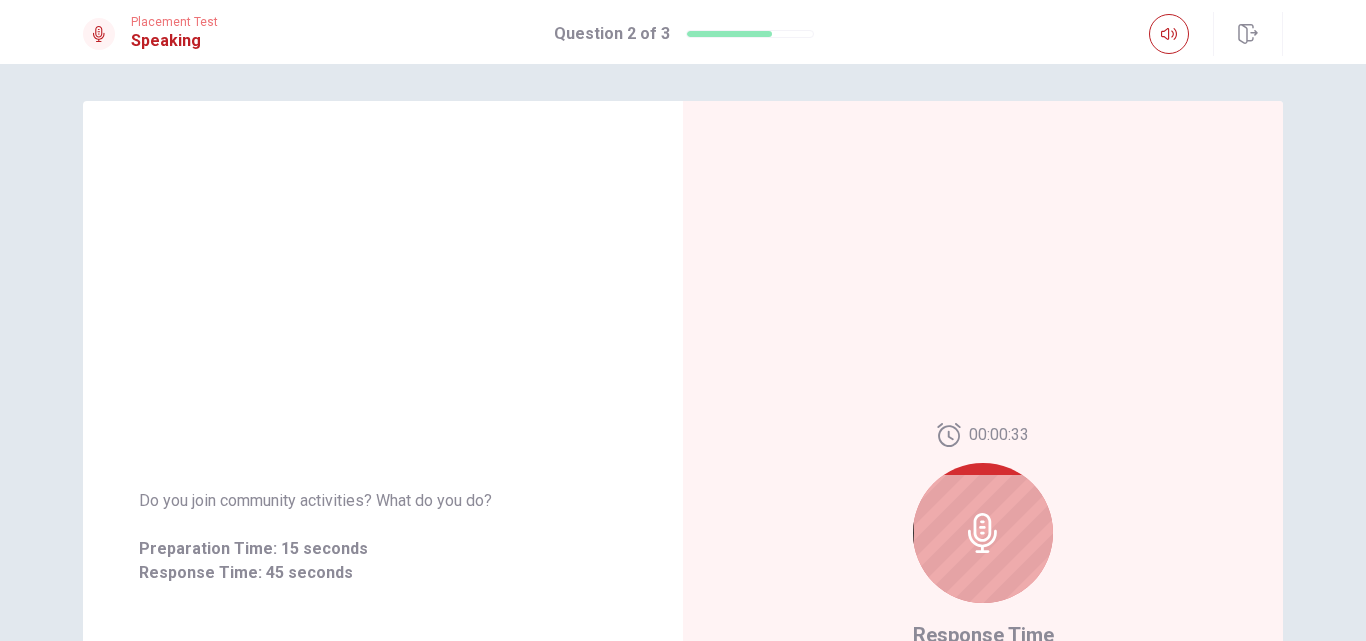 scroll, scrollTop: 4, scrollLeft: 0, axis: vertical 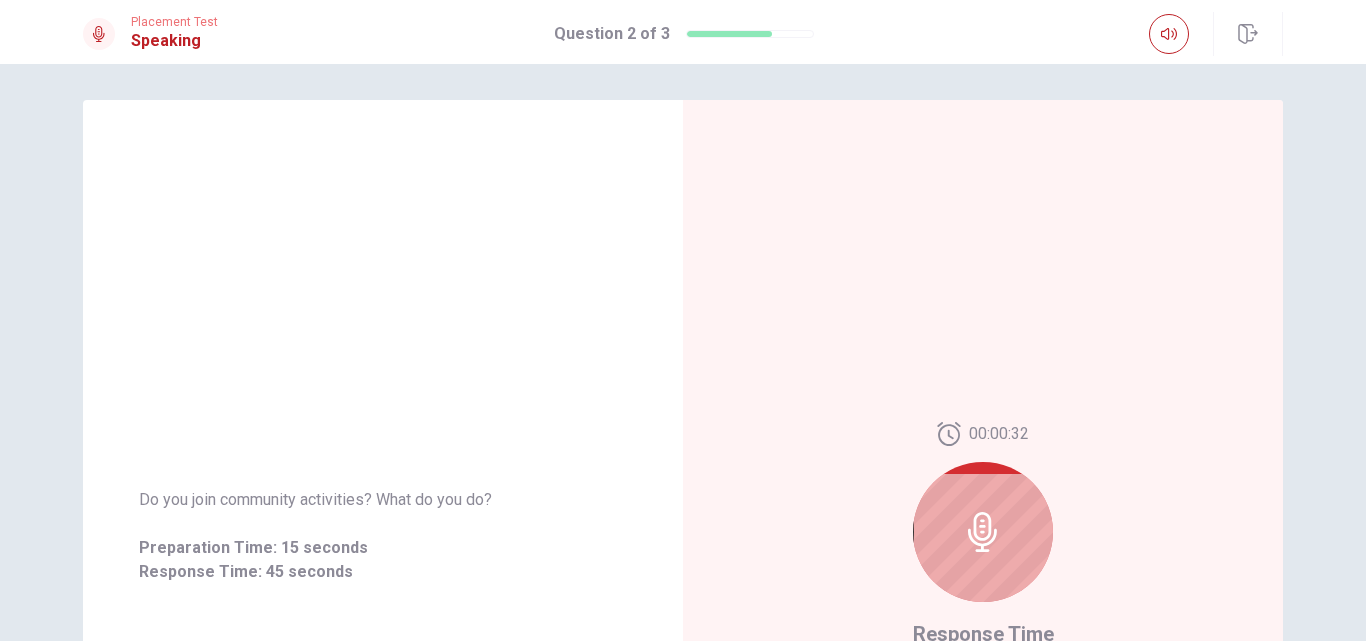 click on "Do you join community activities? What do you do? Preparation Time: 15 seconds Response Time: 45 seconds" at bounding box center [383, 536] 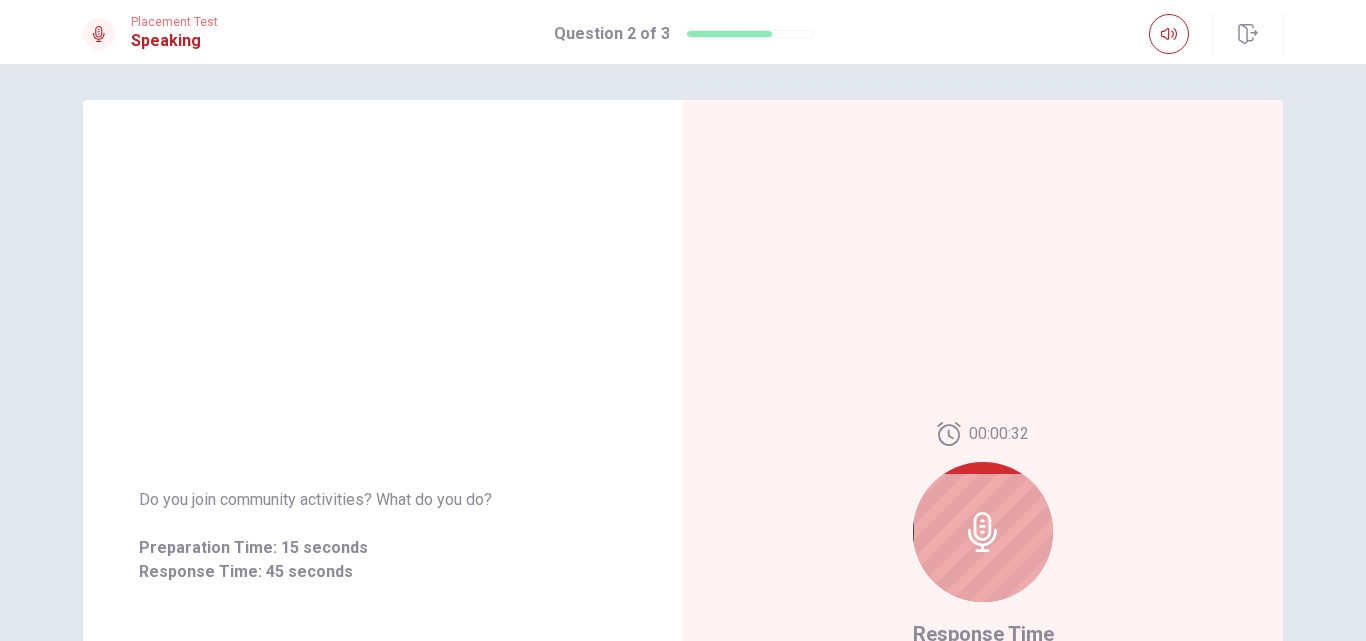 click on "Do you join community activities? What do you do? Preparation Time: 15 seconds Response Time: 45 seconds" at bounding box center [383, 536] 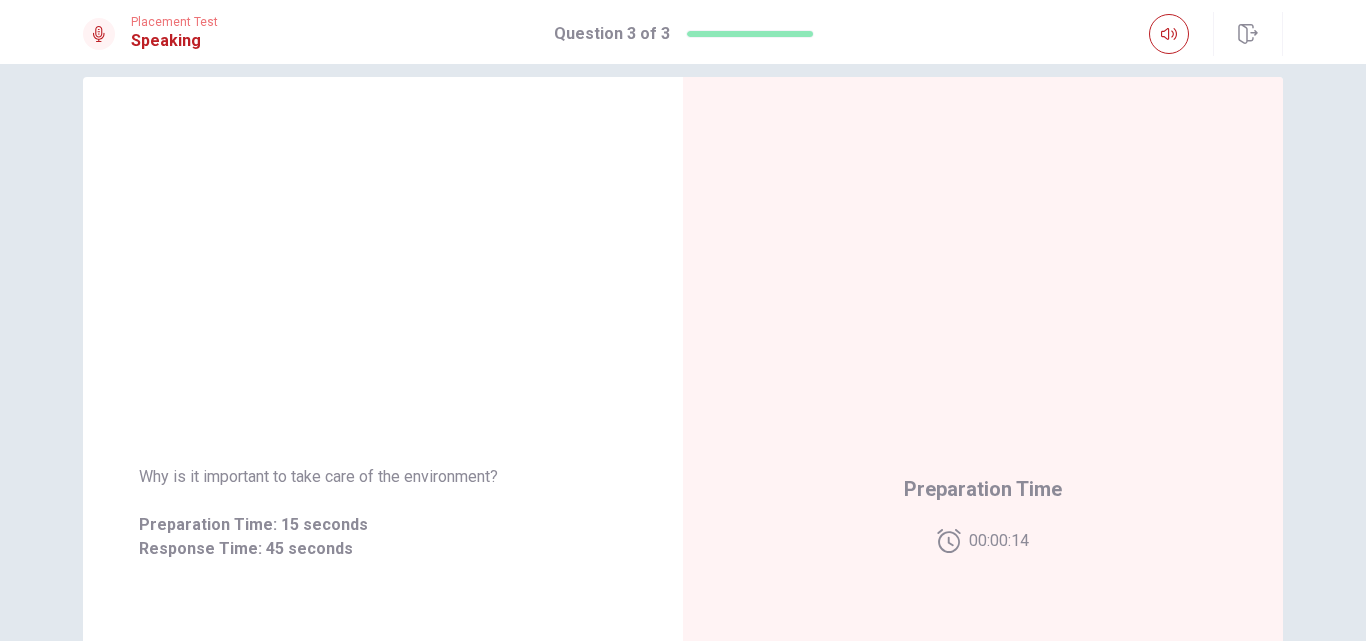 scroll, scrollTop: 0, scrollLeft: 0, axis: both 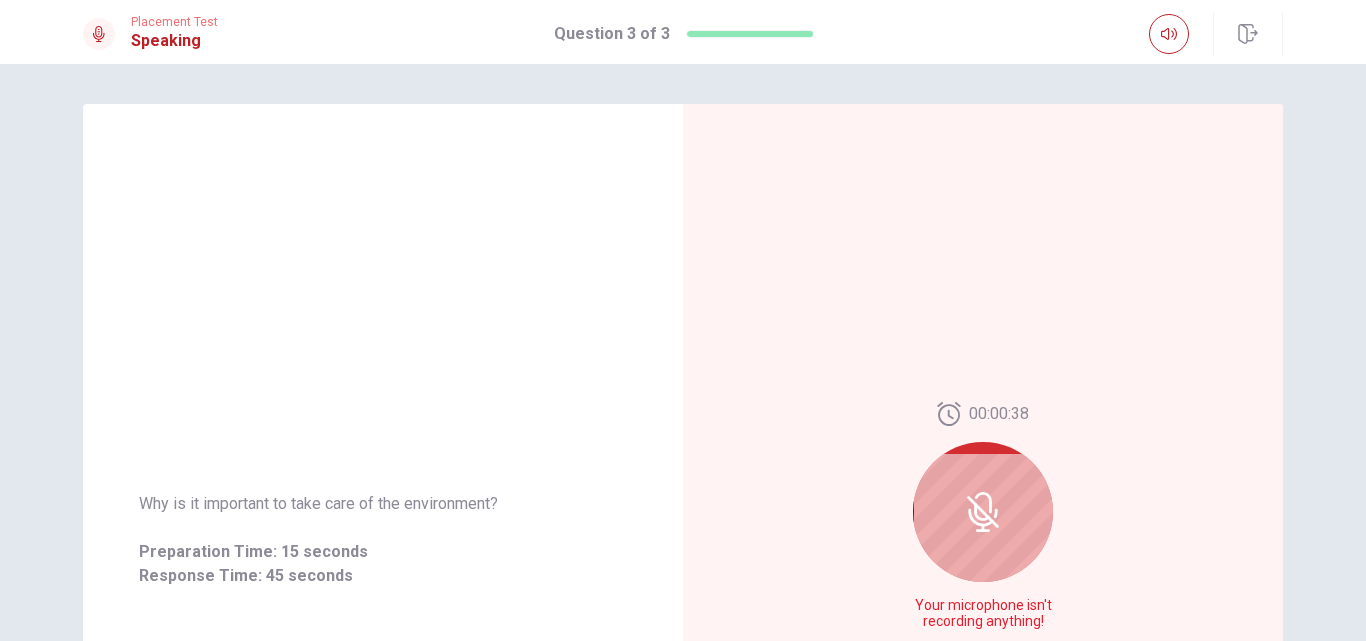 click at bounding box center [983, 512] 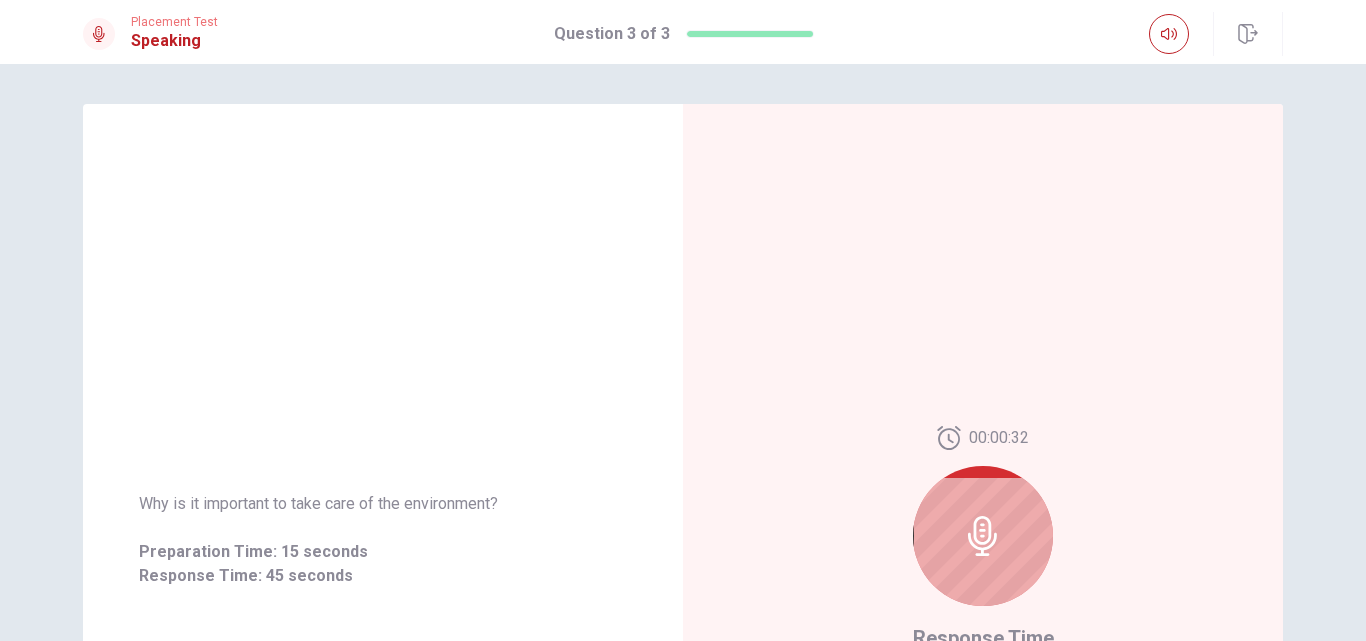 click 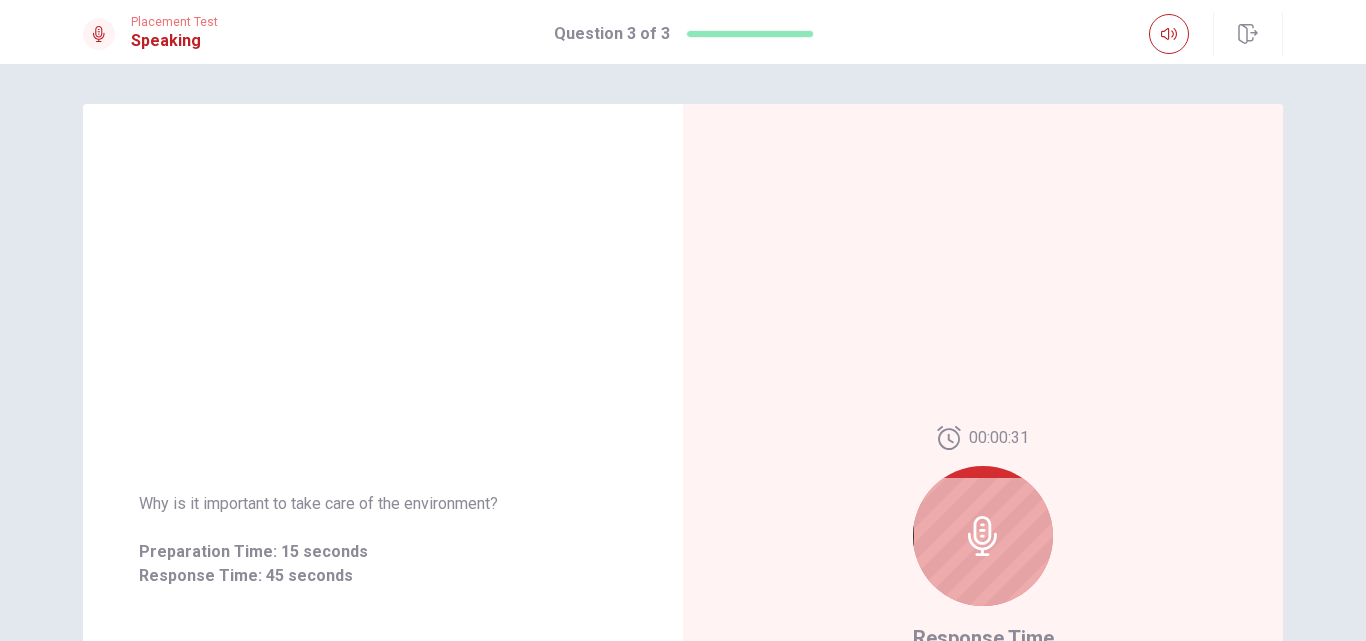 click 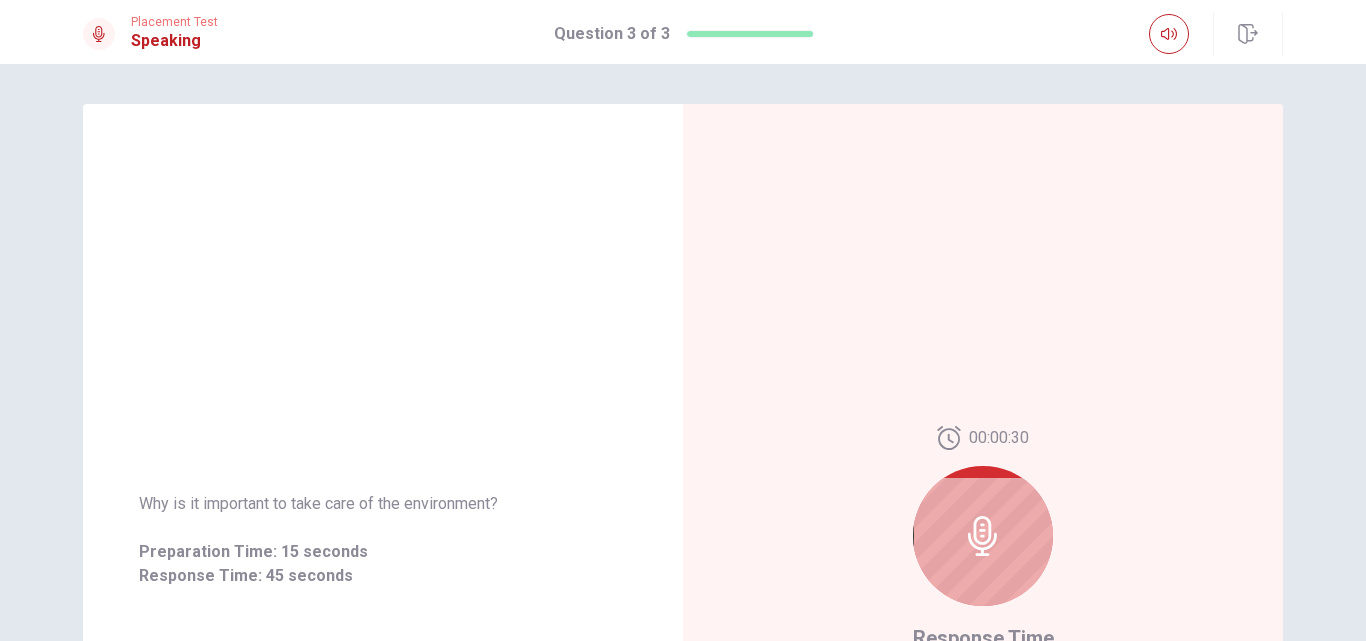 click 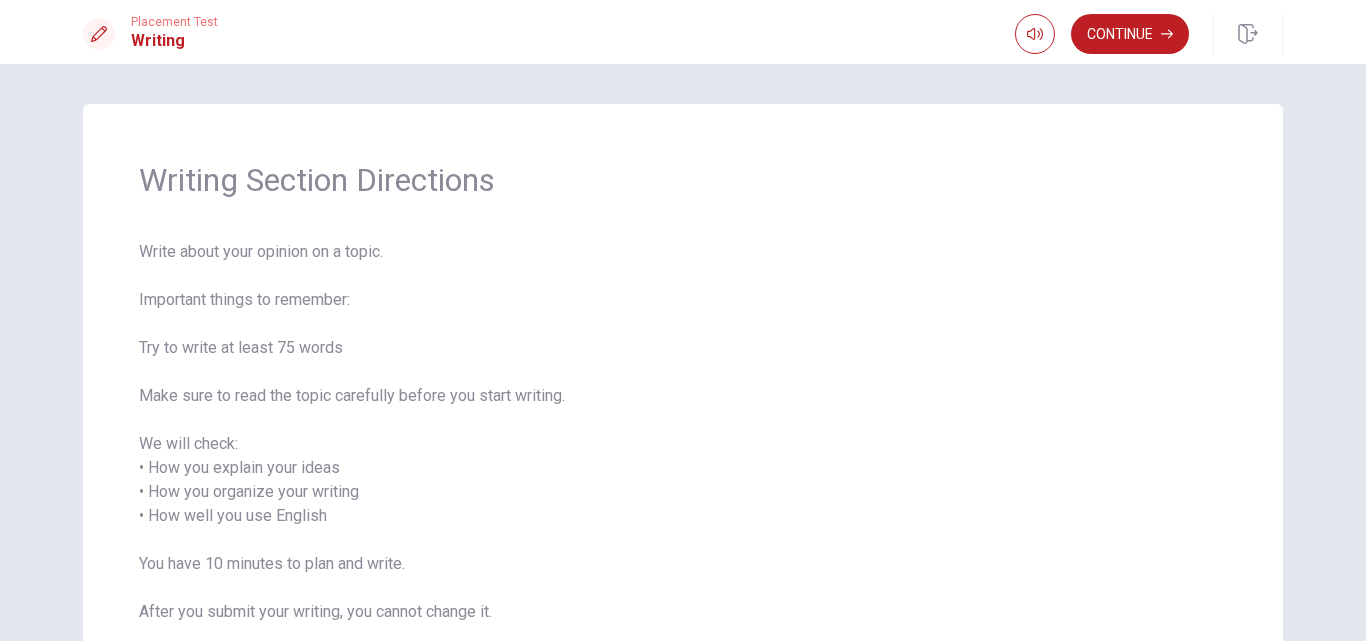 scroll, scrollTop: 167, scrollLeft: 0, axis: vertical 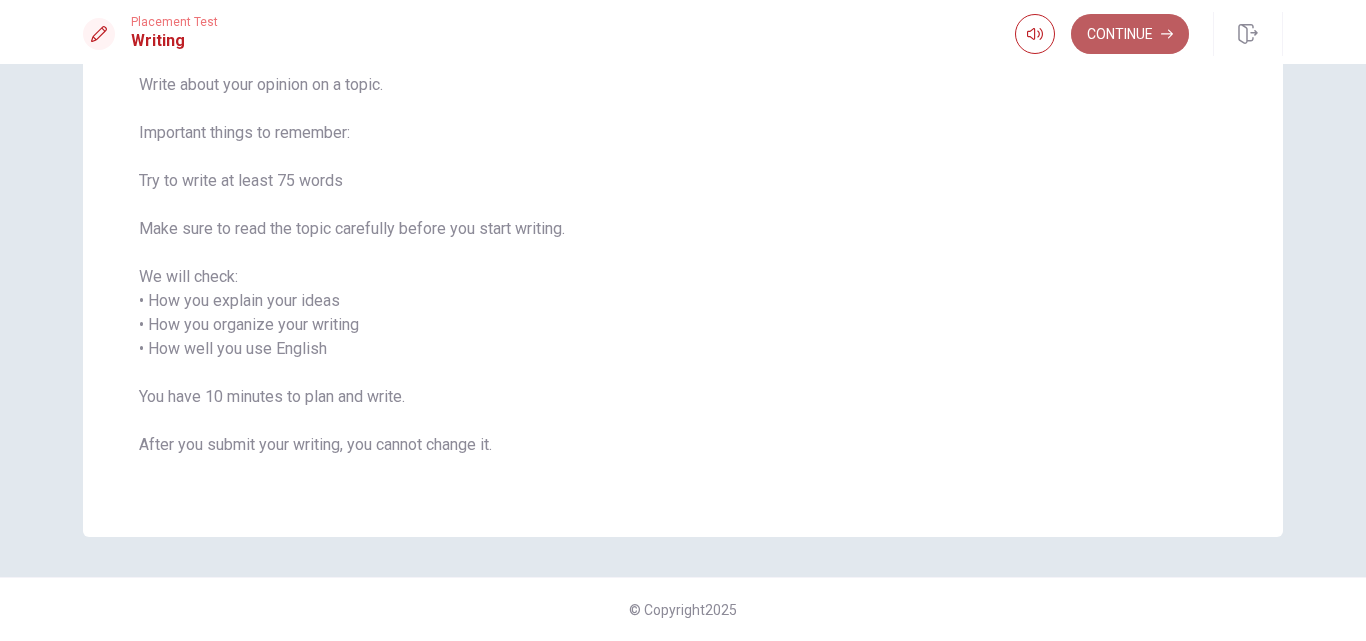 click on "Continue" at bounding box center (1130, 34) 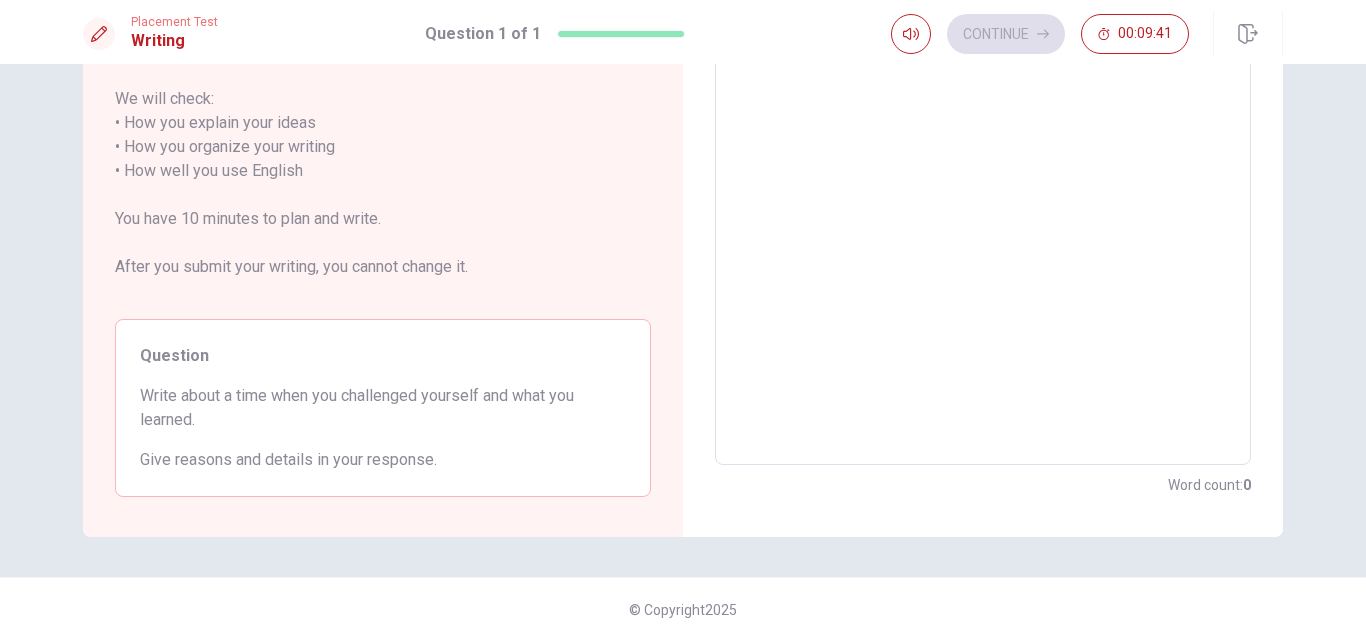 scroll, scrollTop: 0, scrollLeft: 0, axis: both 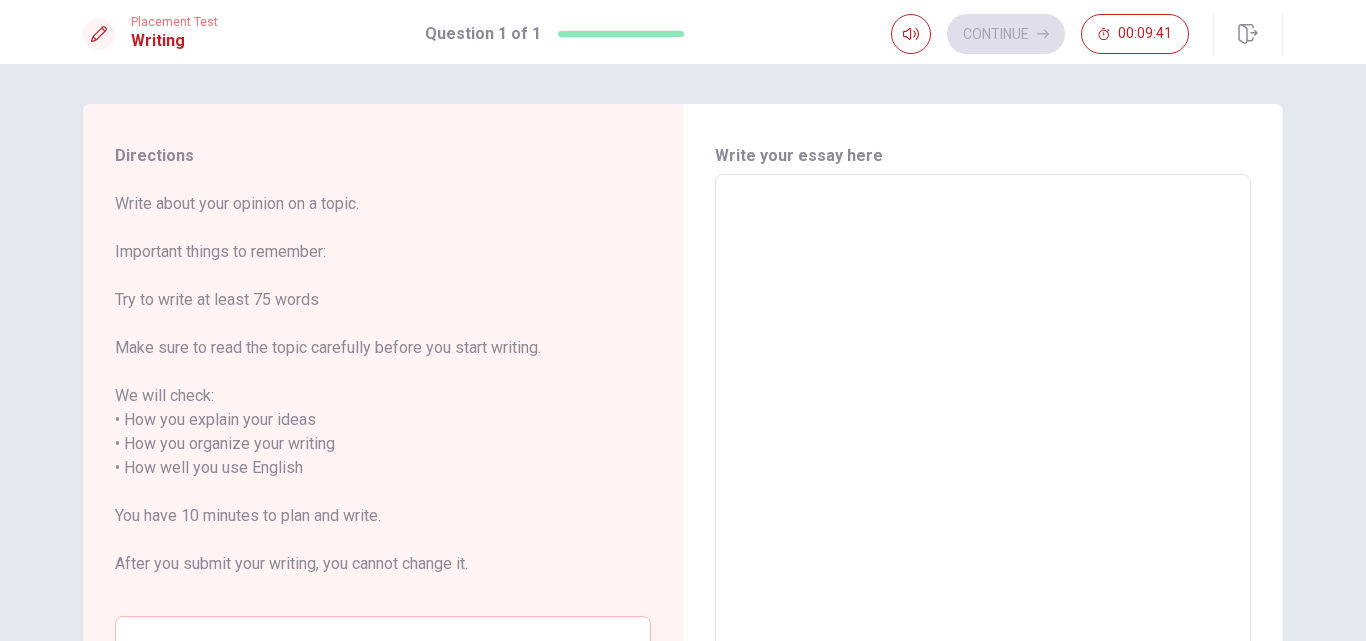 click at bounding box center [983, 468] 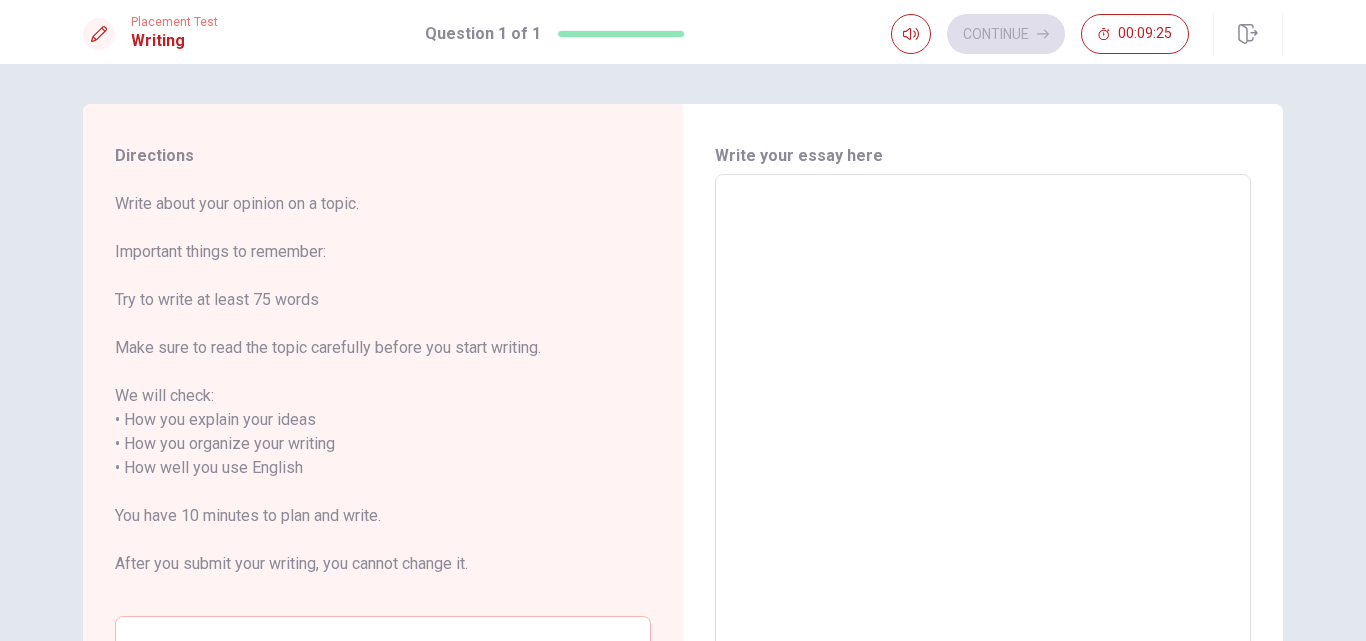 type on "T" 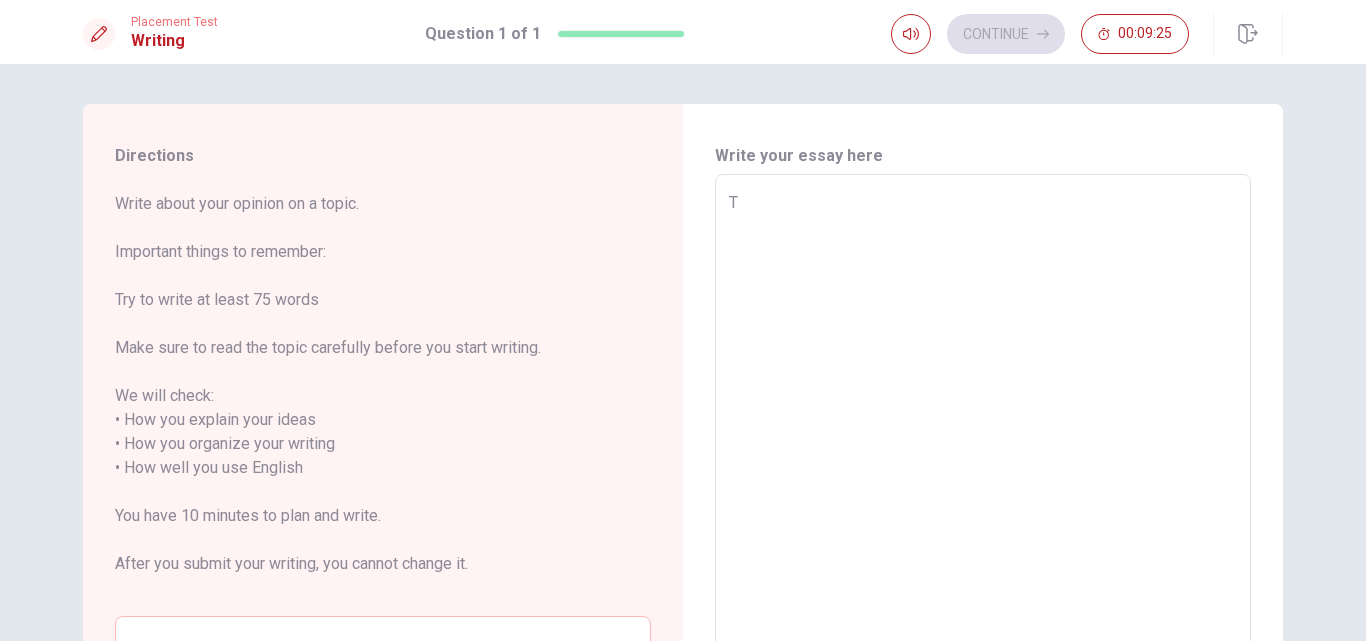 type on "x" 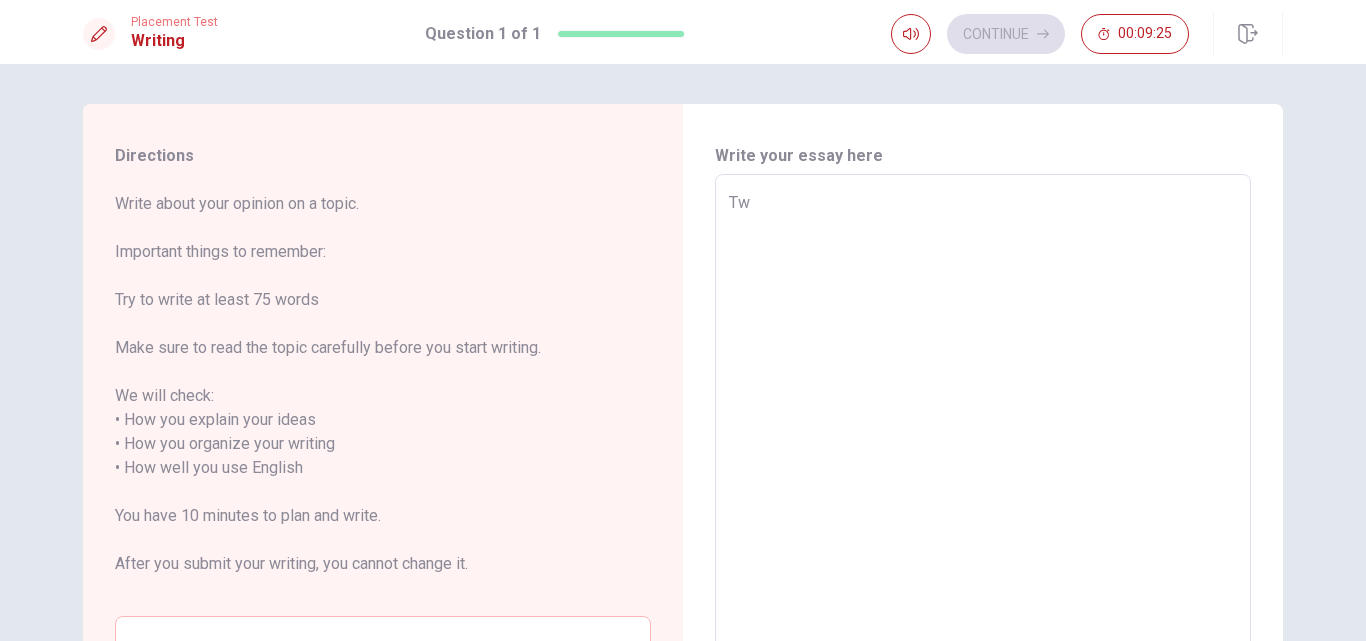 type on "x" 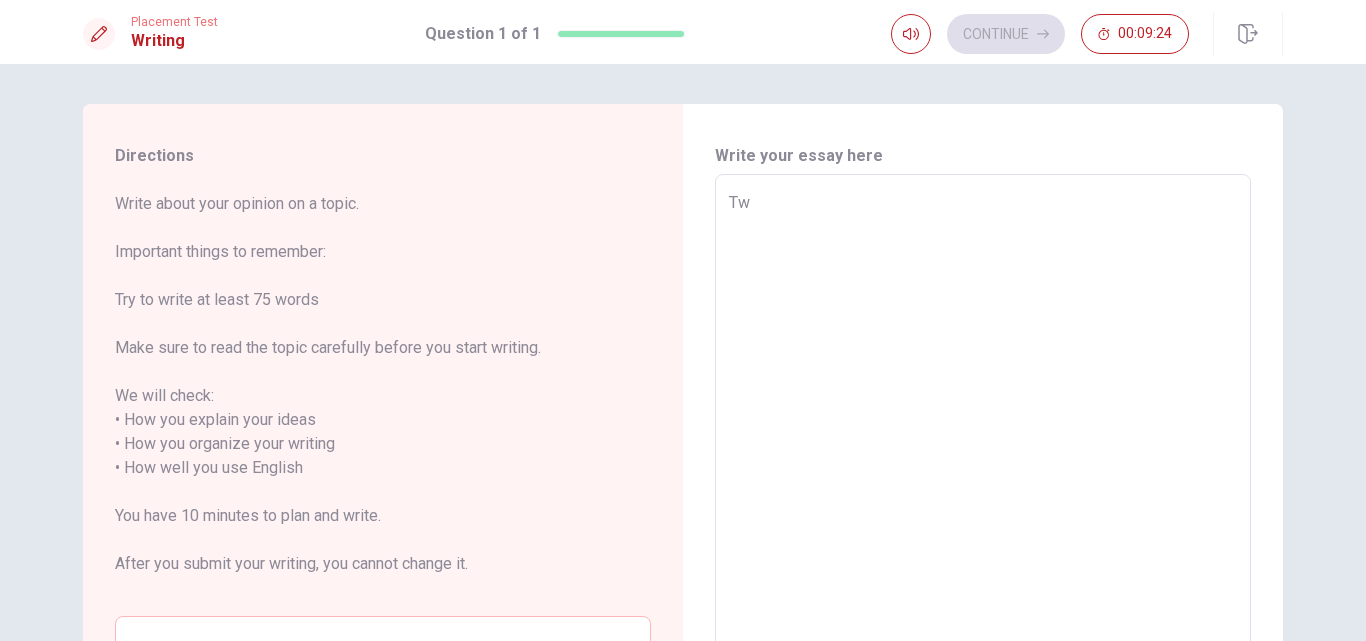 type on "Two" 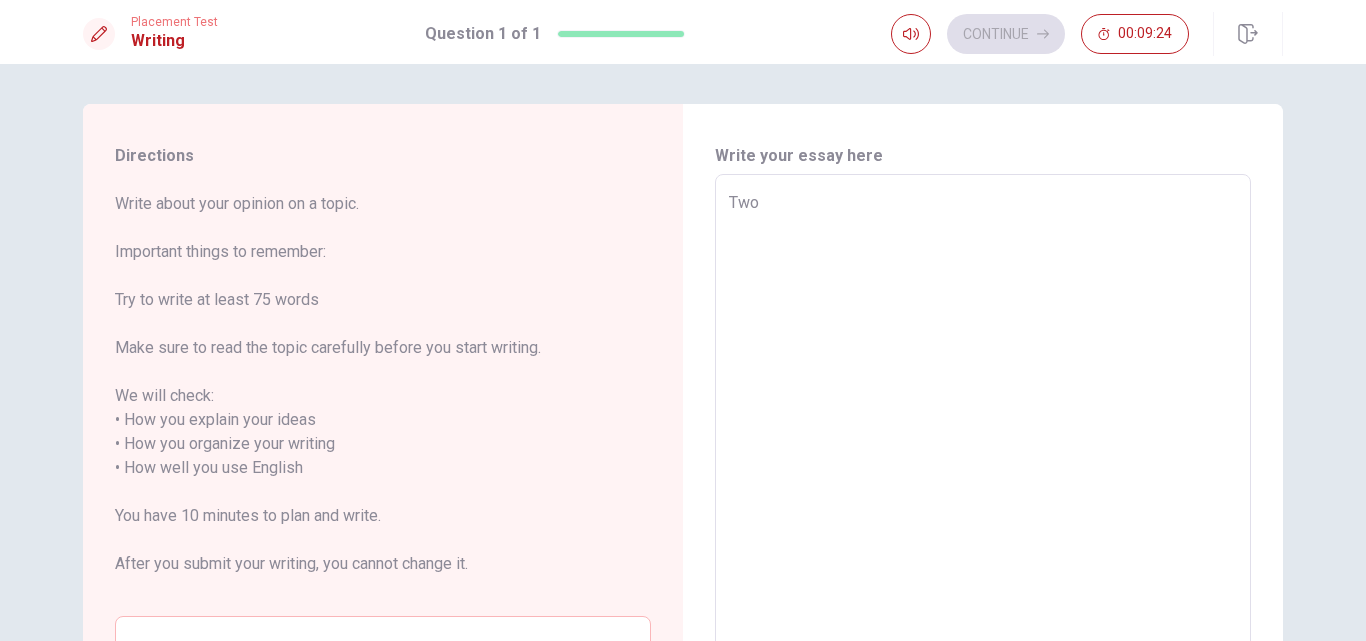 type on "x" 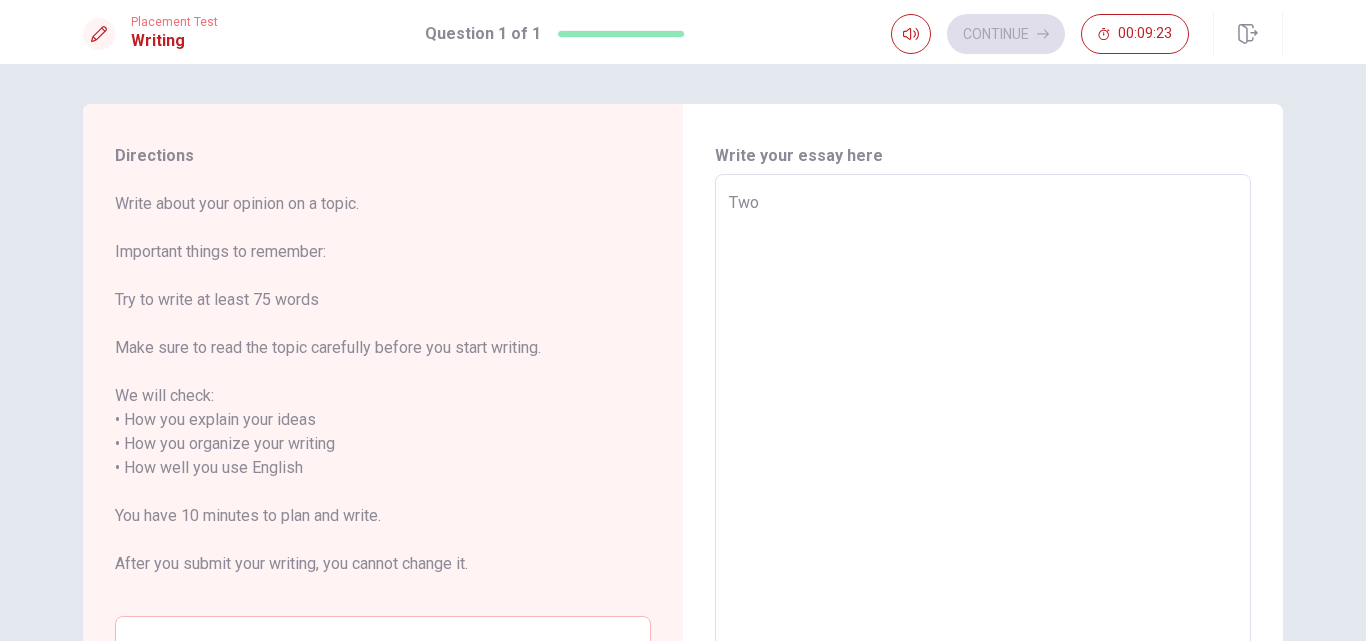 type on "x" 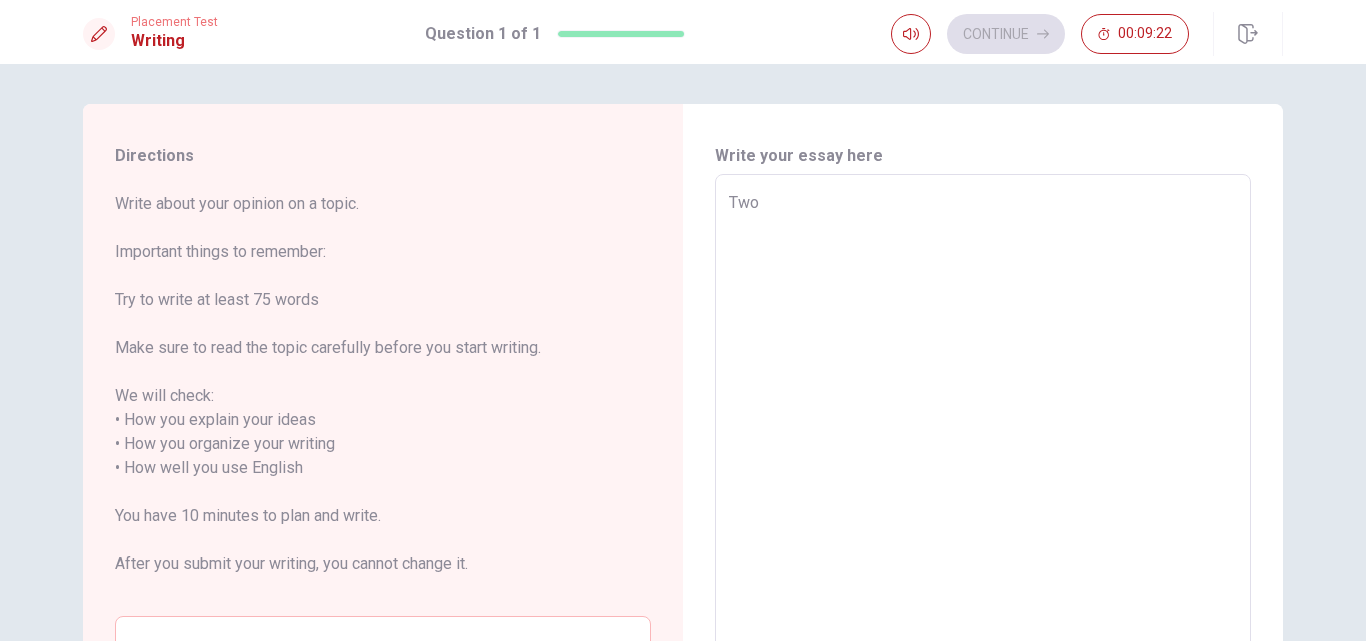 type on "Two y" 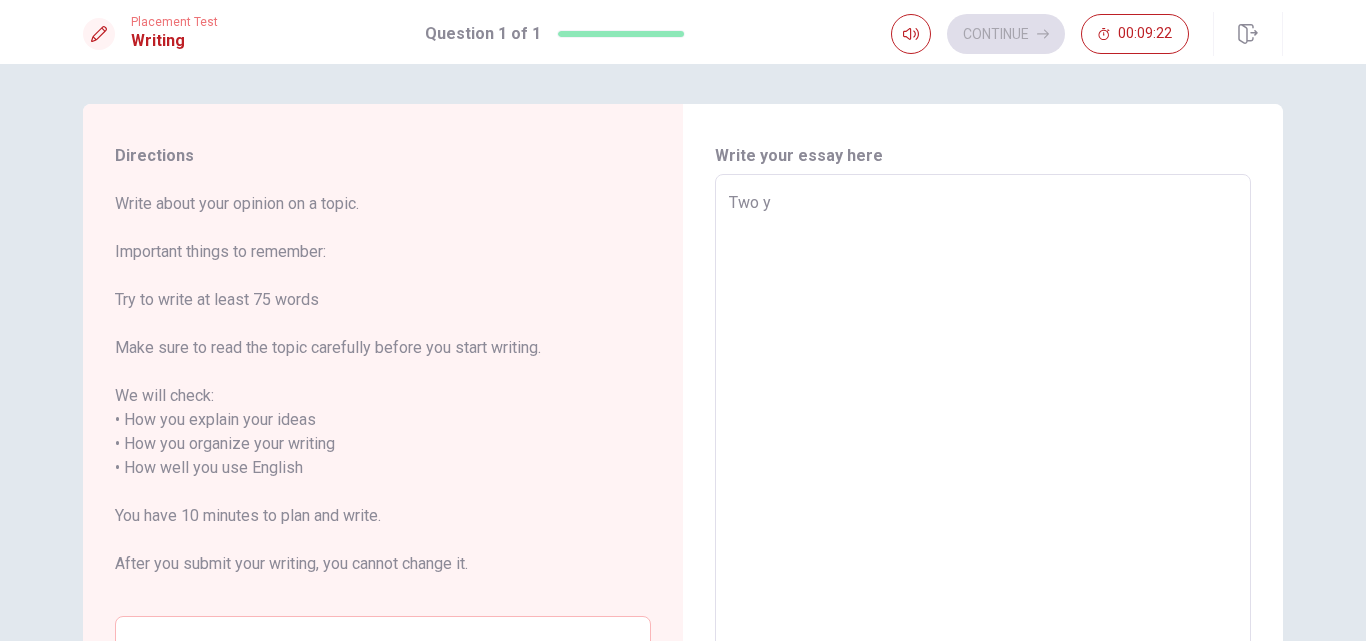 type on "x" 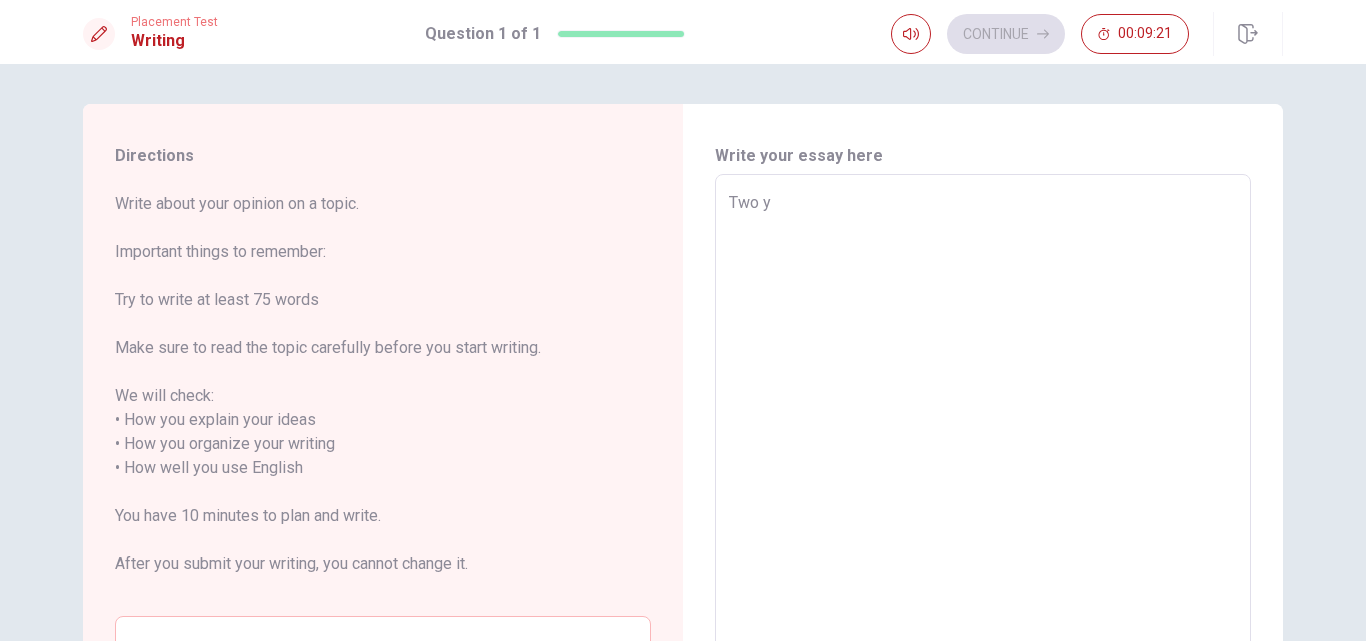 type on "Two ye" 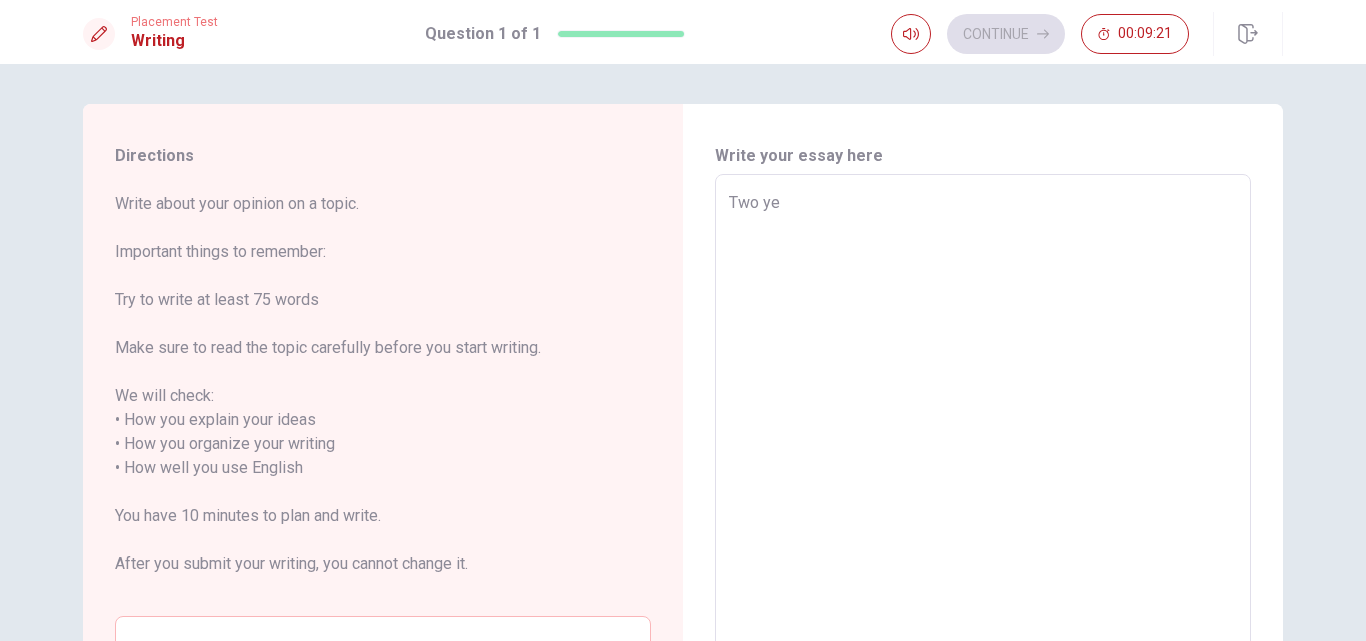 type on "x" 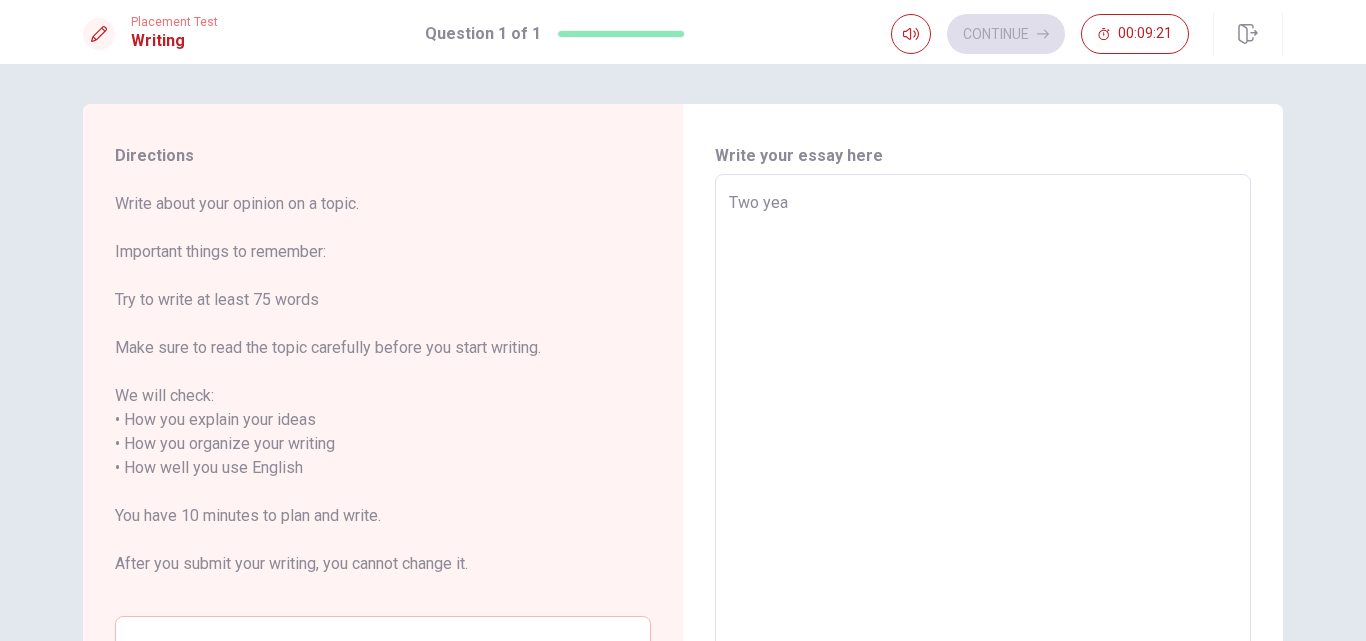 type on "x" 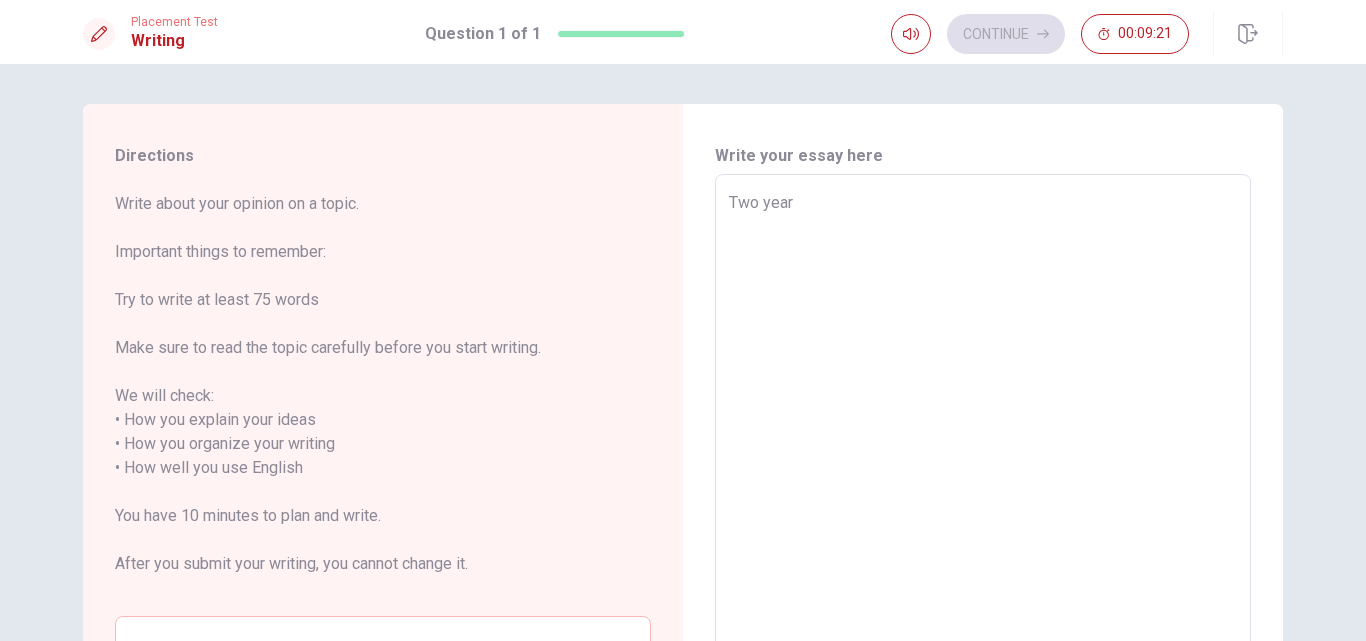 type on "x" 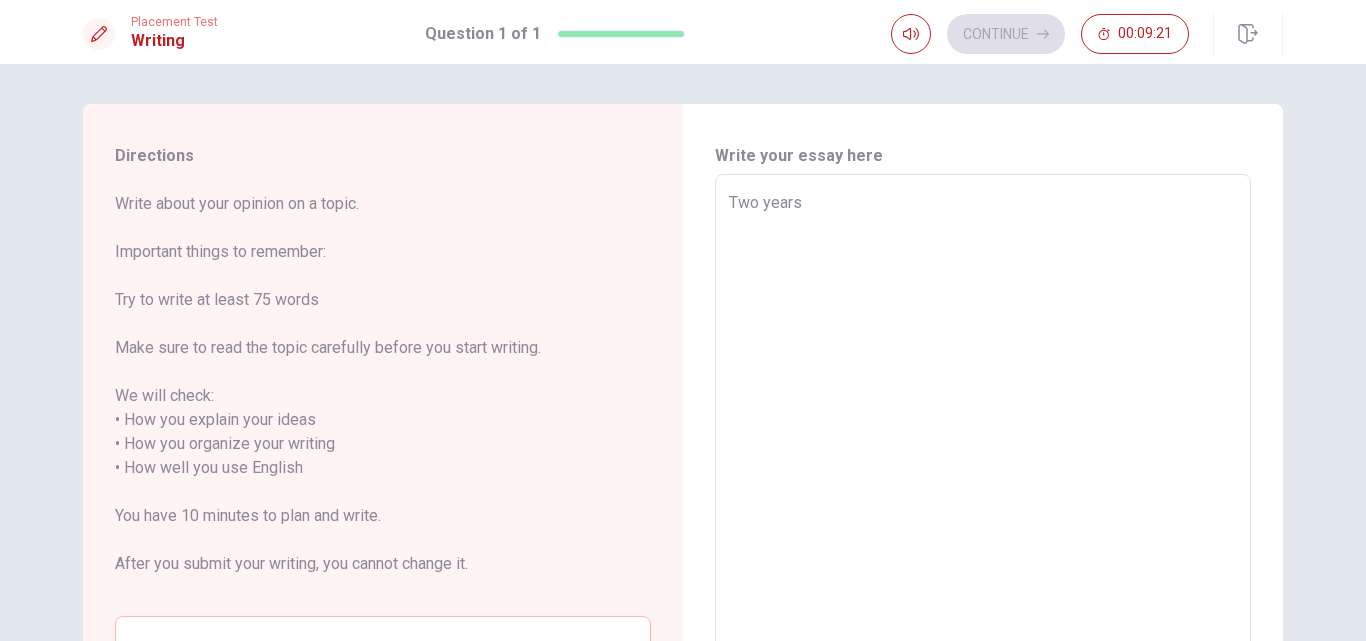 type on "x" 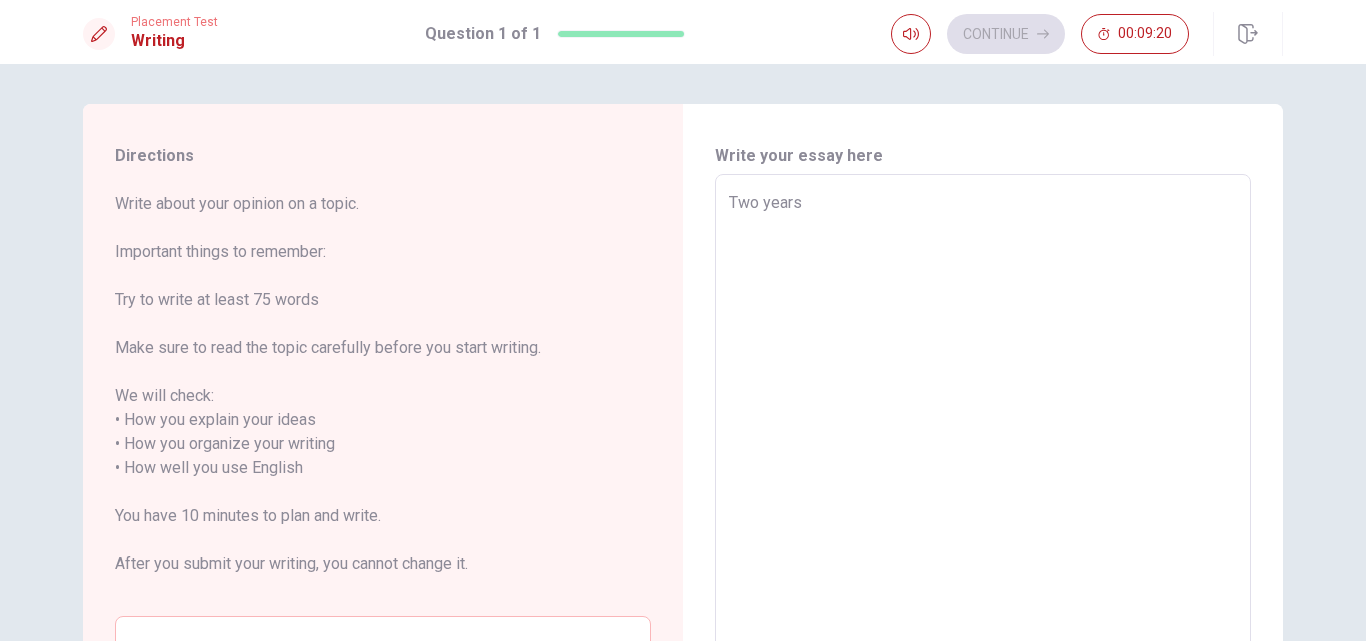 type on "Two years" 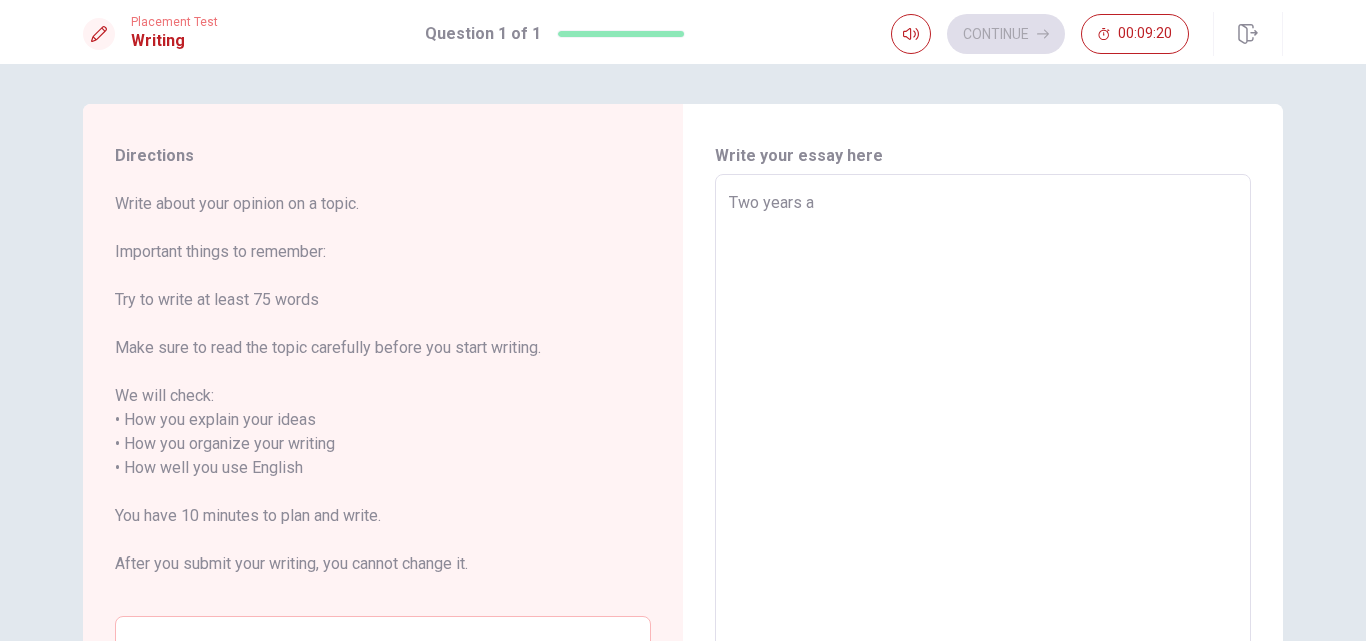 type on "x" 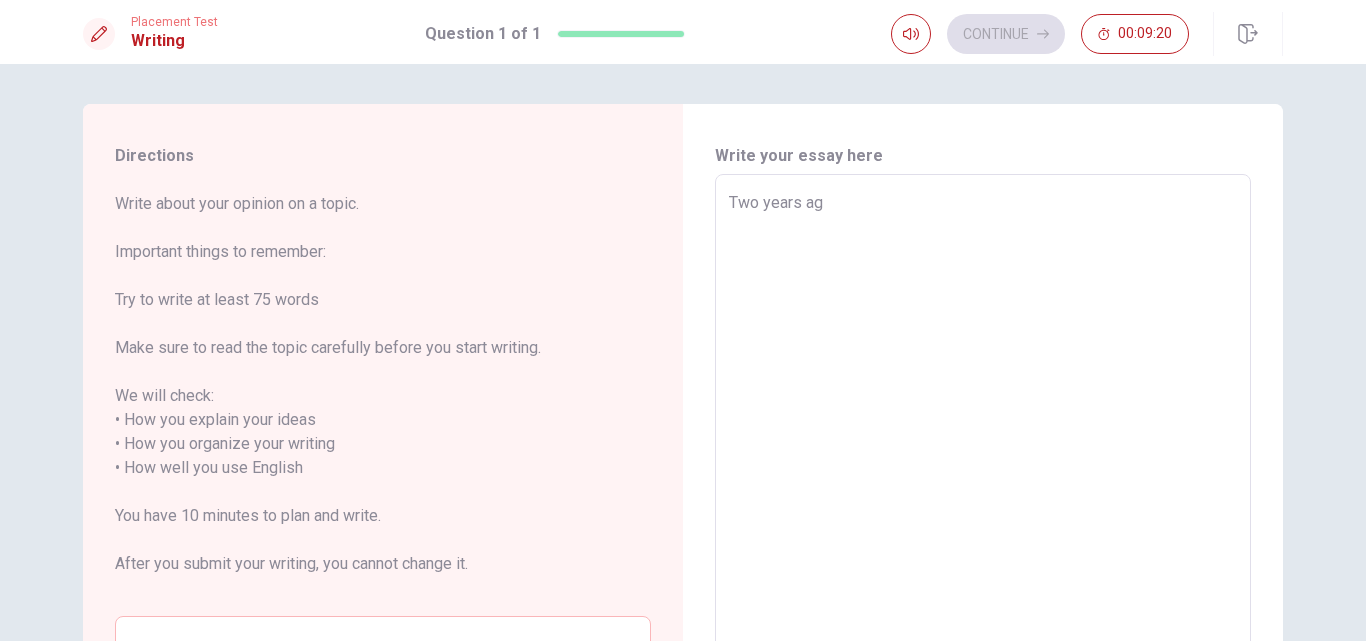type on "x" 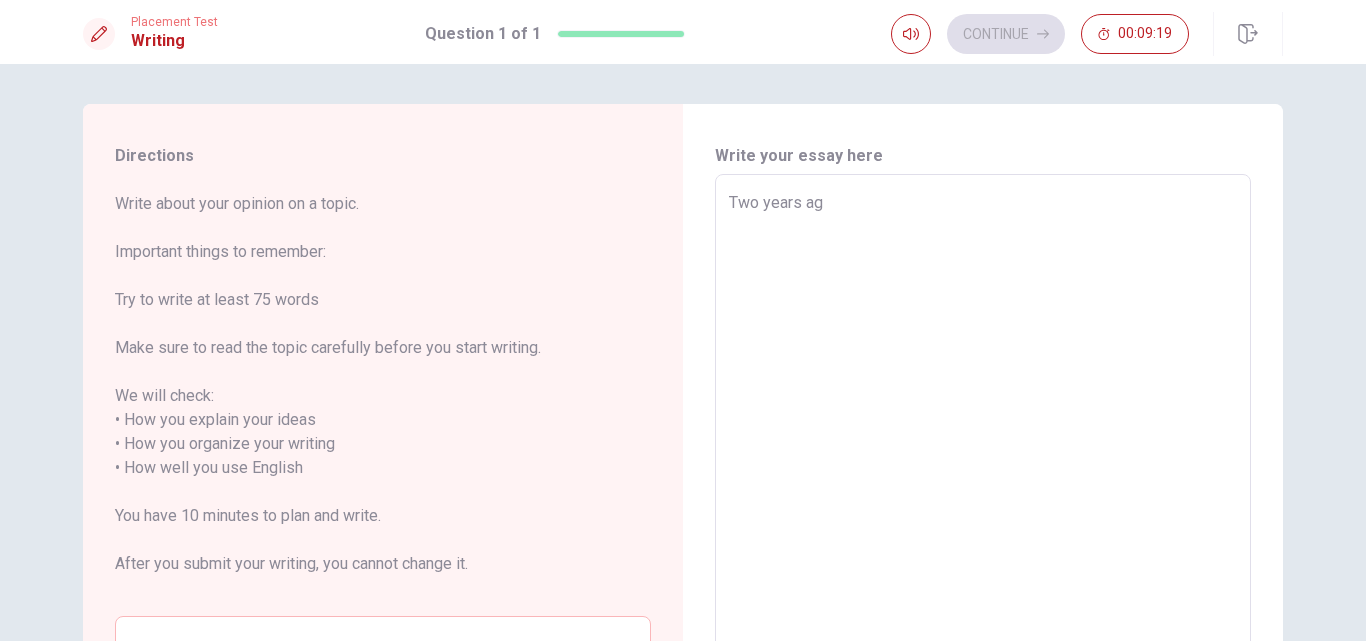 type on "[DATE]" 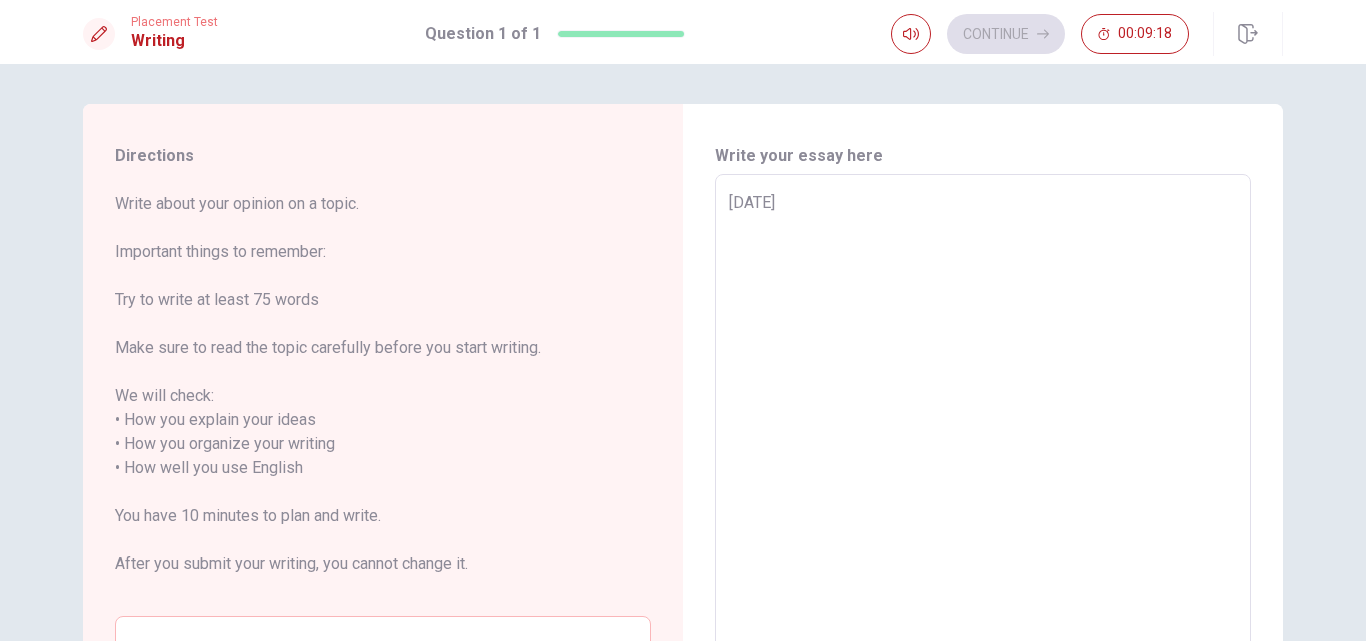 type on "x" 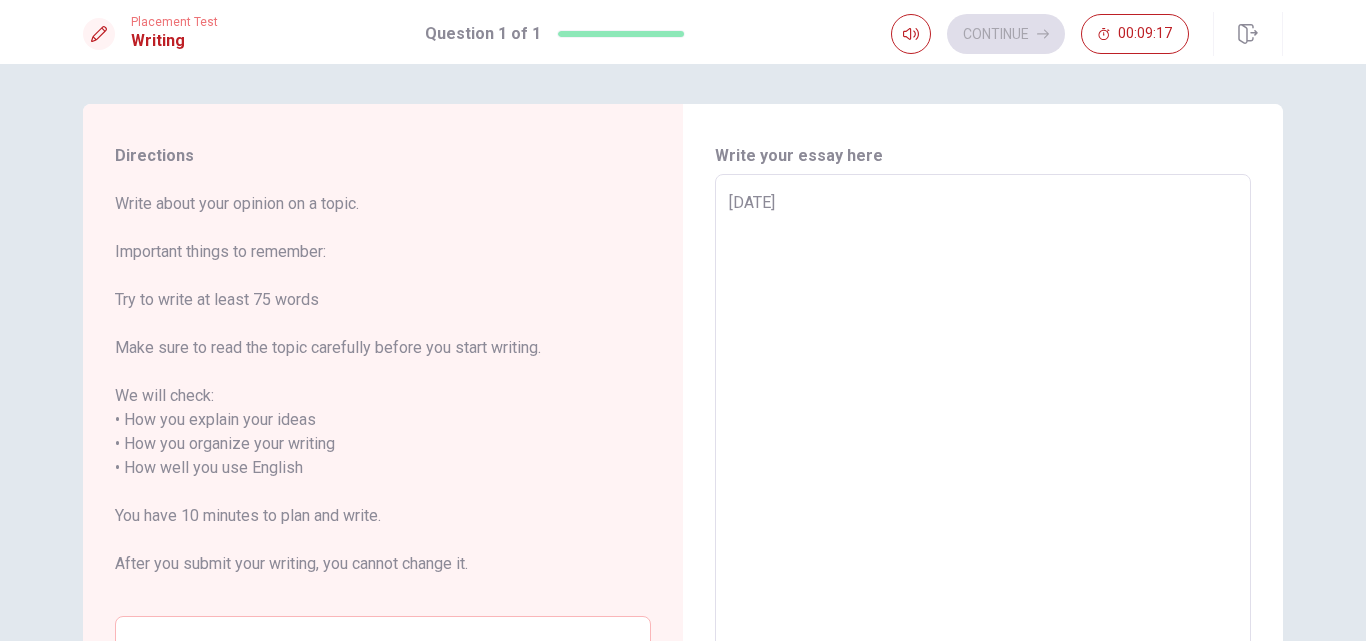 type on "[DATE]" 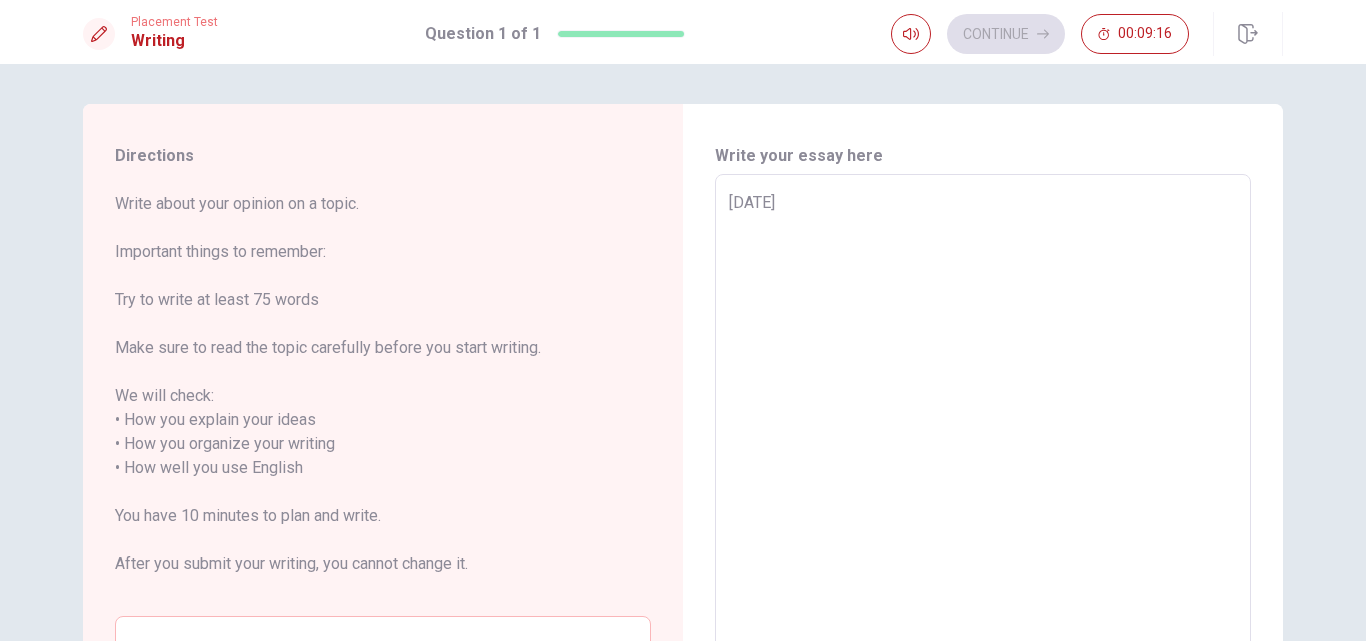 type on "[DATE] i" 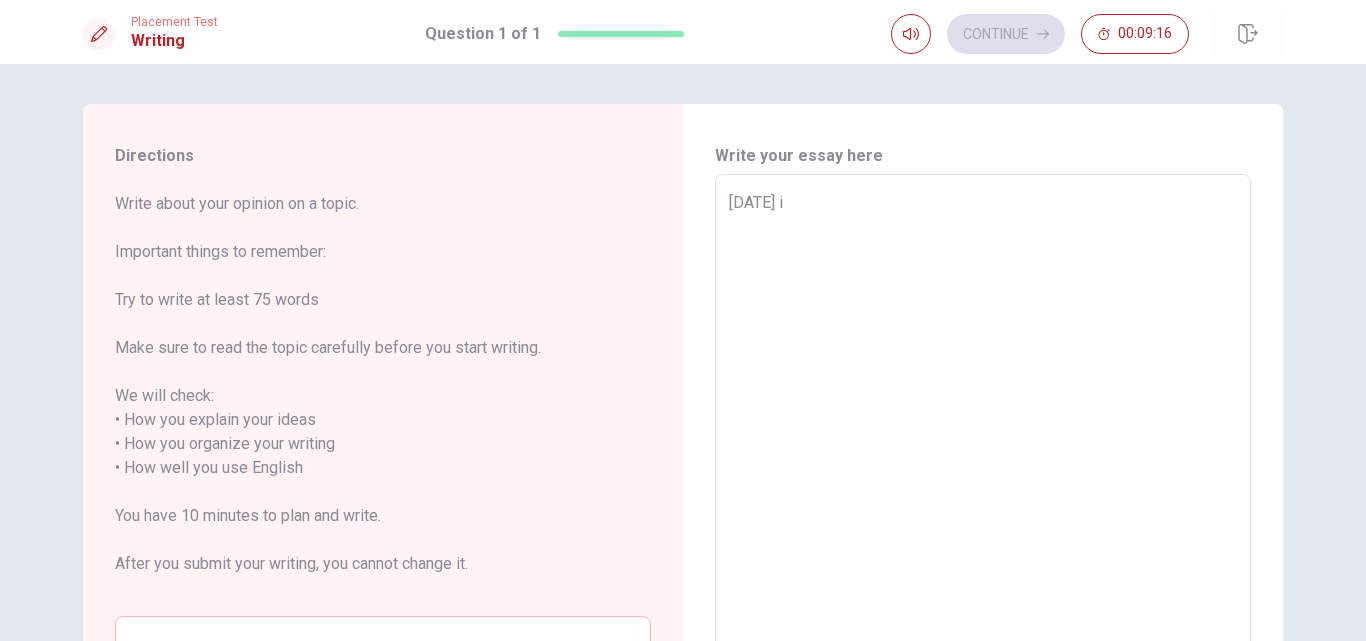 type on "x" 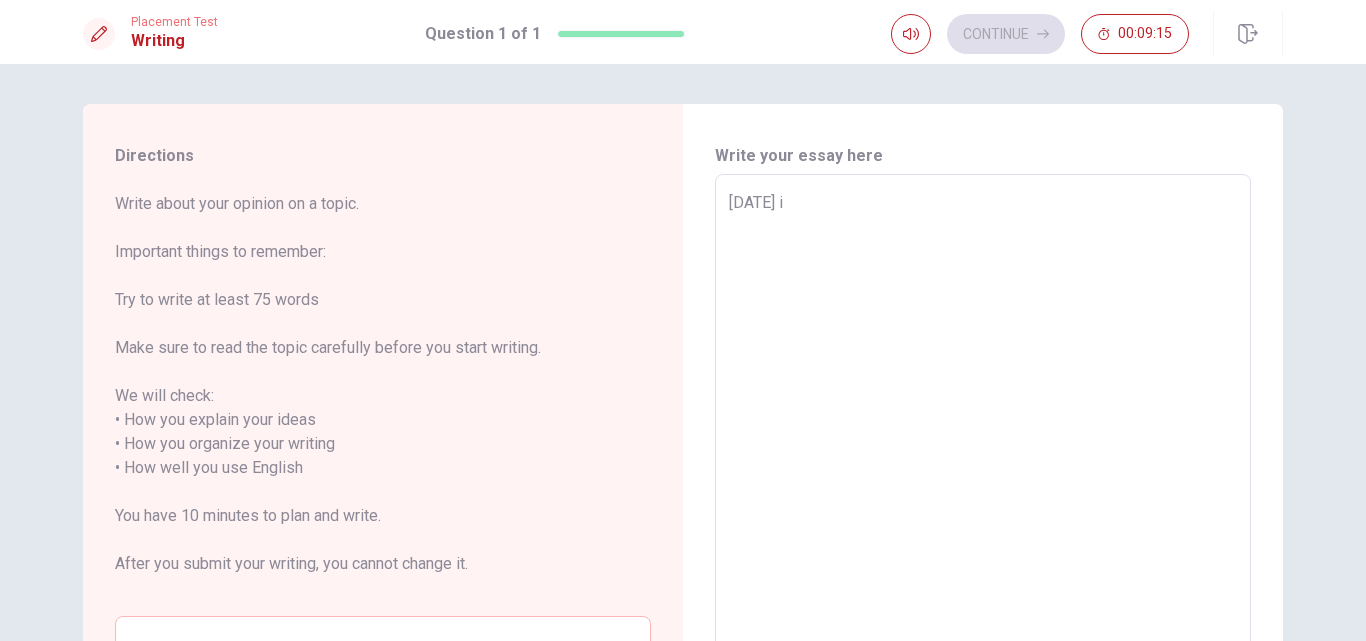 type on "[DATE] i c" 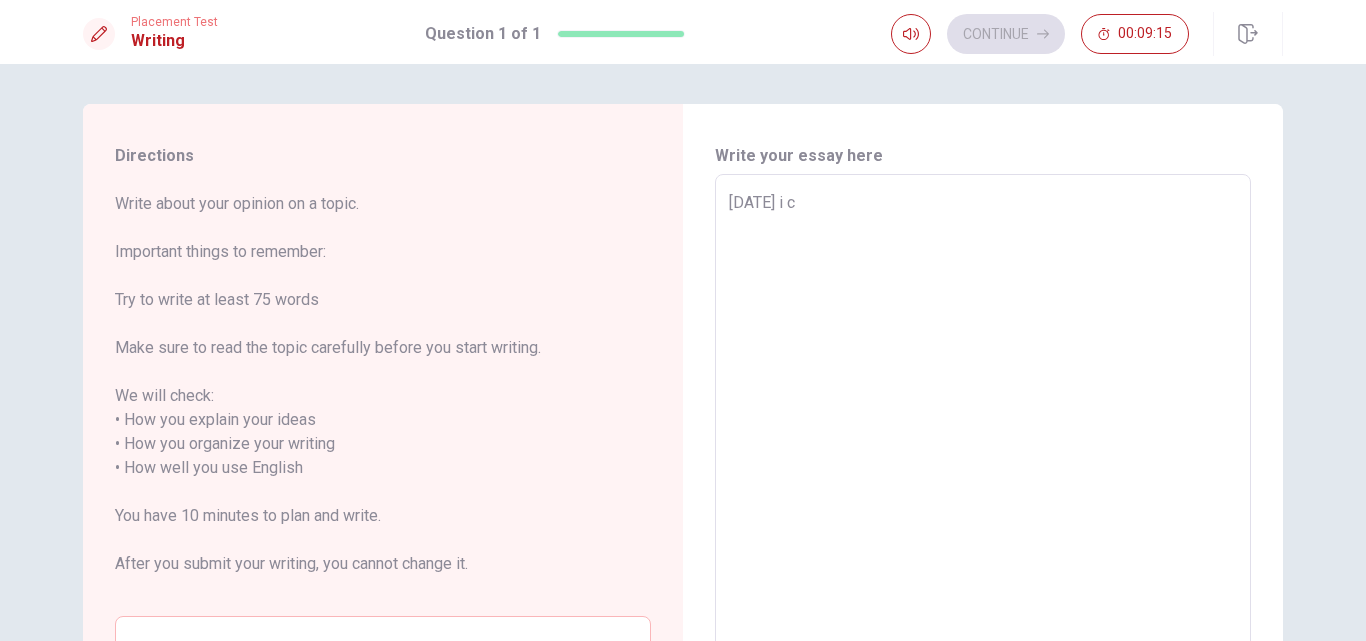 type on "x" 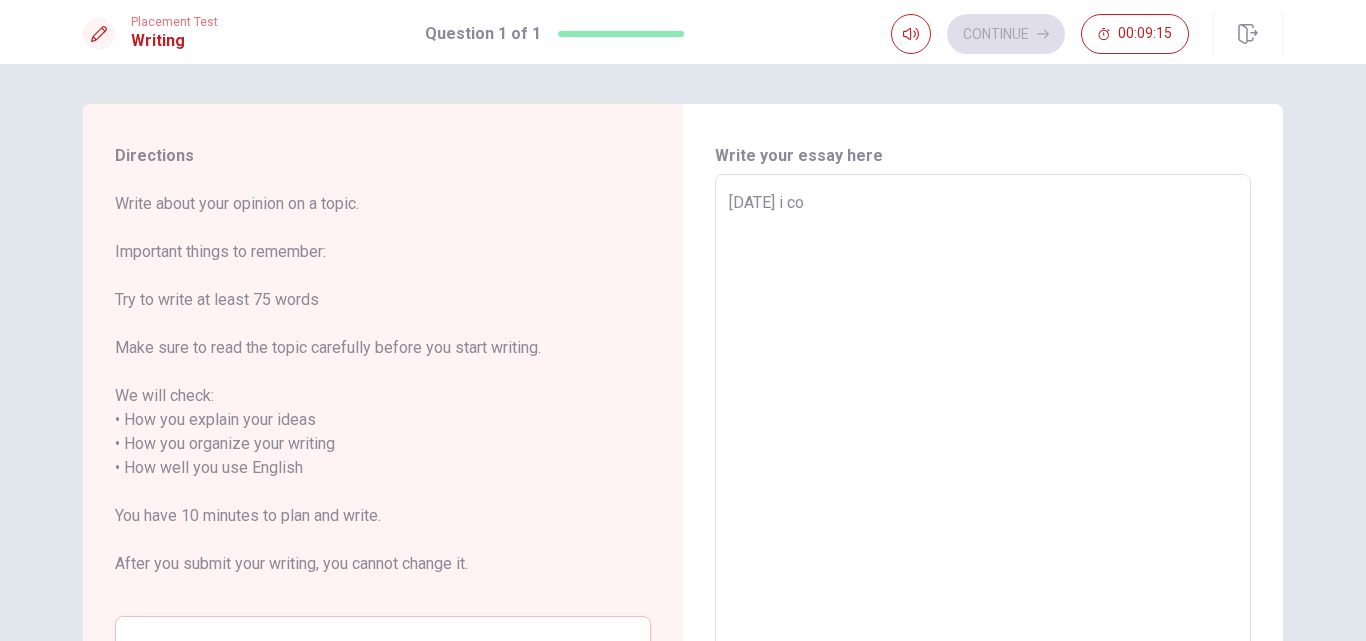 type on "x" 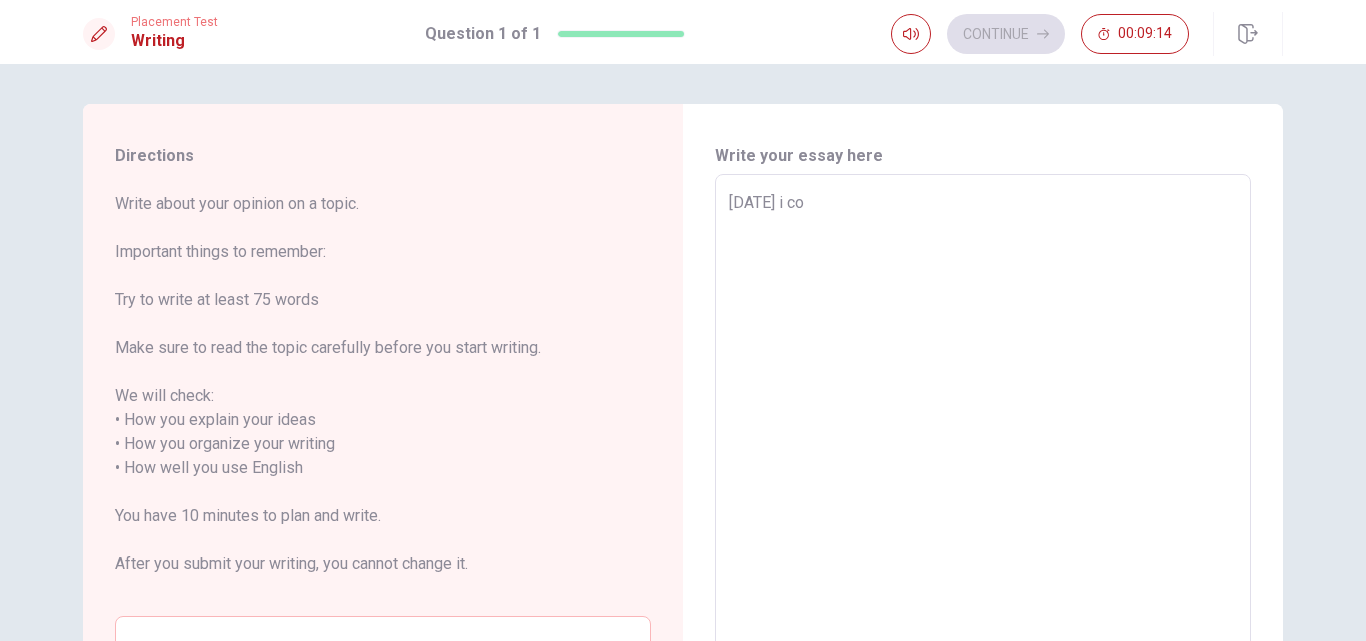 type on "[DATE] i c" 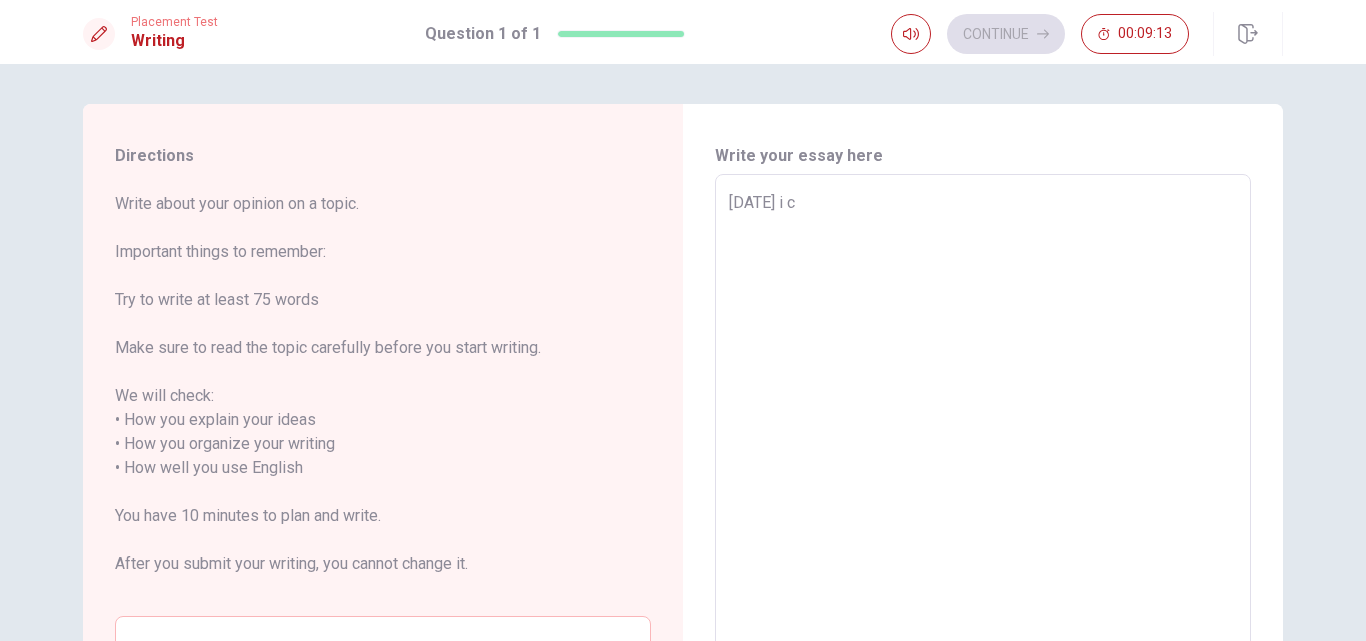 type on "x" 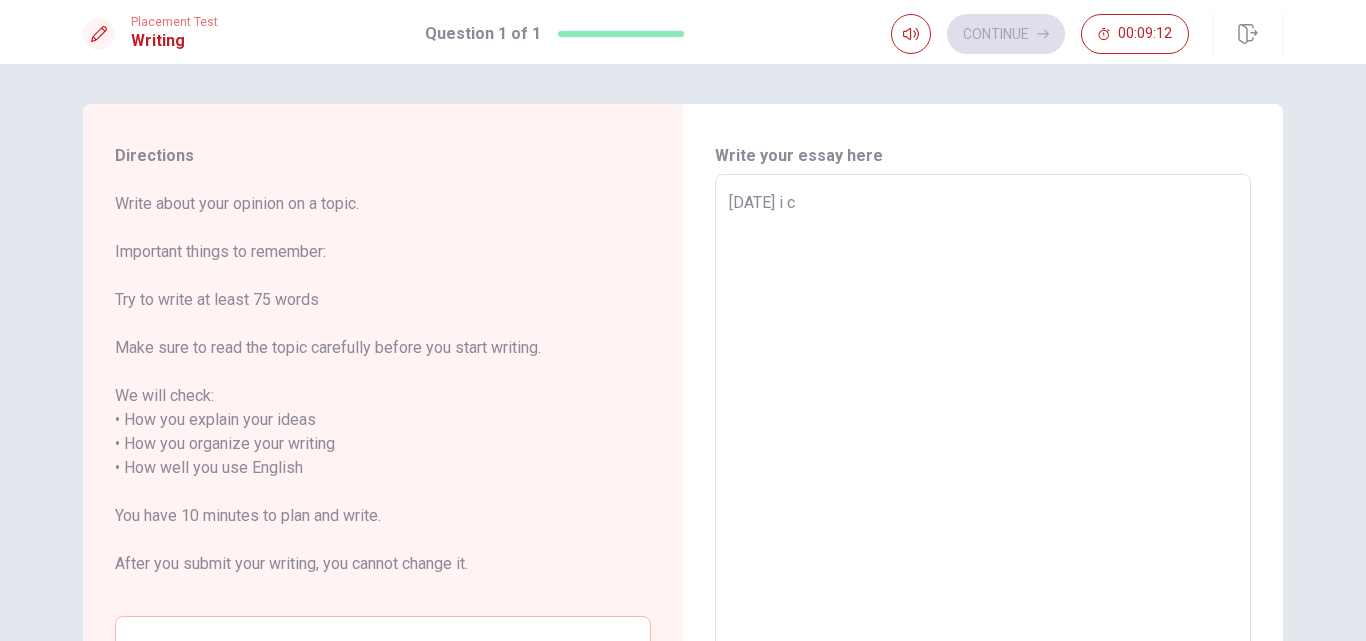 type on "[DATE] i co" 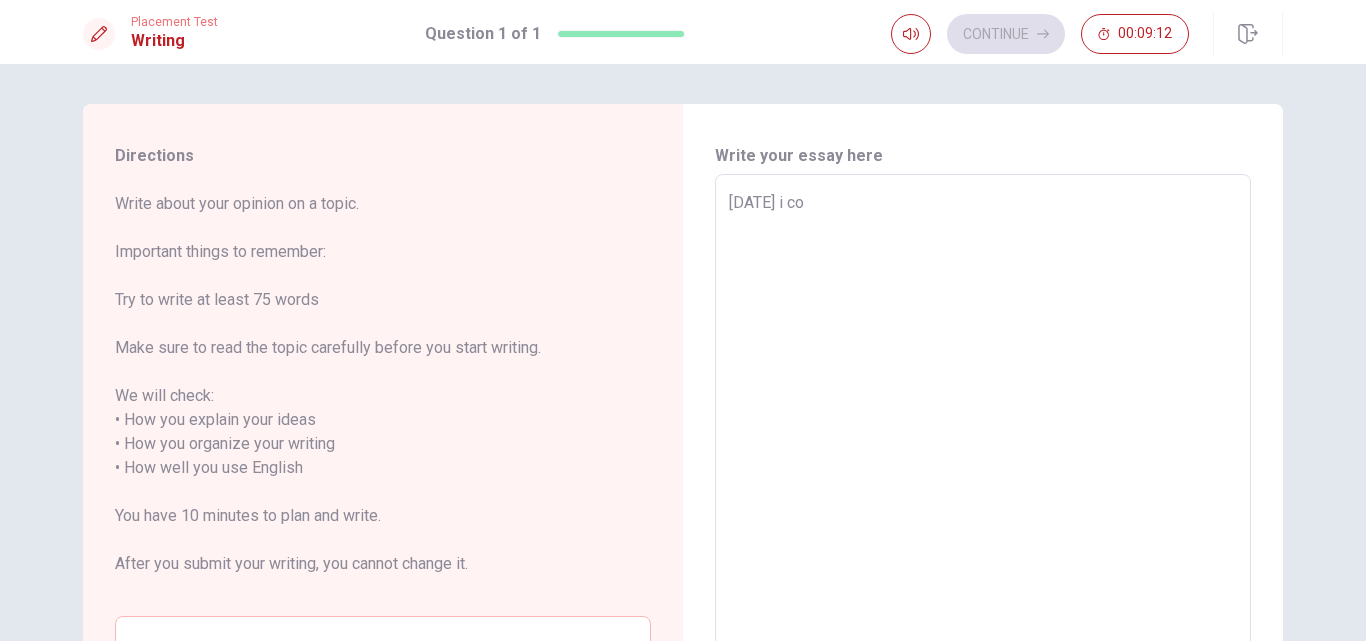 type on "x" 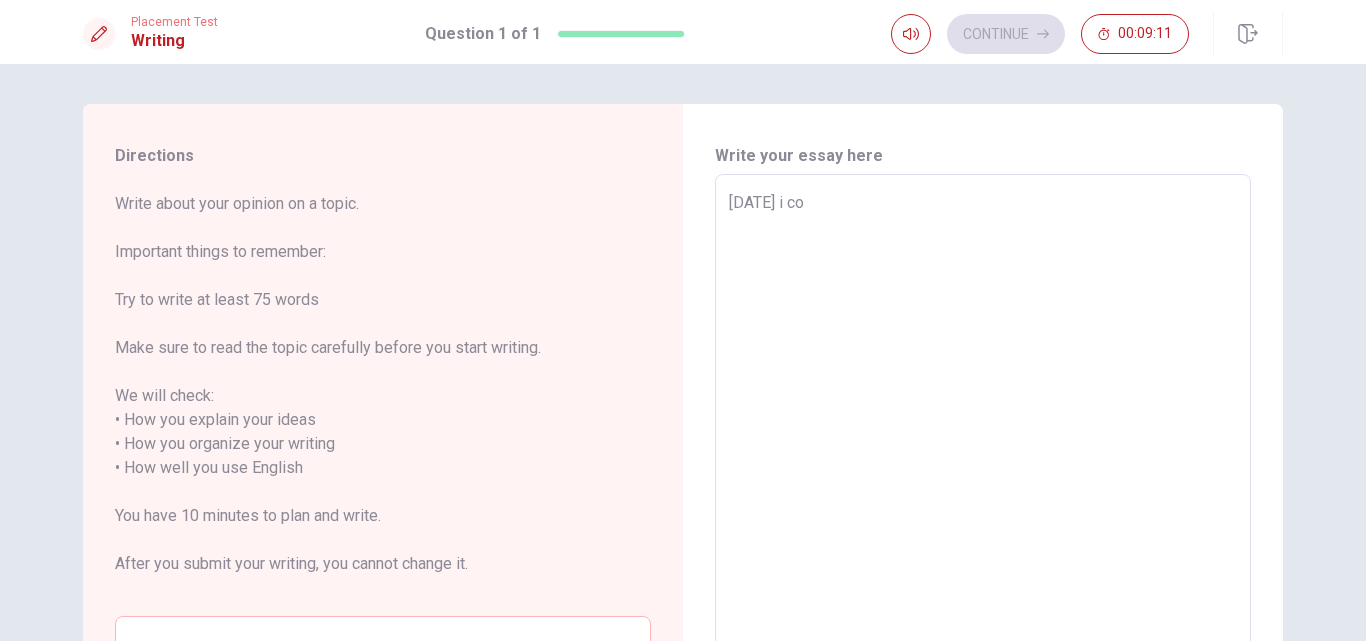 type on "[DATE] i com" 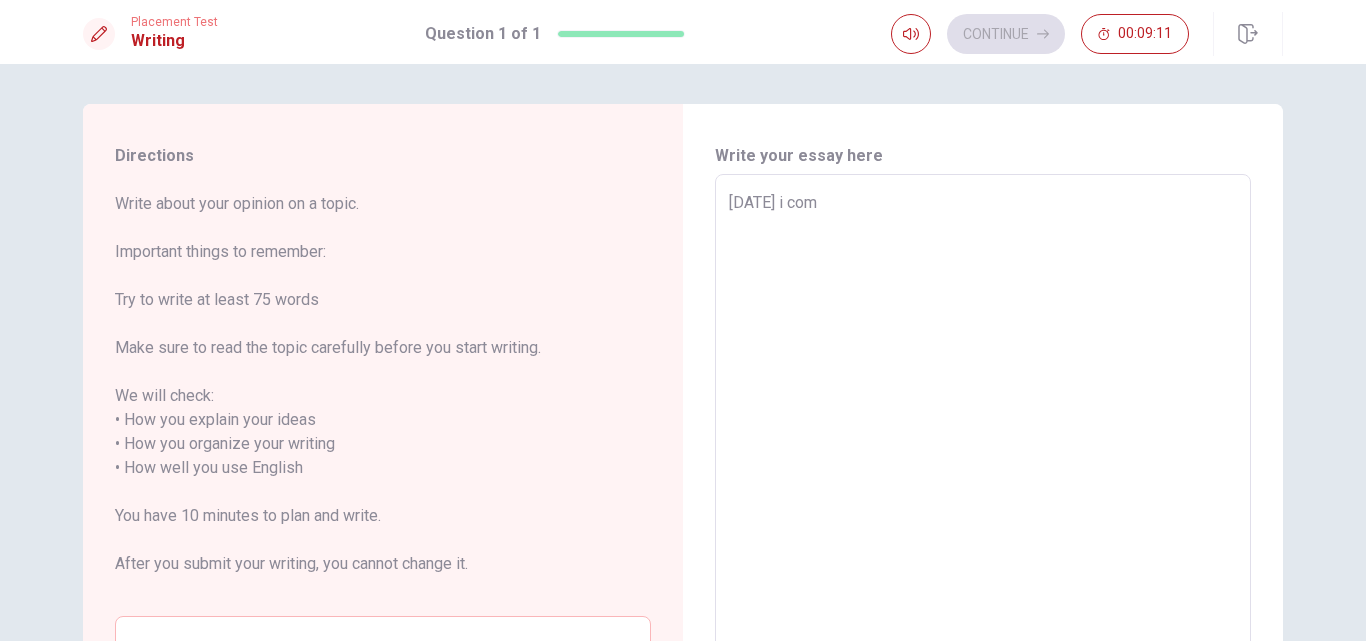 type on "x" 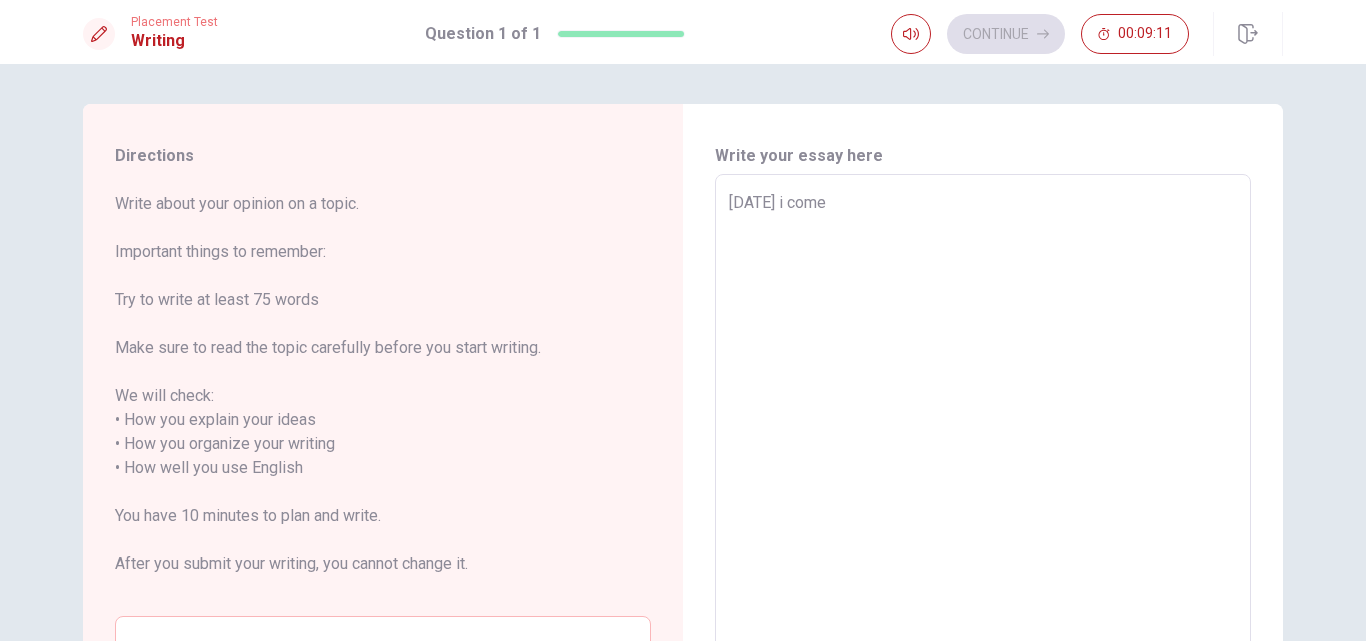 type on "x" 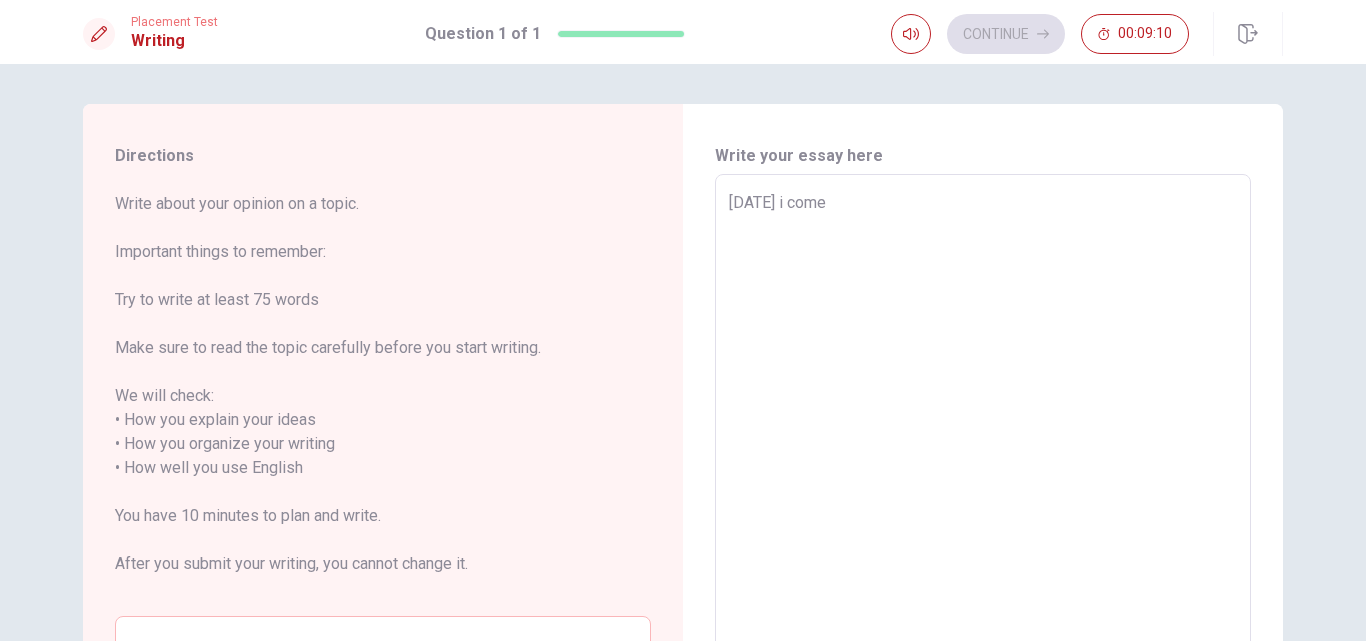 type on "x" 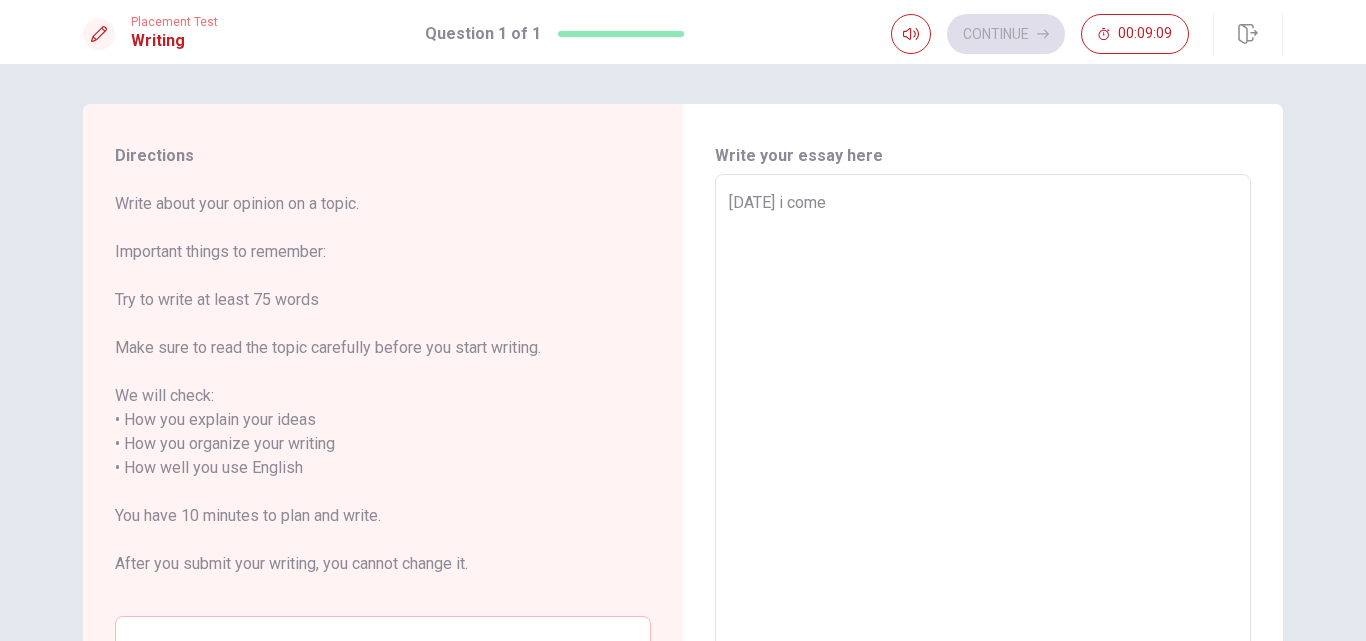 type on "[DATE] i come t" 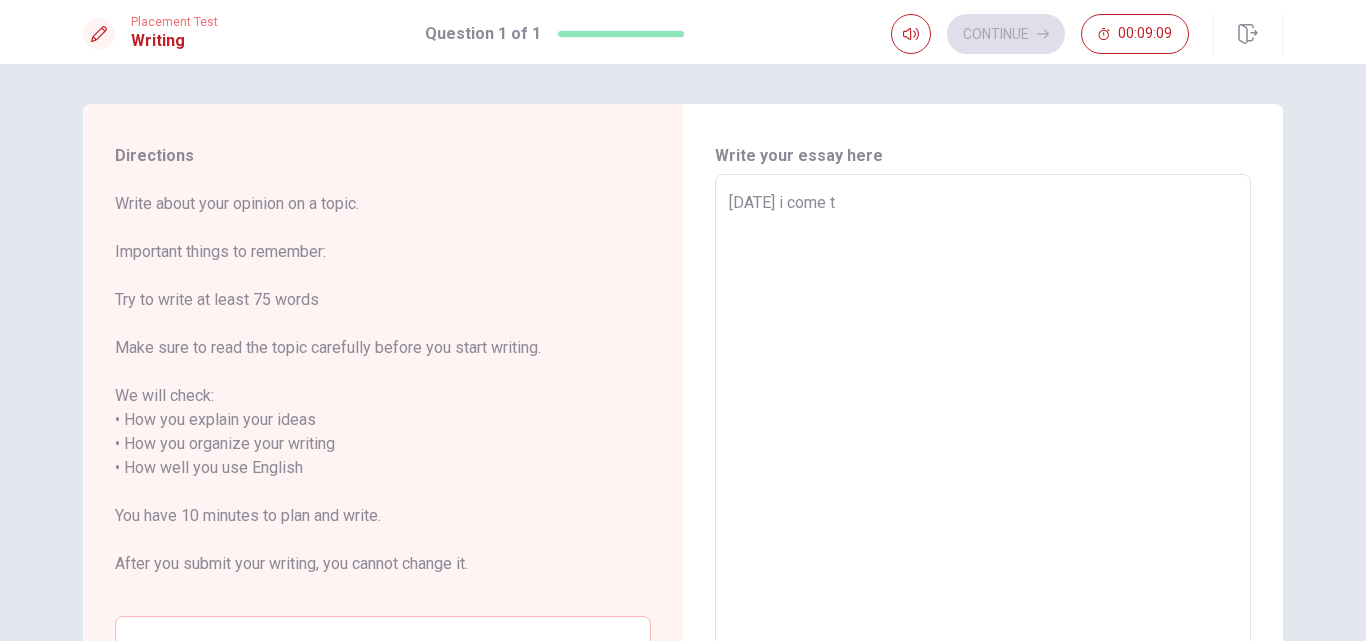 type on "x" 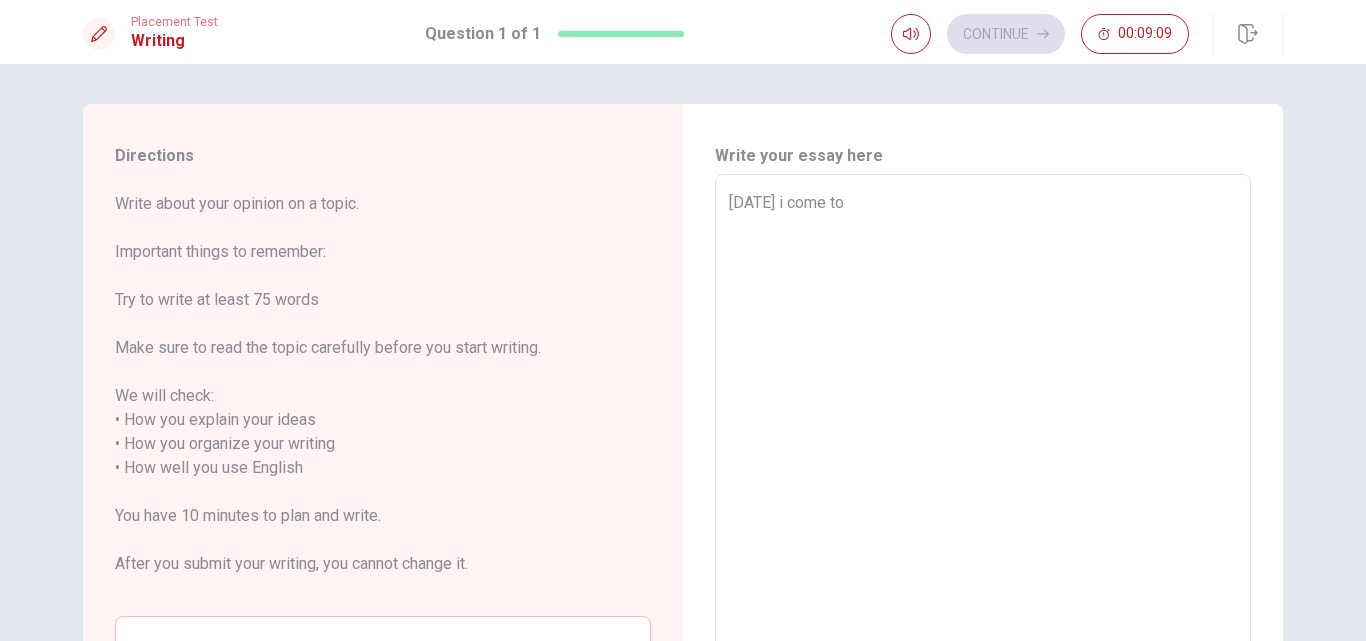 type on "x" 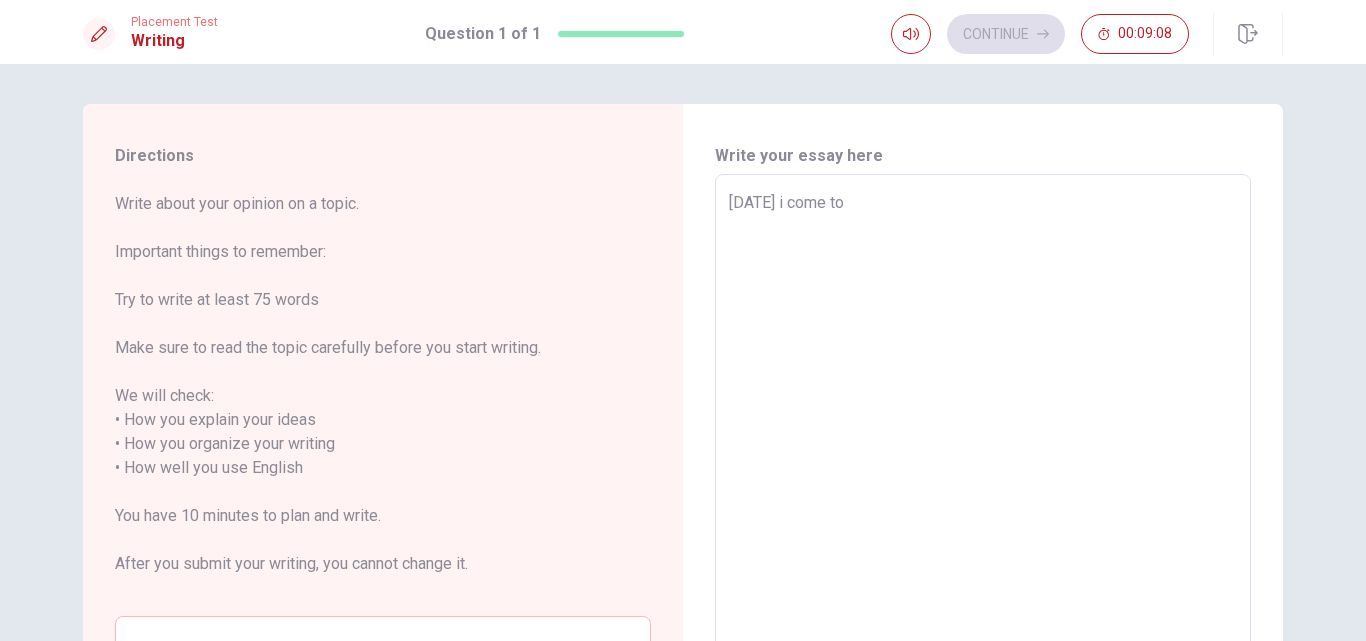 type on "[DATE] i come to C" 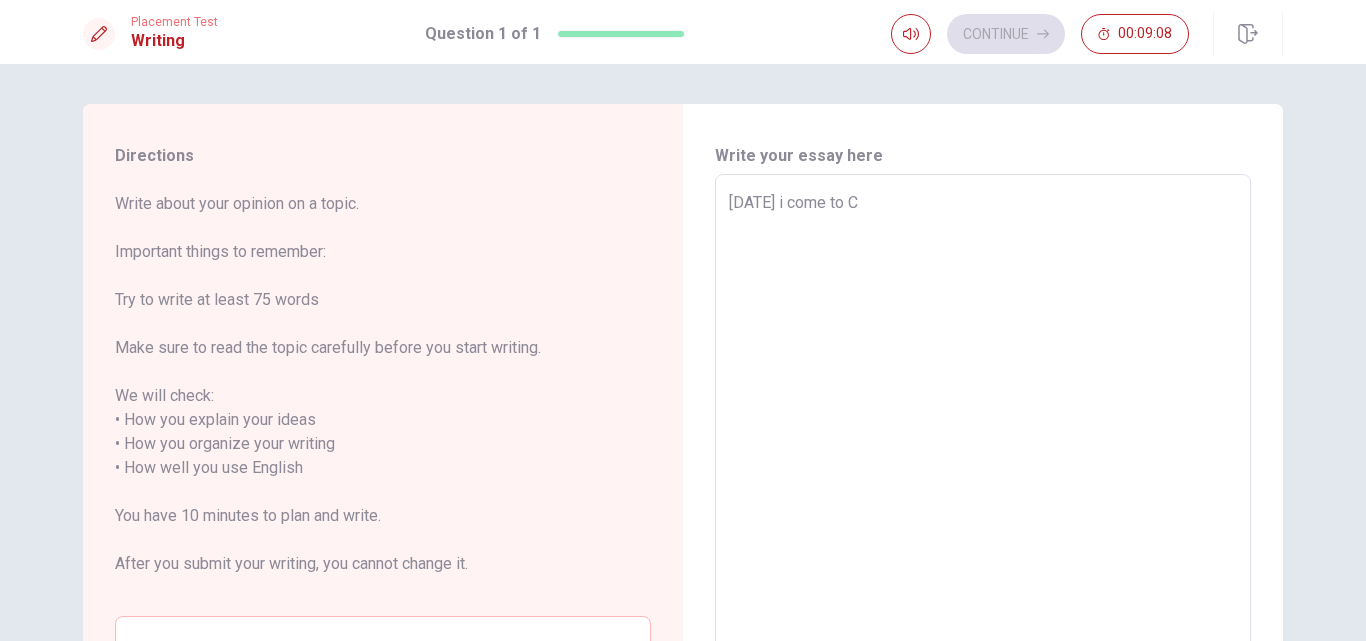 type on "x" 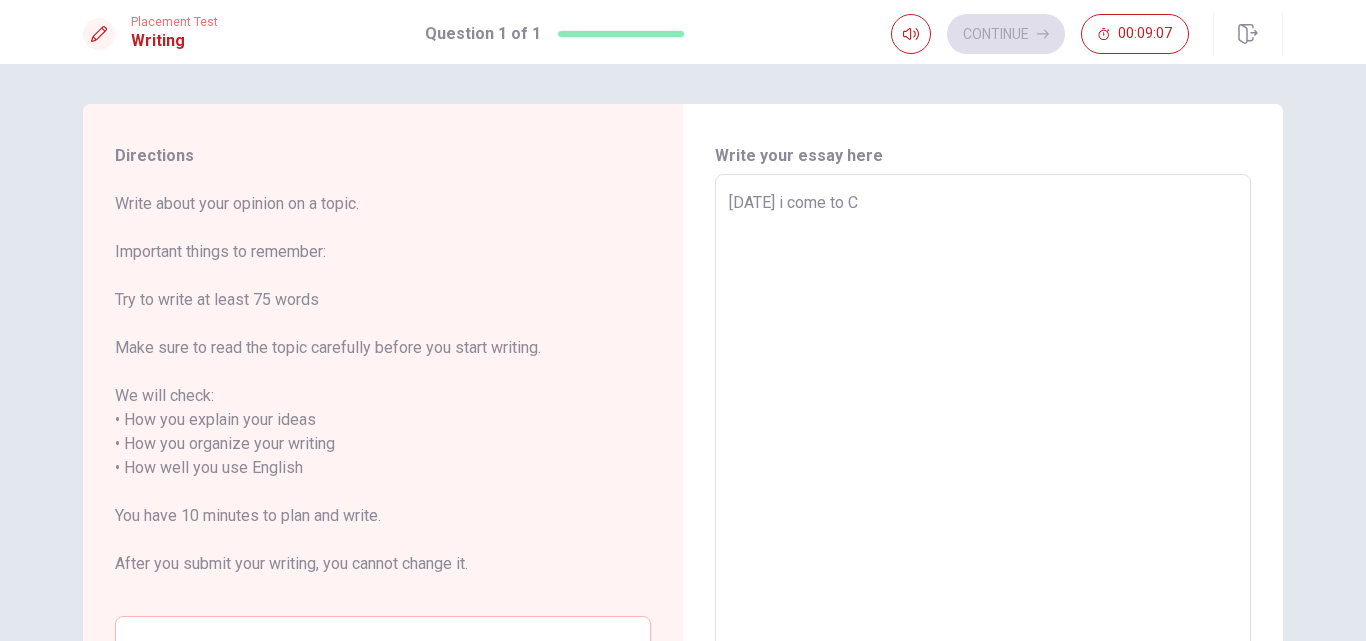 type on "[DATE] i come to Ca" 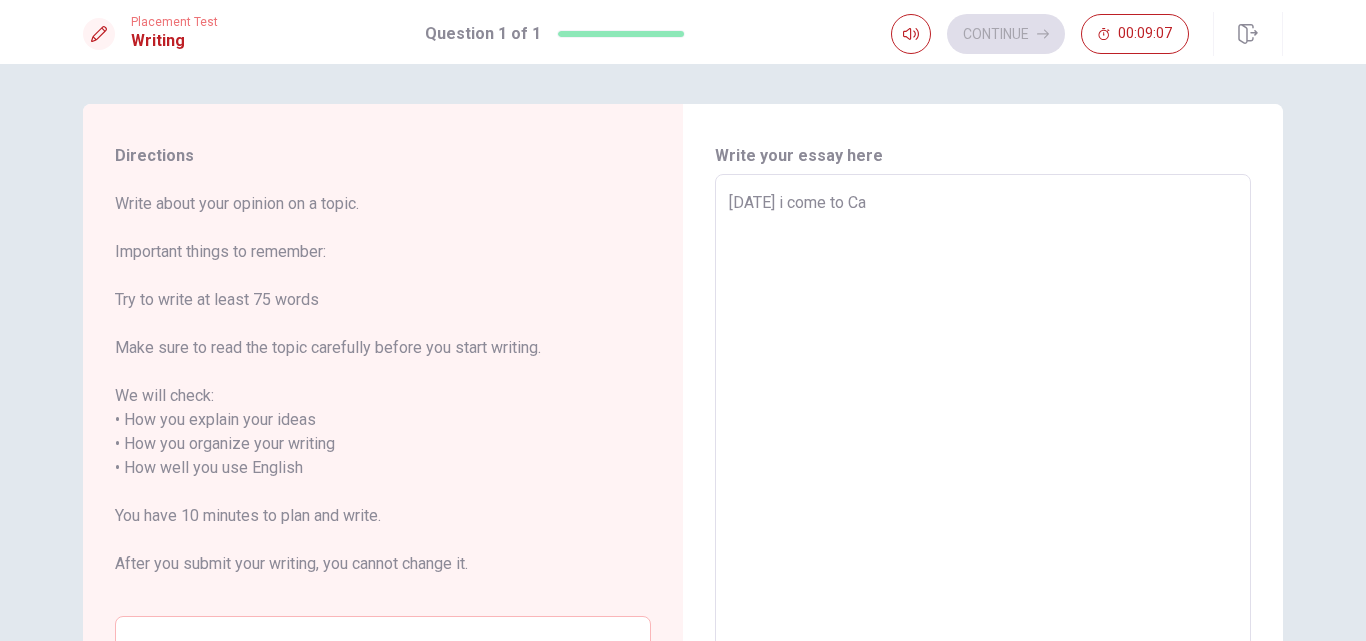 type on "x" 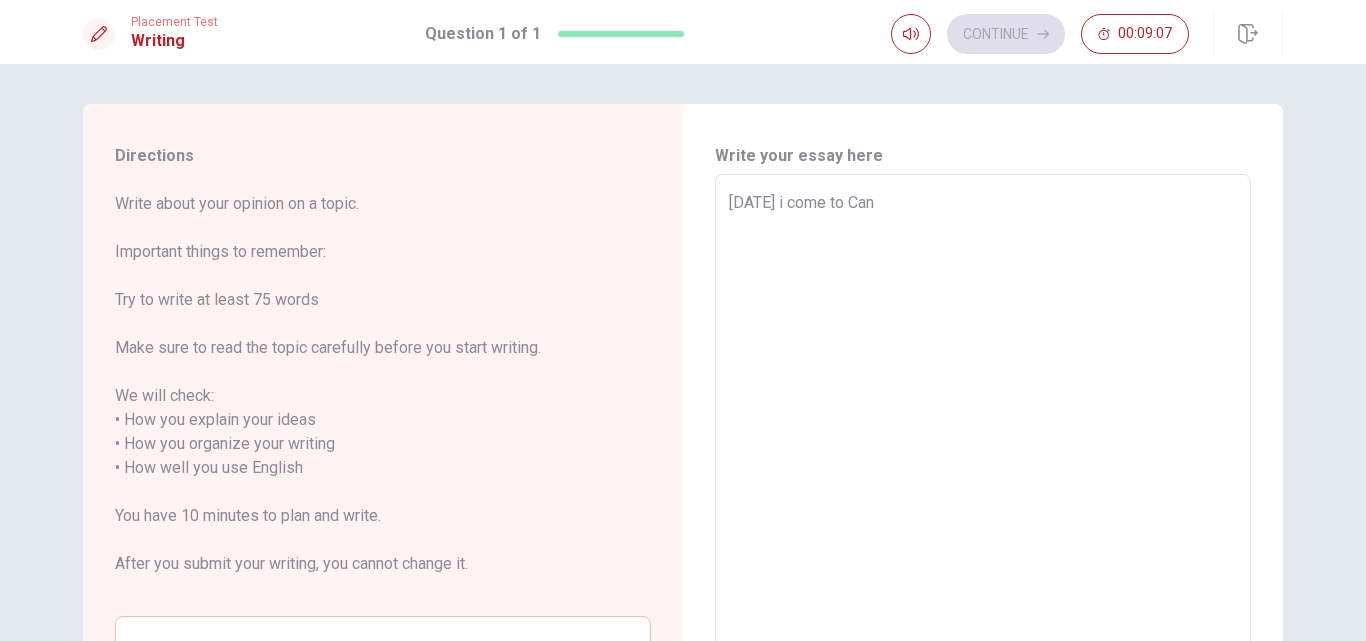 type on "x" 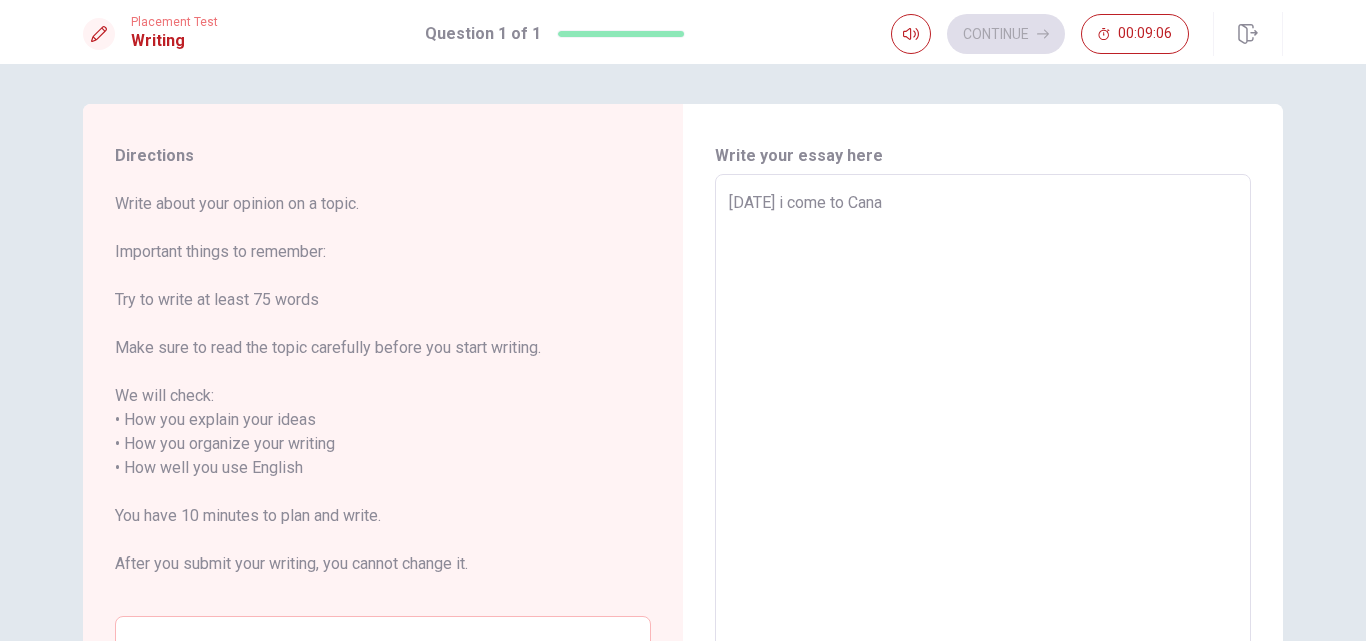 type on "x" 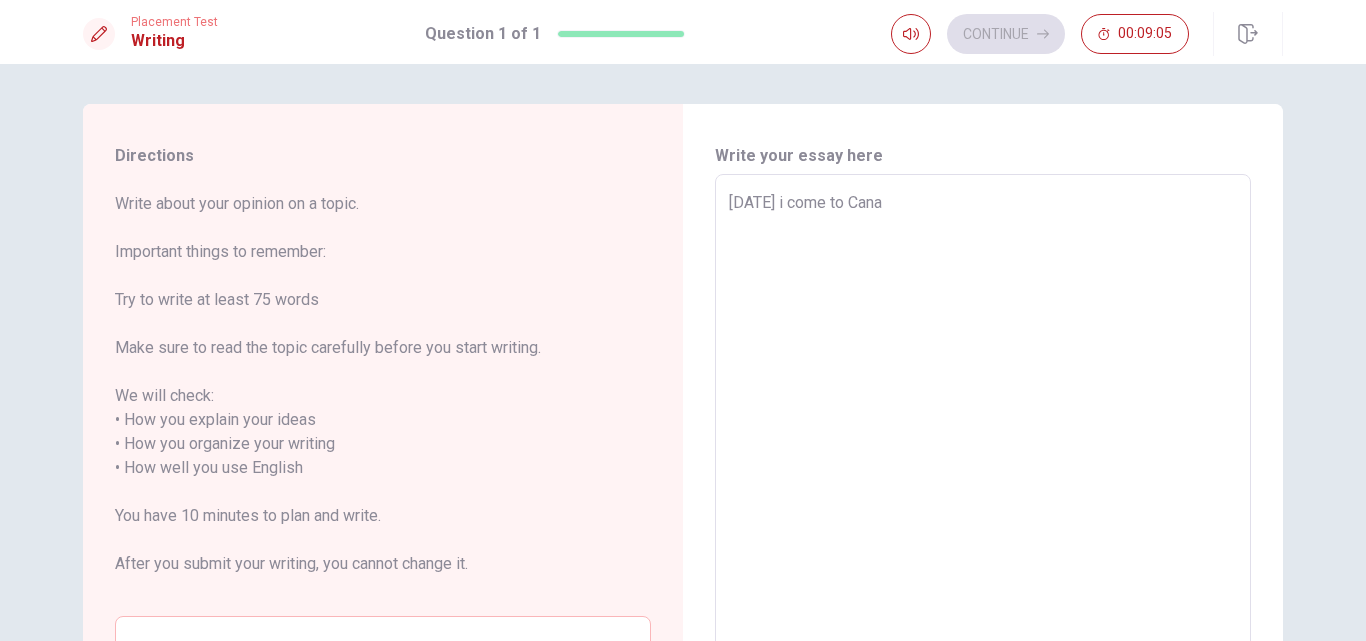 type on "[DATE] i come to Canad" 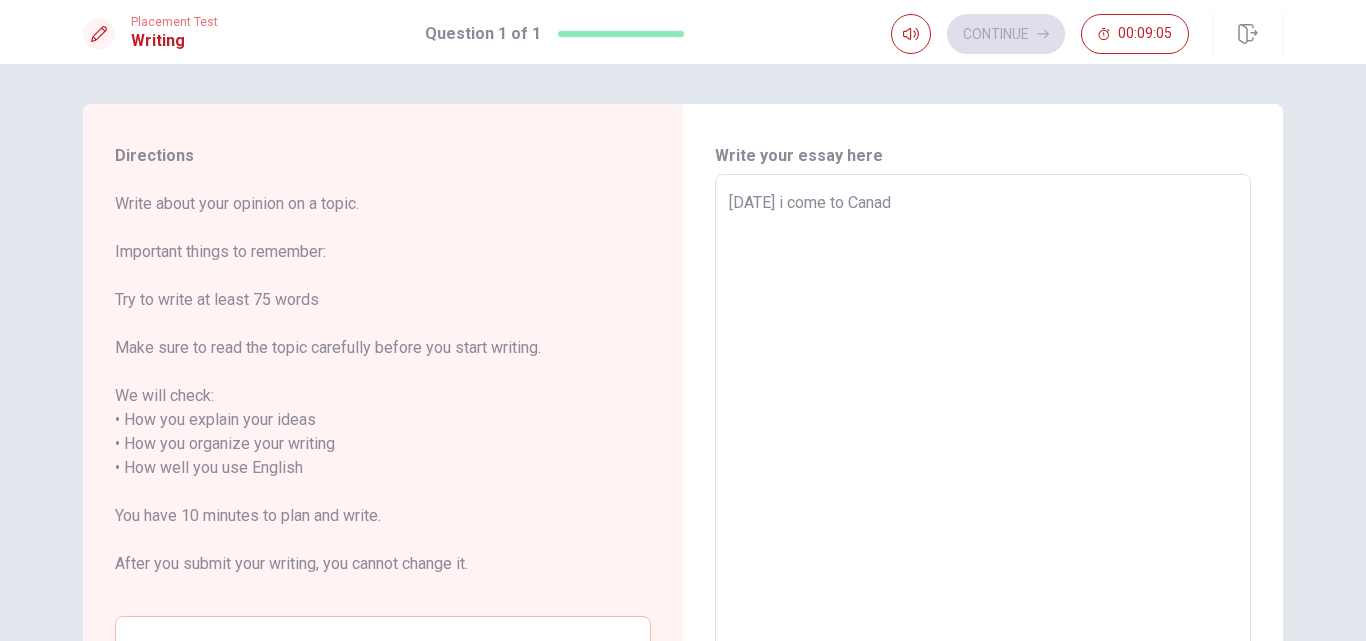 type on "x" 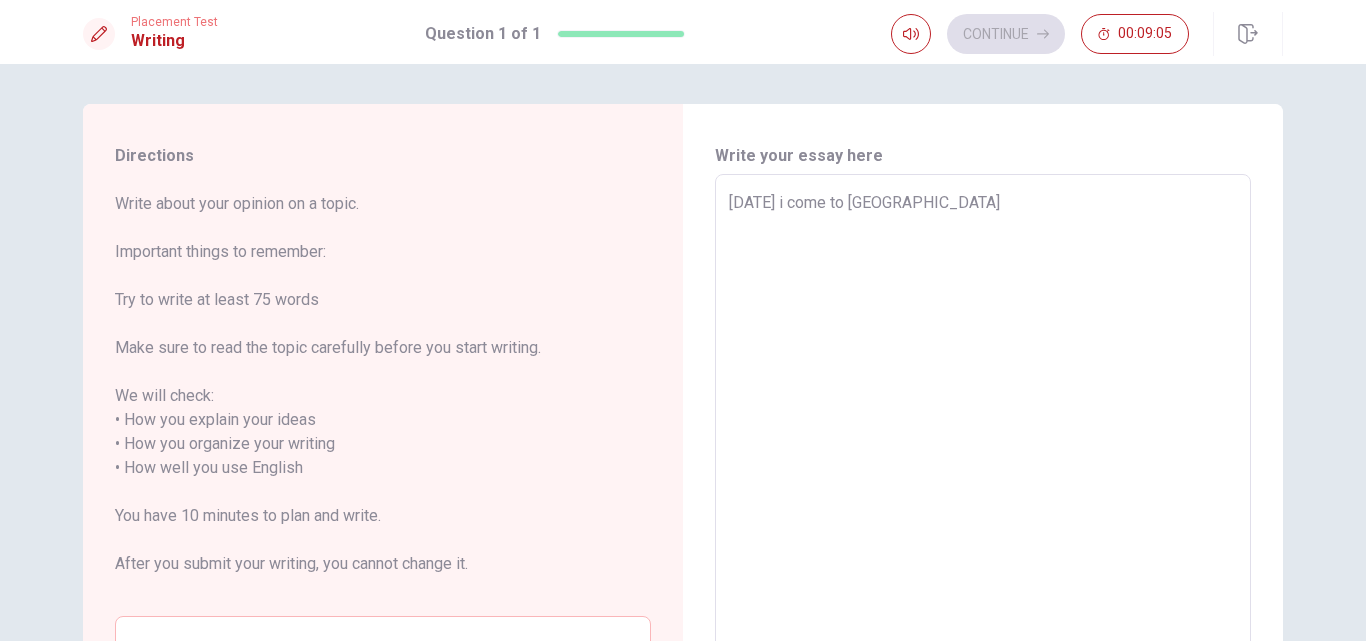 type on "x" 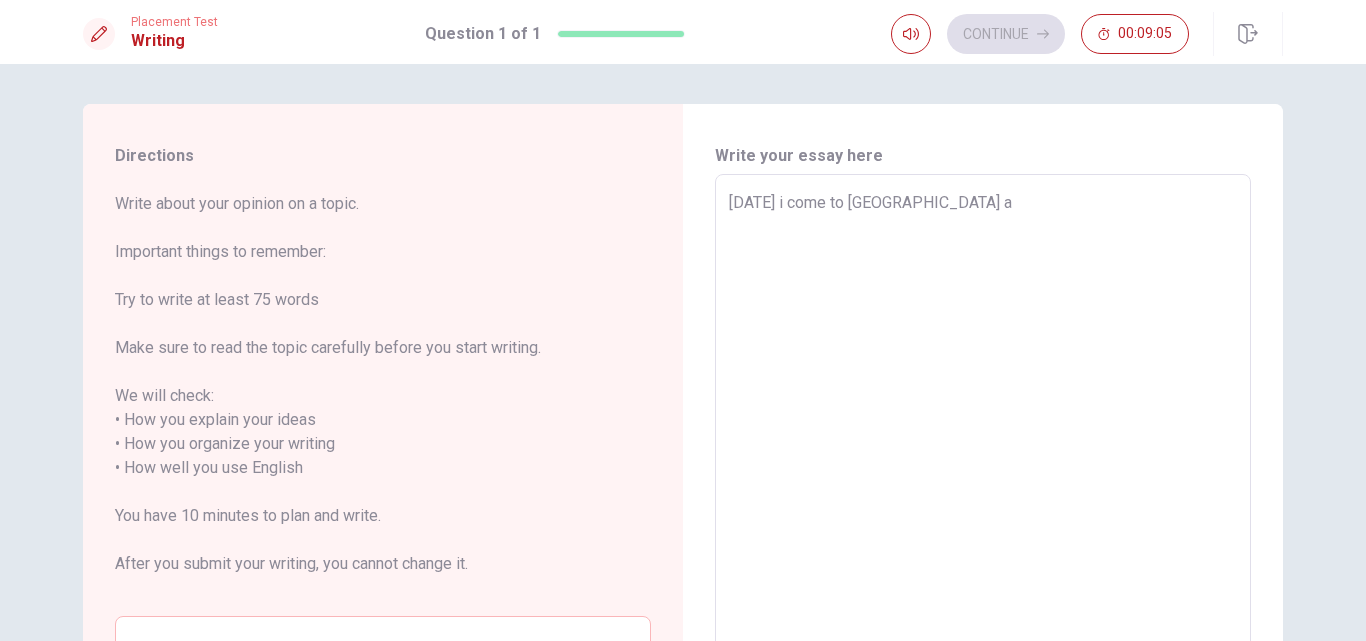 type on "x" 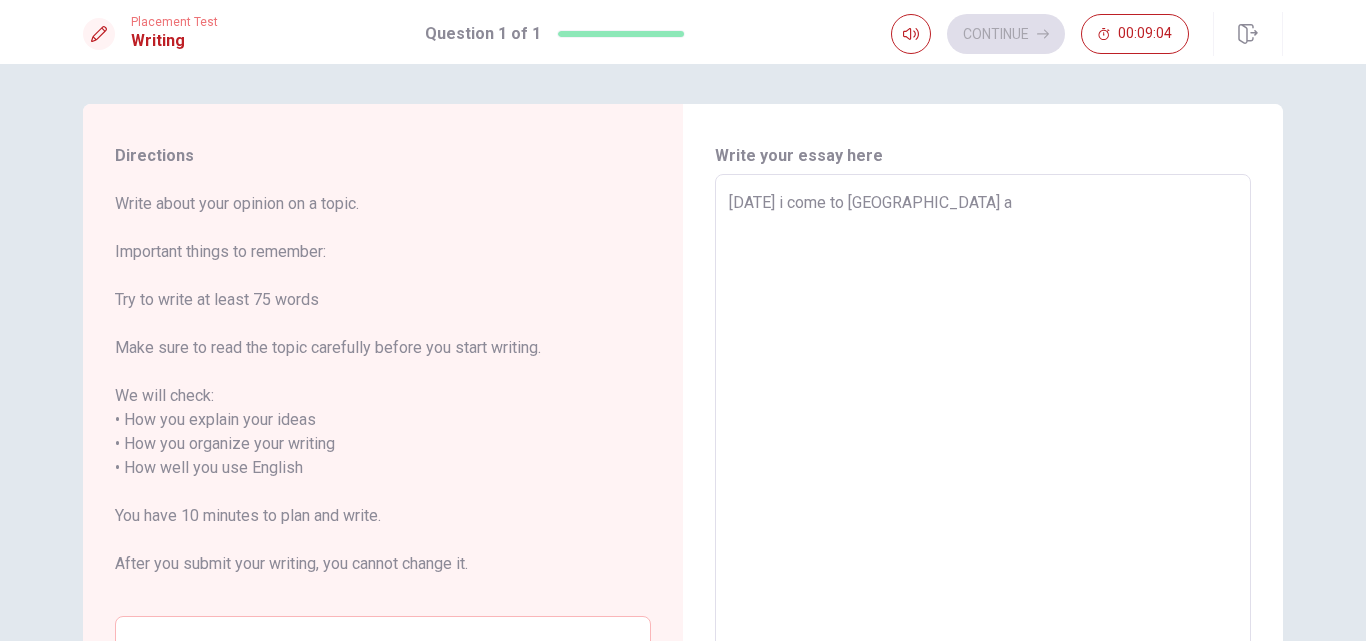 type on "[DATE] i come to [GEOGRAPHIC_DATA]" 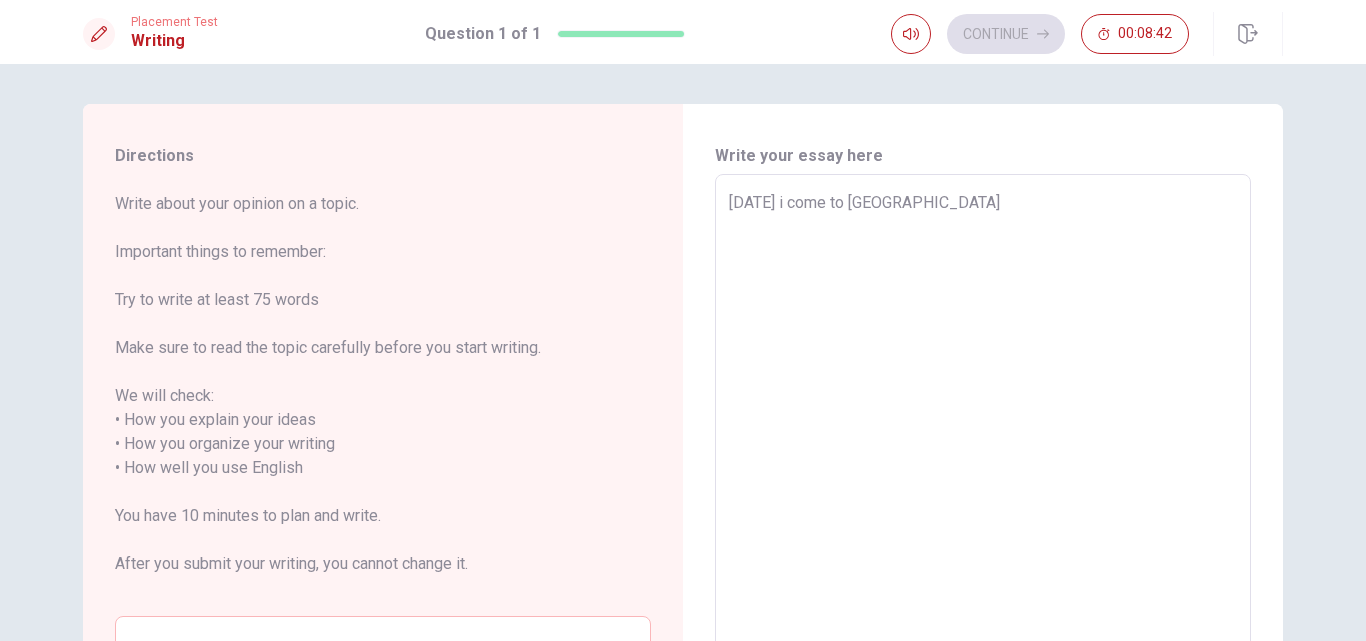 type on "x" 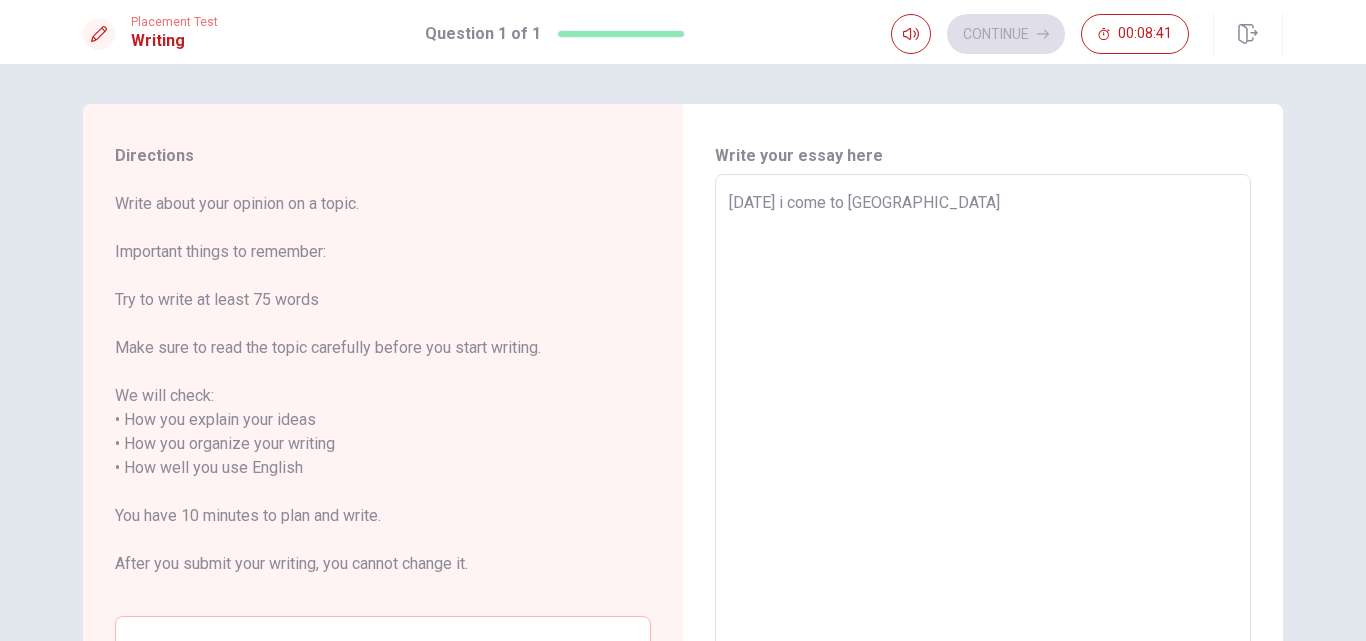 type on "[DATE] i come to [GEOGRAPHIC_DATA]" 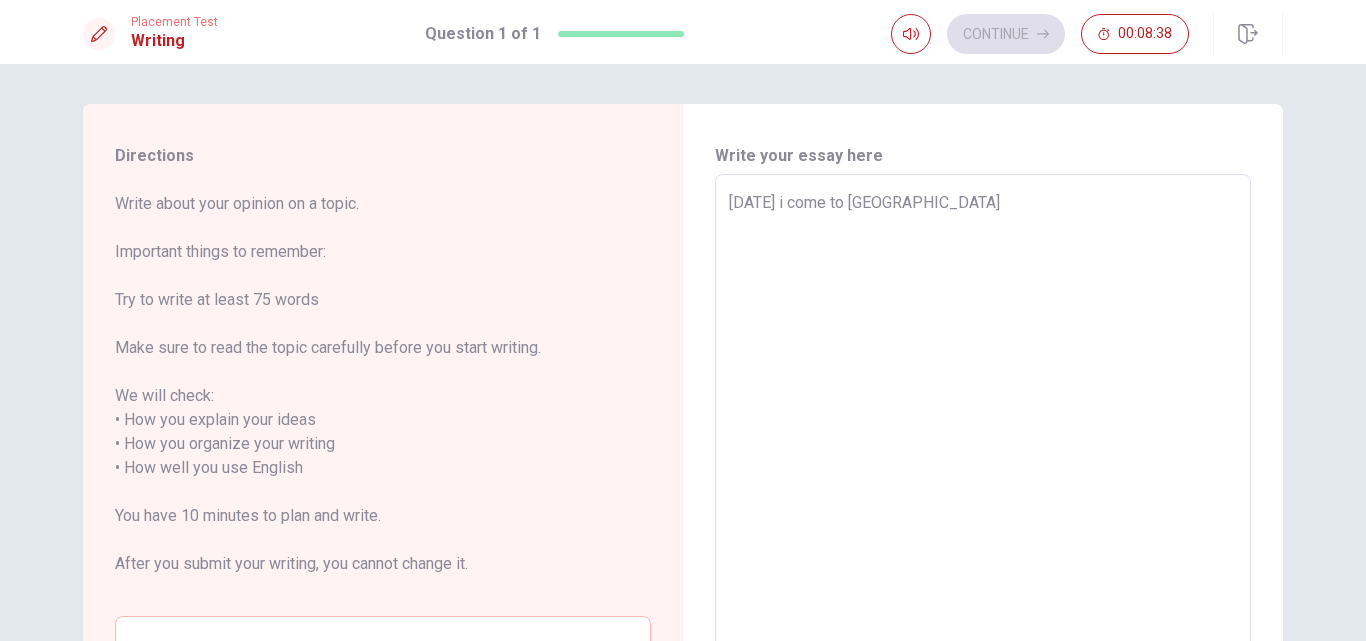 type on "x" 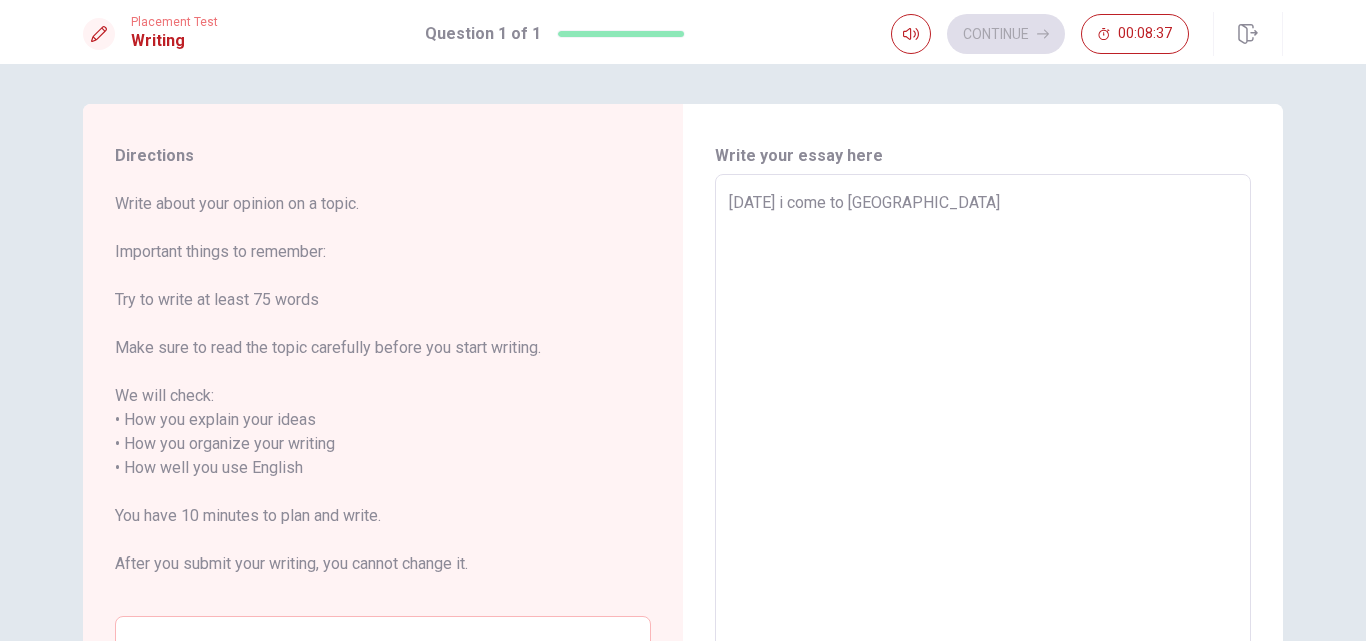 type on "[DATE] i come to [GEOGRAPHIC_DATA]" 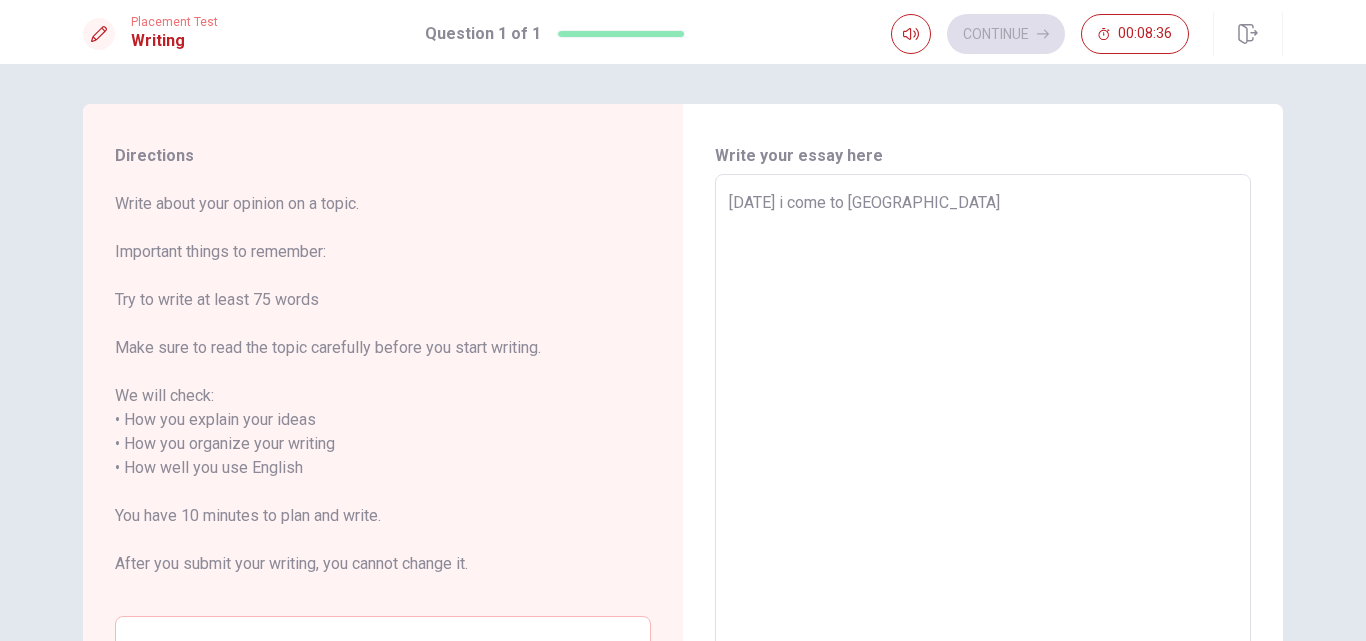 type on "[DATE] i come to [GEOGRAPHIC_DATA] a" 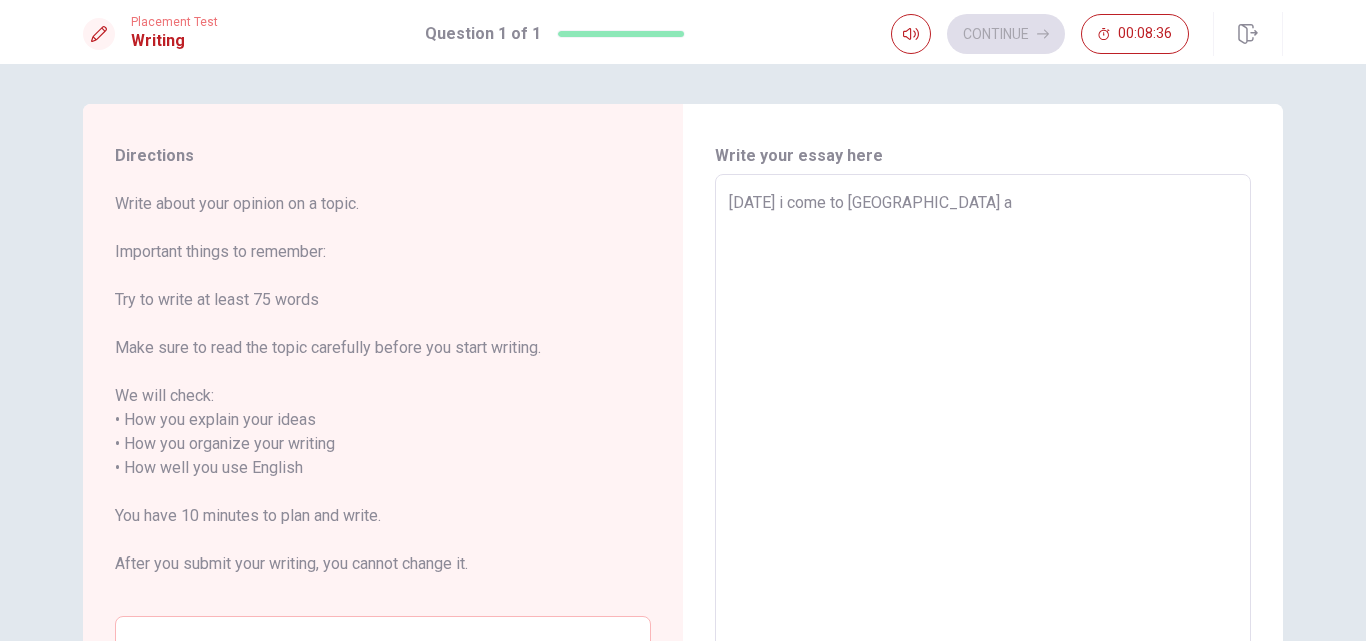 type on "x" 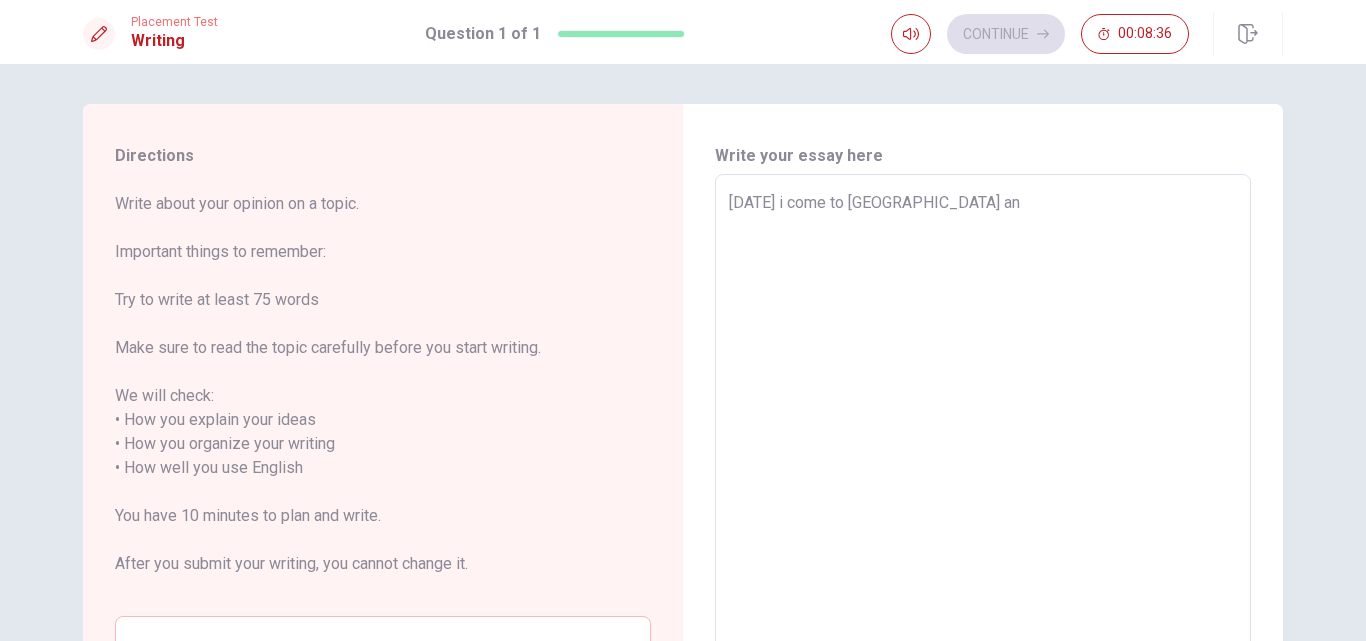 type on "x" 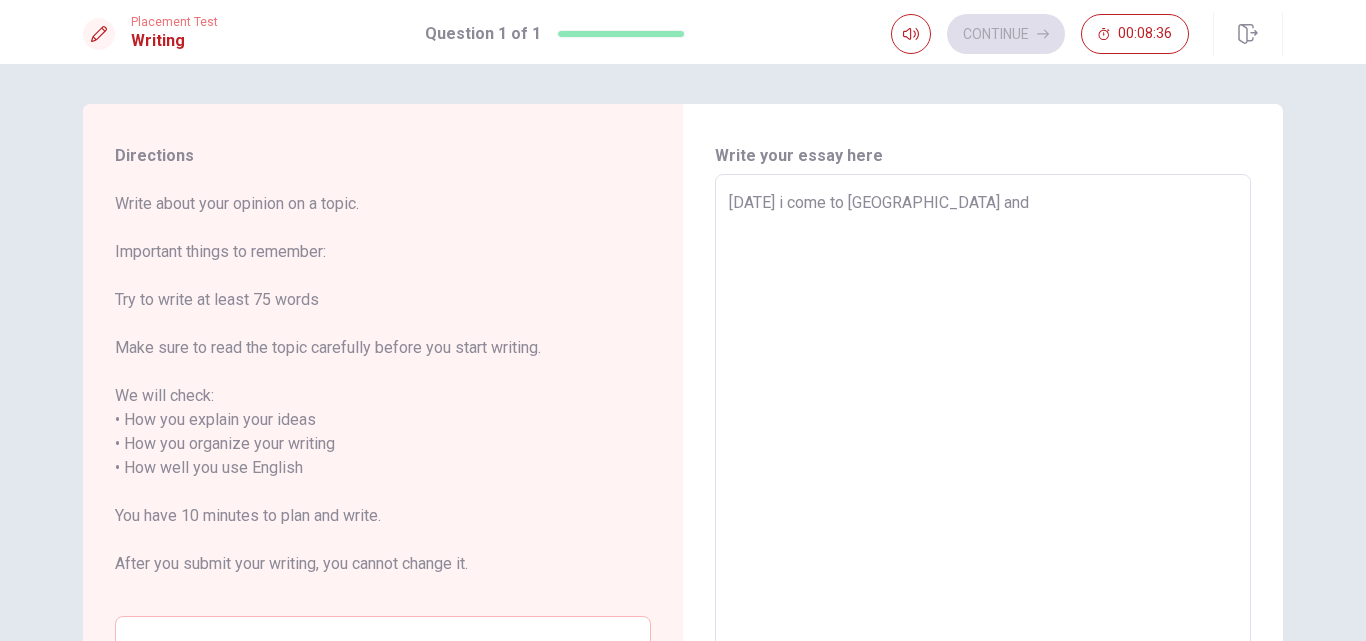 type on "x" 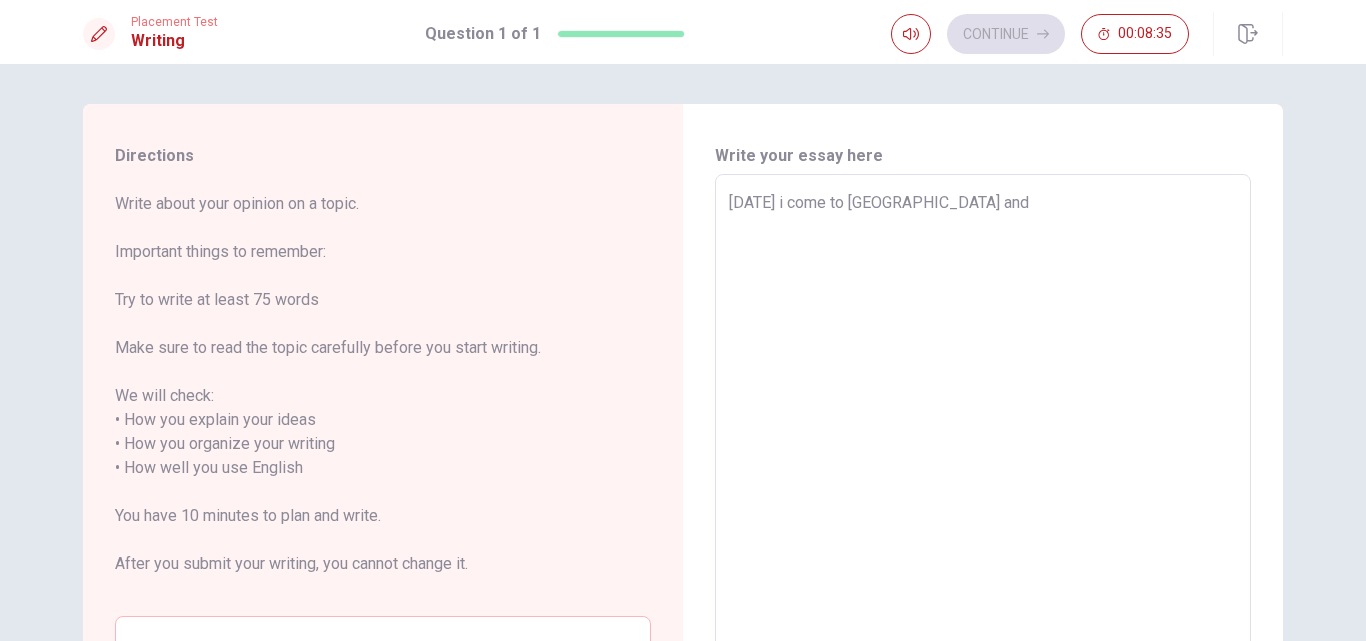 type on "[DATE] i come to [GEOGRAPHIC_DATA] and" 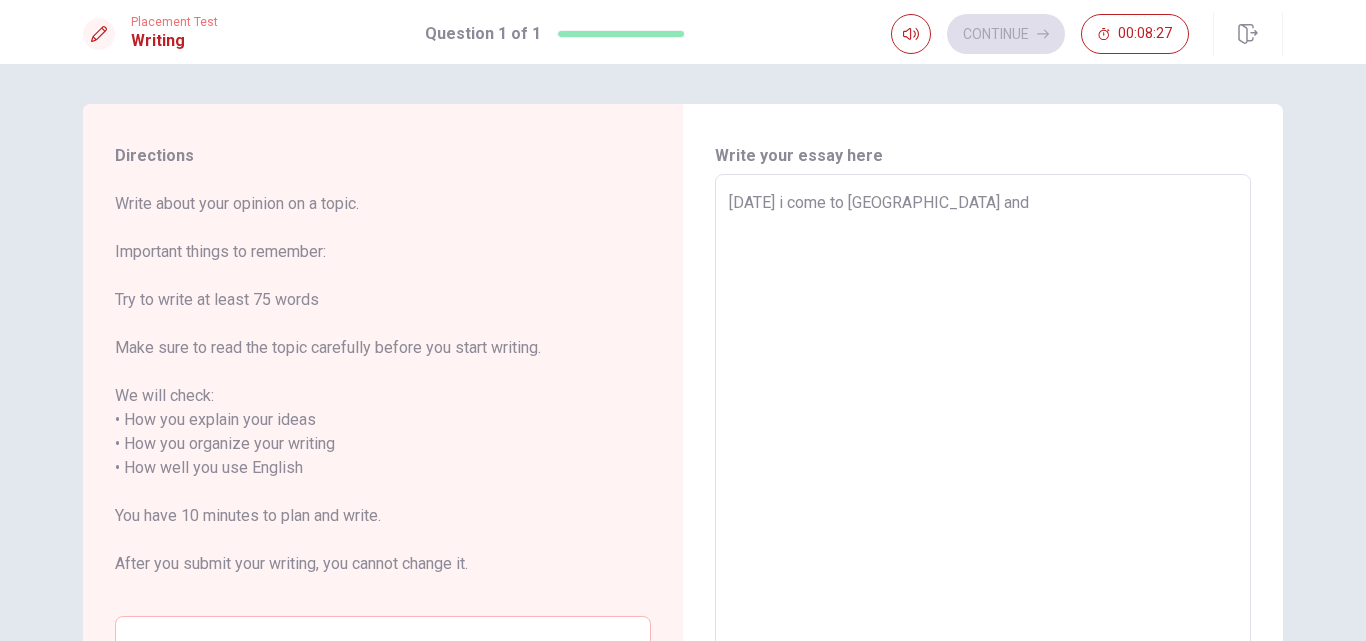 type on "x" 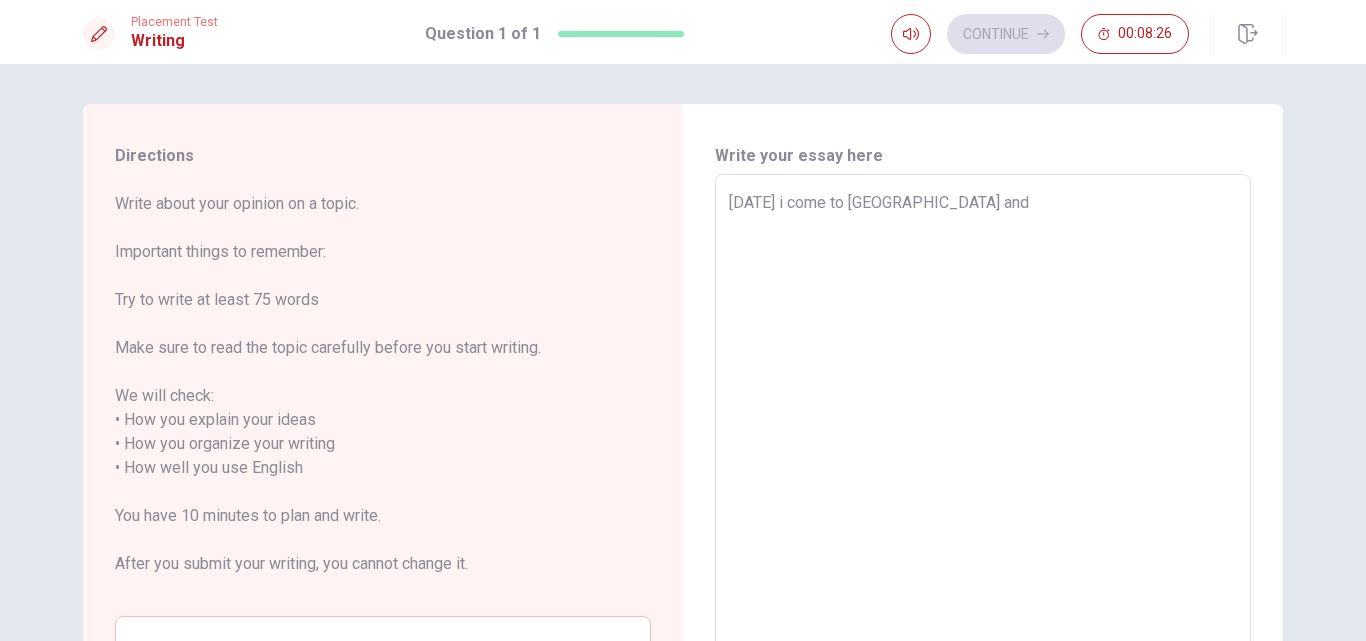 type on "[DATE] i come to [GEOGRAPHIC_DATA] and c" 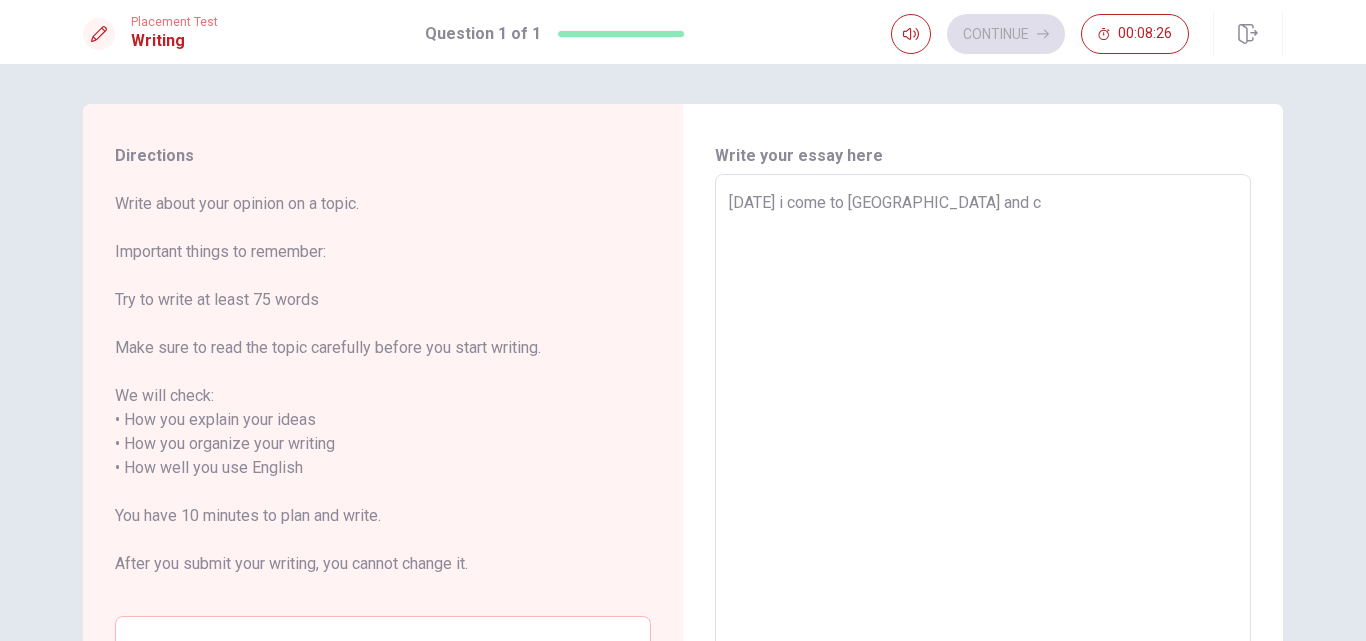 type on "x" 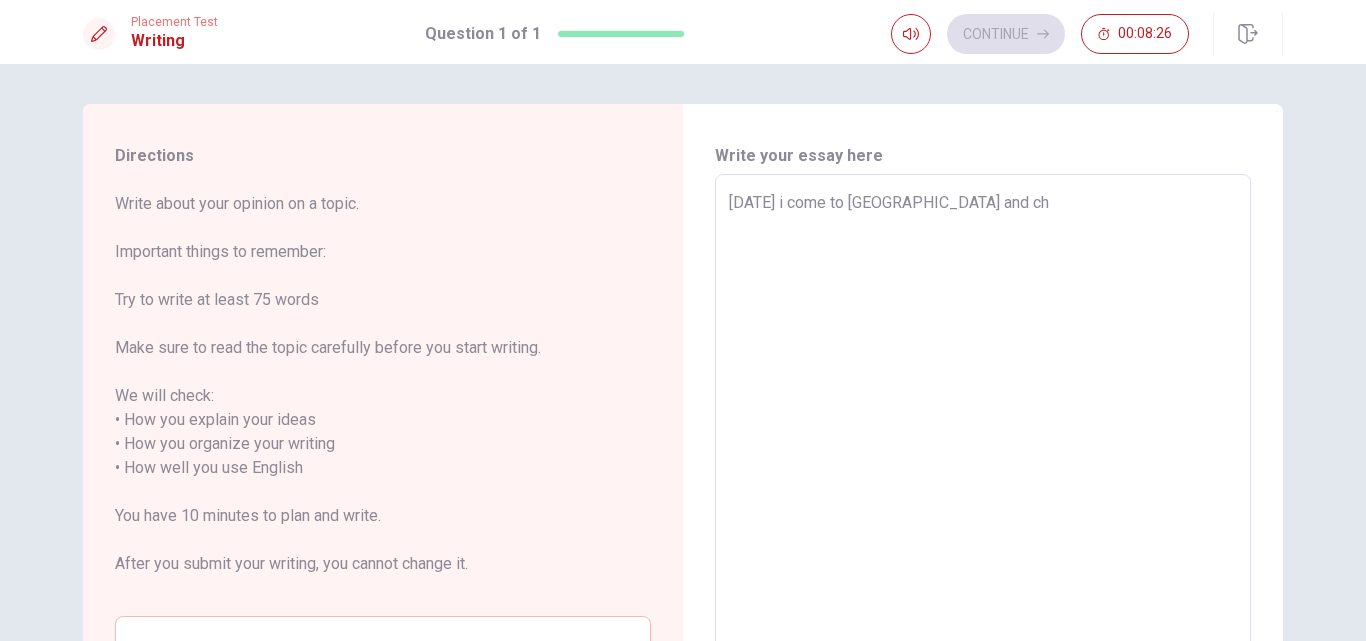 type on "x" 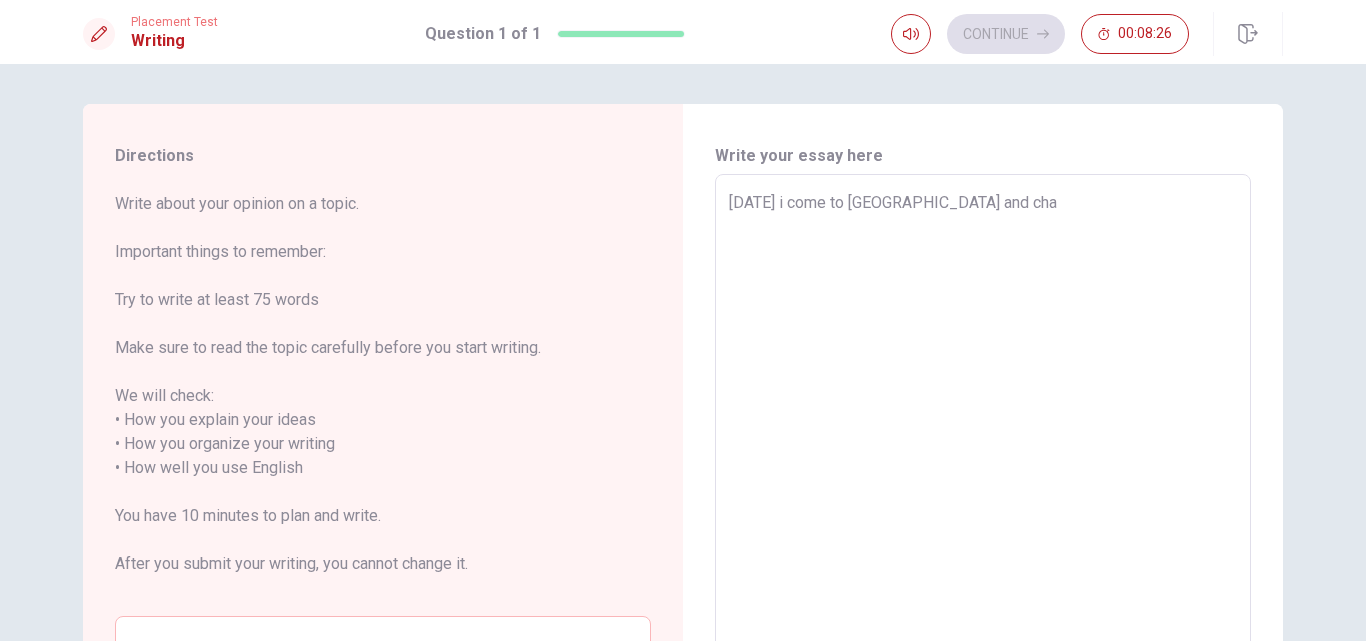 type on "x" 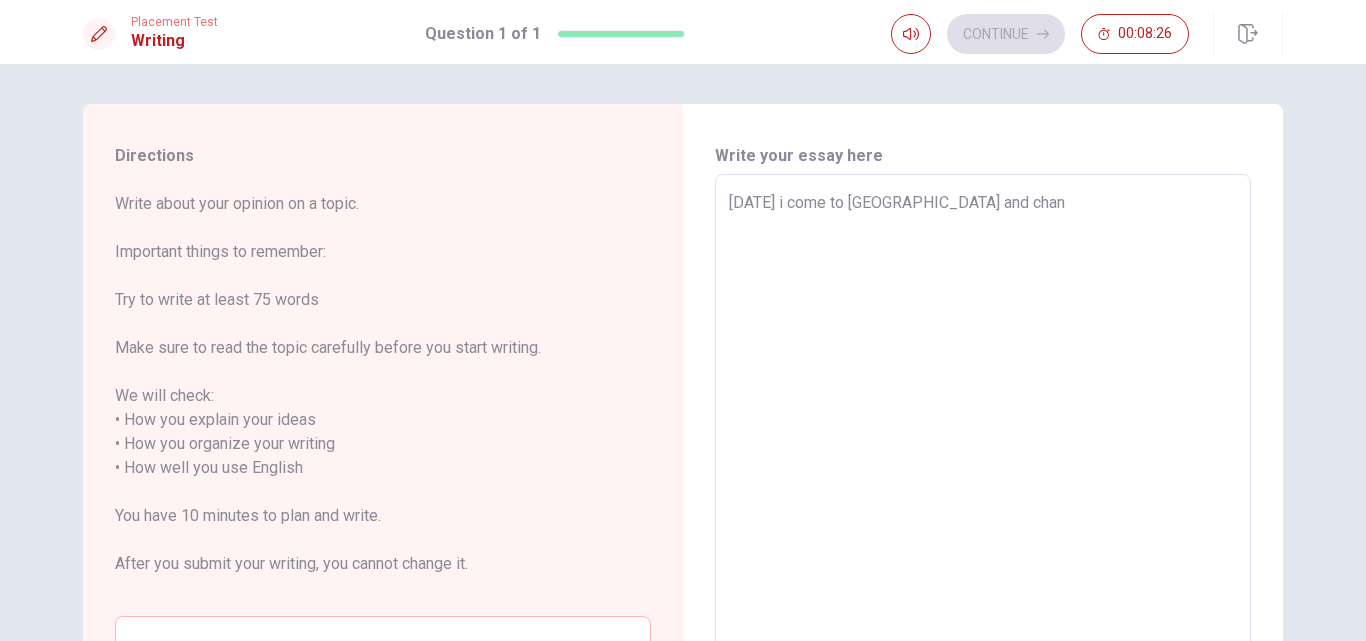 type on "x" 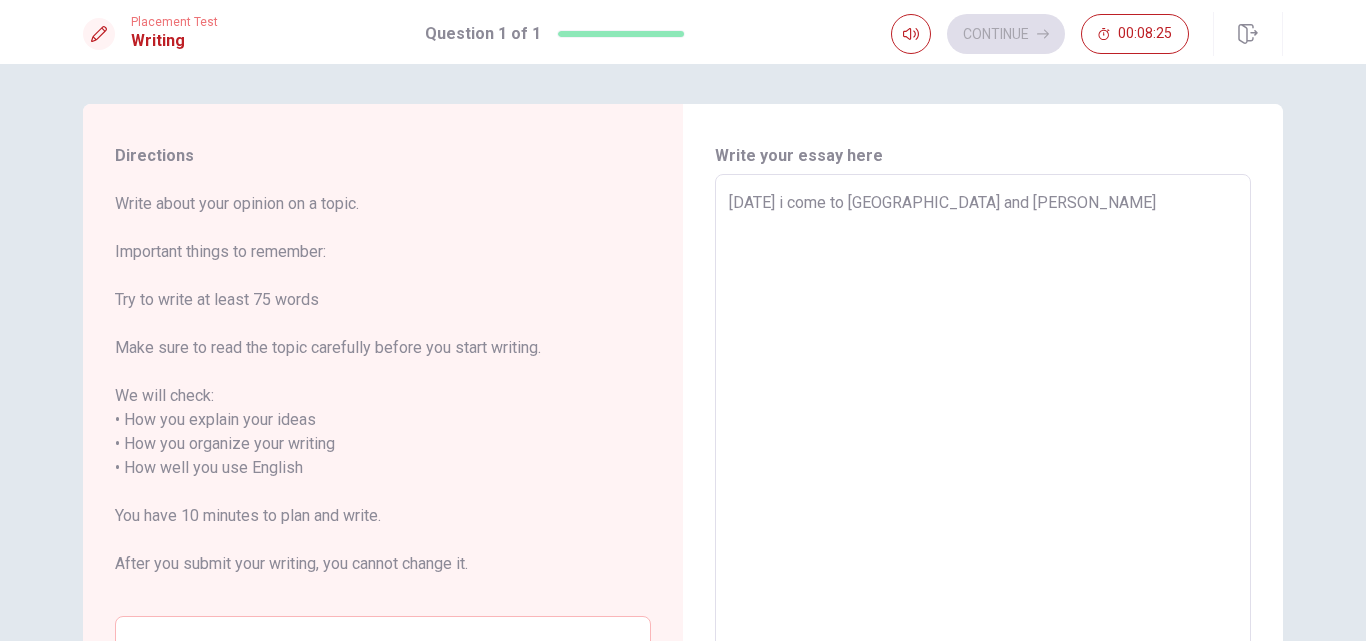 type on "x" 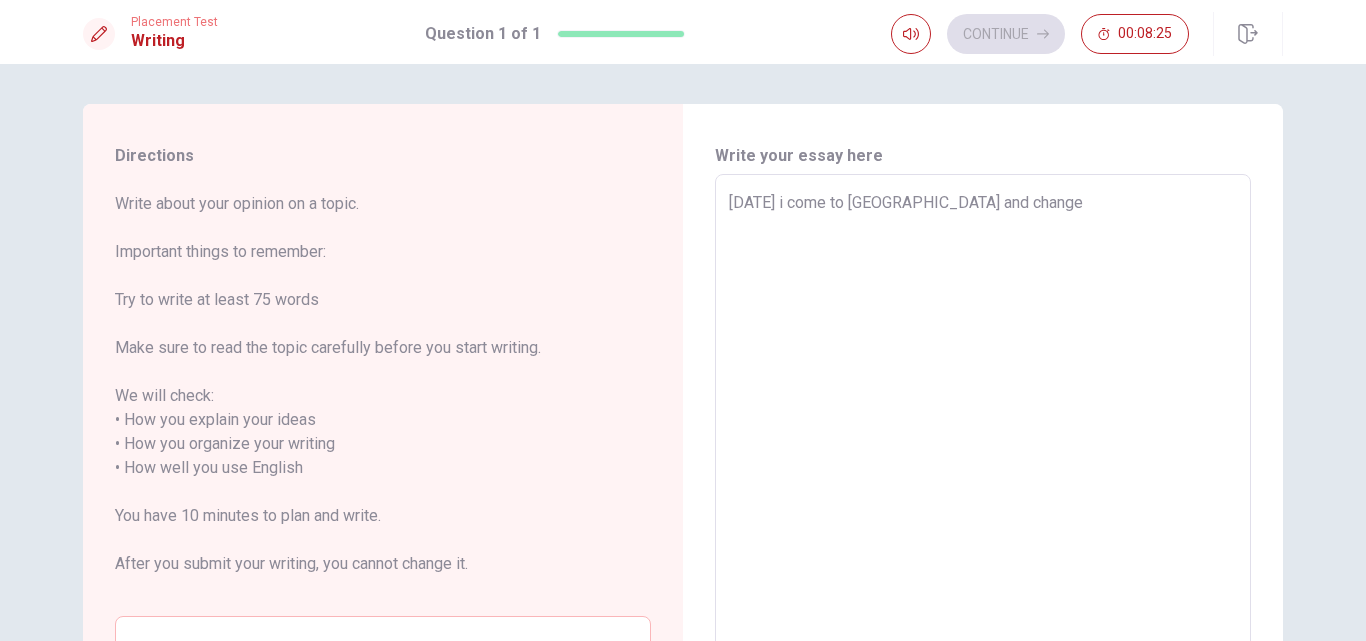 type on "x" 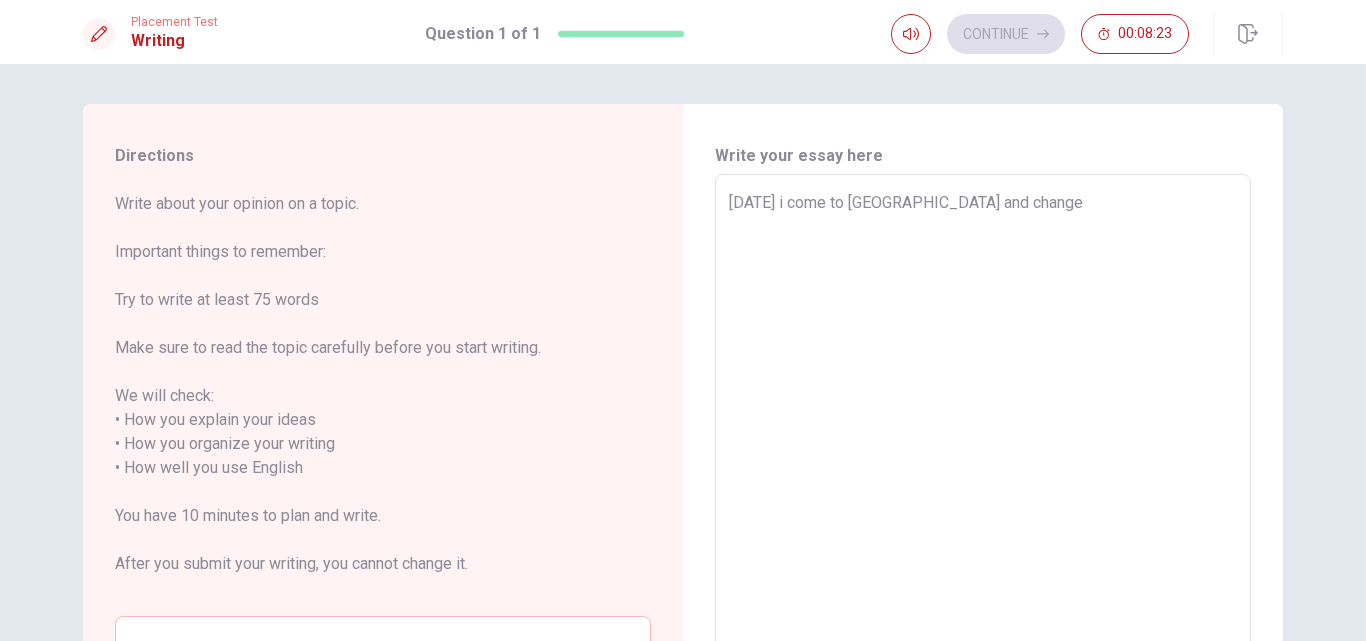 type on "x" 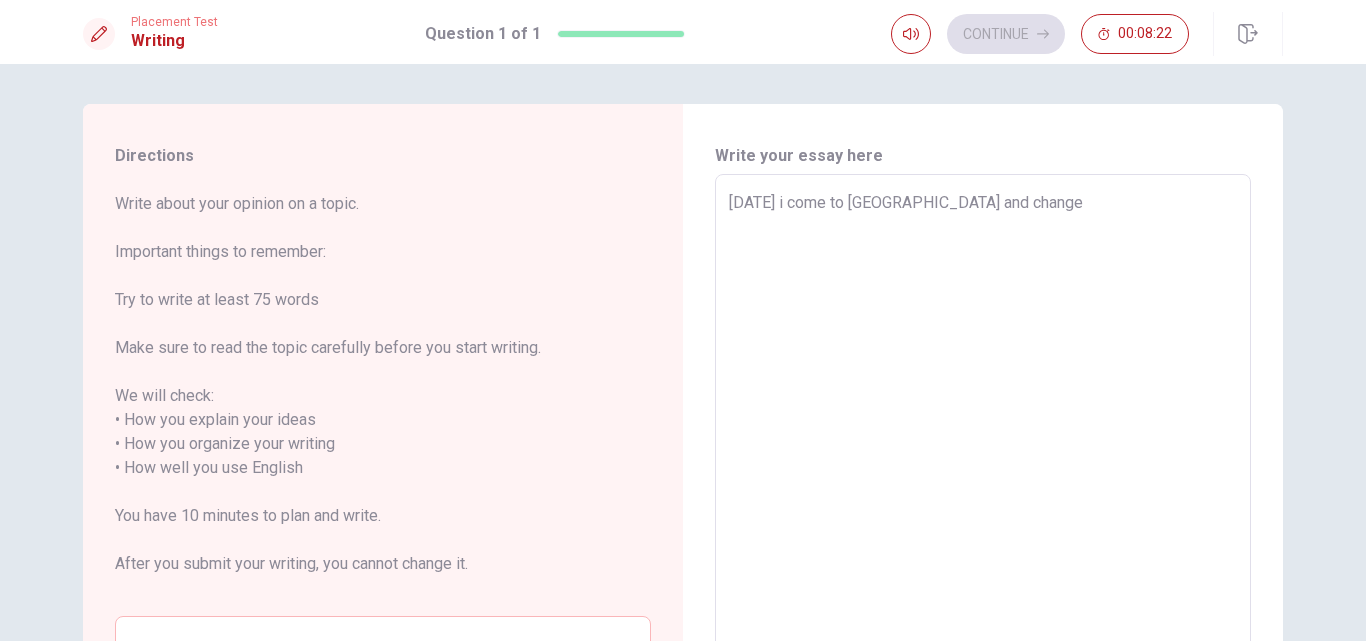 type on "[DATE] i come to [GEOGRAPHIC_DATA] and change a" 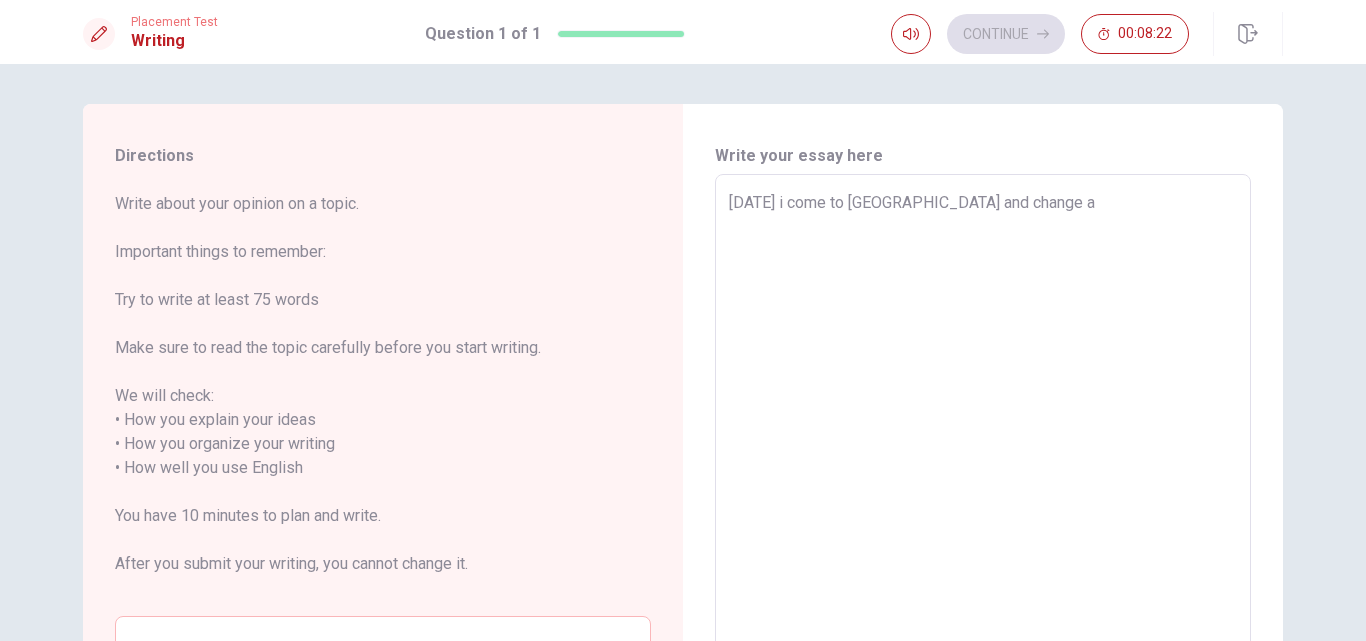 type on "x" 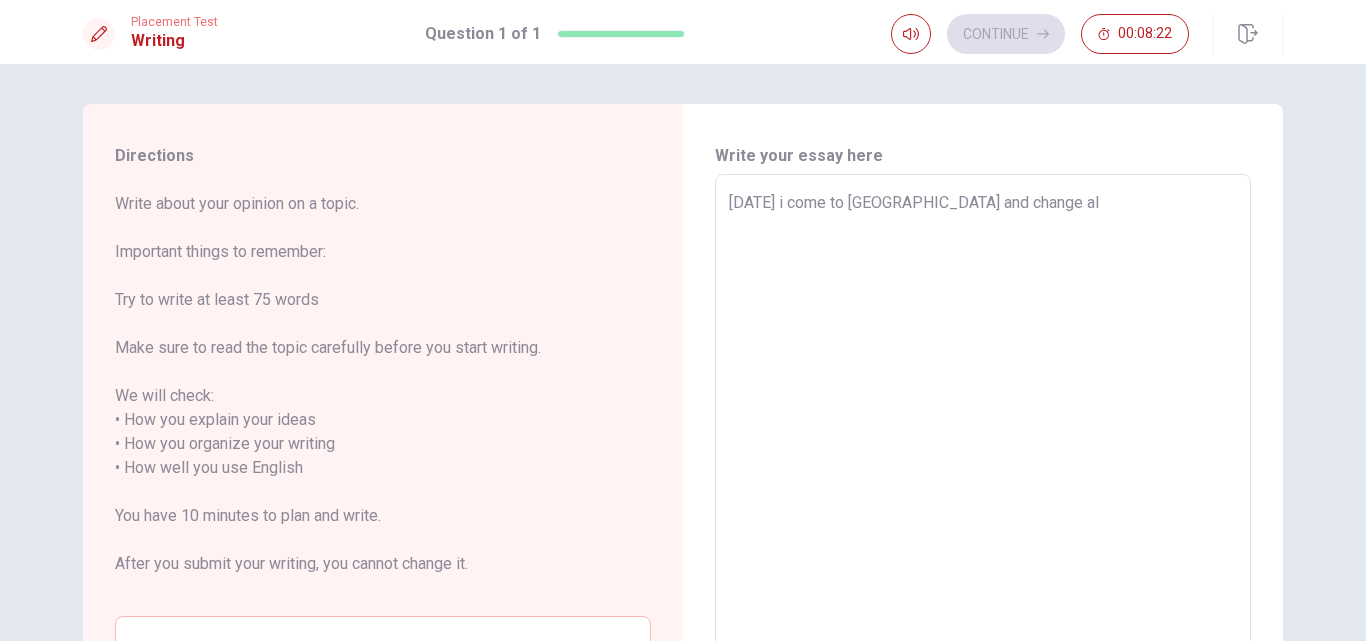 type on "x" 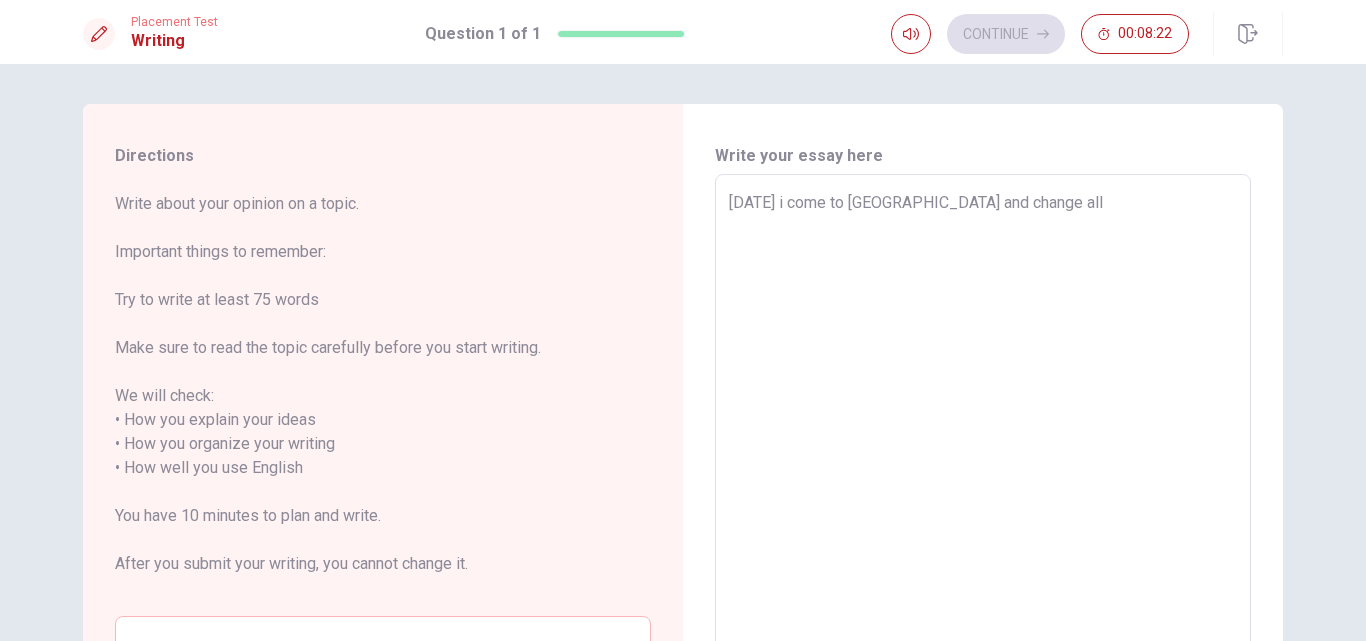 type on "x" 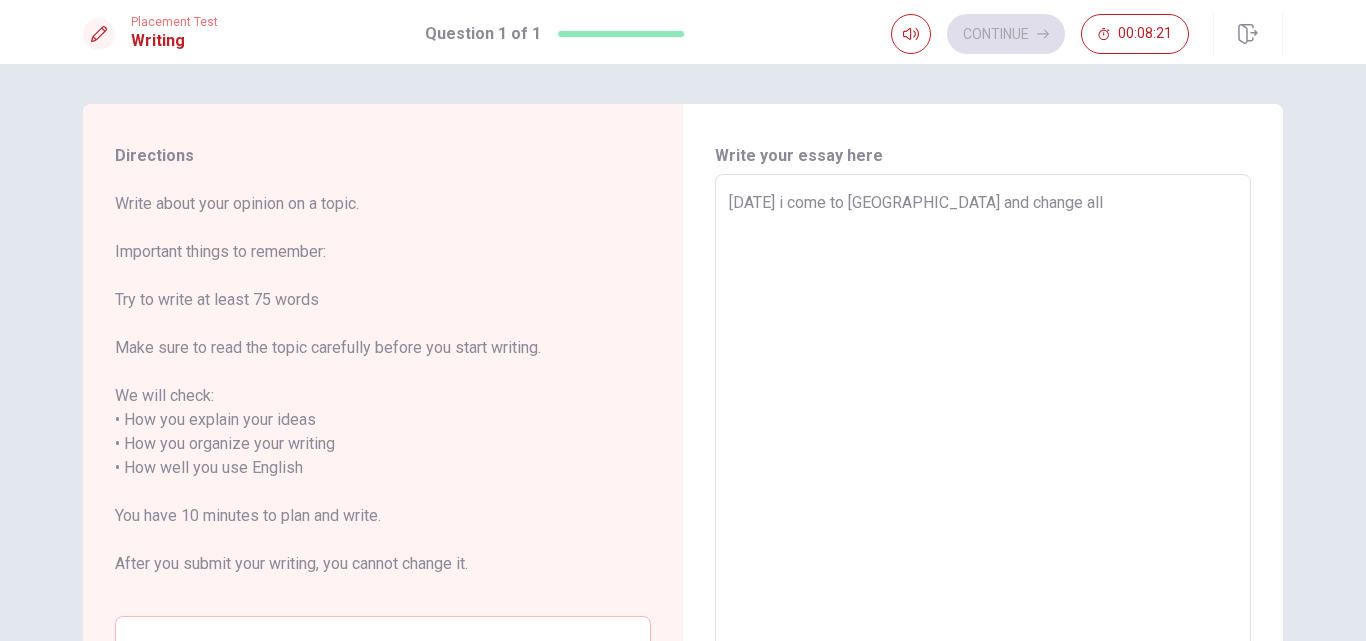 type on "[DATE] i come to [GEOGRAPHIC_DATA] and change all" 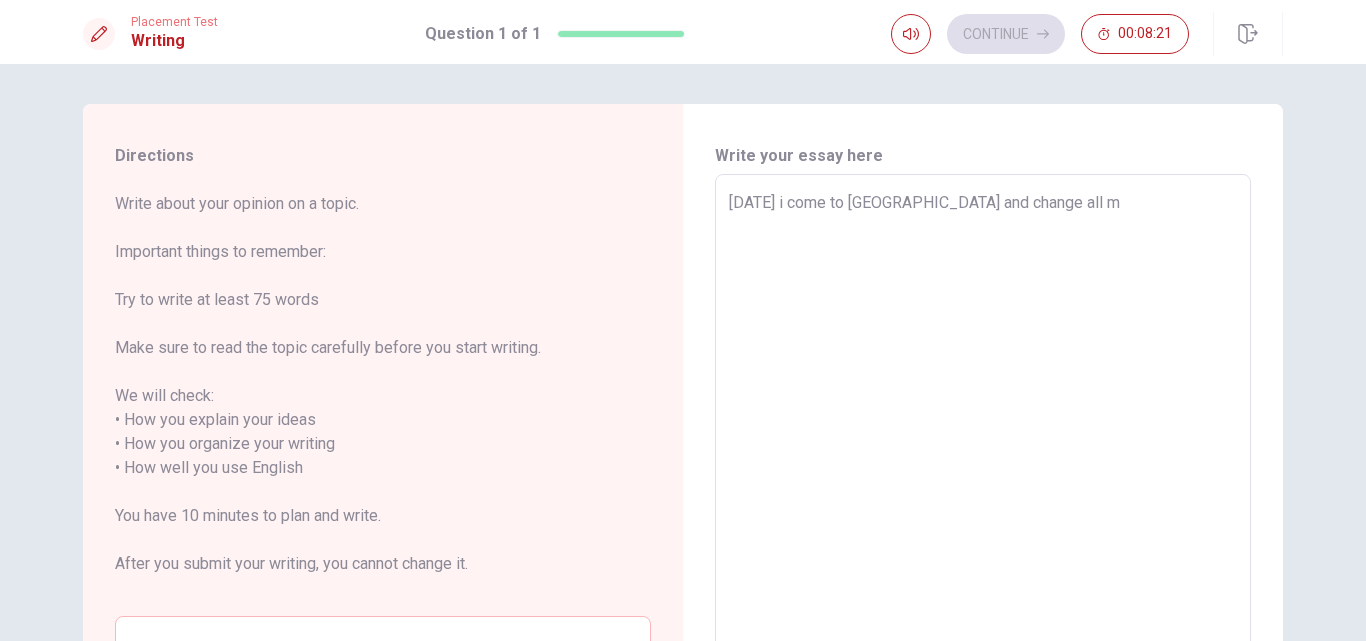 type on "x" 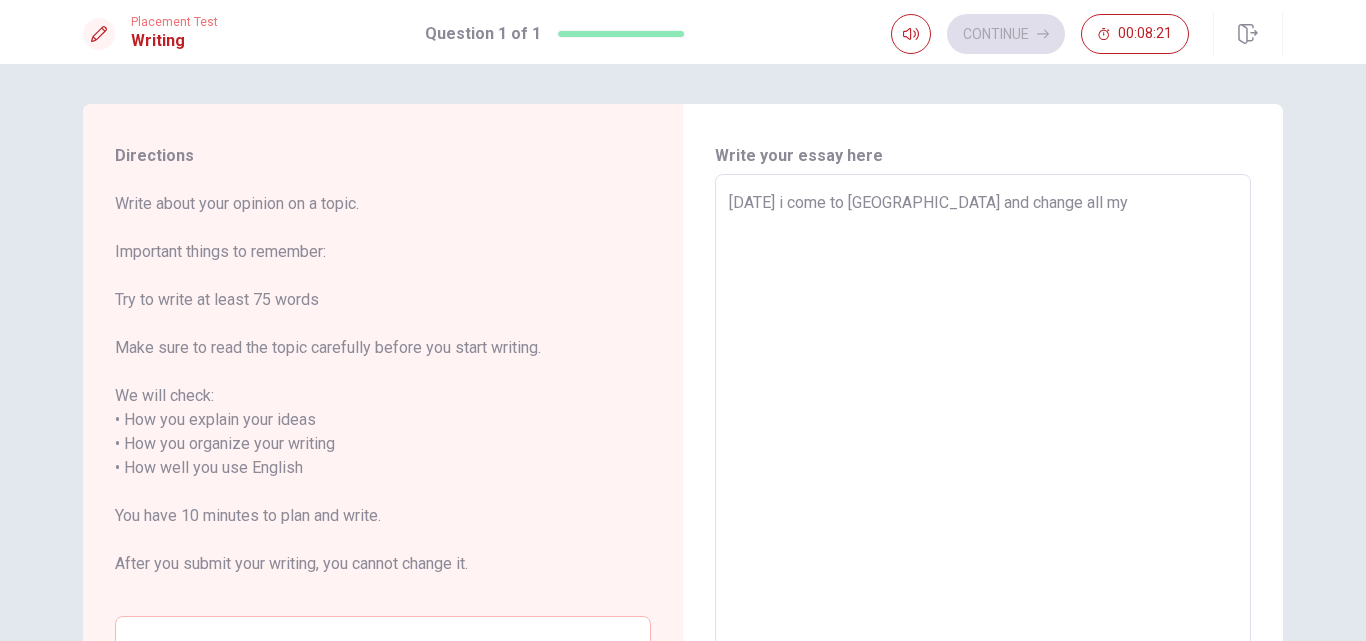 type on "x" 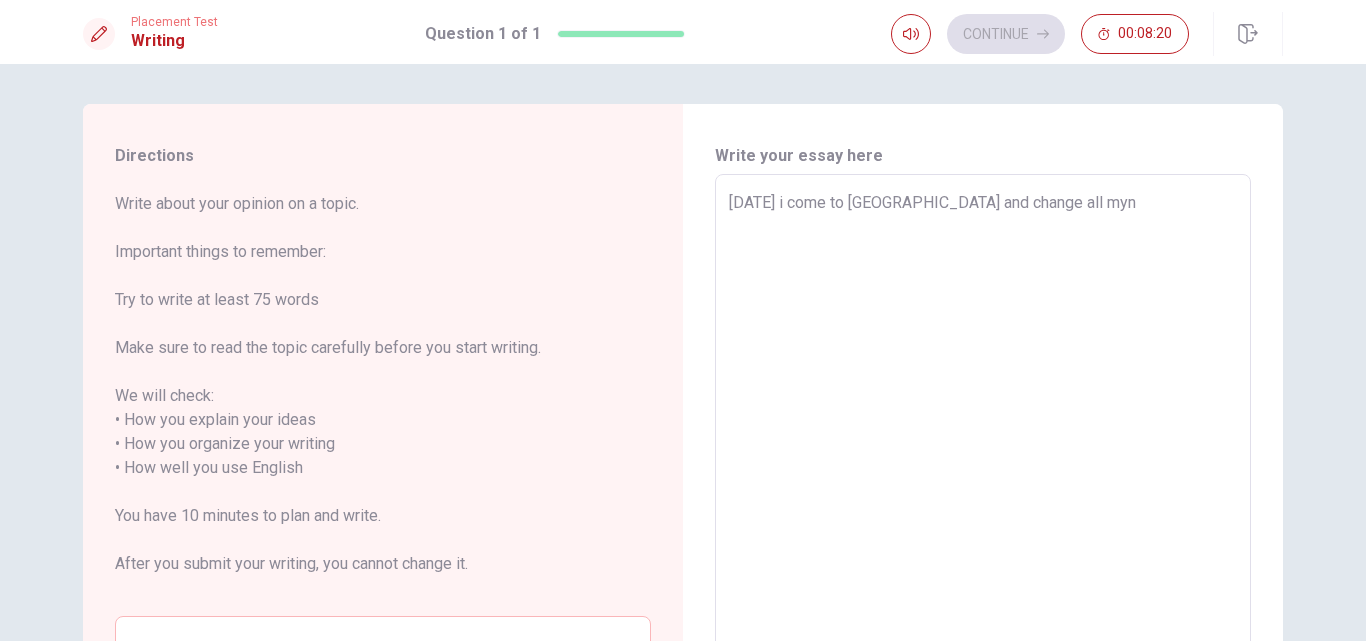 type on "[DATE] i come to [GEOGRAPHIC_DATA] and change all myn" 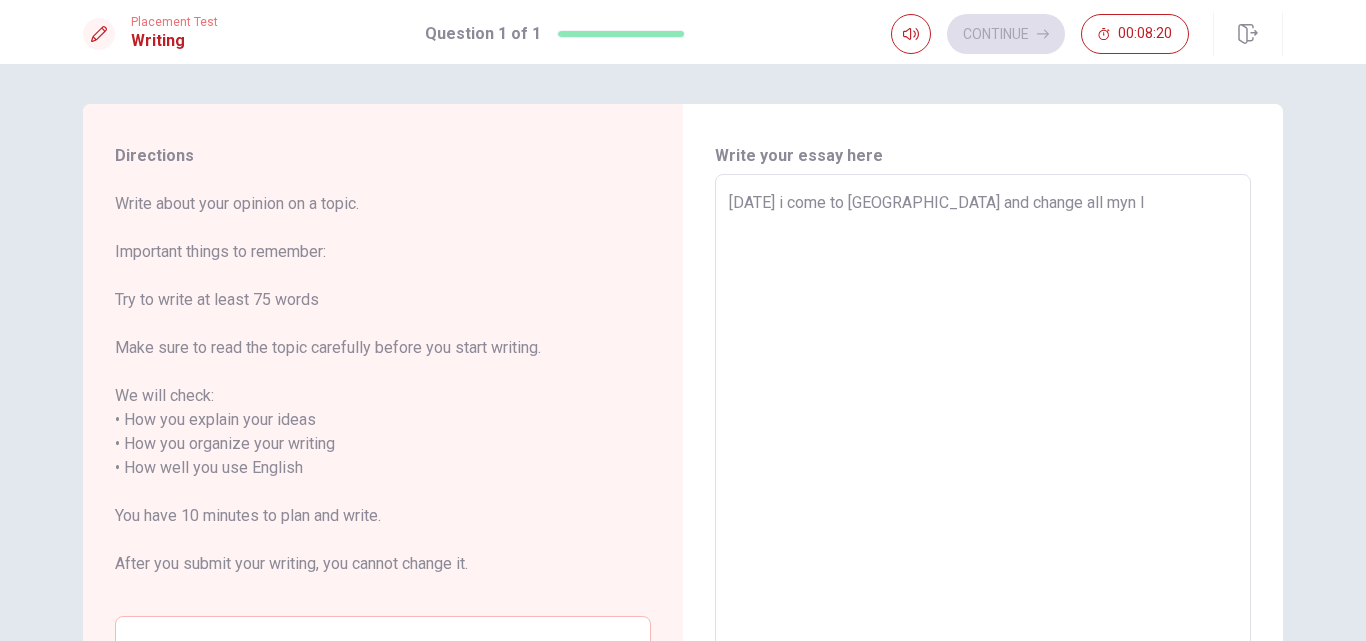 type on "x" 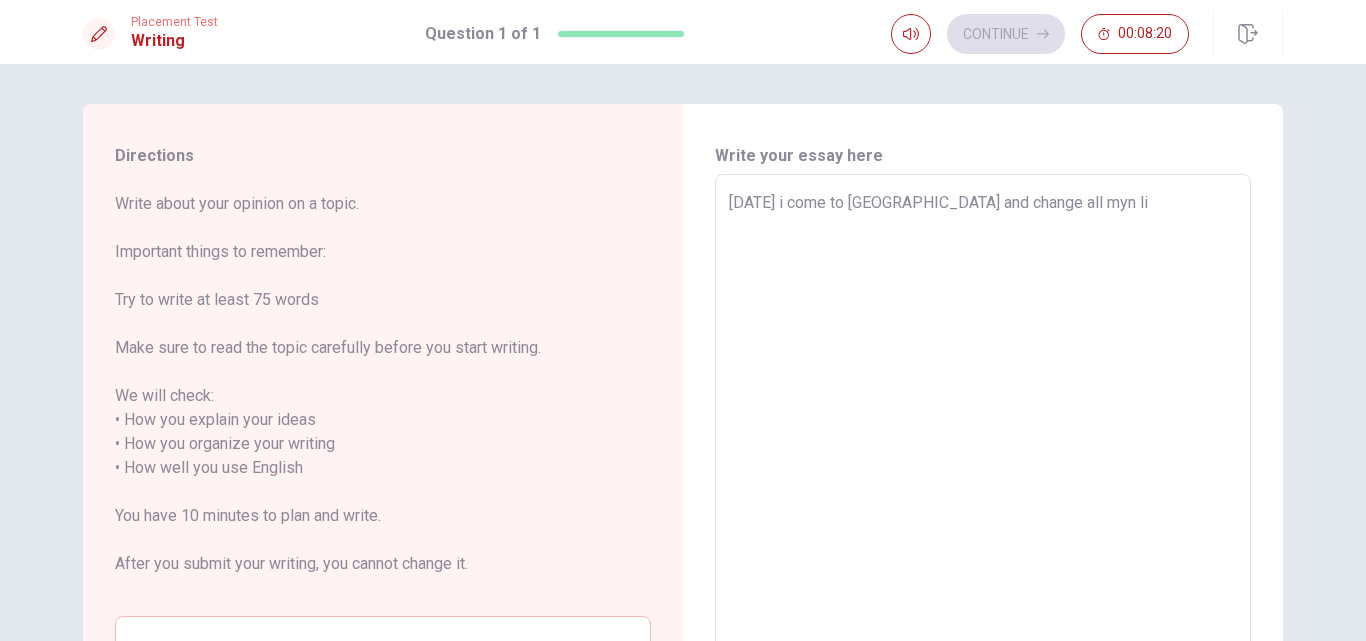 type on "x" 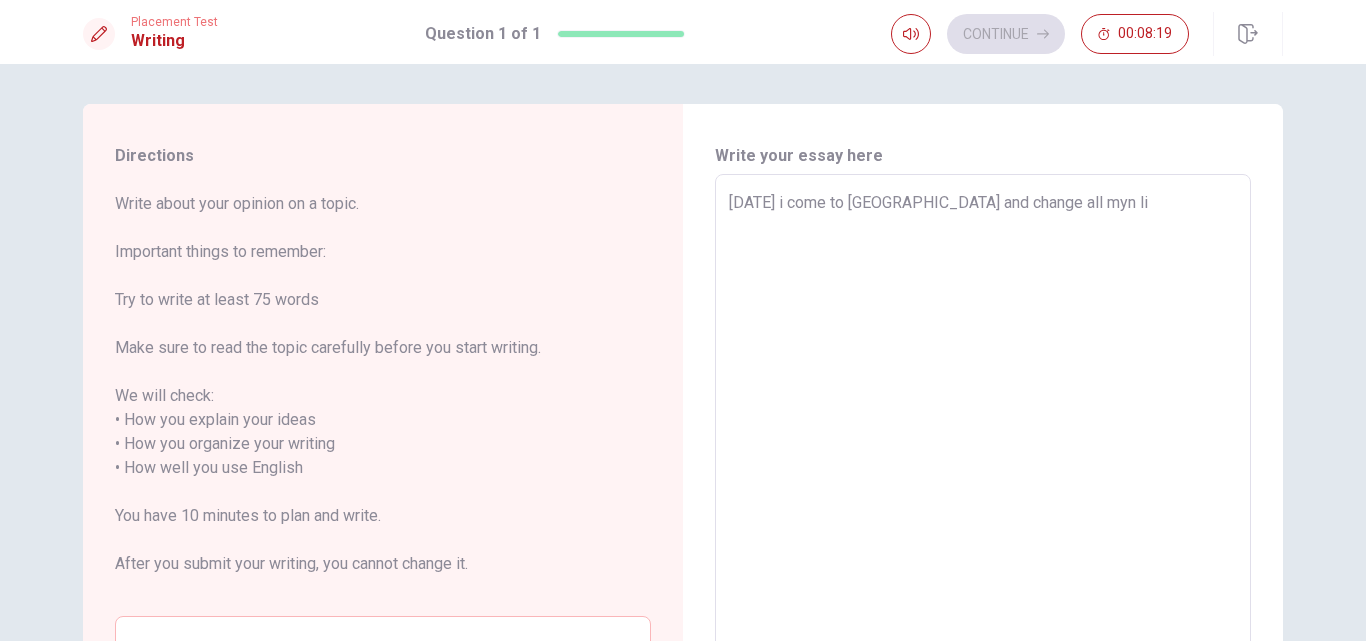 type on "[DATE] i come to [GEOGRAPHIC_DATA] and change all myn lif" 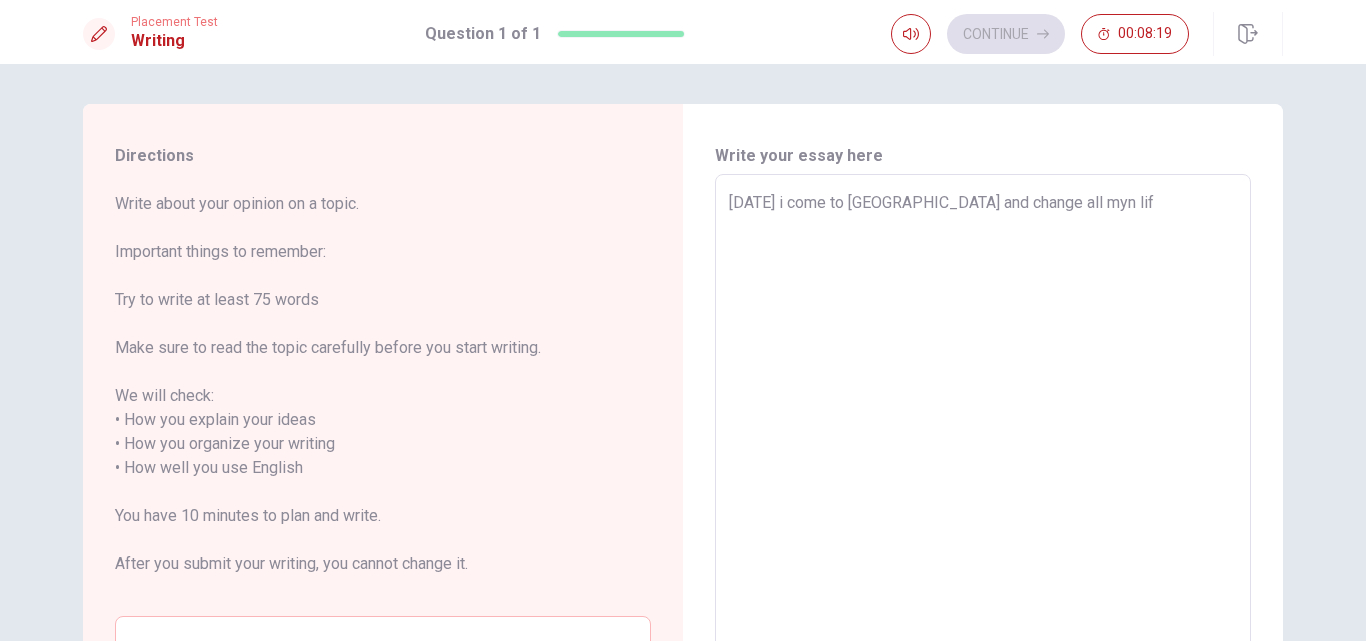type on "x" 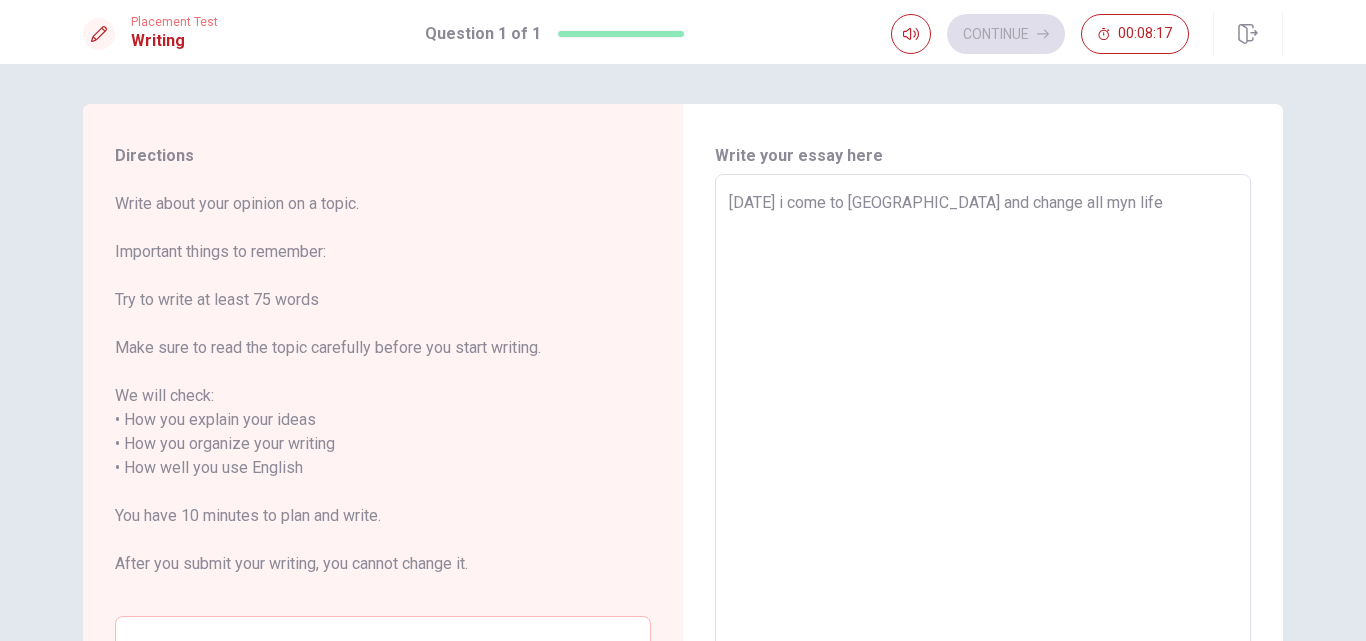 type on "x" 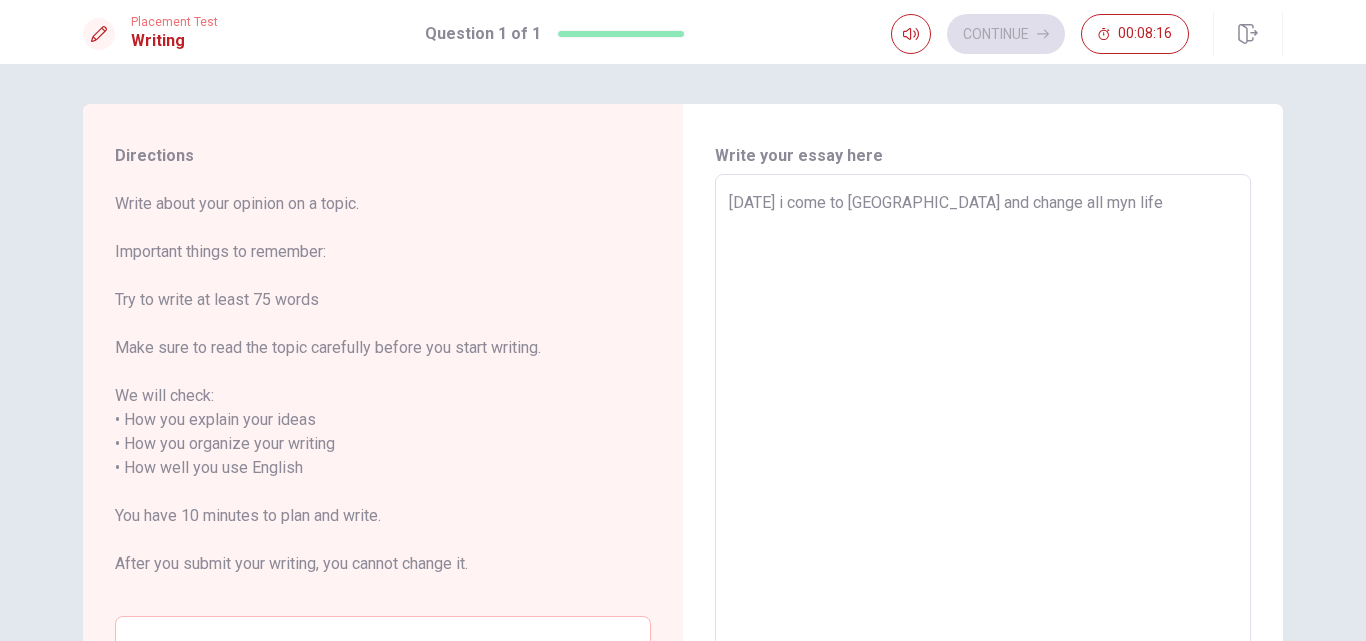 click on "[DATE] i come to [GEOGRAPHIC_DATA] and change all myn life" at bounding box center (983, 468) 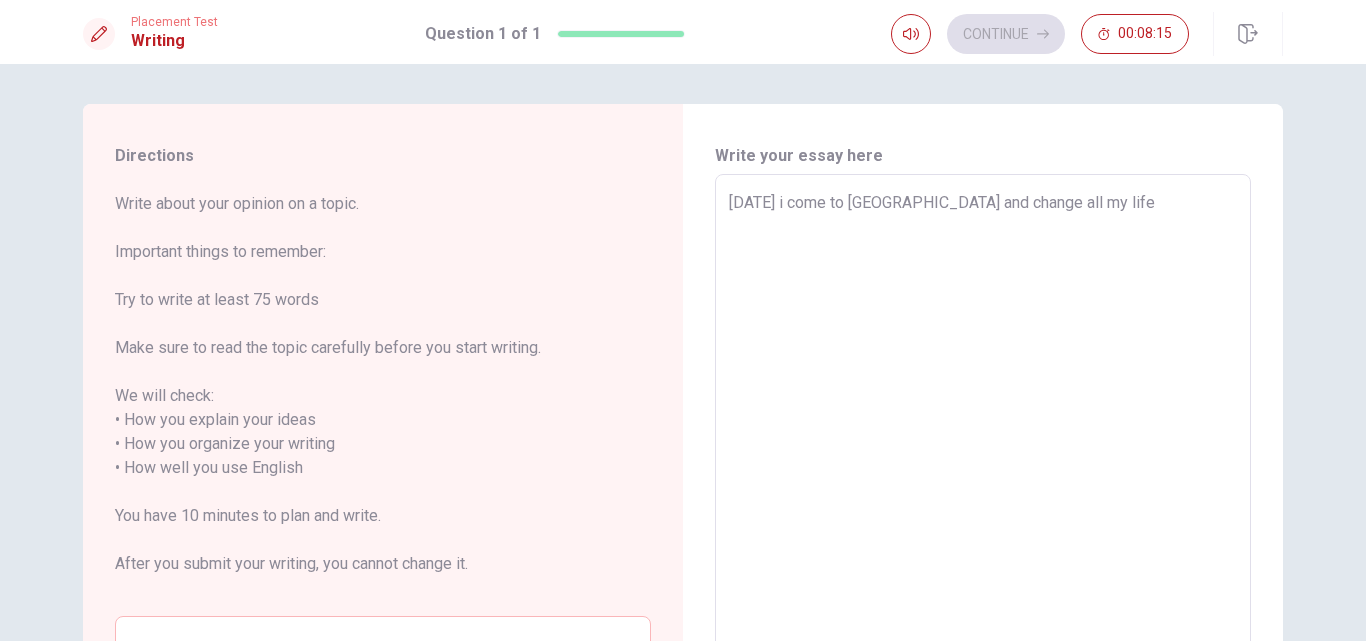click on "[DATE] i come to [GEOGRAPHIC_DATA] and change all my life" at bounding box center (983, 468) 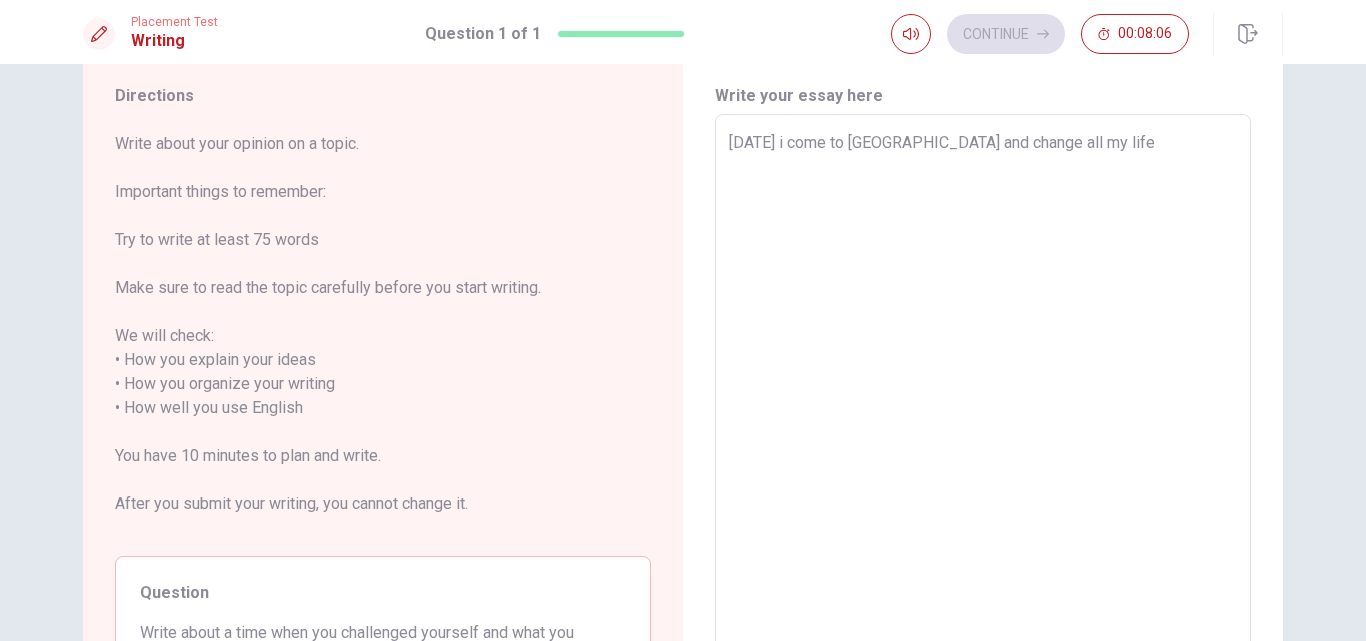 scroll, scrollTop: 0, scrollLeft: 0, axis: both 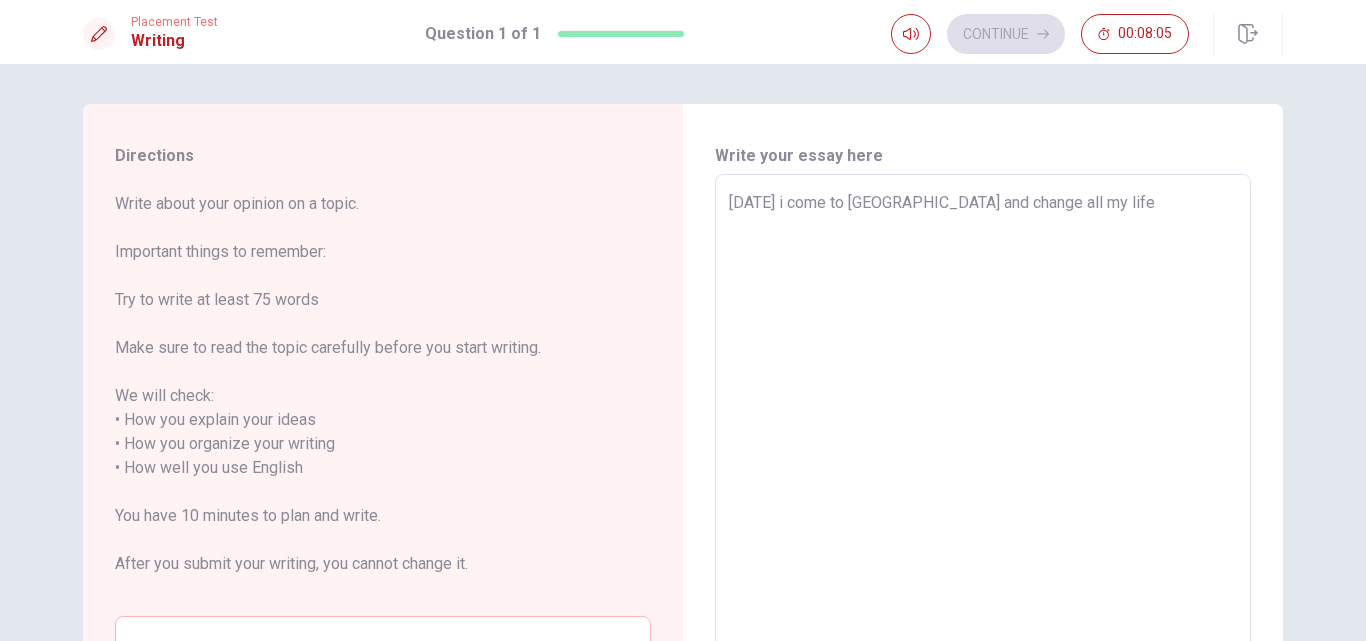 click on "[DATE] i come to [GEOGRAPHIC_DATA] and change all my life" at bounding box center [983, 468] 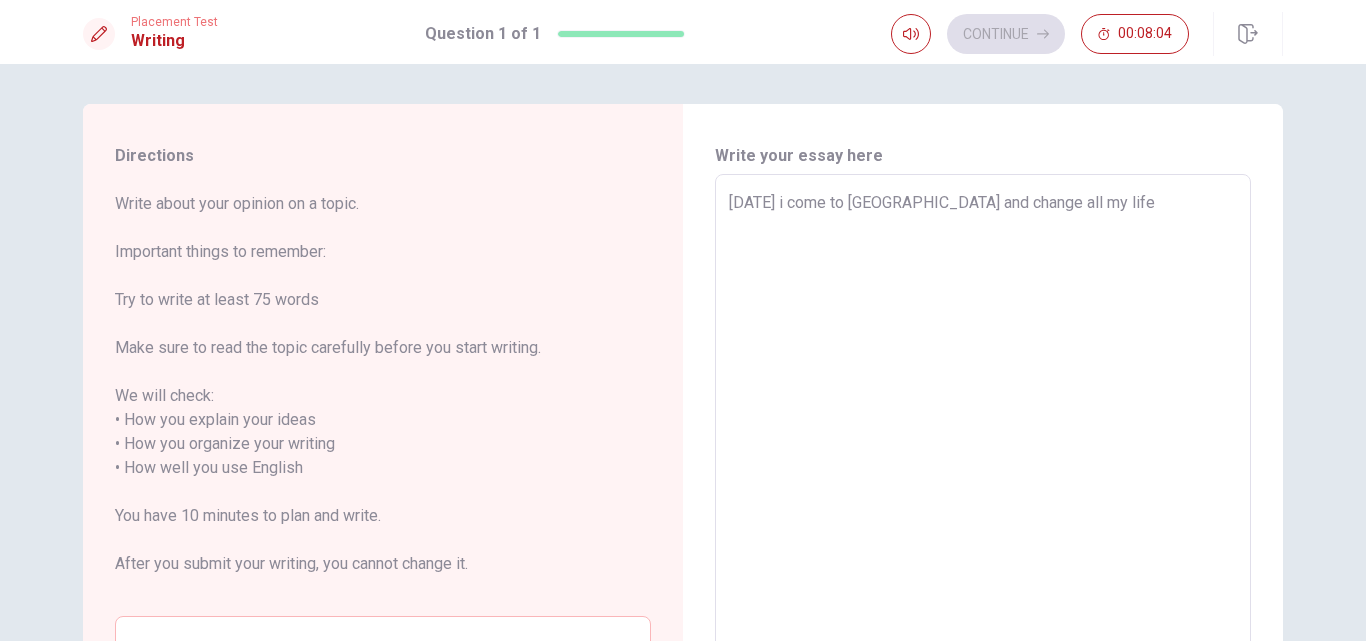 type on "x" 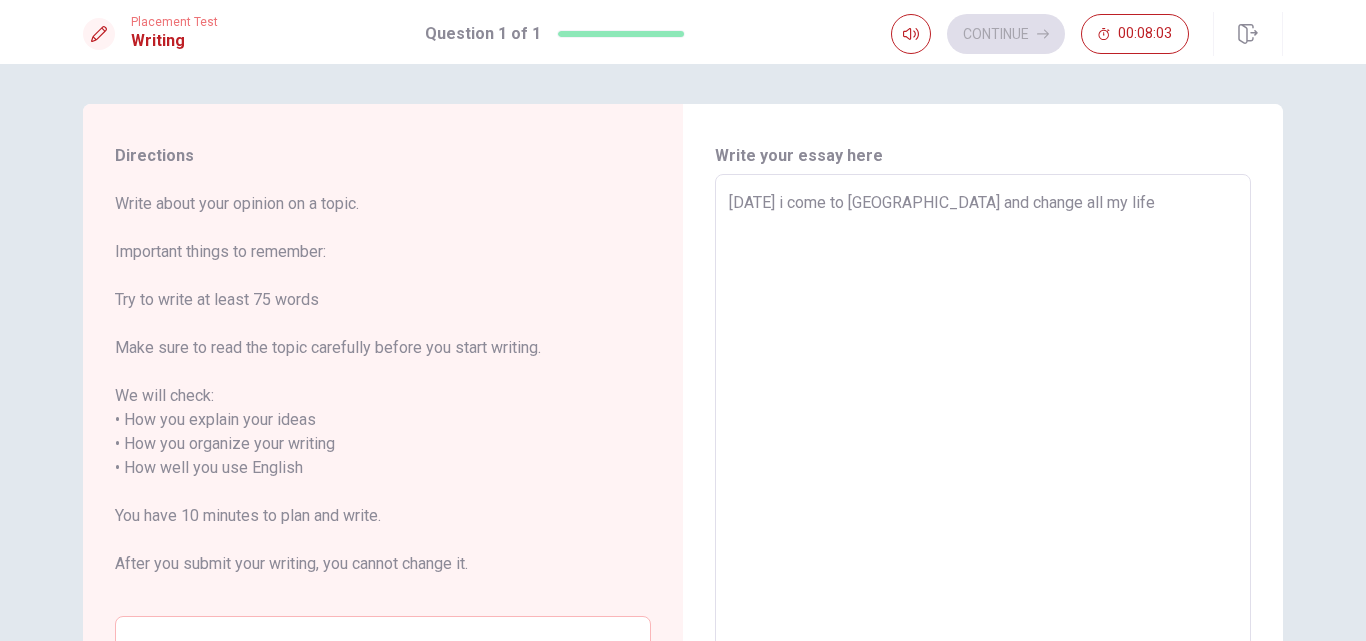 type on "[DATE] i come to [GEOGRAPHIC_DATA] and change all my life," 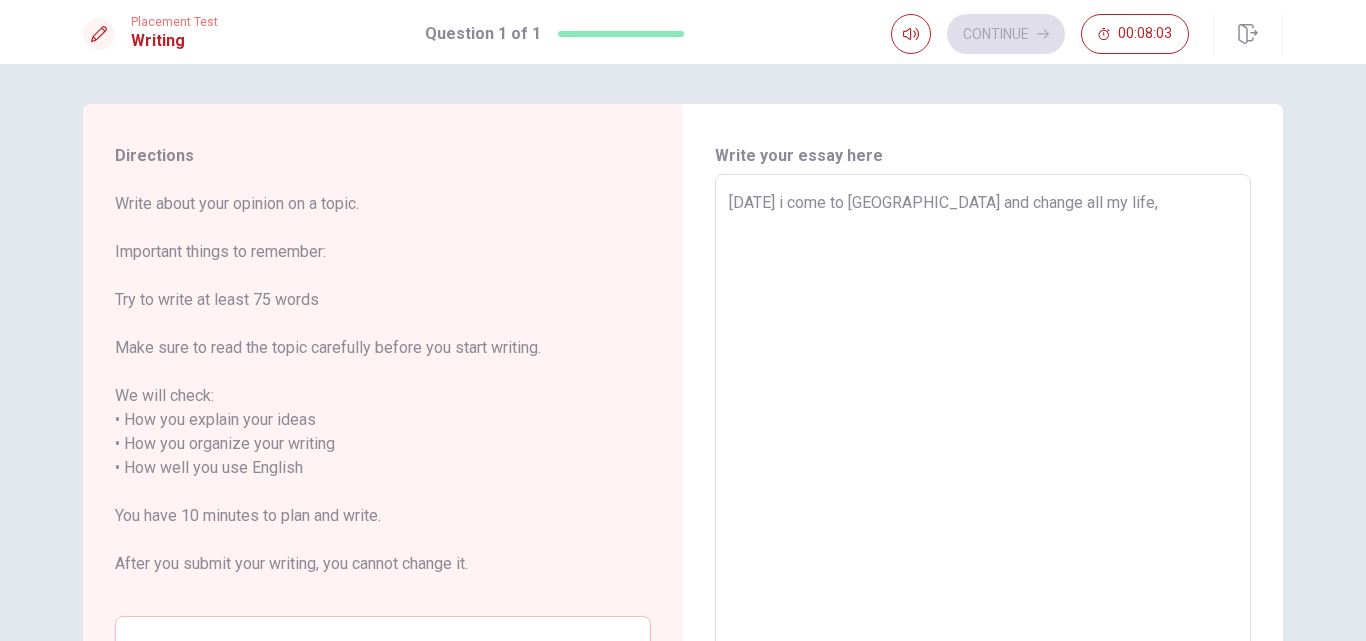 type on "x" 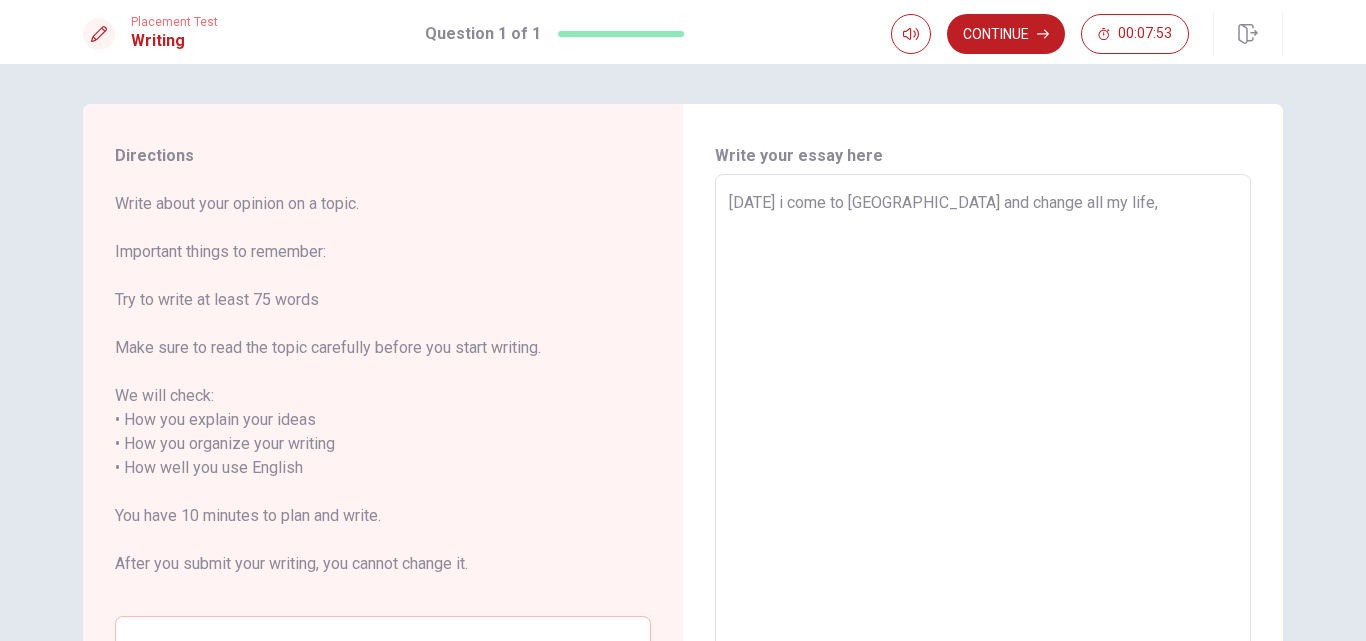 click on "[DATE] i come to [GEOGRAPHIC_DATA] and change all my life," at bounding box center (983, 468) 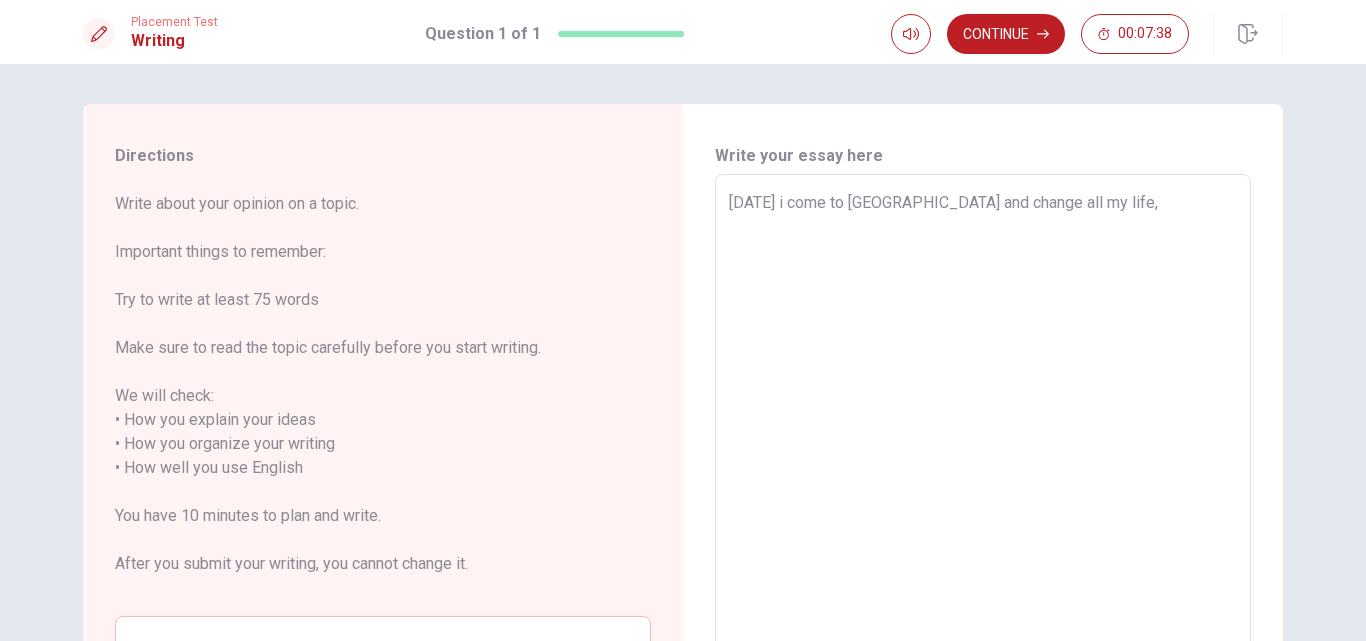 click on "[DATE] i come to [GEOGRAPHIC_DATA] and change all my life," at bounding box center [983, 468] 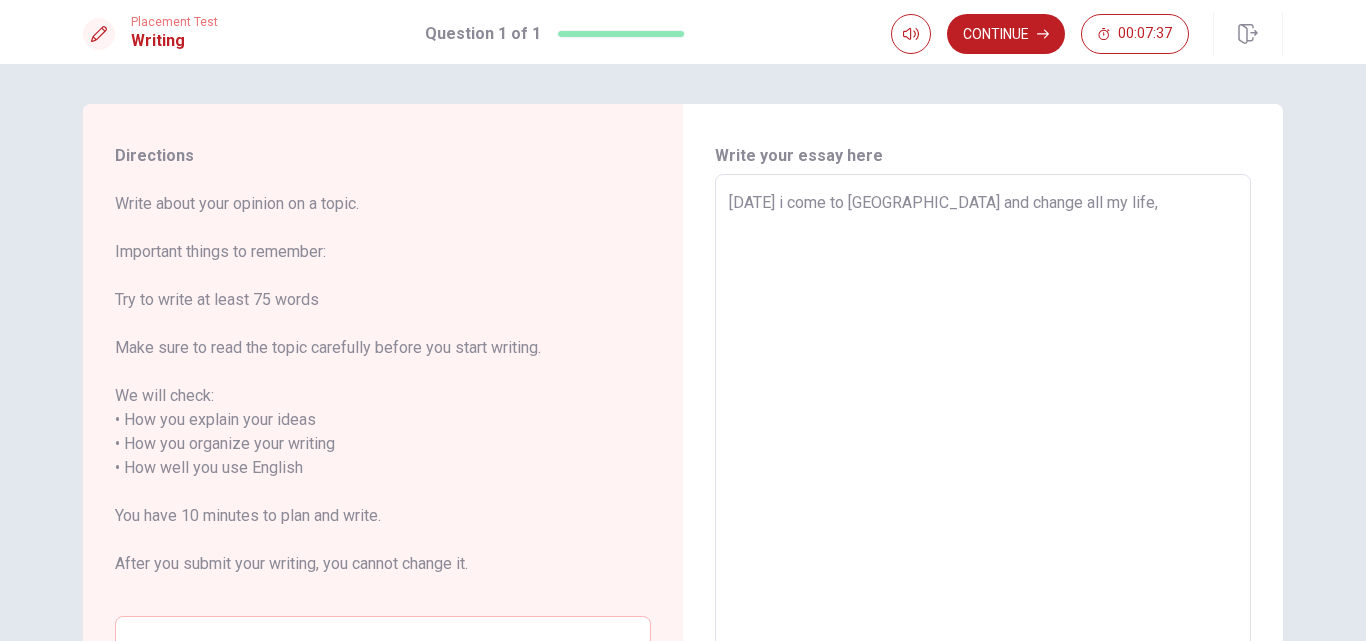 click on "[DATE] i come to [GEOGRAPHIC_DATA] and change all my life," at bounding box center [983, 468] 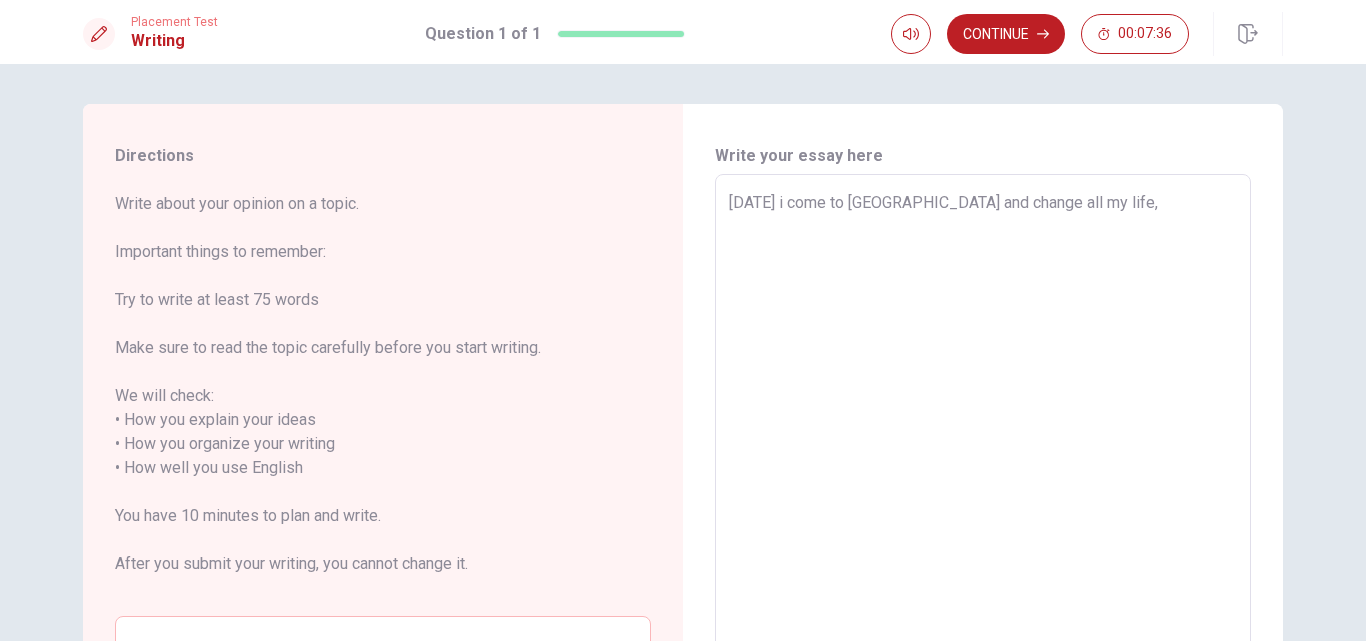 click on "[DATE] i come to [GEOGRAPHIC_DATA] and change all my life," at bounding box center (983, 468) 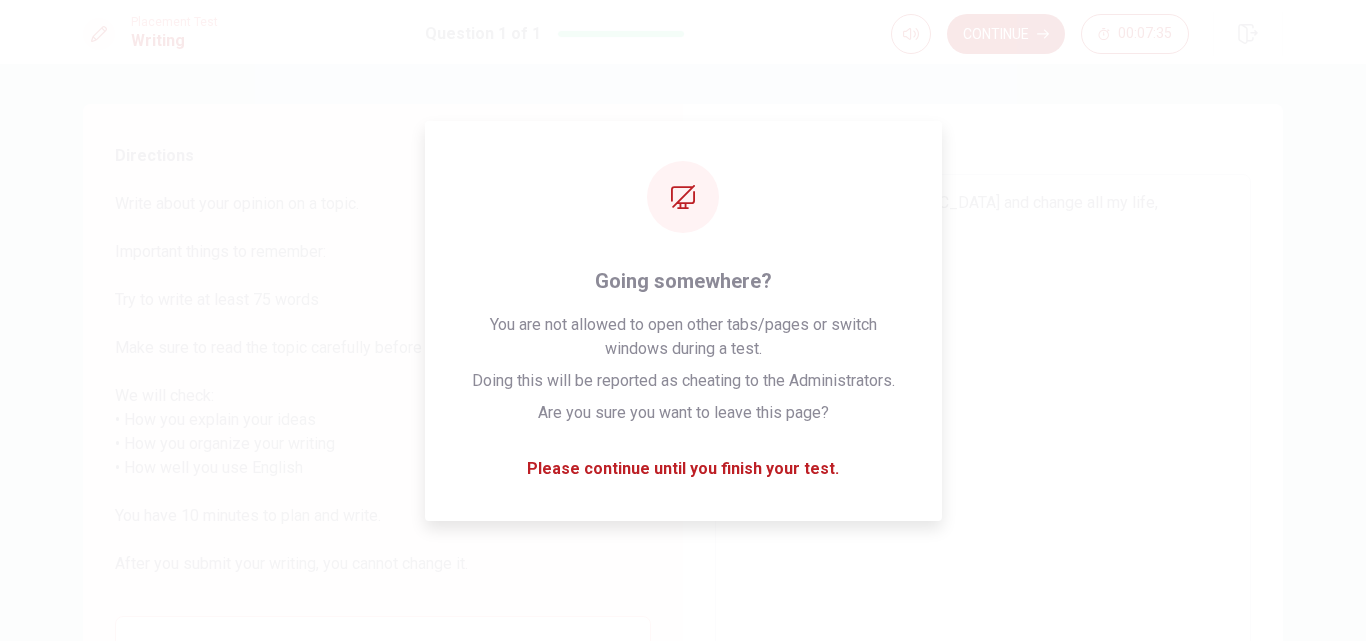 type on "[DATE] i come to [GEOGRAPHIC_DATA] and changed all my life," 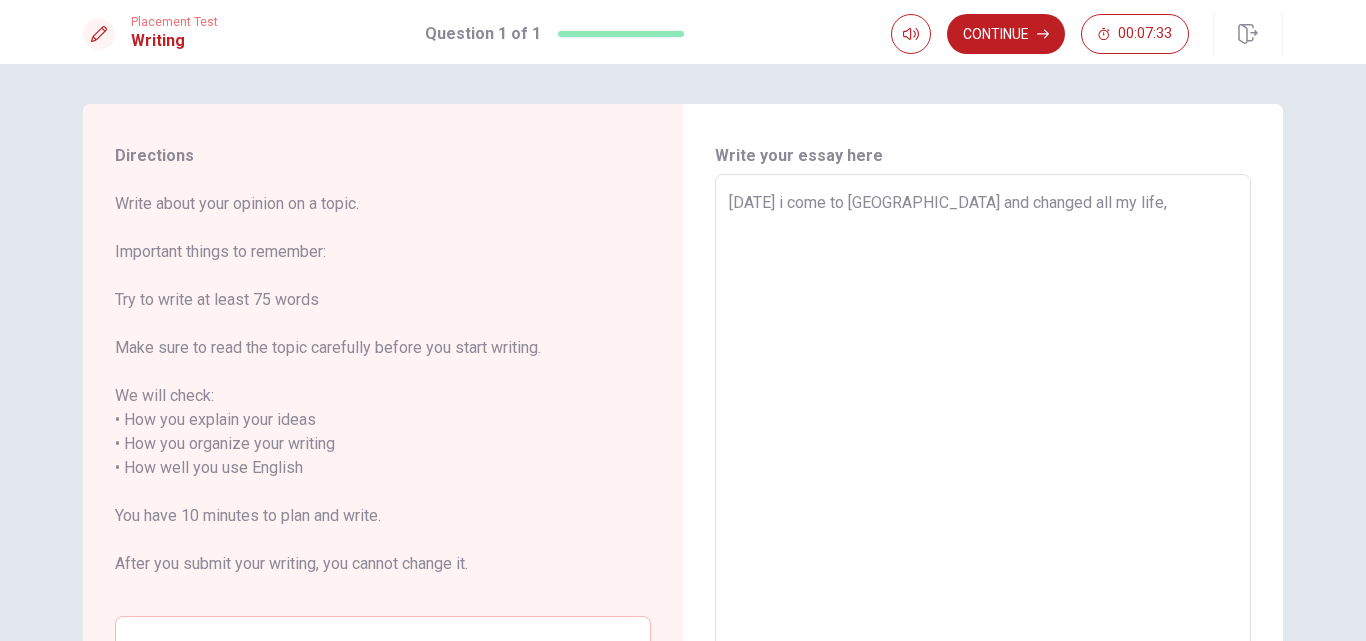 click on "[DATE] i come to [GEOGRAPHIC_DATA] and changed all my life," at bounding box center (983, 468) 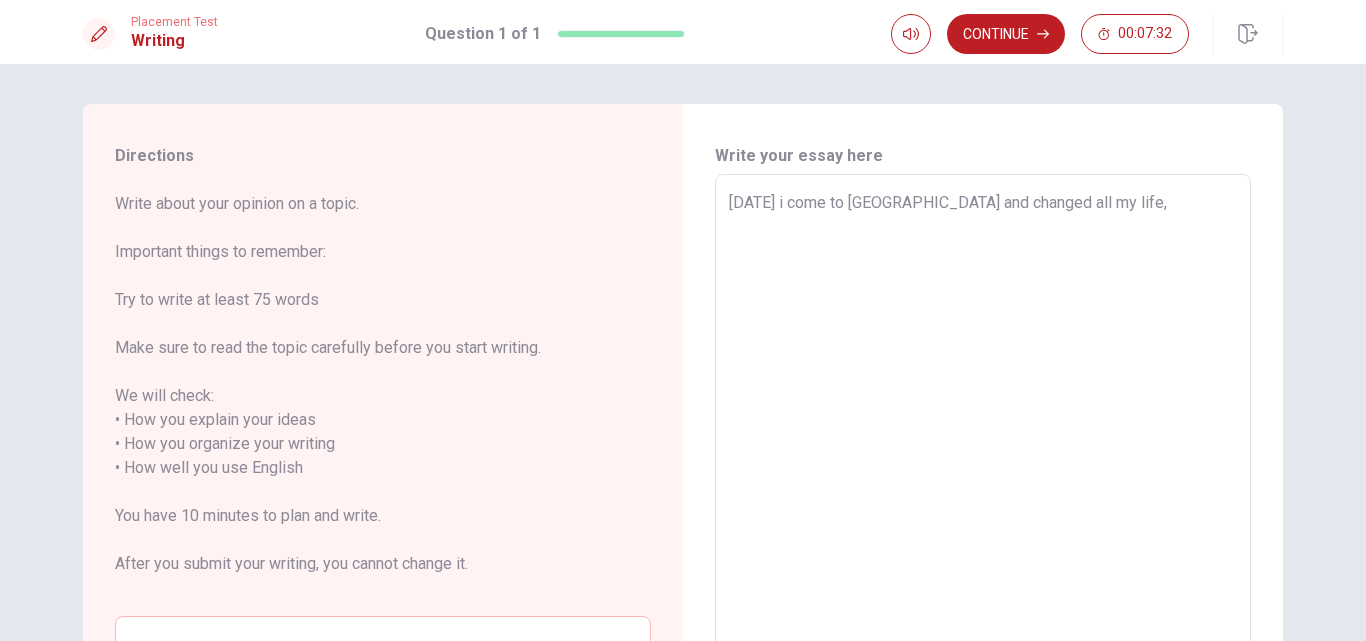 type on "x" 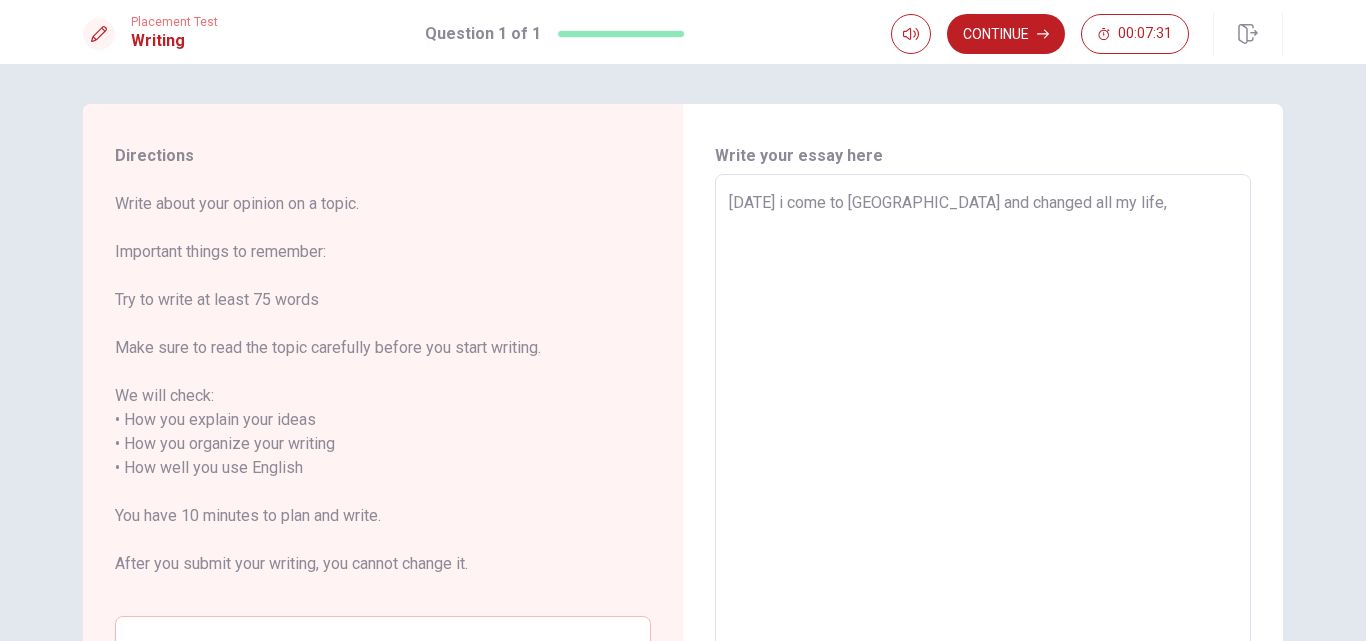type on "[DATE] i come to [GEOGRAPHIC_DATA] andt changed all my life," 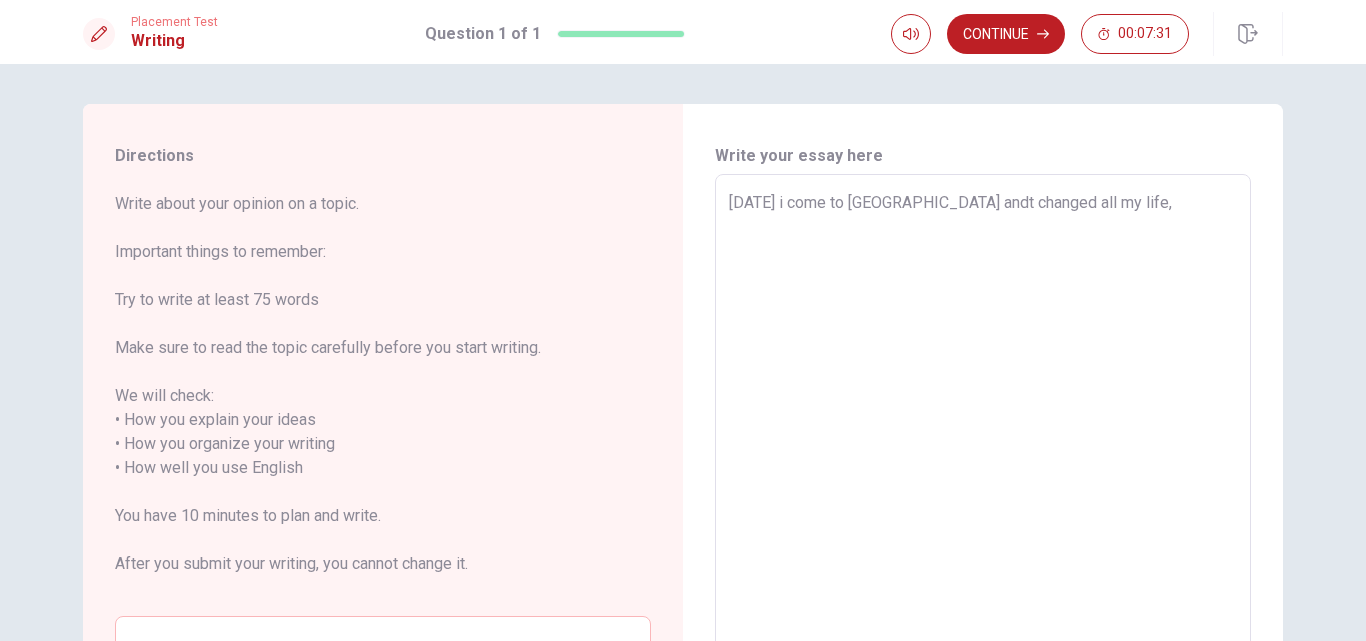 type on "x" 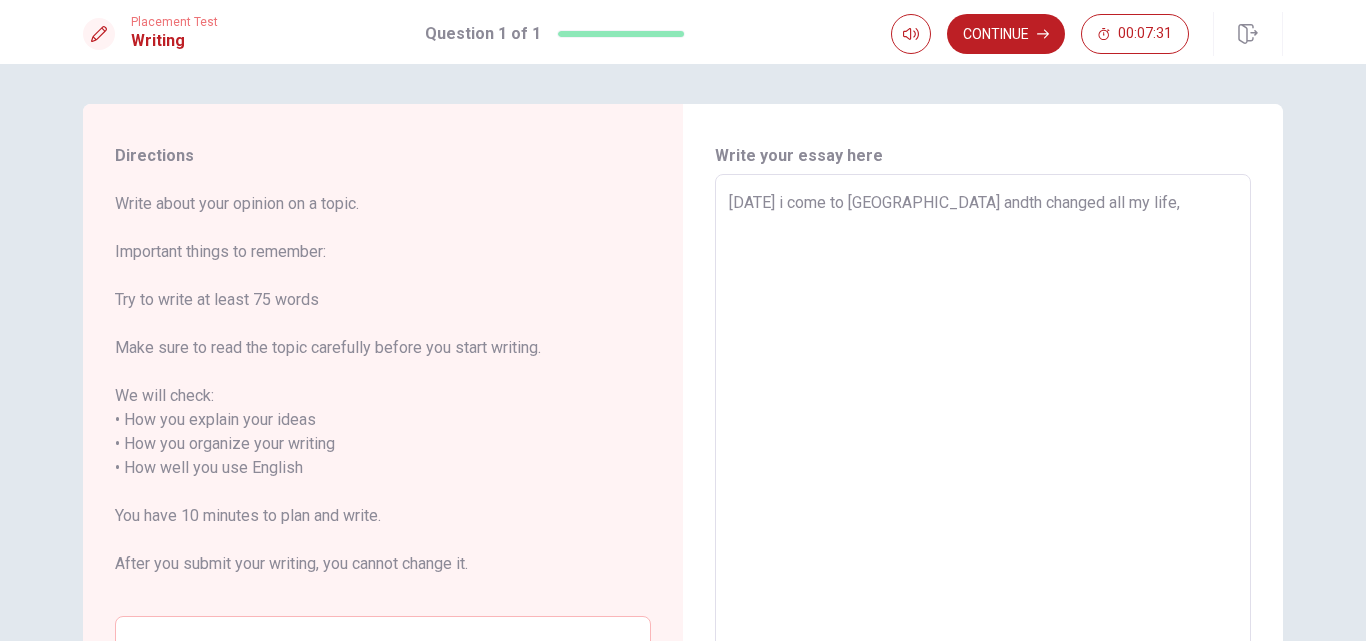 type on "x" 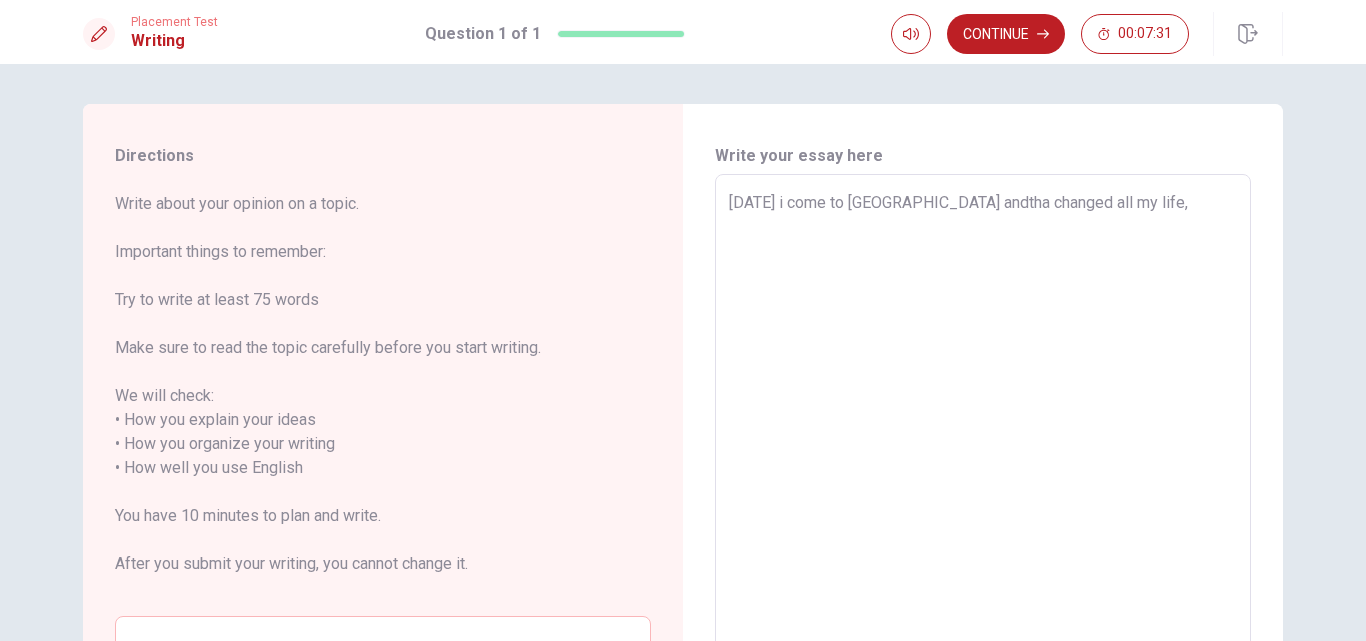 type on "x" 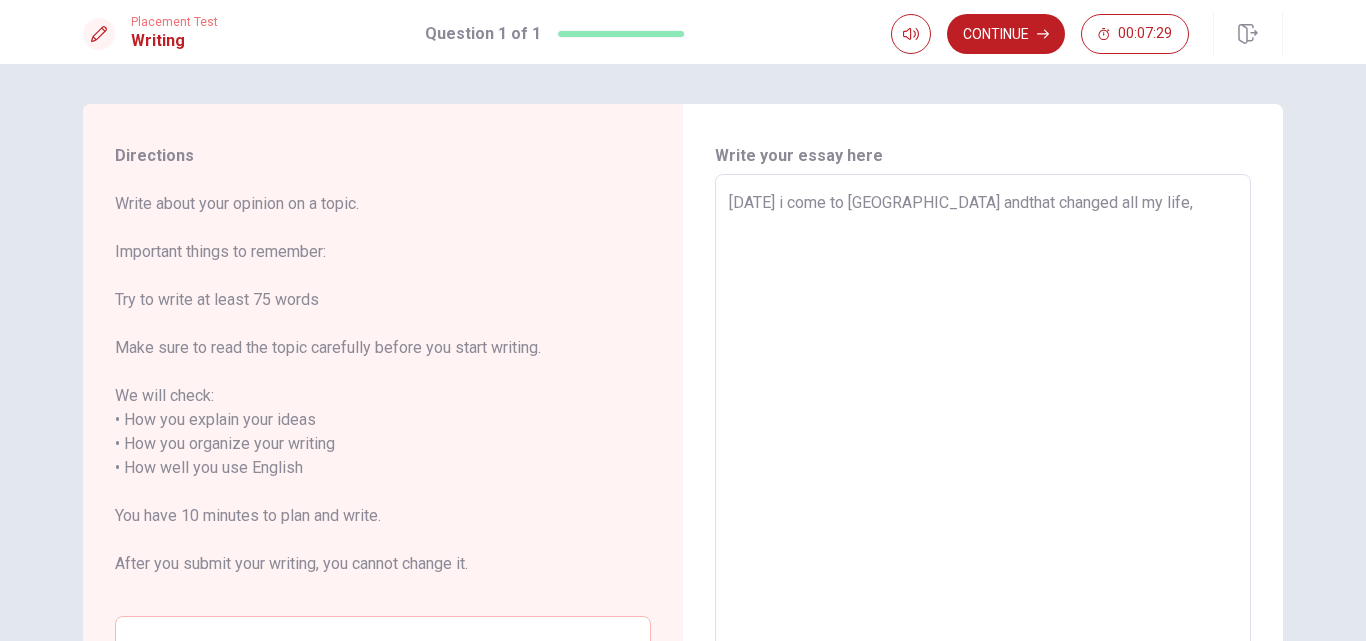 click on "[DATE] i come to [GEOGRAPHIC_DATA] andthat changed all my life," at bounding box center [983, 468] 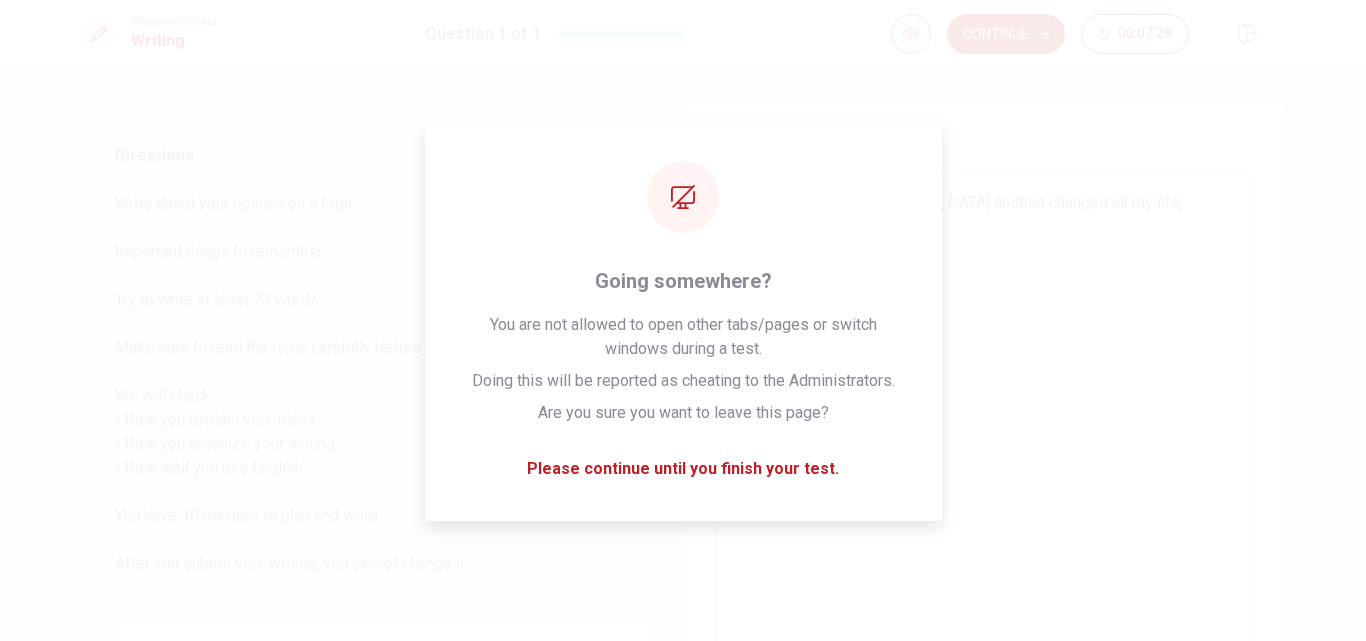 type on "[DATE] i came to [GEOGRAPHIC_DATA] andthat changed all my life," 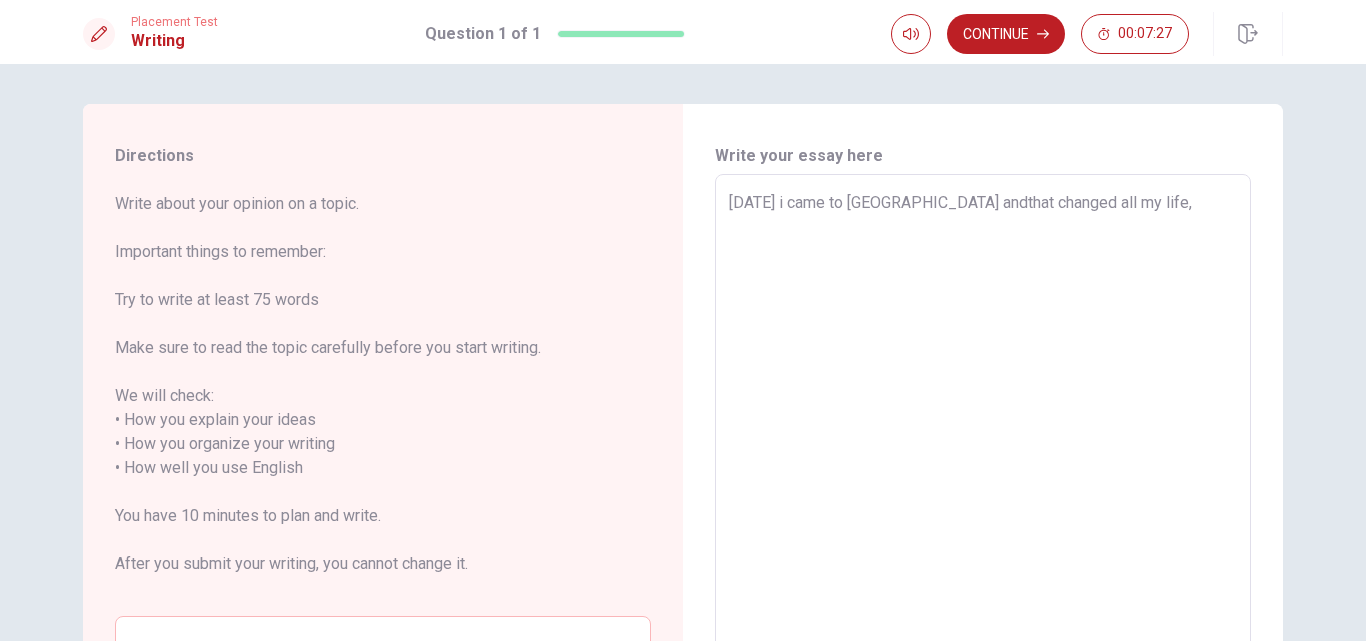 click on "[DATE] i came to [GEOGRAPHIC_DATA] andthat changed all my life," at bounding box center (983, 468) 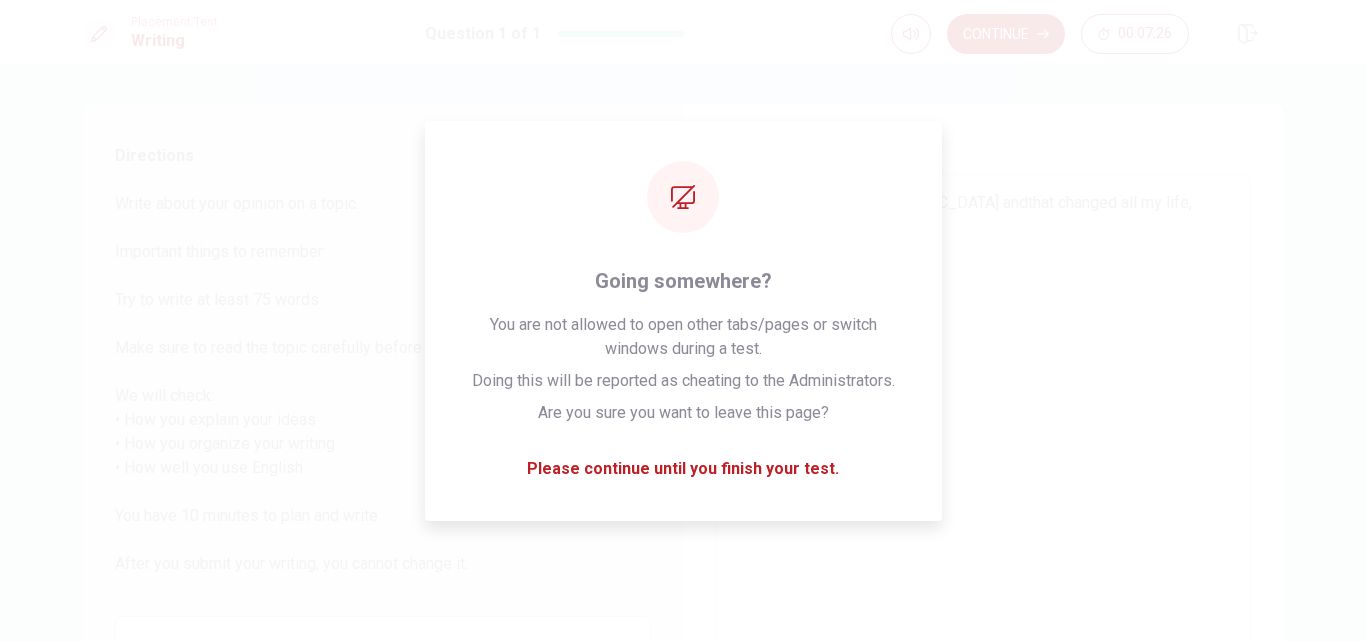 click on "[DATE] i came to [GEOGRAPHIC_DATA] andthat changed all my life," at bounding box center [983, 468] 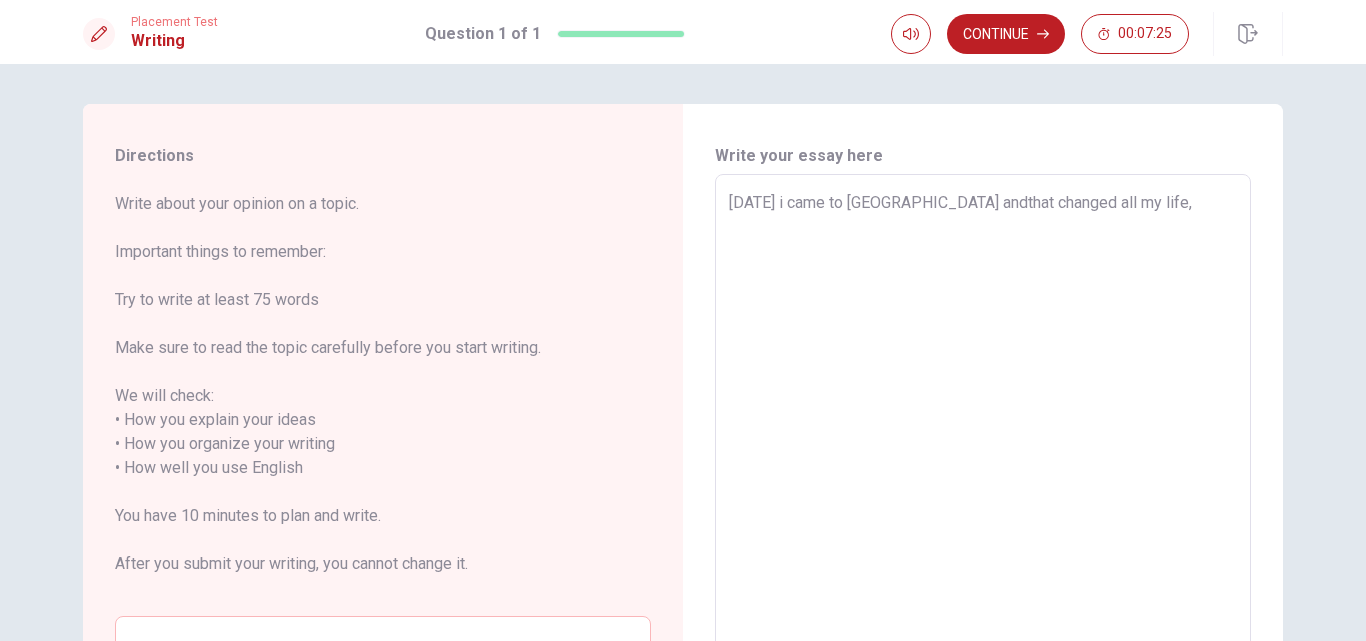 click on "[DATE] i came to [GEOGRAPHIC_DATA] andthat changed all my life," at bounding box center [983, 468] 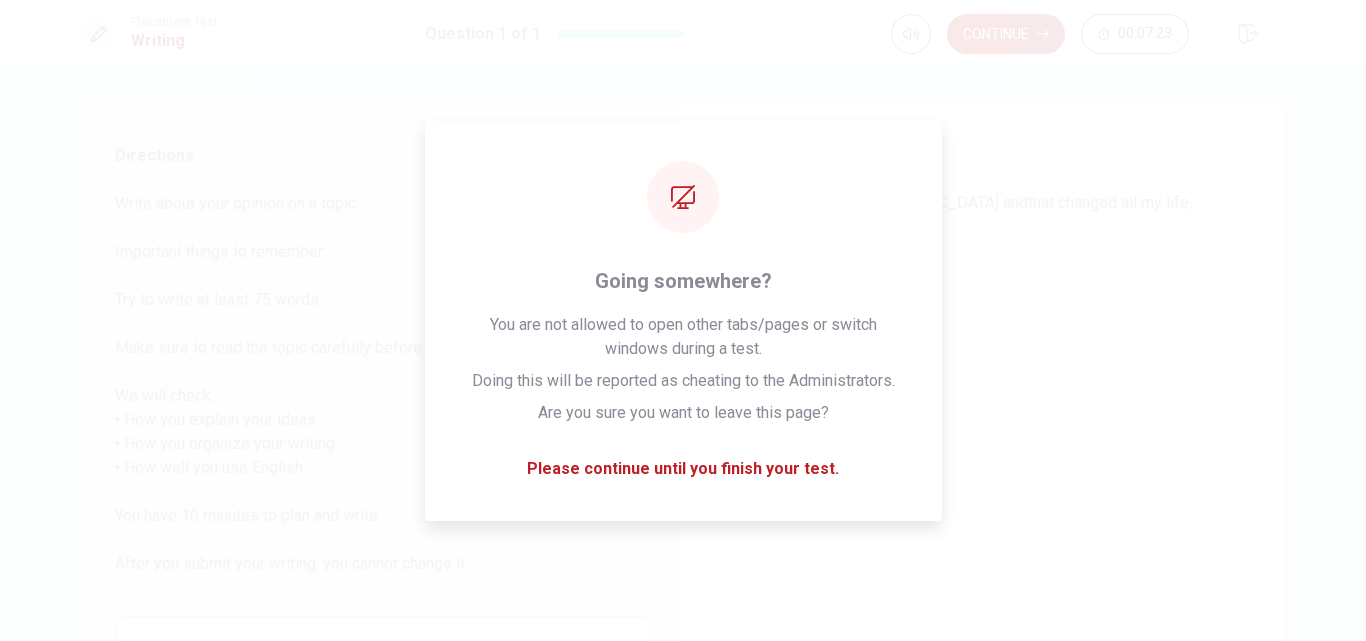 type on "x" 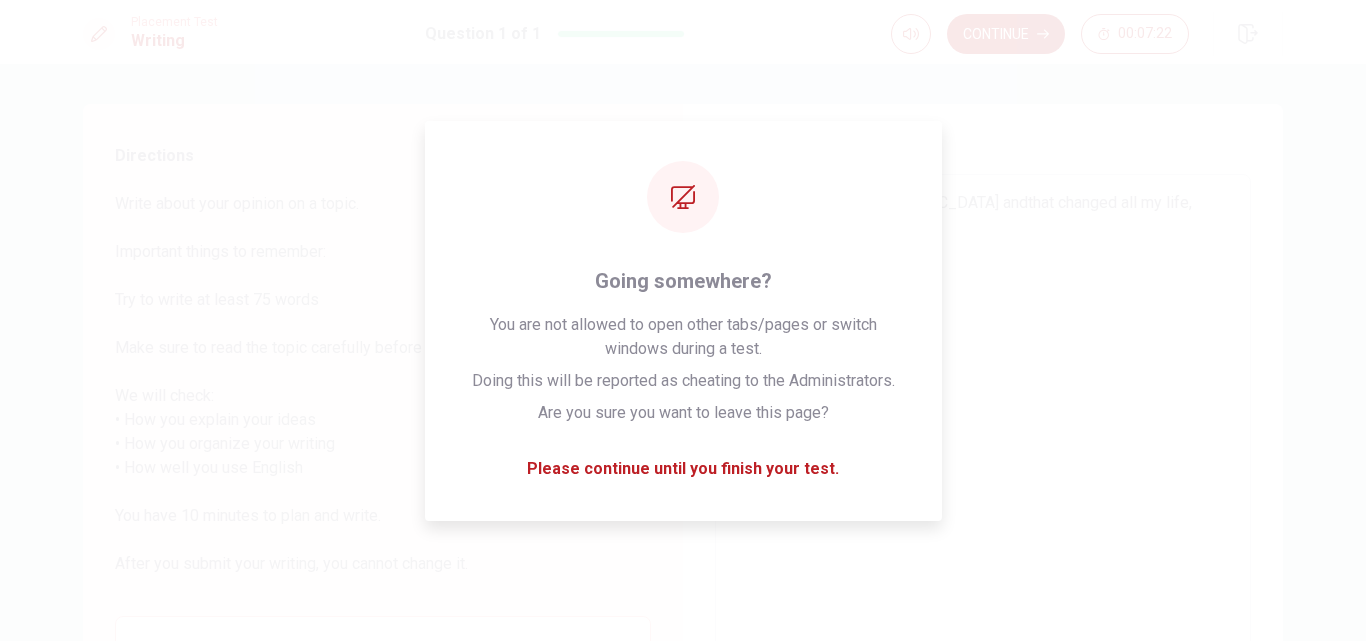 type on "[DATE] I came to [GEOGRAPHIC_DATA] andthat changed all my life," 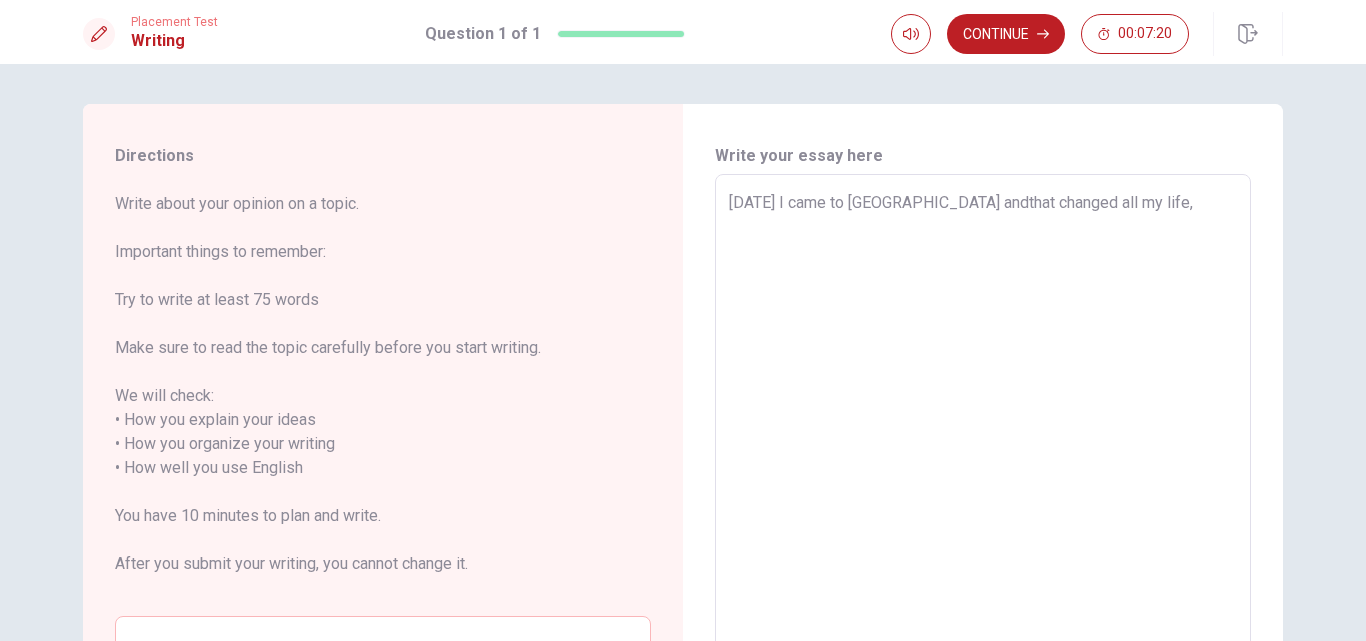 click on "[DATE] I came to [GEOGRAPHIC_DATA] andthat changed all my life," at bounding box center [983, 468] 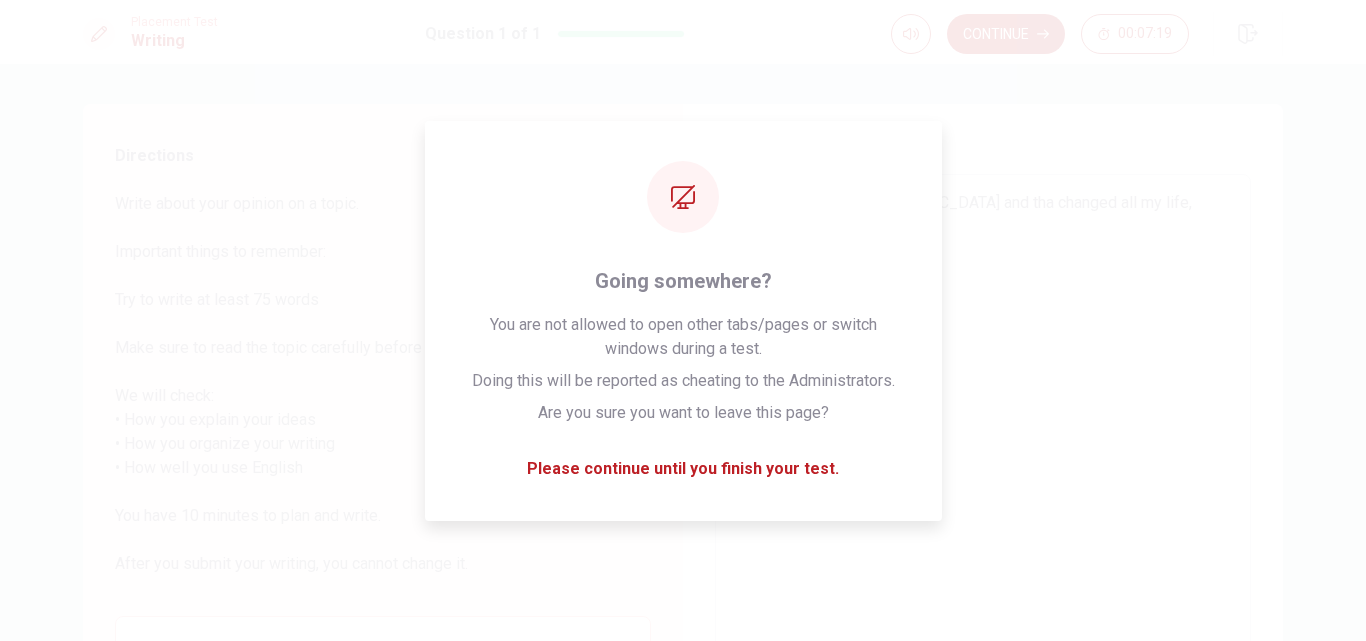 type on "[DATE] I came to [GEOGRAPHIC_DATA] and that changed all my life," 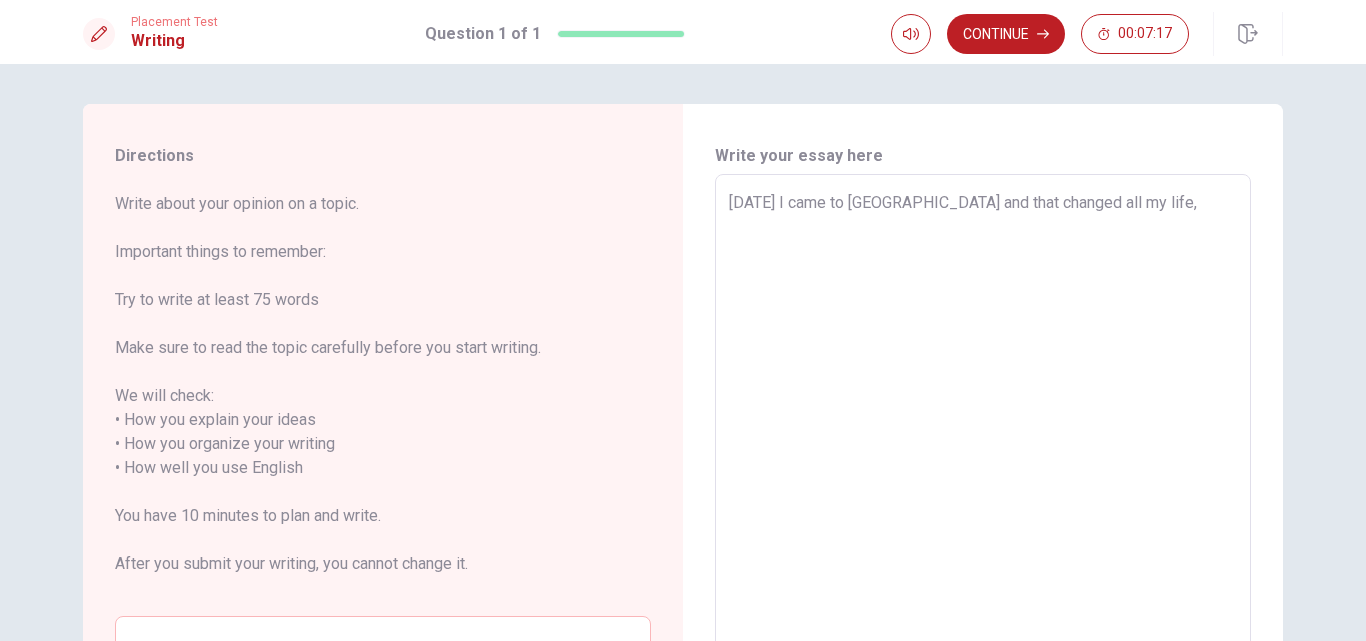 click on "[DATE] I came to [GEOGRAPHIC_DATA] and that changed all my life," at bounding box center (983, 468) 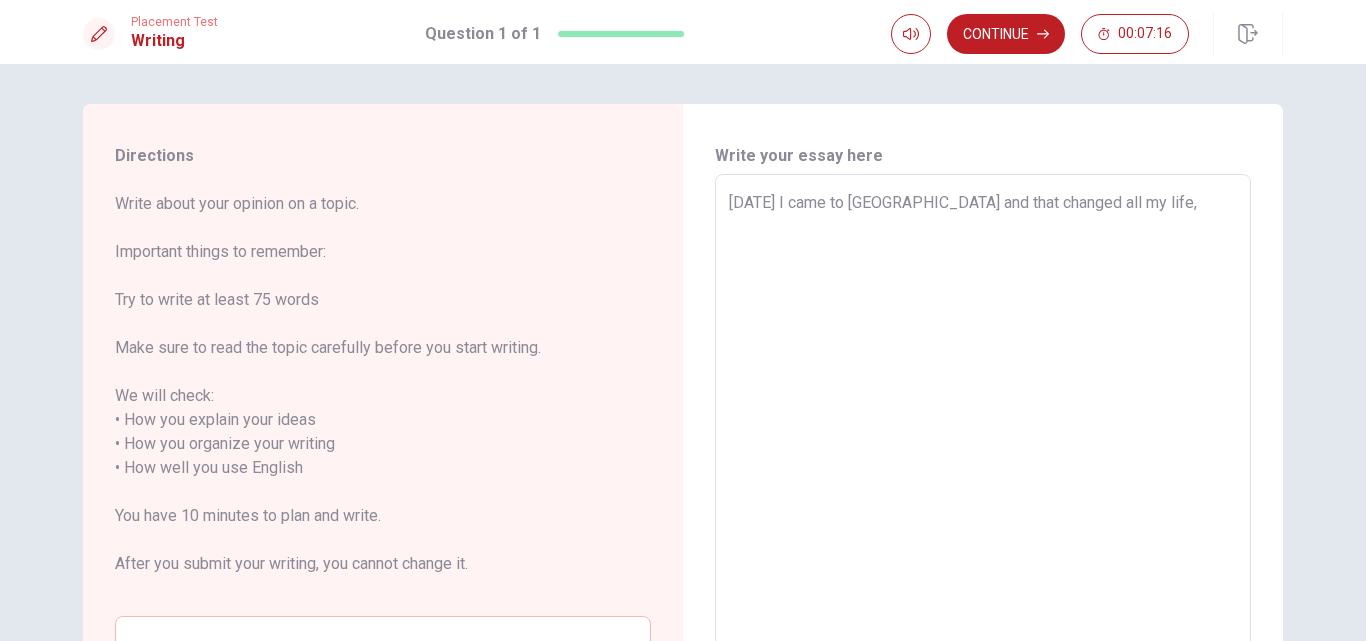 click on "[DATE] I came to [GEOGRAPHIC_DATA] and that changed all my life," at bounding box center [983, 468] 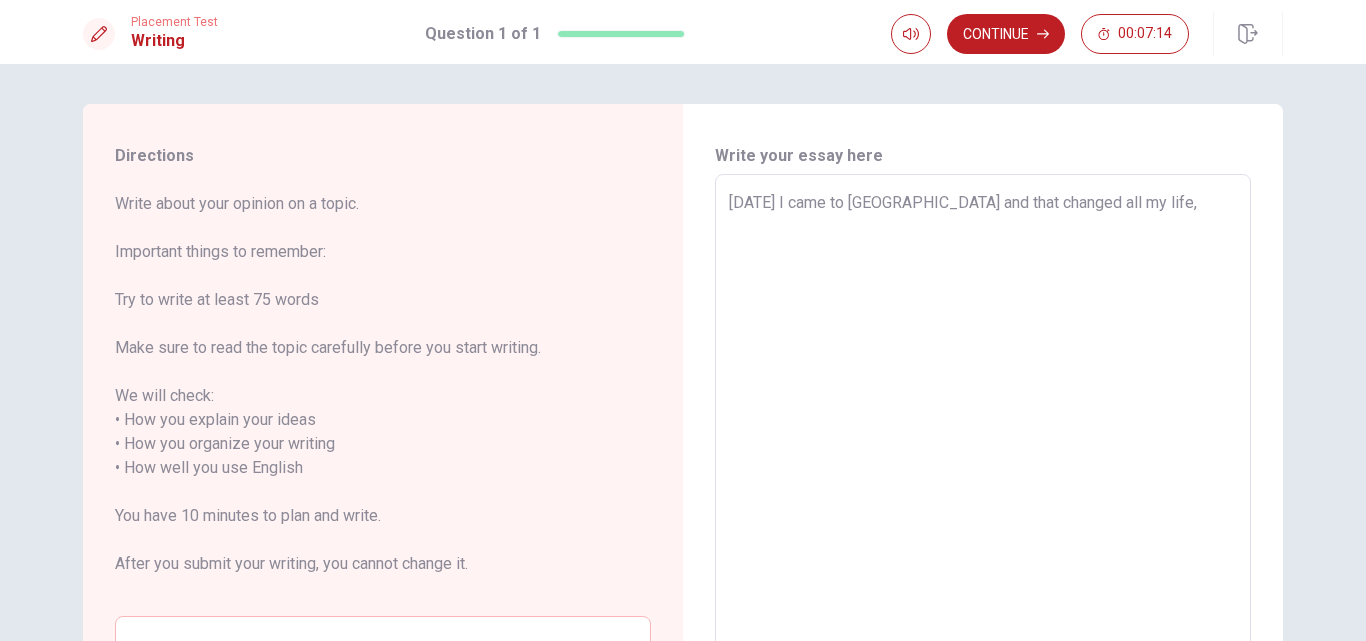 click on "[DATE] I came to [GEOGRAPHIC_DATA] and that changed all my life," at bounding box center [983, 468] 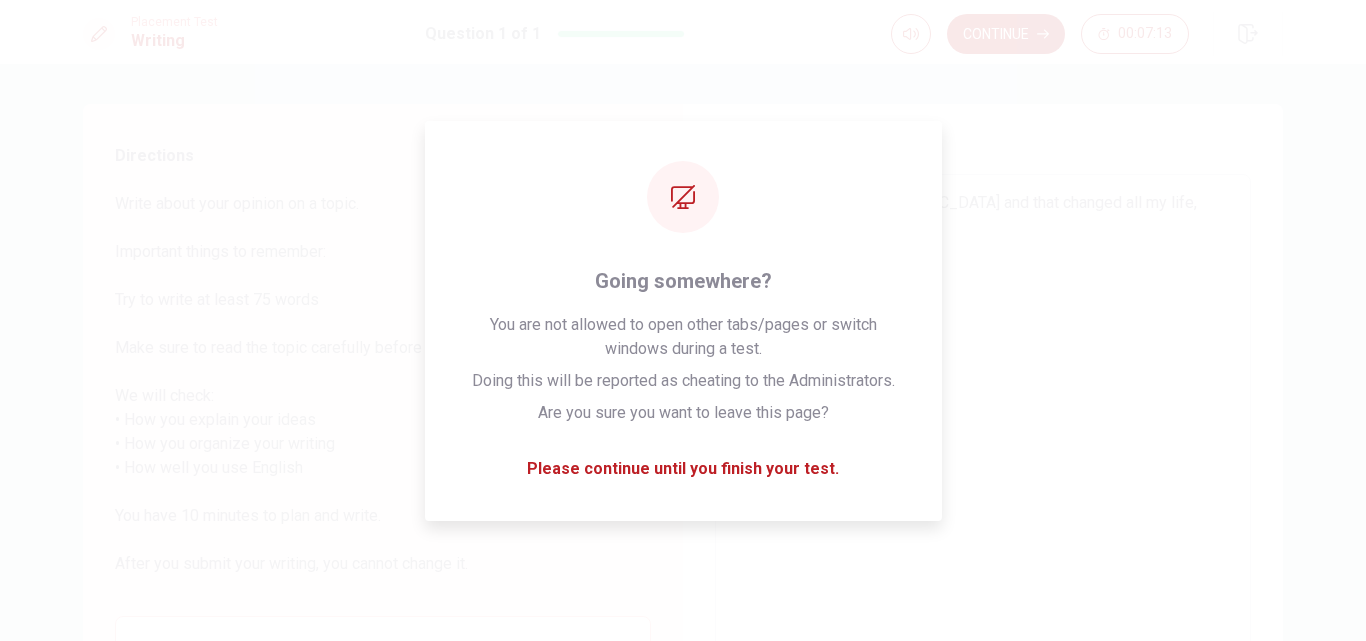 type on "[DATE], I came to [GEOGRAPHIC_DATA] and that changed all my life," 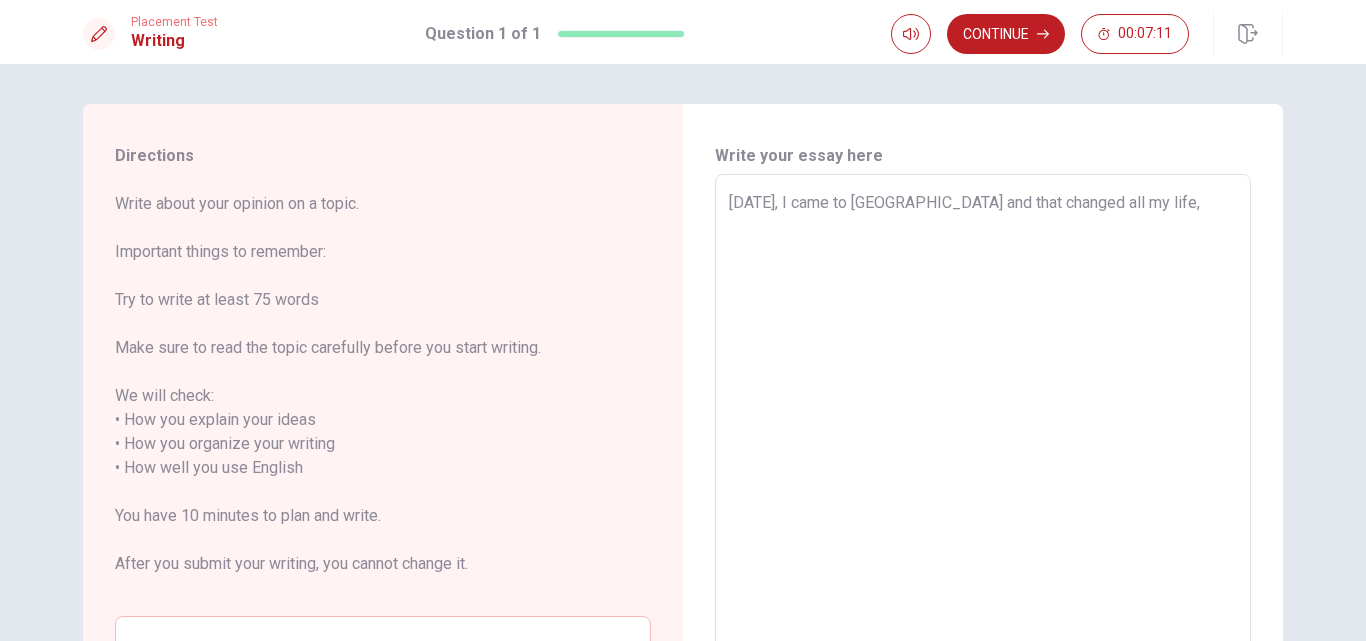 click on "[DATE], I came to [GEOGRAPHIC_DATA] and that changed all my life," at bounding box center (983, 468) 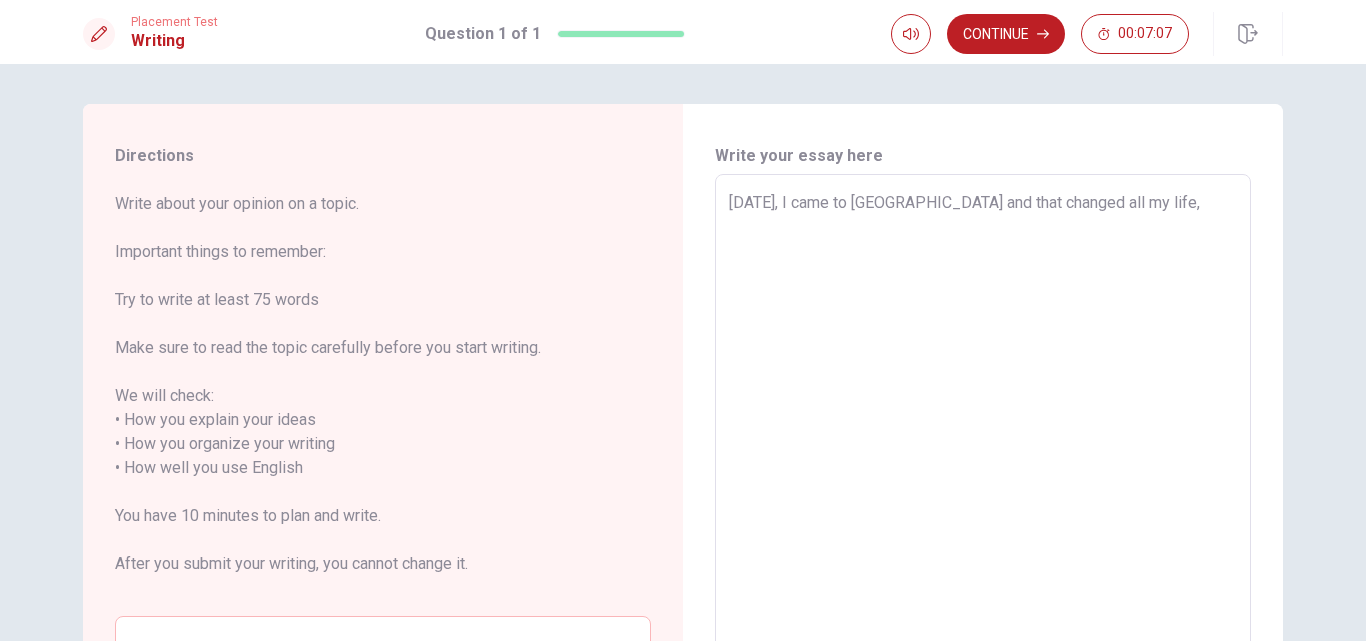 click on "[DATE], I came to [GEOGRAPHIC_DATA] and that changed all my life," at bounding box center [983, 468] 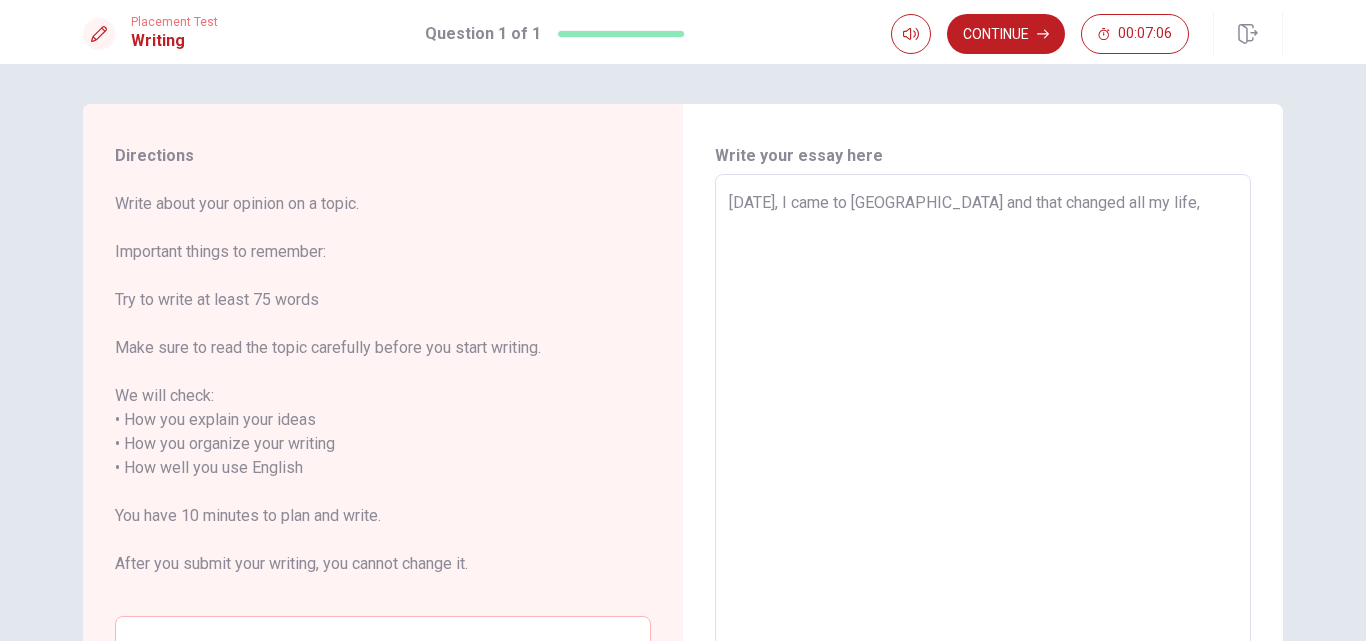click on "[DATE], I came to [GEOGRAPHIC_DATA] and that changed all my life," at bounding box center [983, 468] 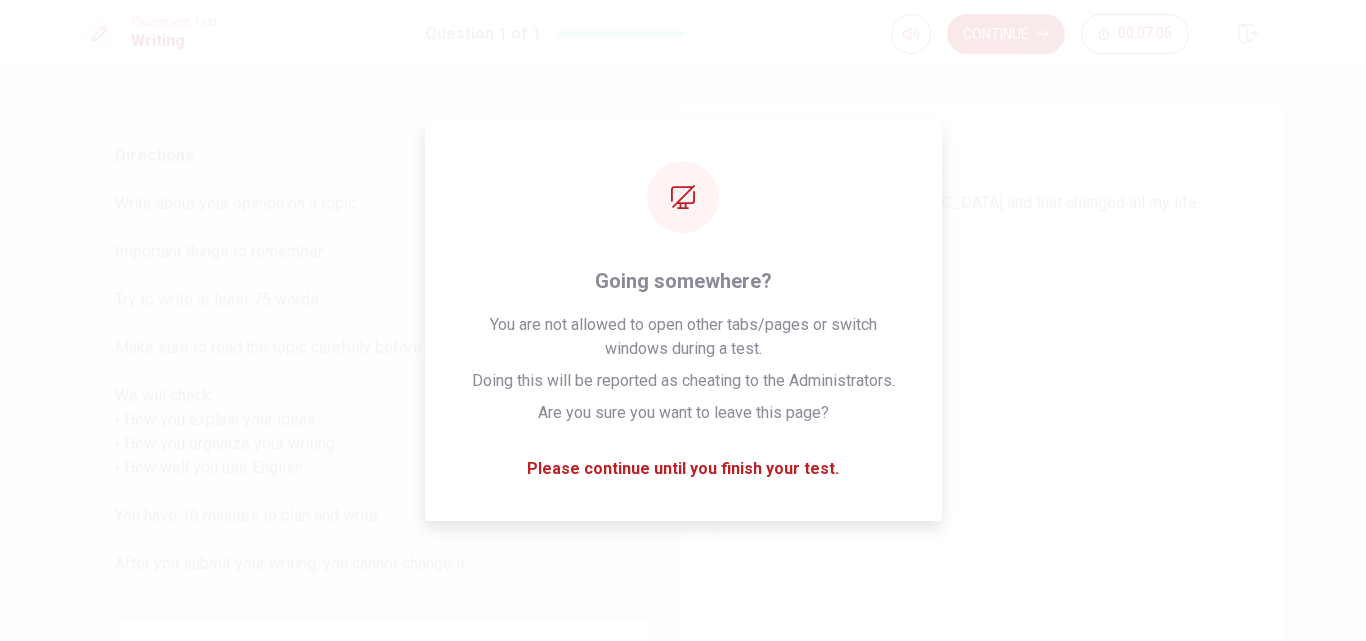 type on "[DATE], I came to [GEOGRAPHIC_DATA], and that changed all my life," 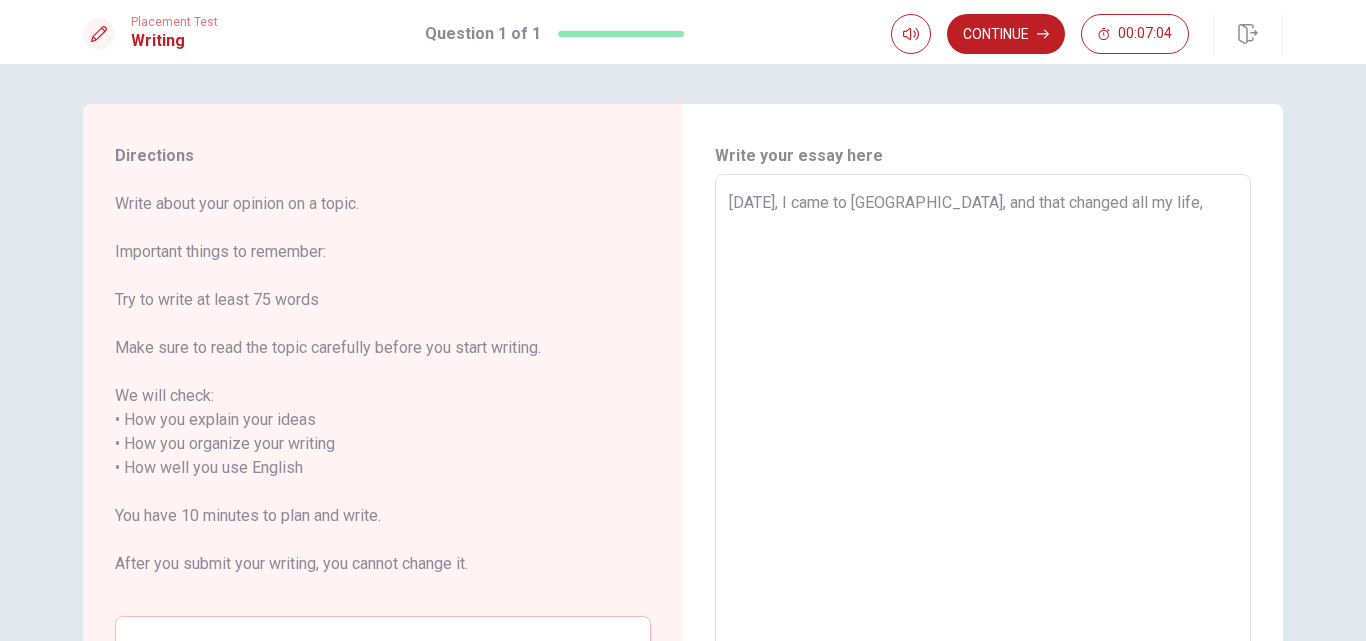 click on "[DATE], I came to [GEOGRAPHIC_DATA], and that changed all my life," at bounding box center (983, 468) 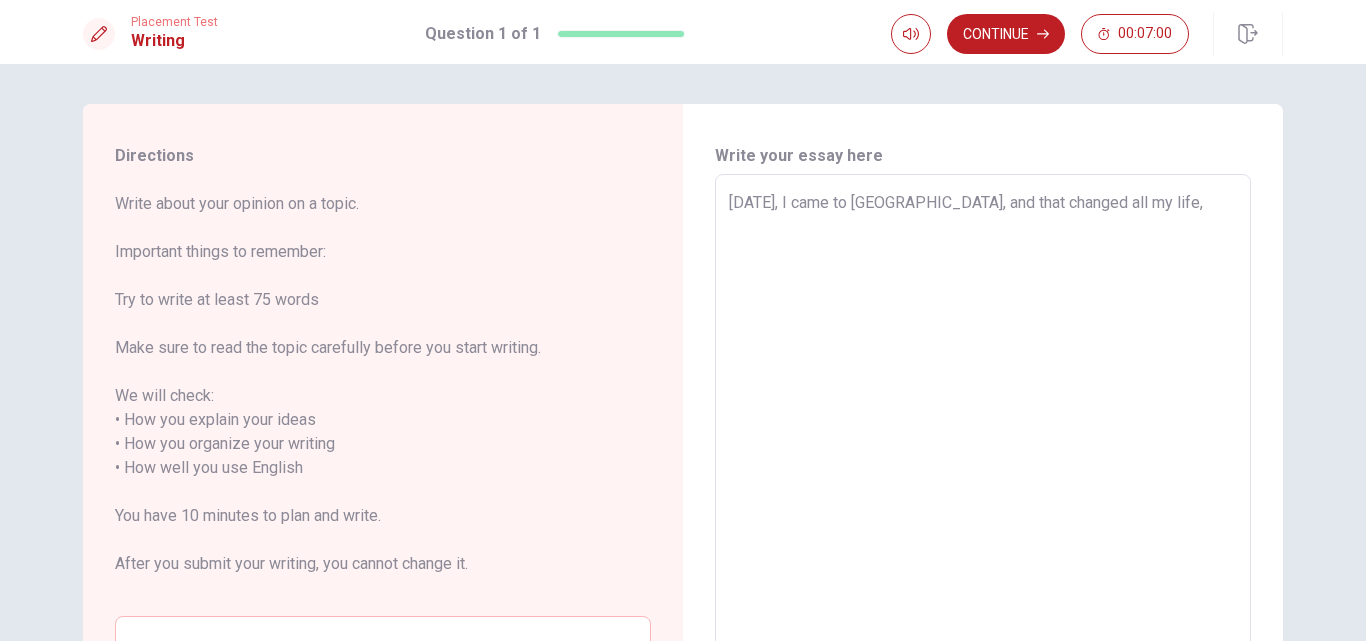 click on "[DATE], I came to [GEOGRAPHIC_DATA], and that changed all my life," at bounding box center [983, 468] 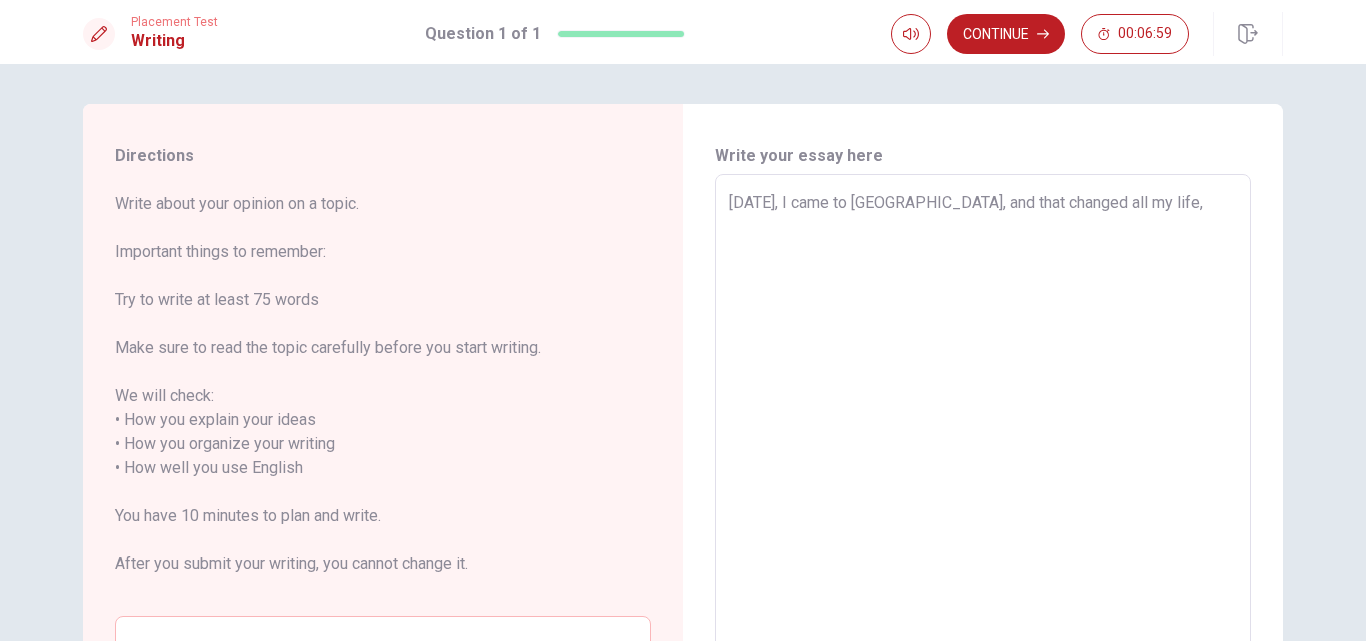 click on "[DATE], I came to [GEOGRAPHIC_DATA], and that changed all my life," at bounding box center (983, 468) 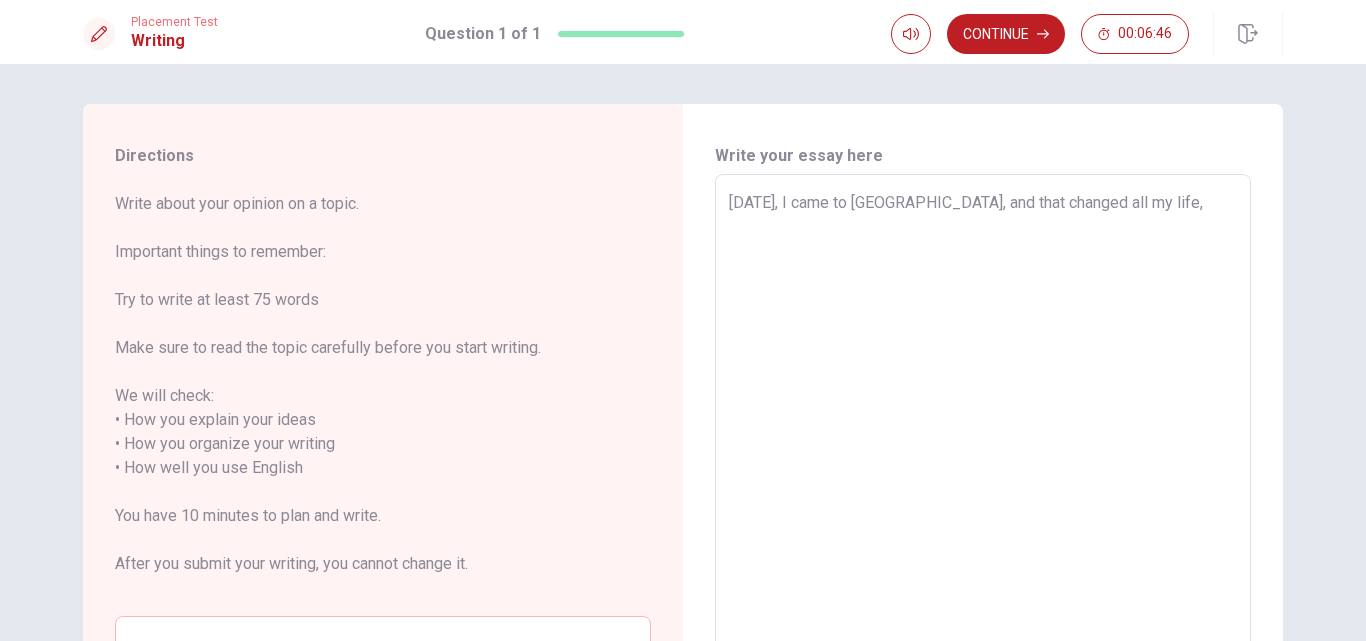 type on "x" 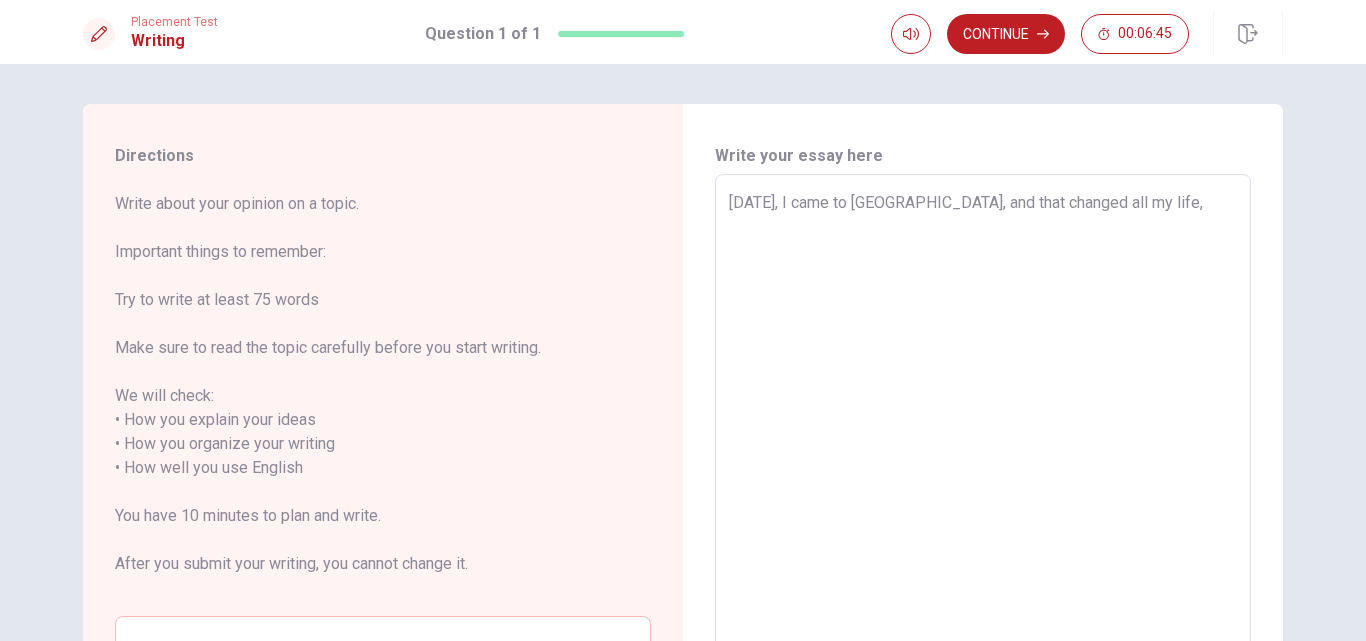 type on "[DATE], I came to [GEOGRAPHIC_DATA], and that changed all my life, t" 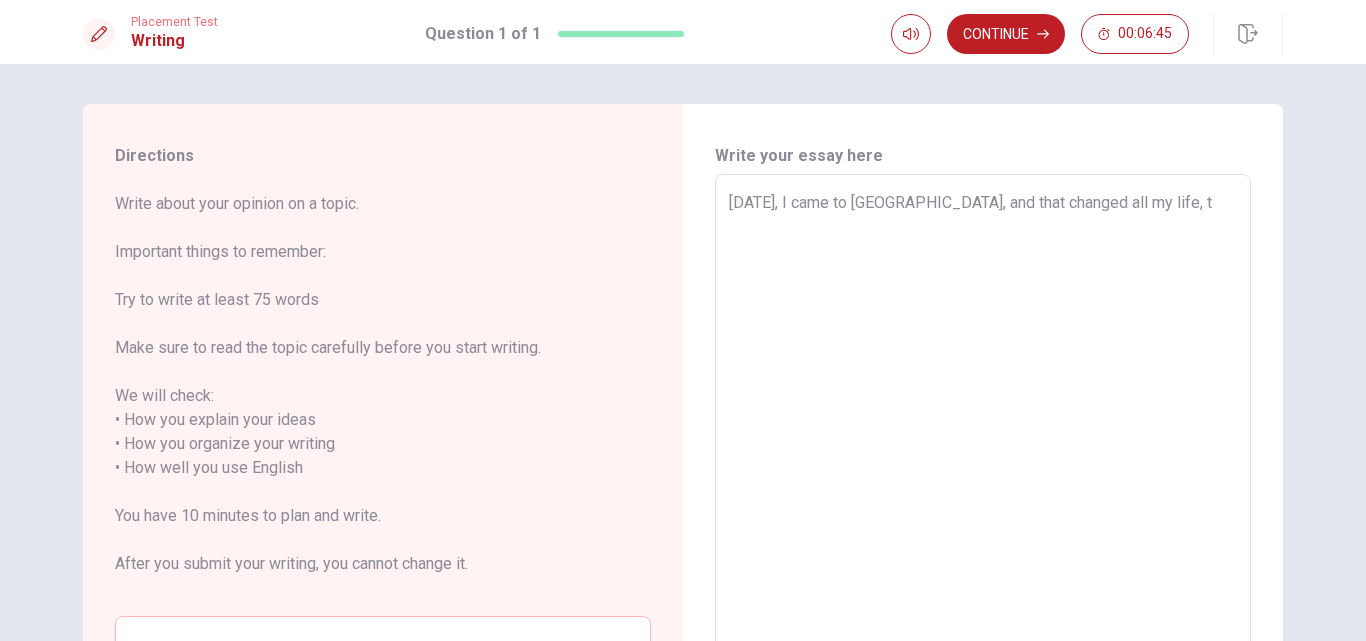 type on "x" 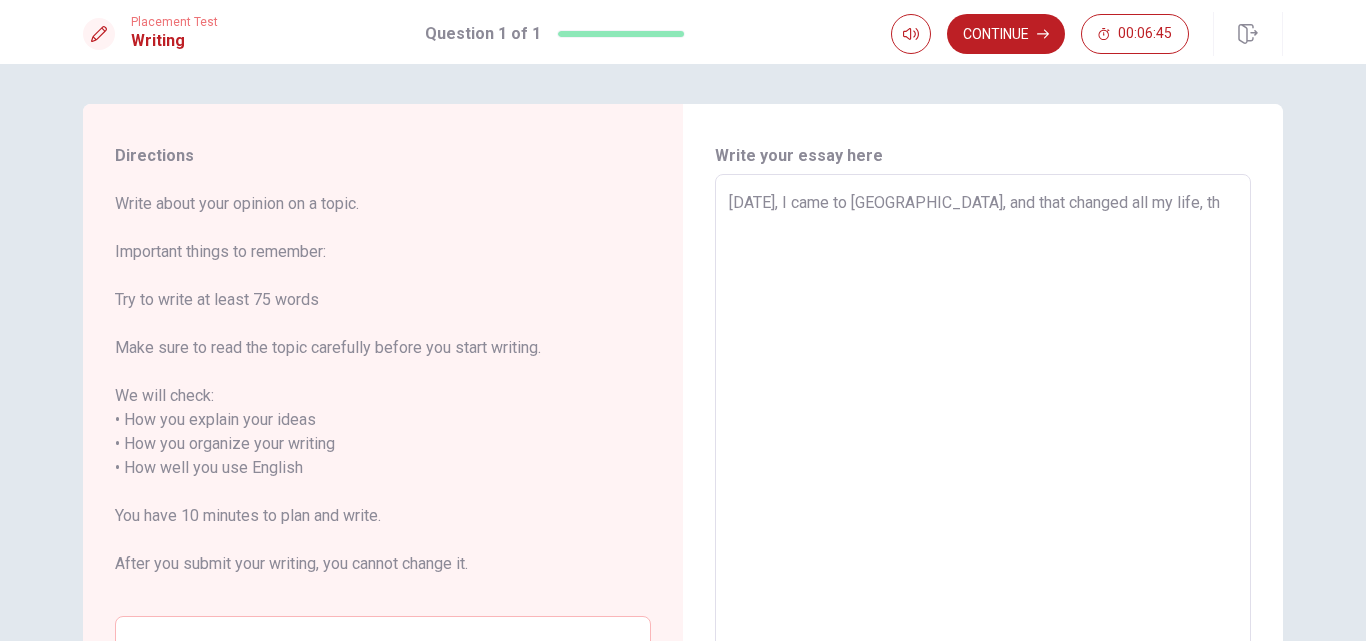 type on "x" 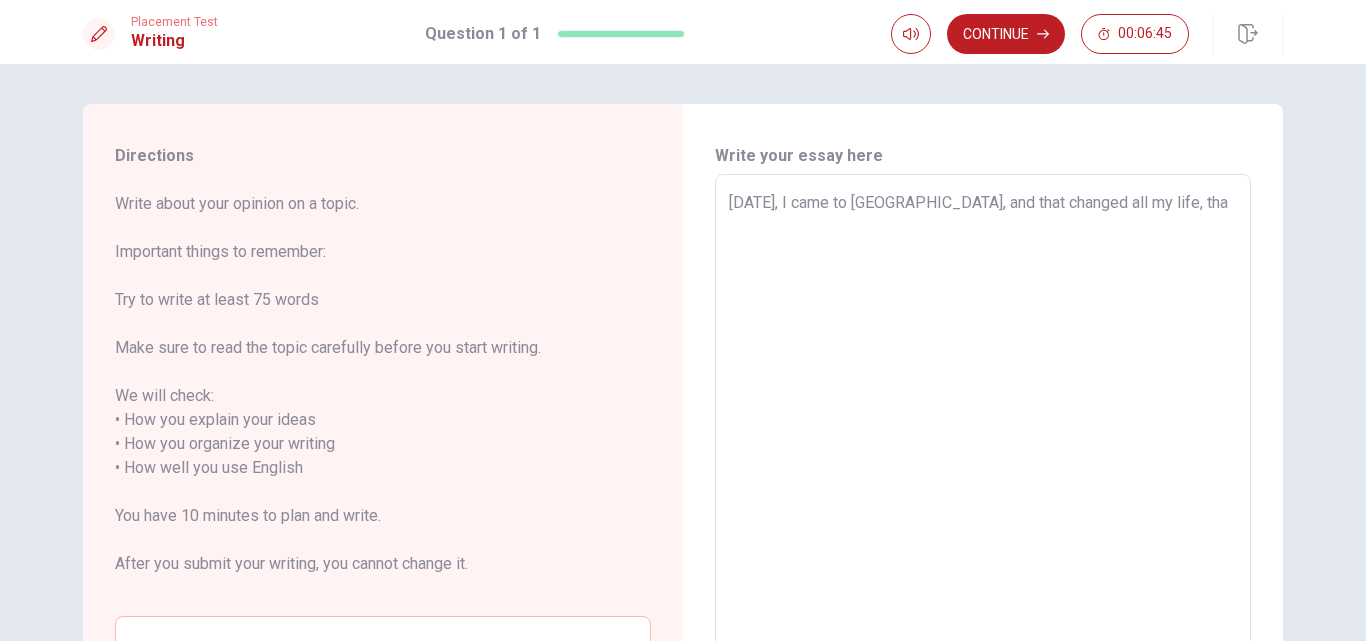 type on "x" 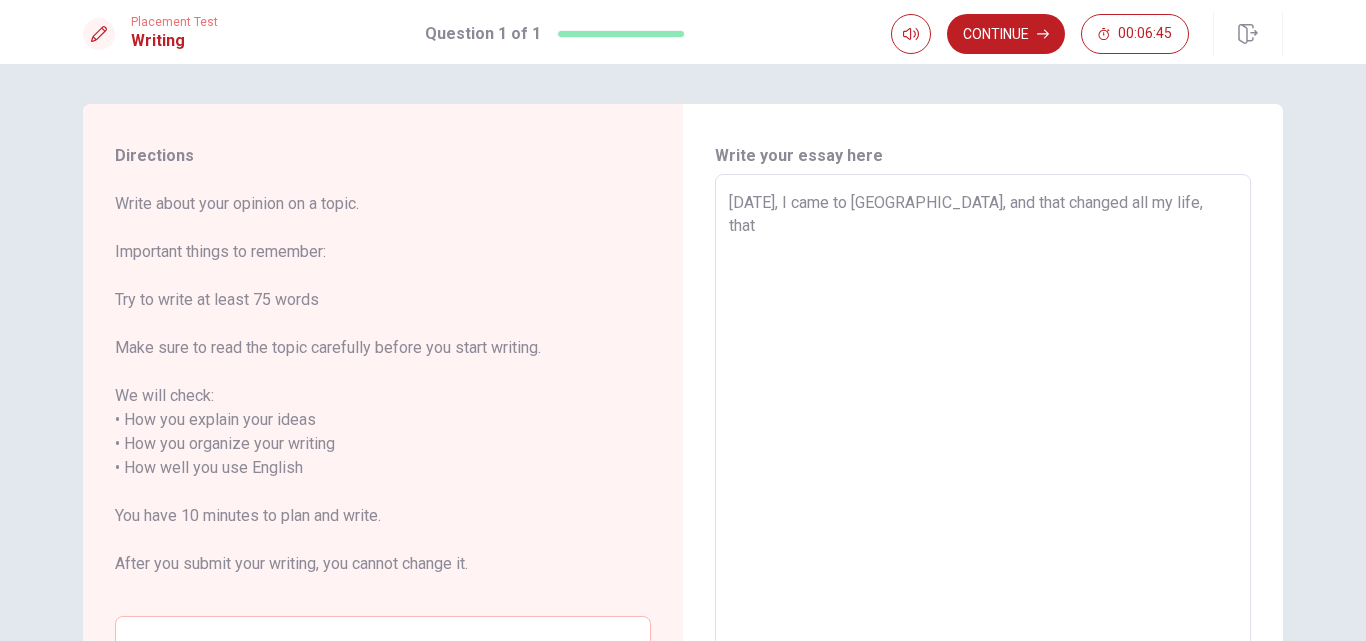 type on "x" 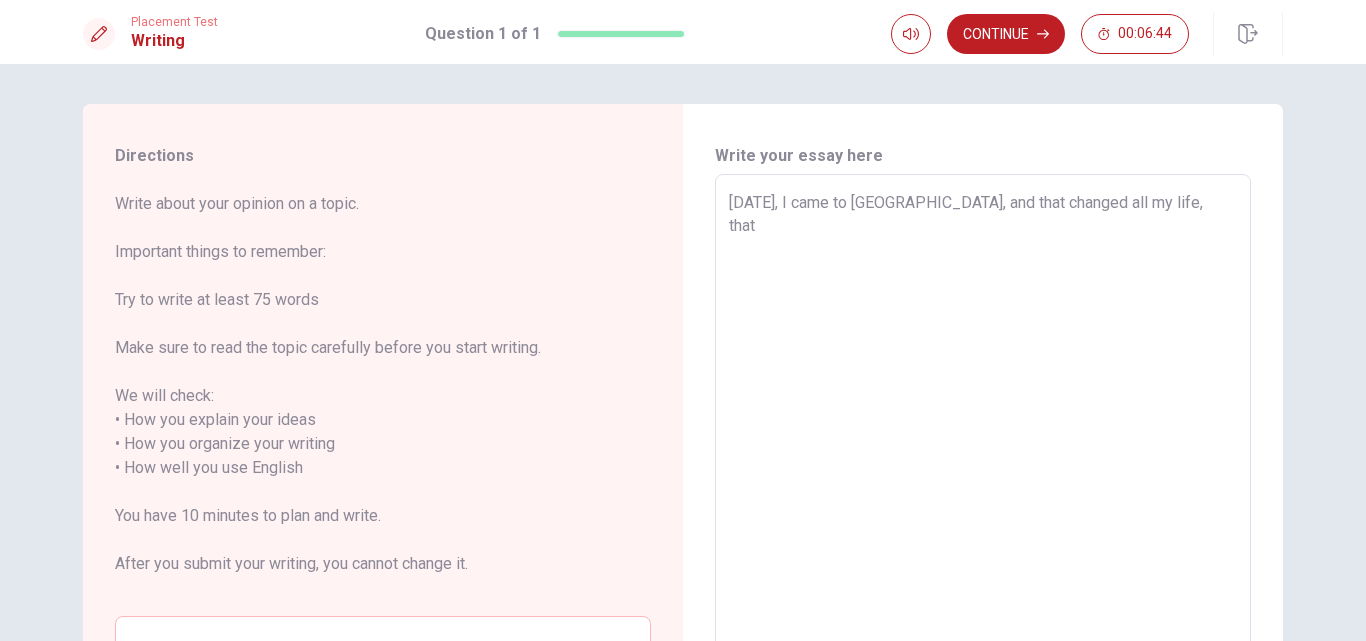 type on "[DATE], I came to [GEOGRAPHIC_DATA], and that changed all my life, that" 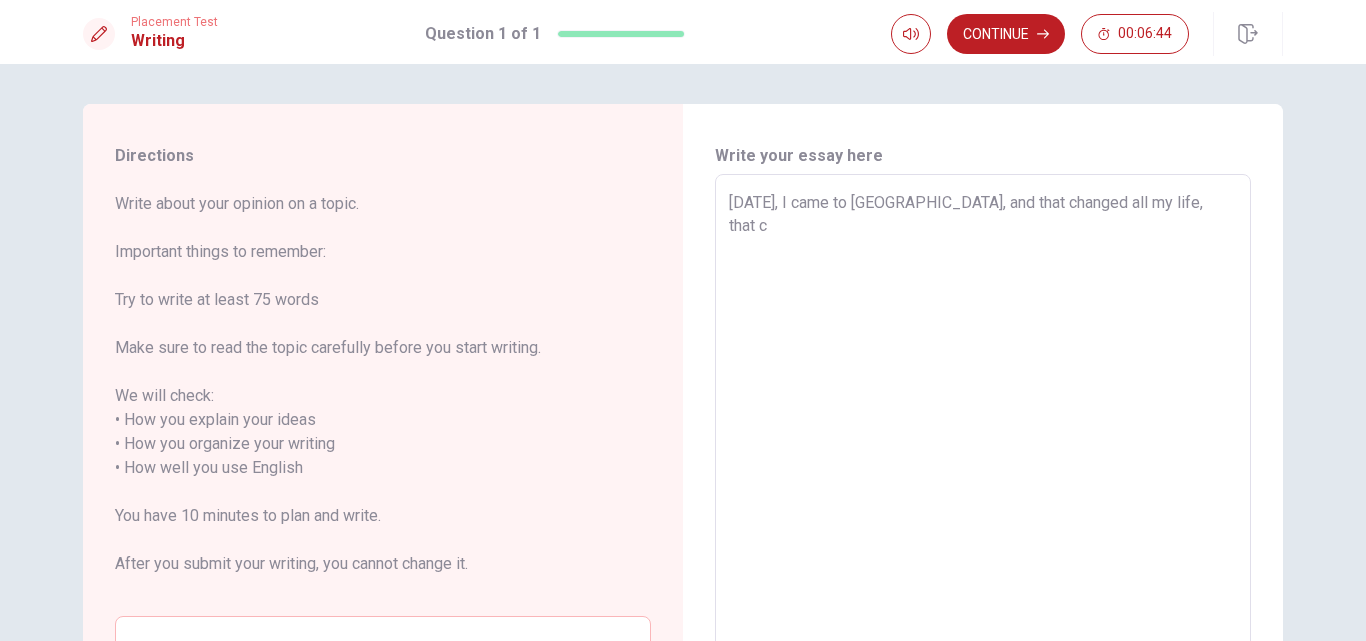 type on "x" 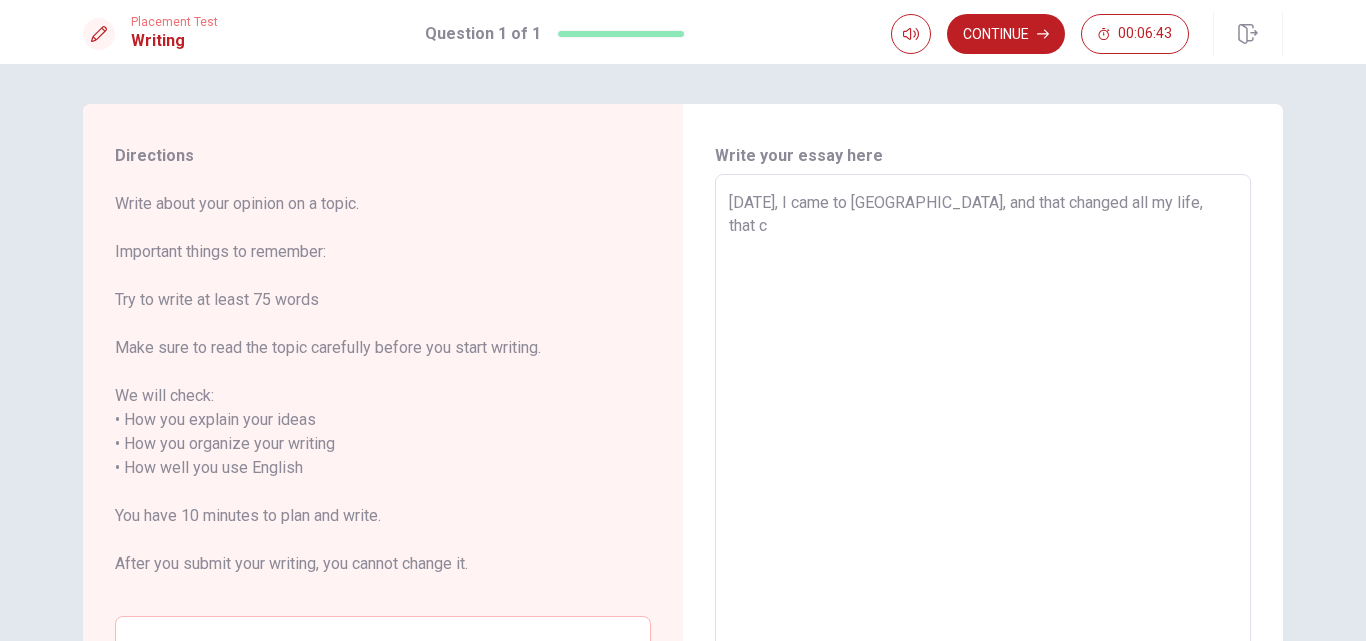 type on "[DATE], I came to [GEOGRAPHIC_DATA], and that changed all my life, that ch" 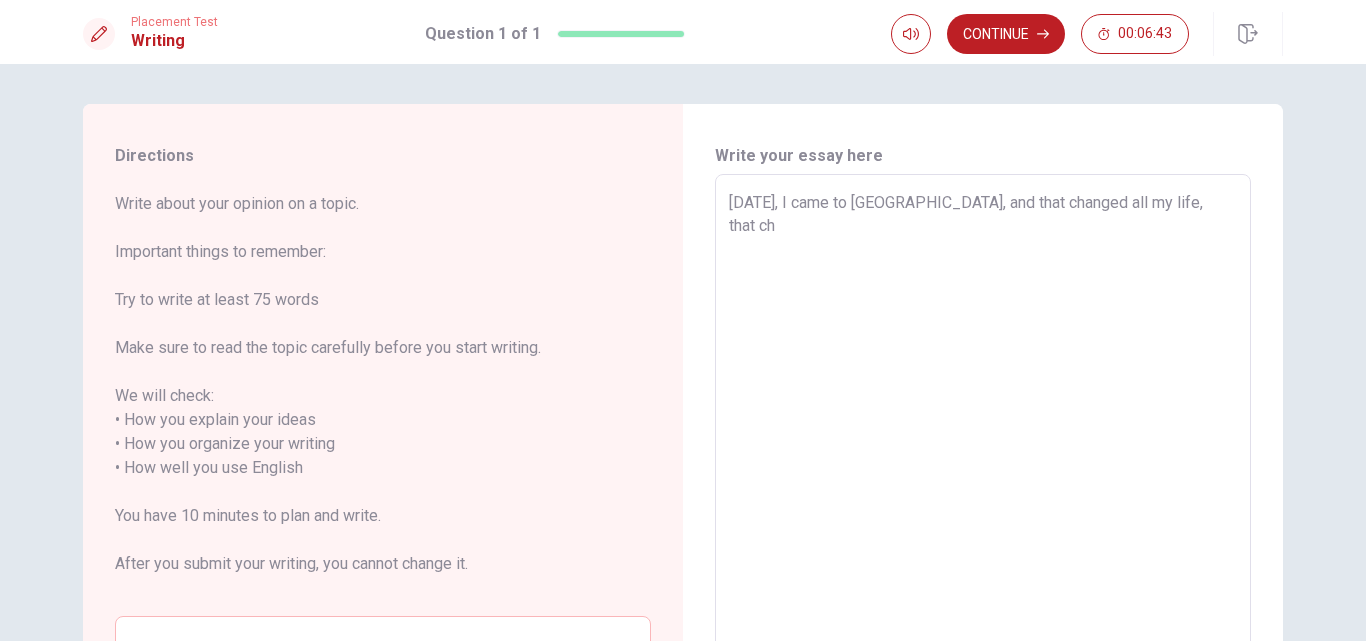 type on "x" 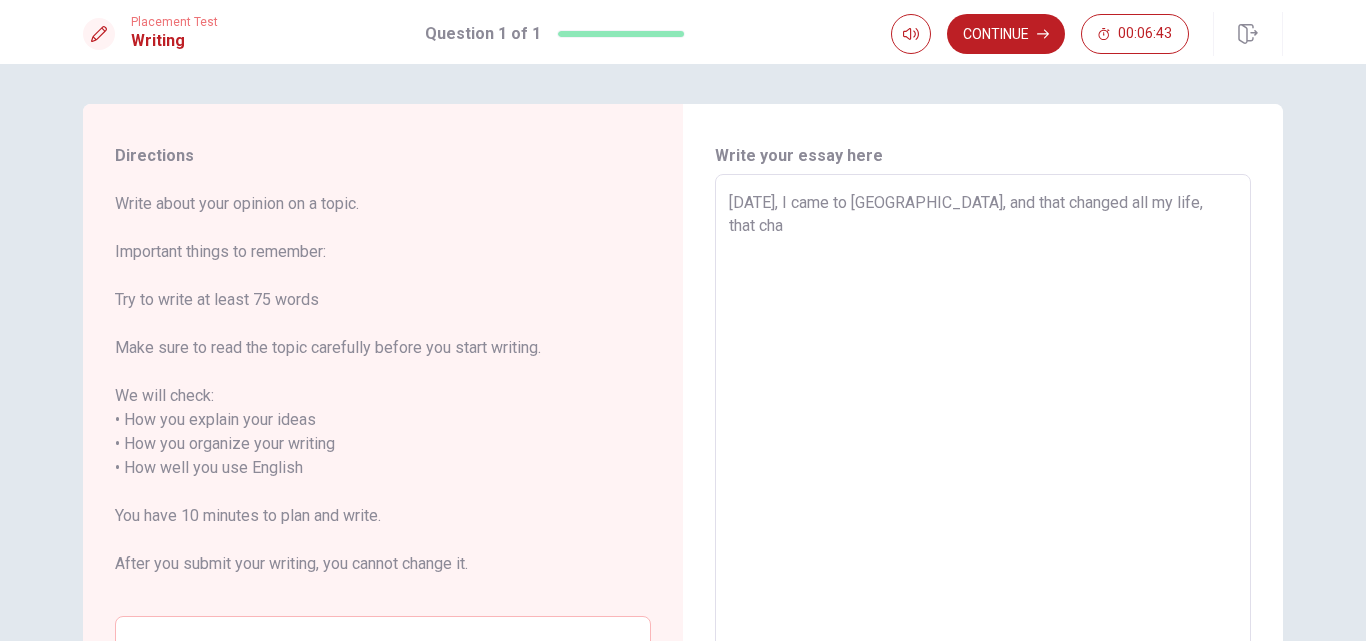 type on "x" 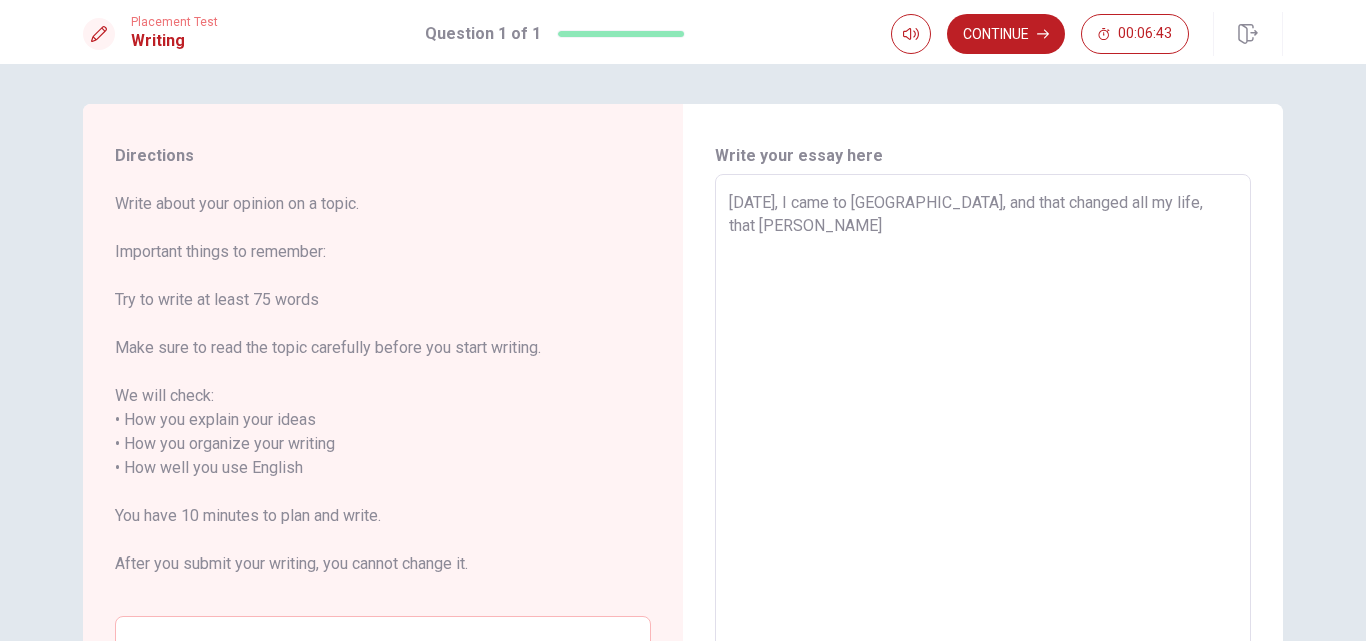 type on "x" 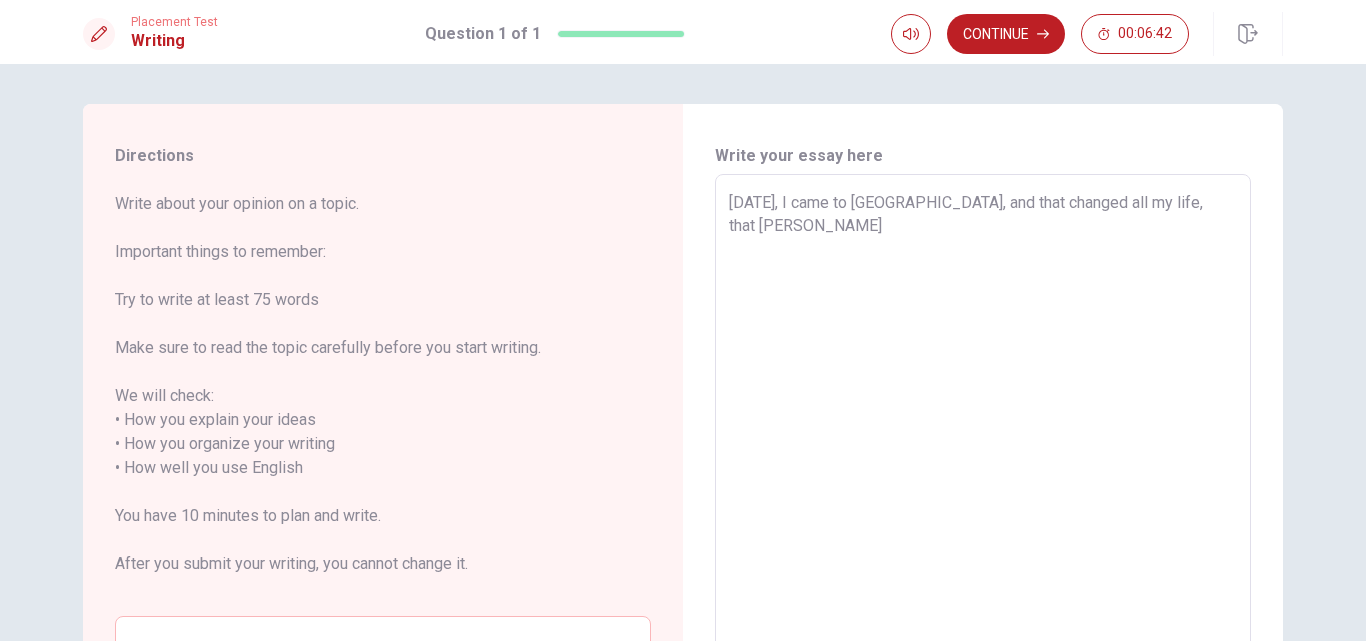 type on "[DATE], I came to [GEOGRAPHIC_DATA], and that changed all my life, that [PERSON_NAME]" 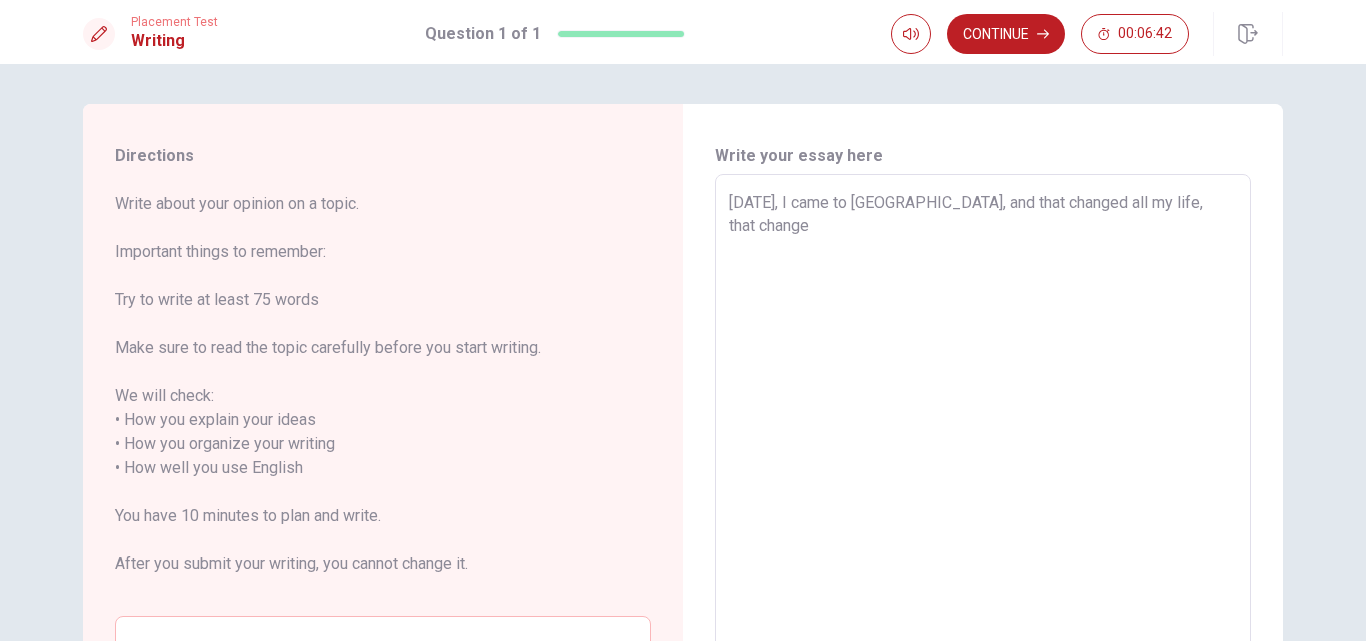 type on "x" 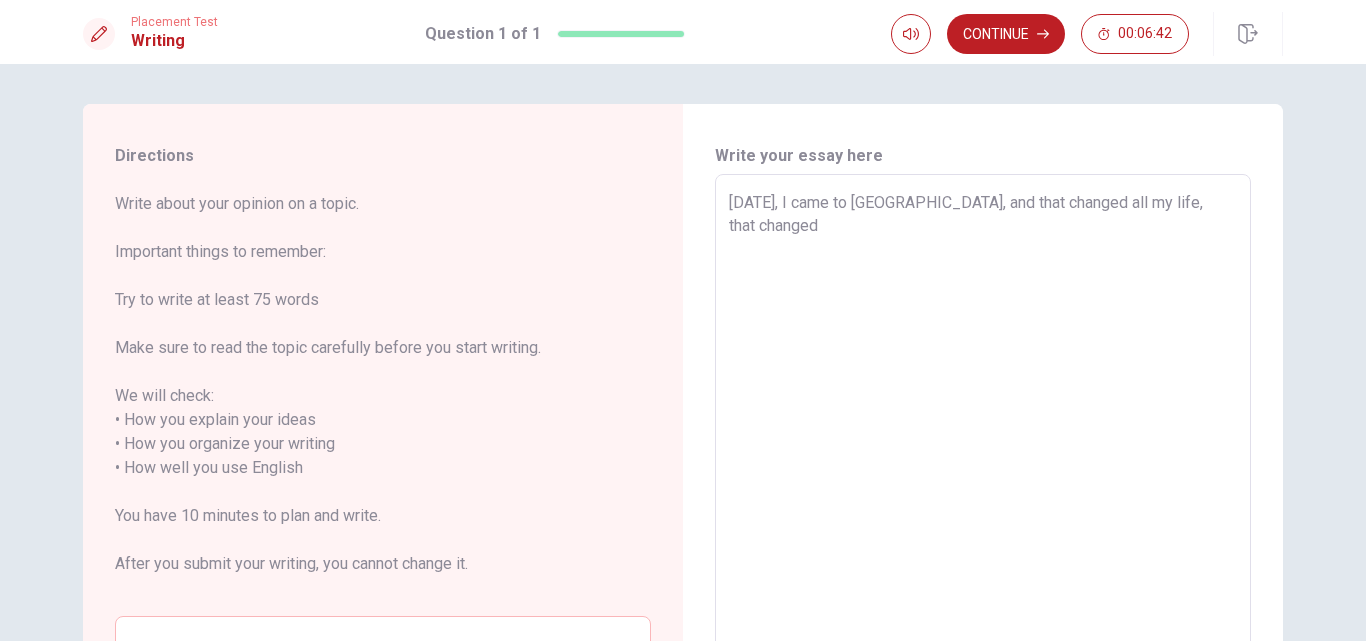 type on "x" 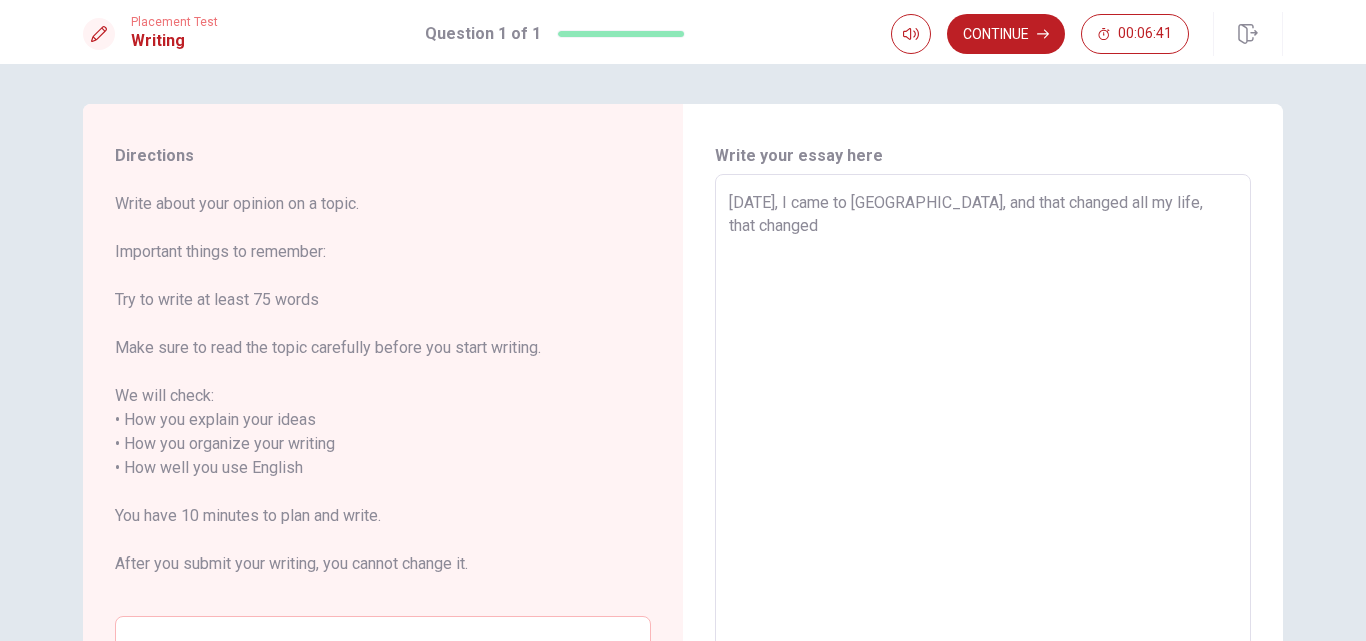 type on "[DATE], I came to [GEOGRAPHIC_DATA], and that changed all my life, that changed" 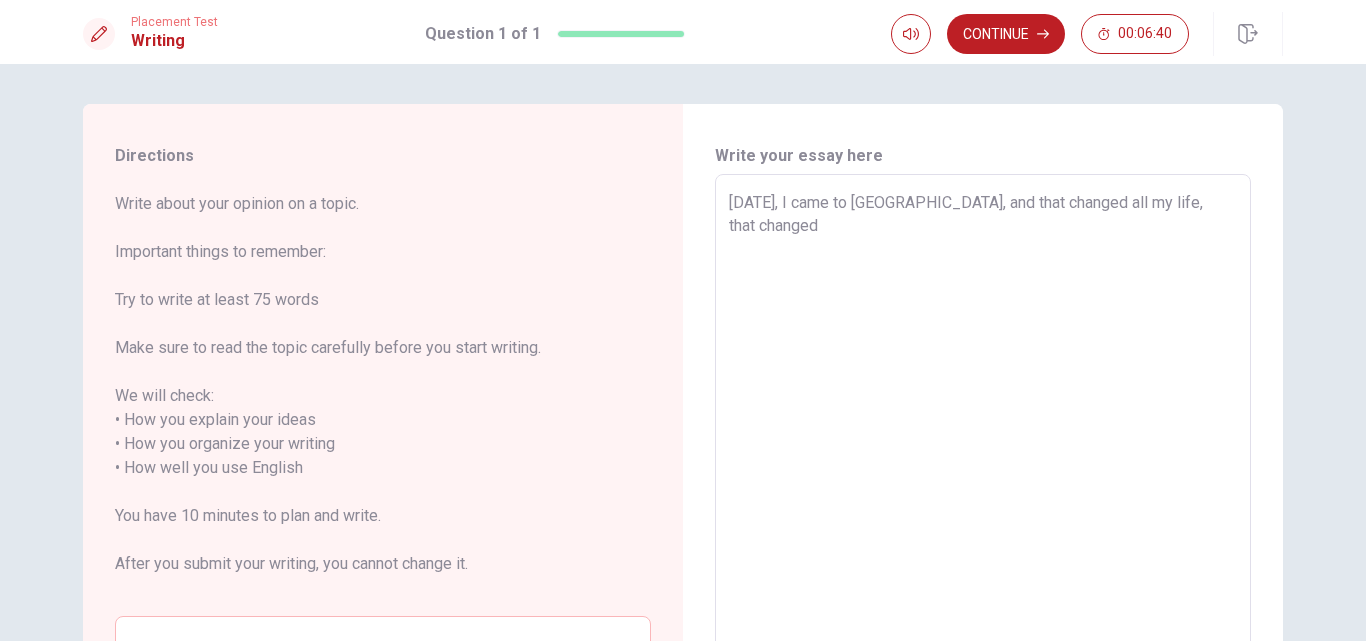 type on "[DATE], I came to [GEOGRAPHIC_DATA], and that changed all my life, that changed m" 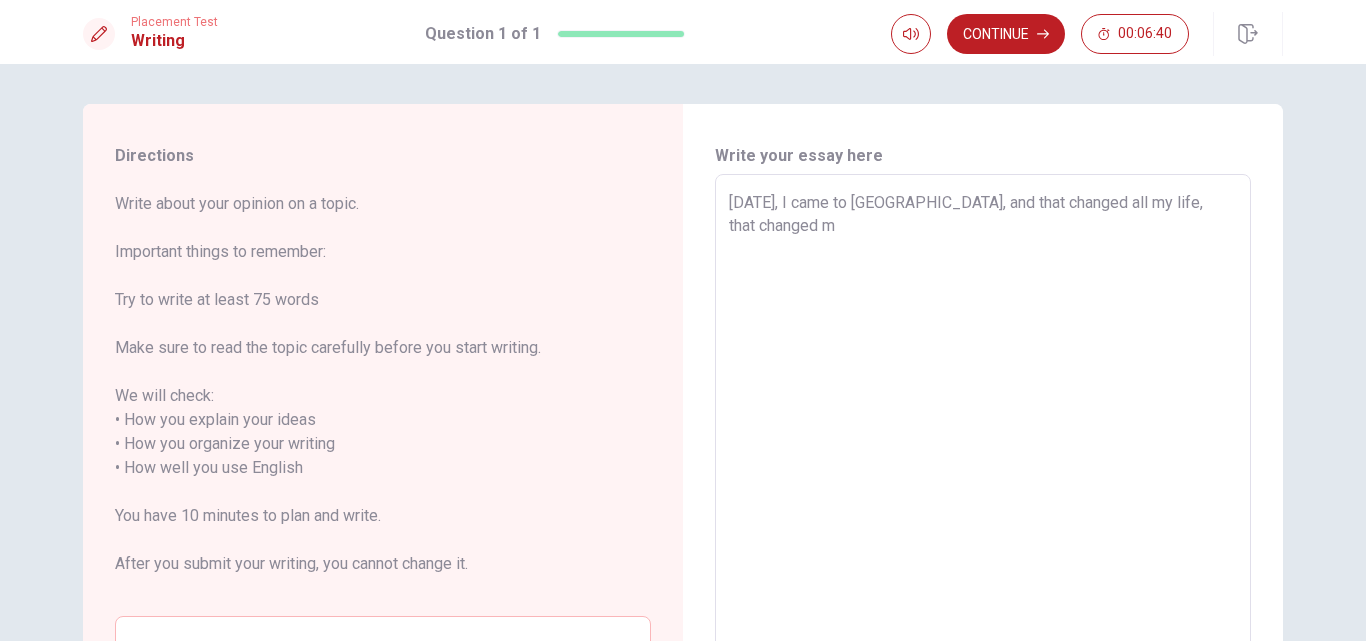 type on "x" 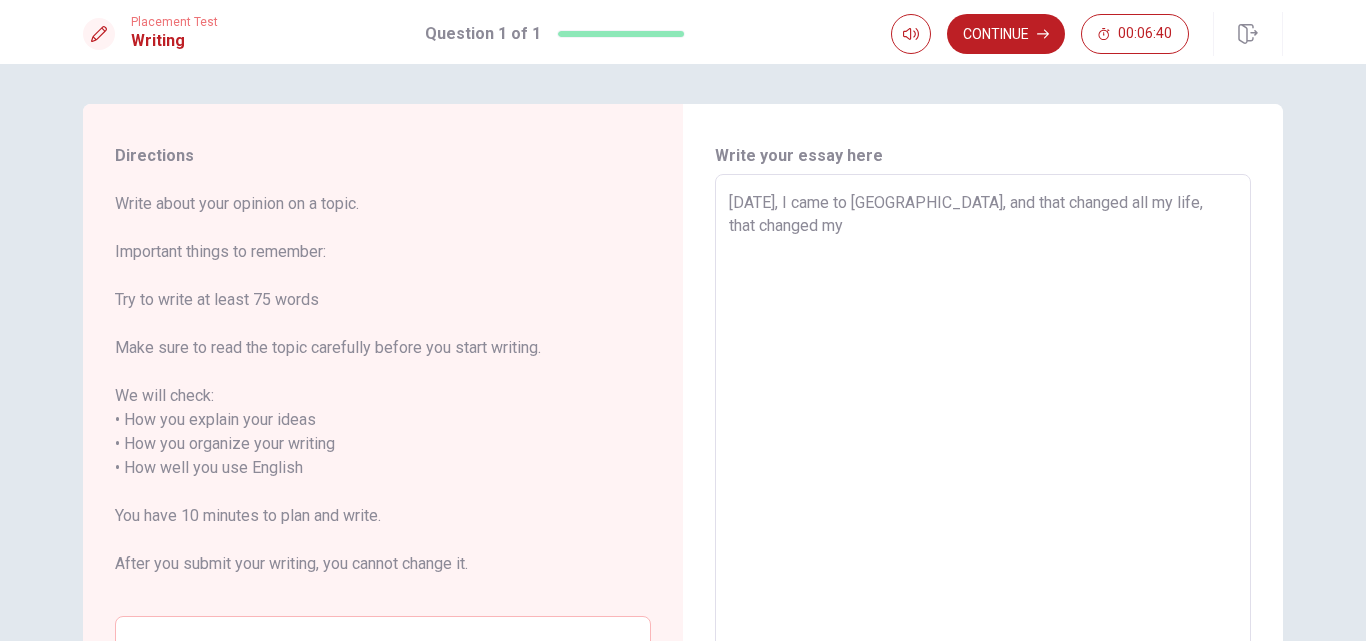 type on "x" 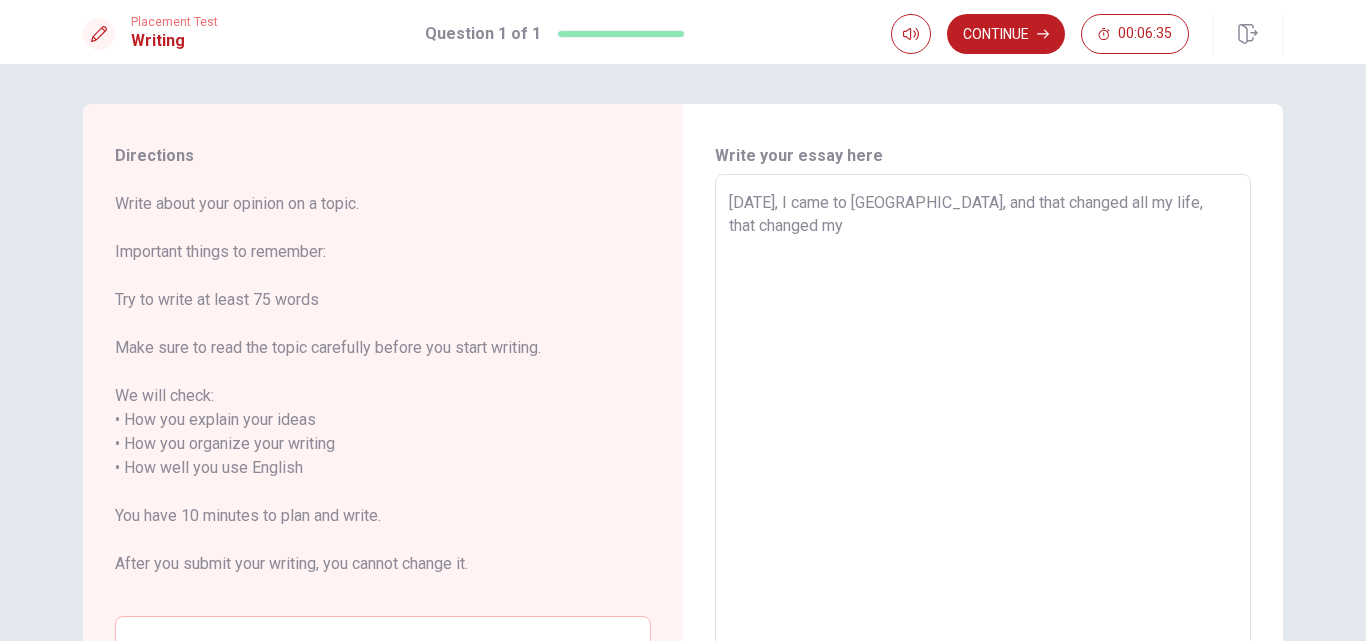 type on "x" 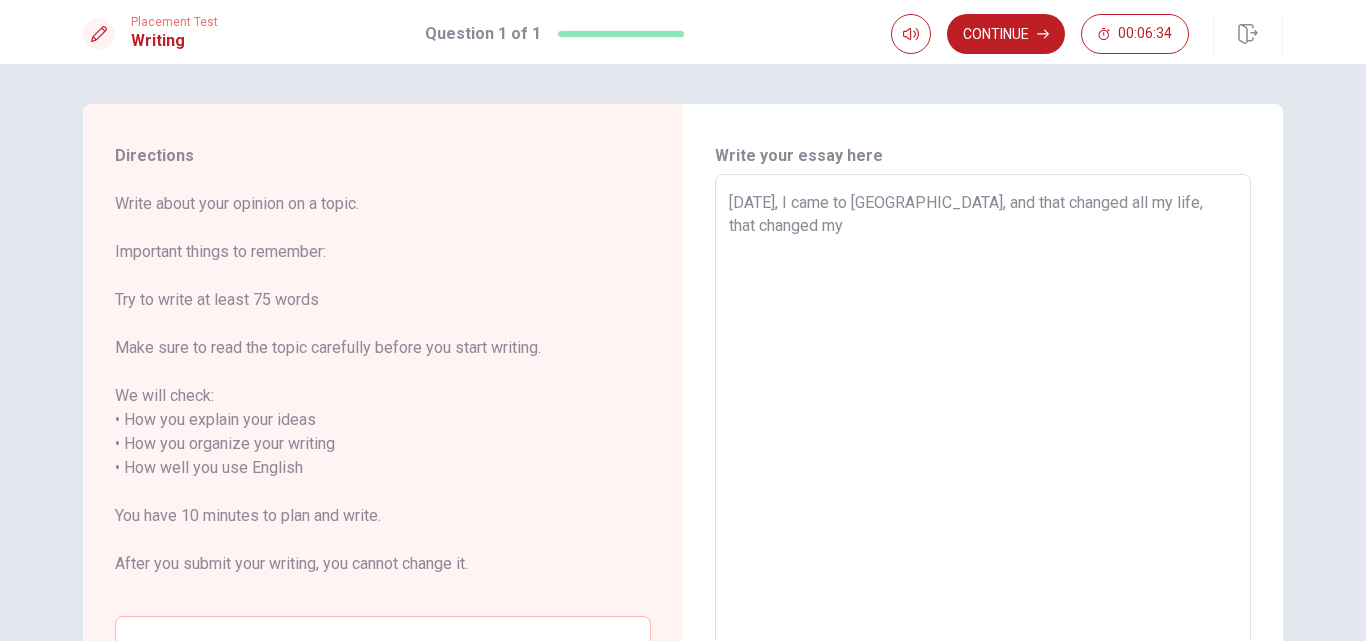 type on "[DATE], I came to [GEOGRAPHIC_DATA], and that changed all my life, that changed my" 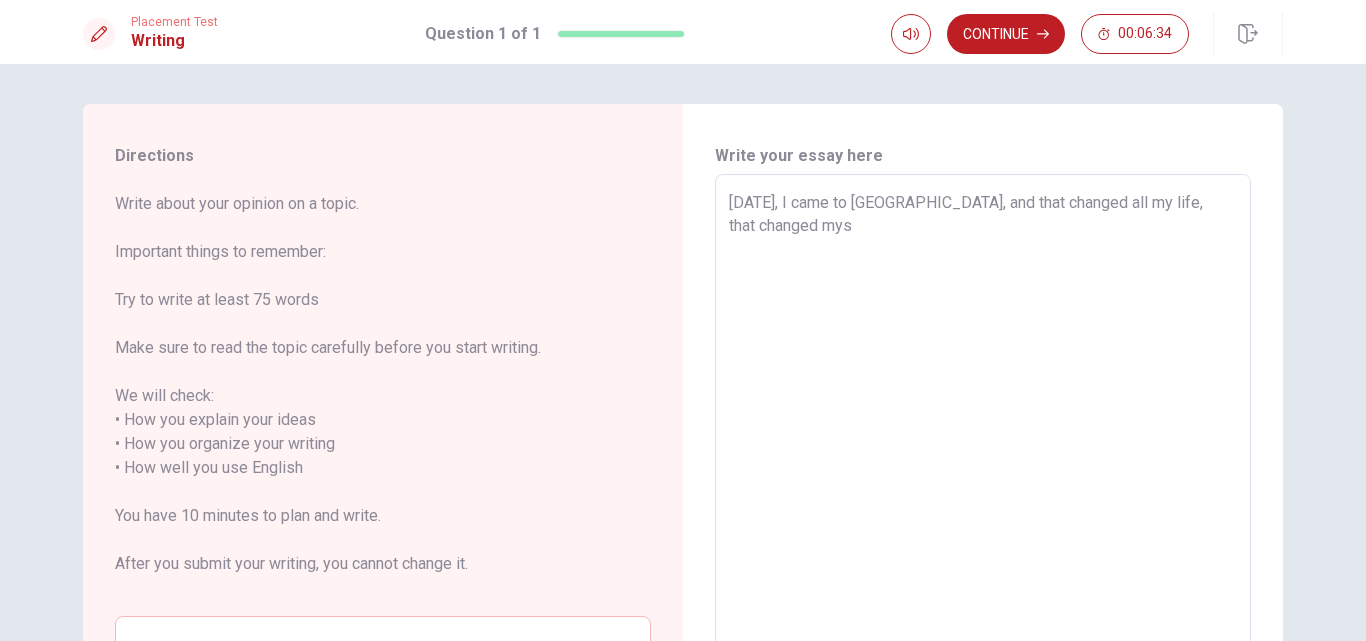 type on "x" 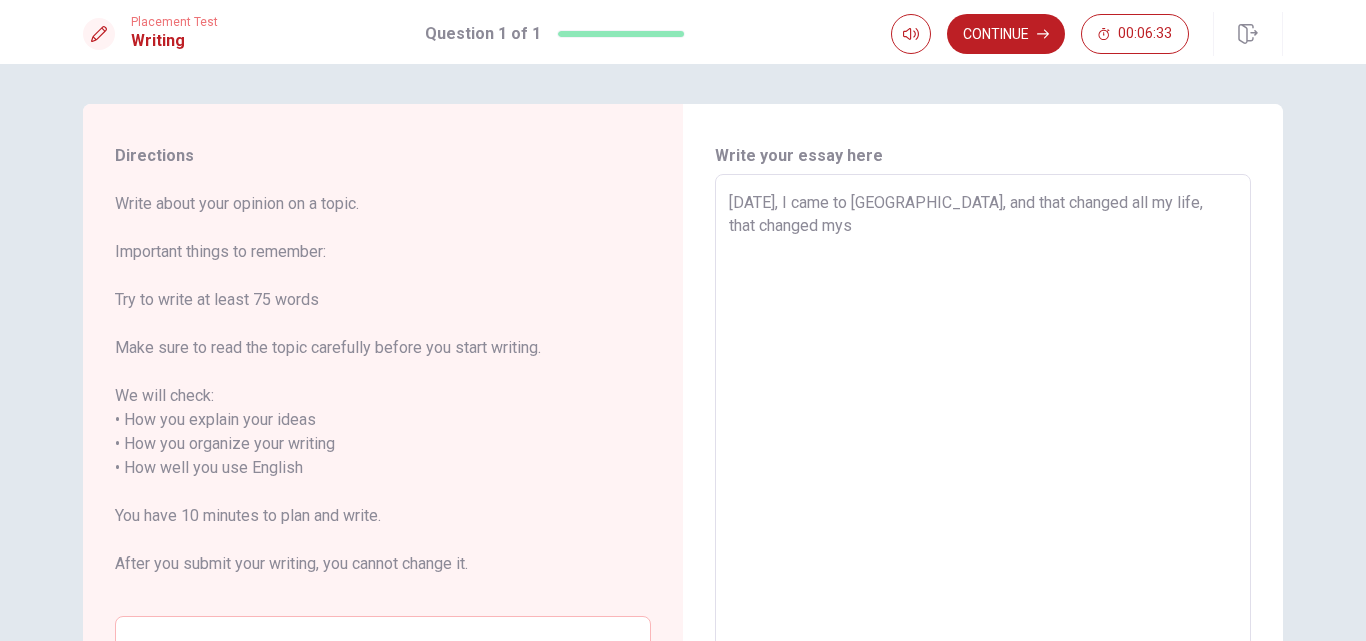type on "[DATE], I came to [GEOGRAPHIC_DATA], and that changed all my life, that changed myse" 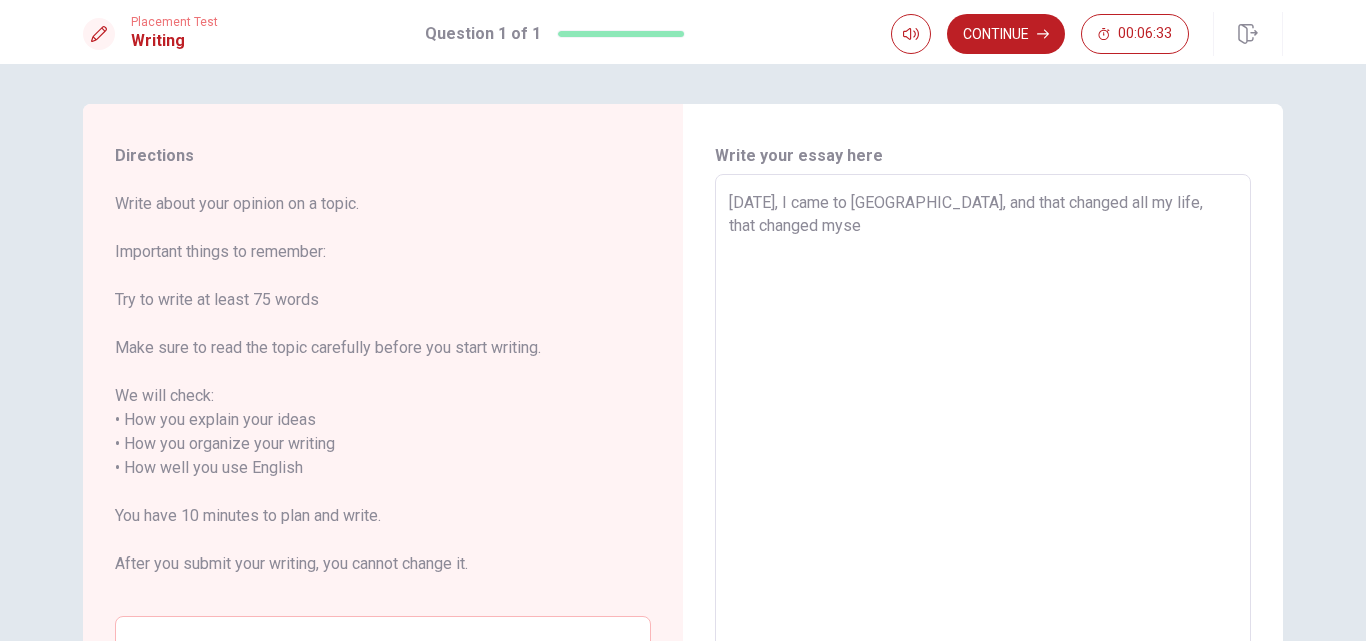 type on "x" 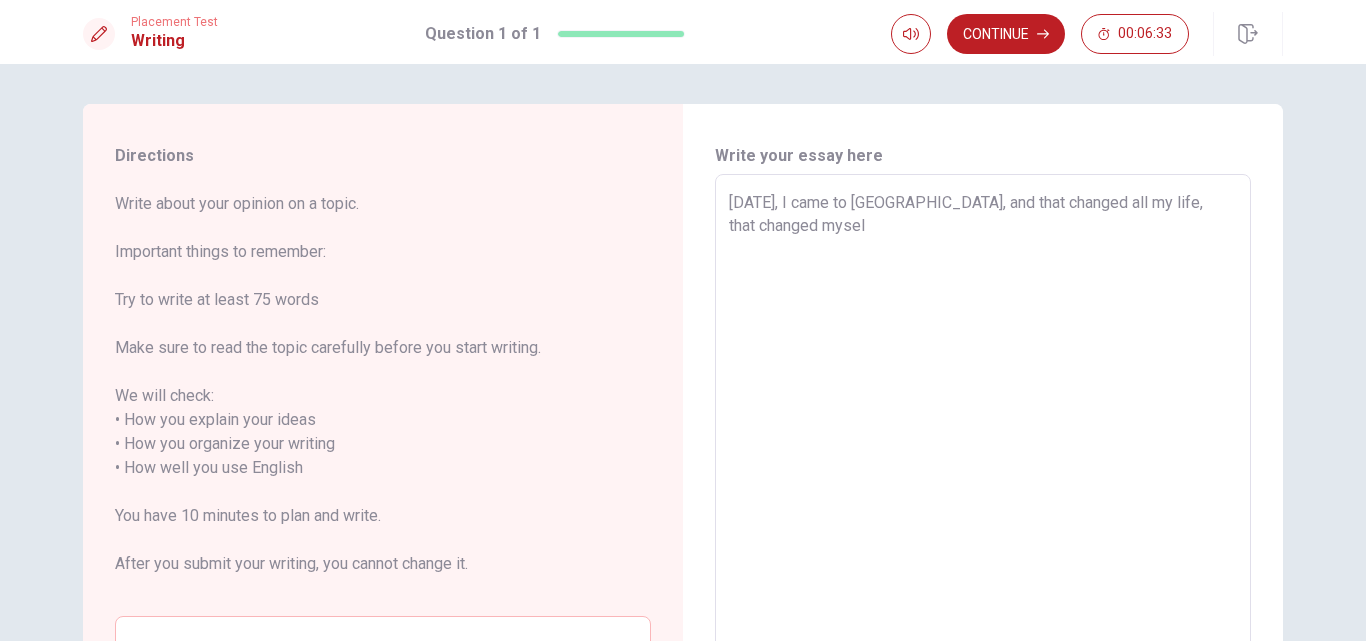 type on "x" 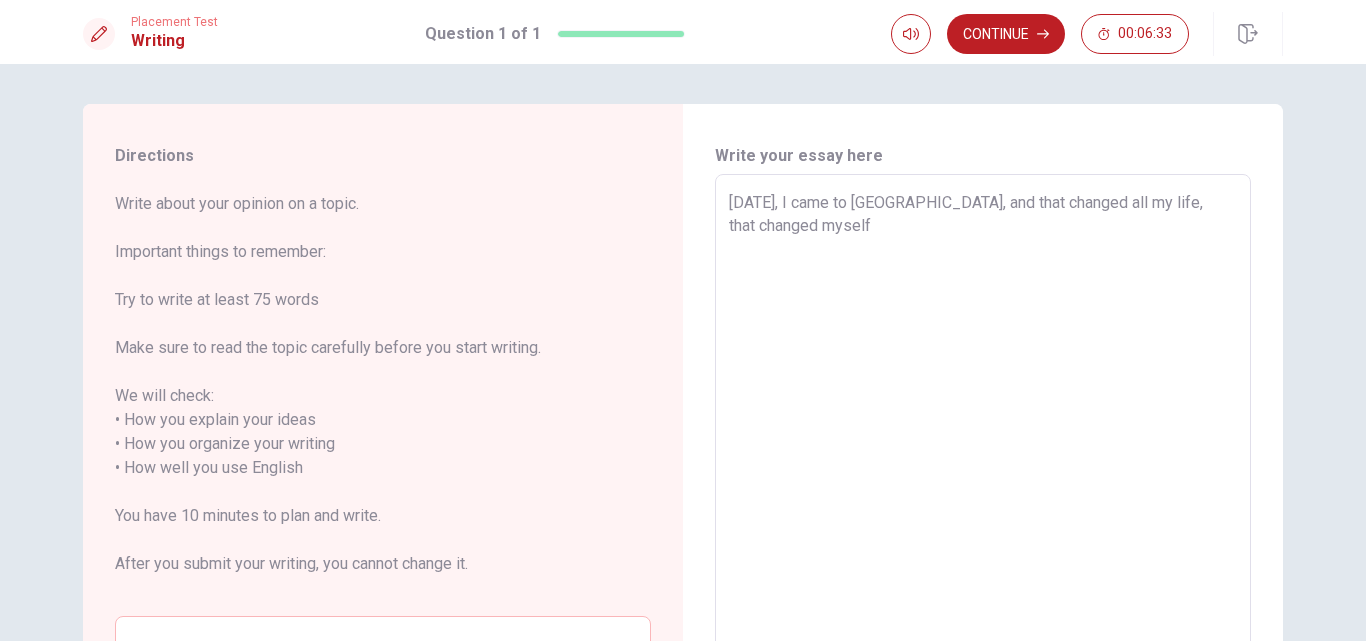 type on "x" 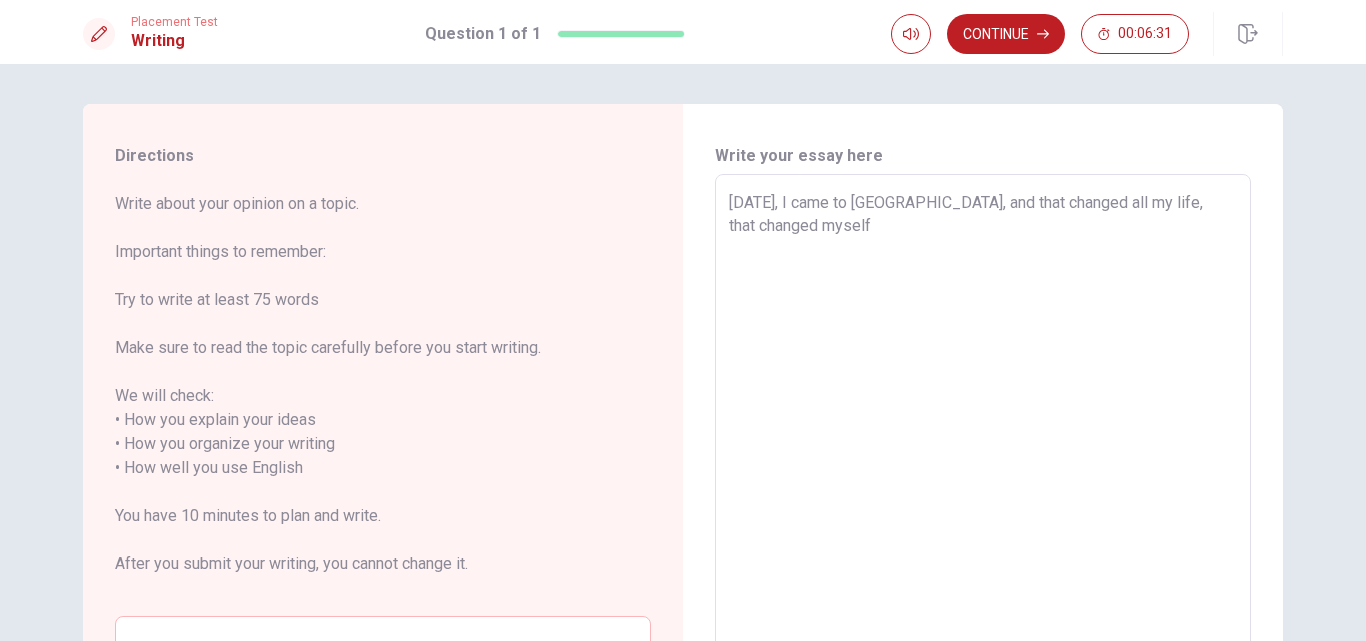 type on "x" 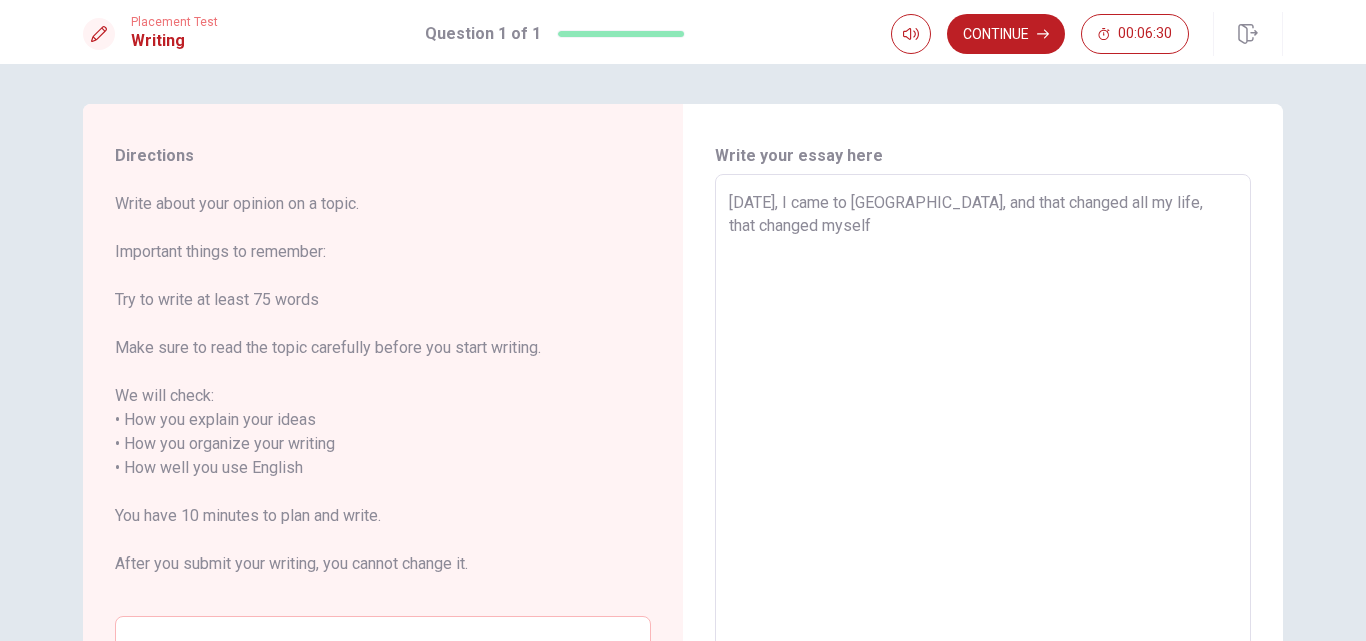 type on "[DATE], I came to [GEOGRAPHIC_DATA], and that changed all my life, that changed myself" 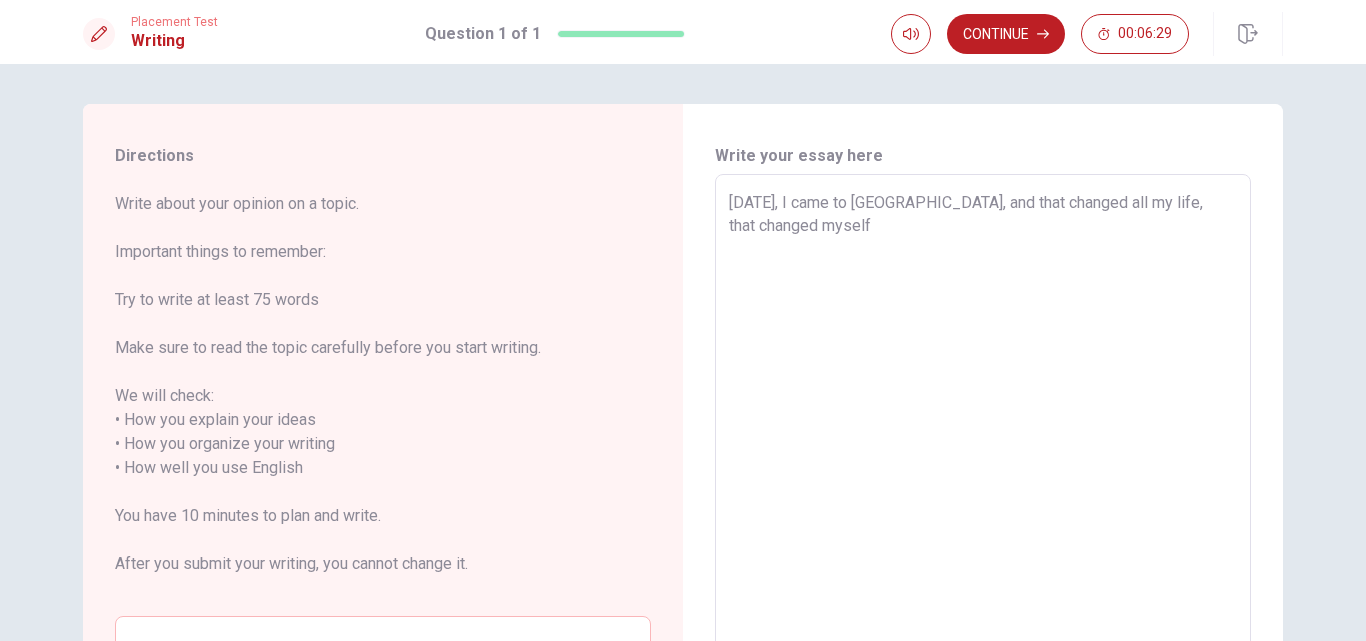 type on "[DATE], I came to [GEOGRAPHIC_DATA], and that changed all my life, that changed myself," 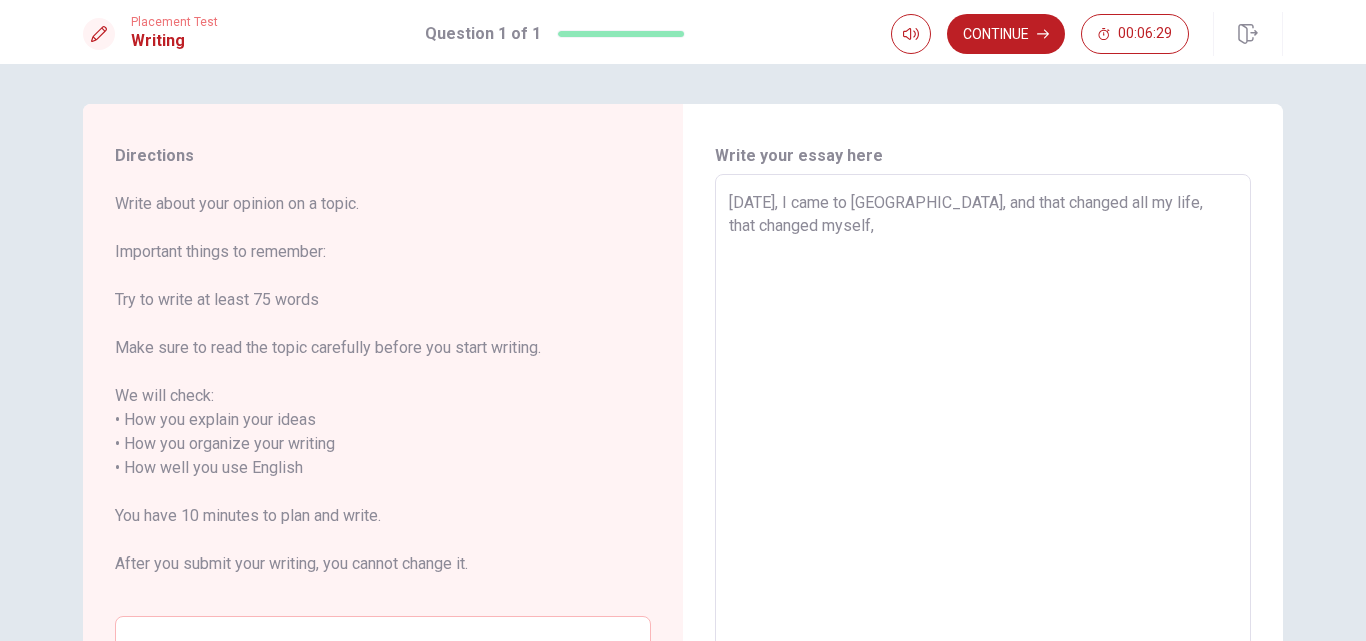 type on "x" 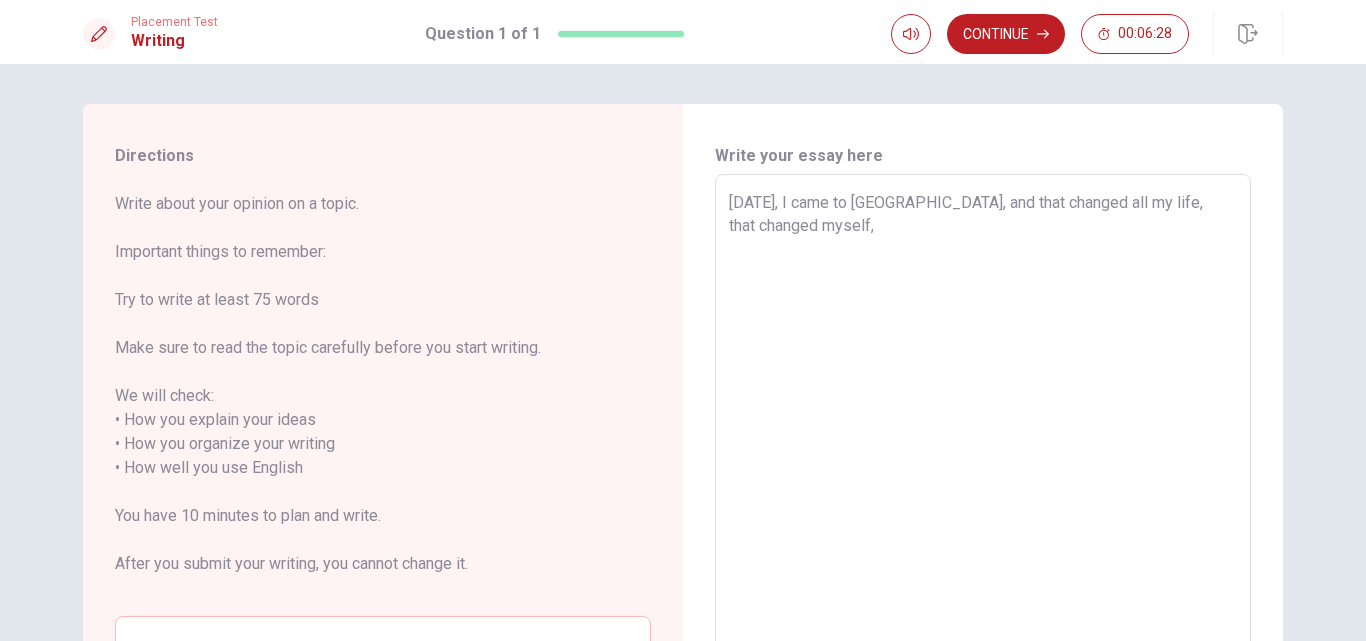 type on "[DATE], I came to [GEOGRAPHIC_DATA], and that changed all my life, that changed myself, c" 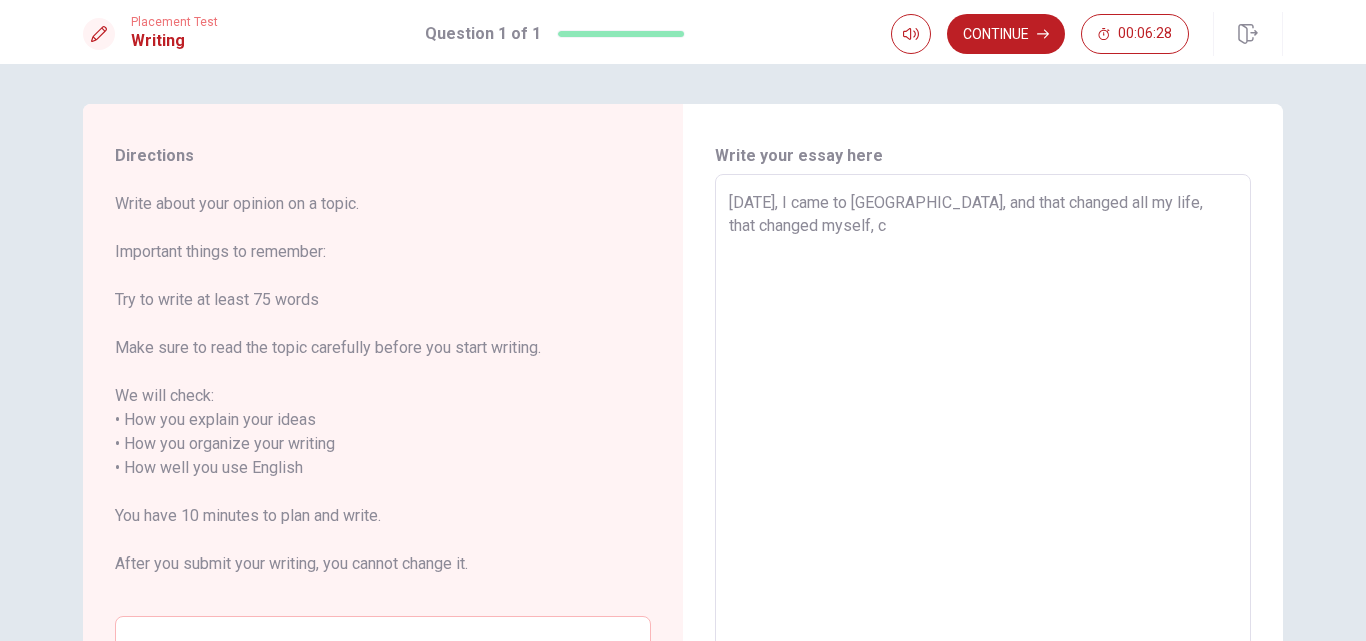 type 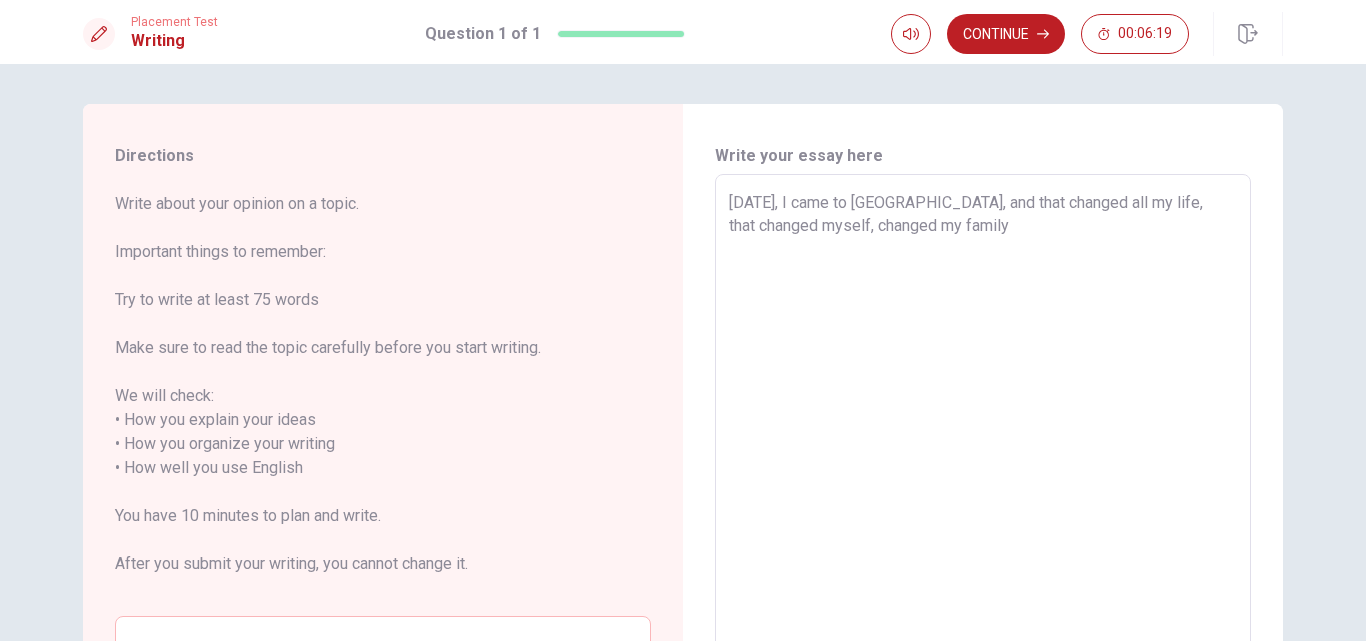 click on "[DATE], I came to [GEOGRAPHIC_DATA], and that changed all my life, that changed myself, changed my family" at bounding box center [983, 468] 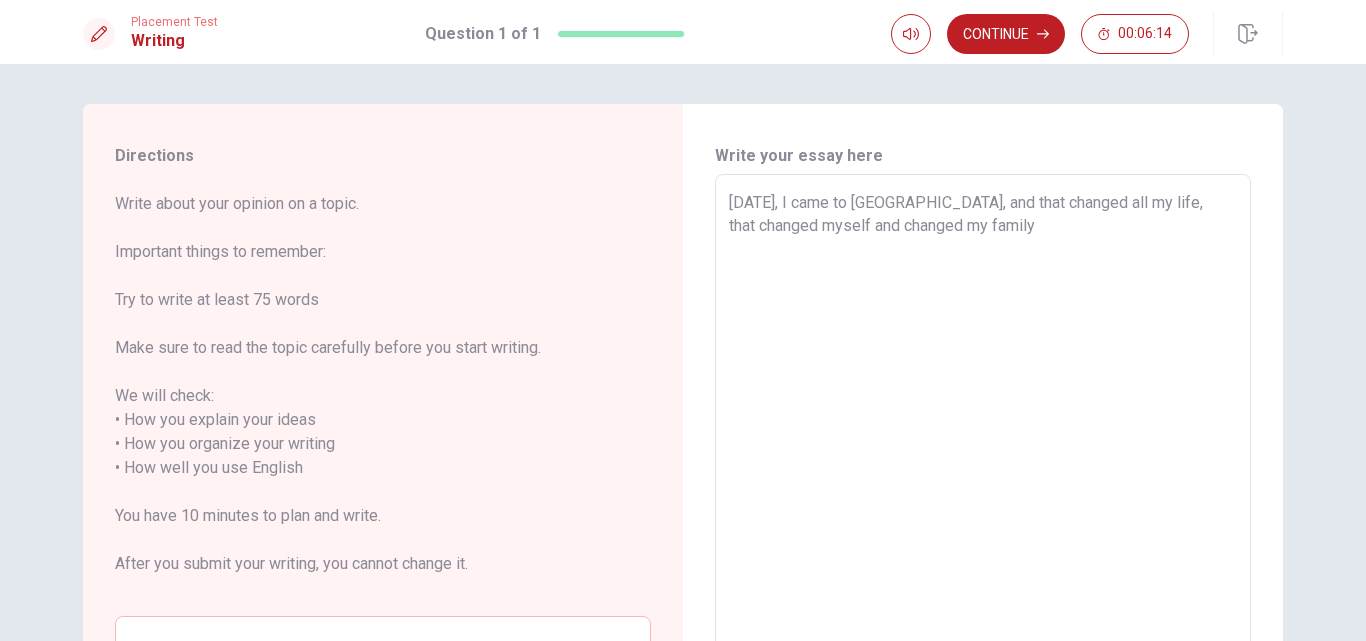 click on "[DATE], I came to [GEOGRAPHIC_DATA], and that changed all my life, that changed myself and changed my family" at bounding box center [983, 468] 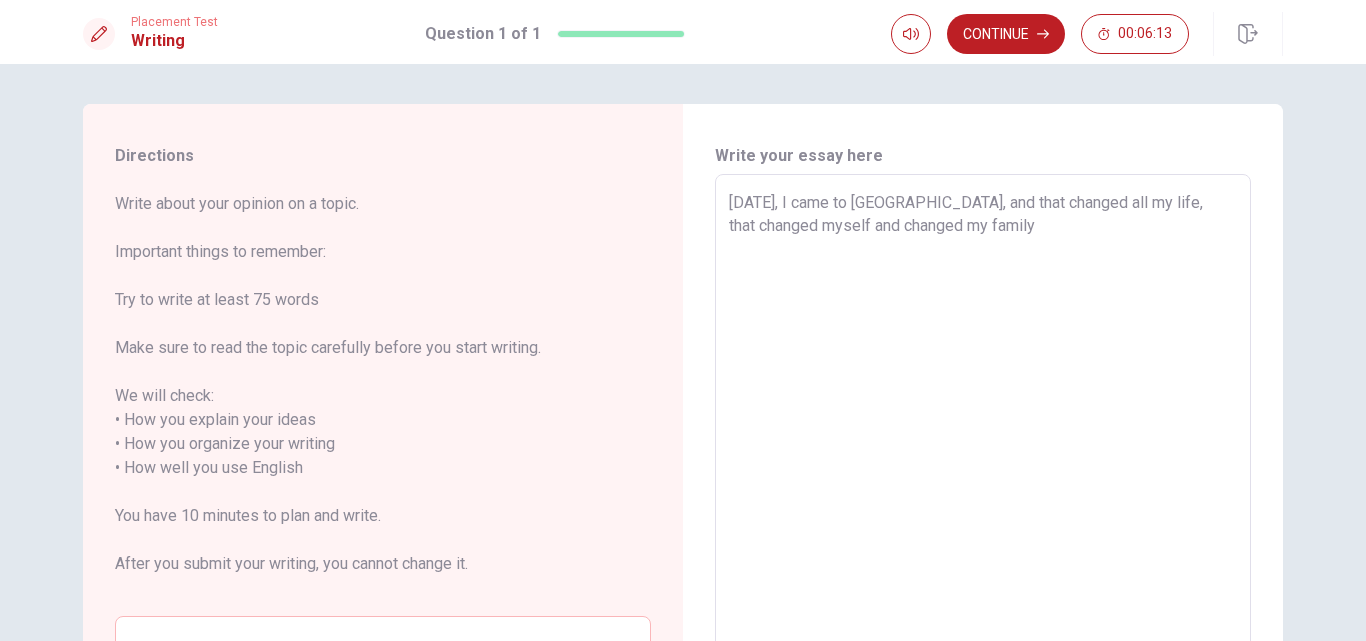 click on "[DATE], I came to [GEOGRAPHIC_DATA], and that changed all my life, that changed myself and changed my family" at bounding box center (983, 468) 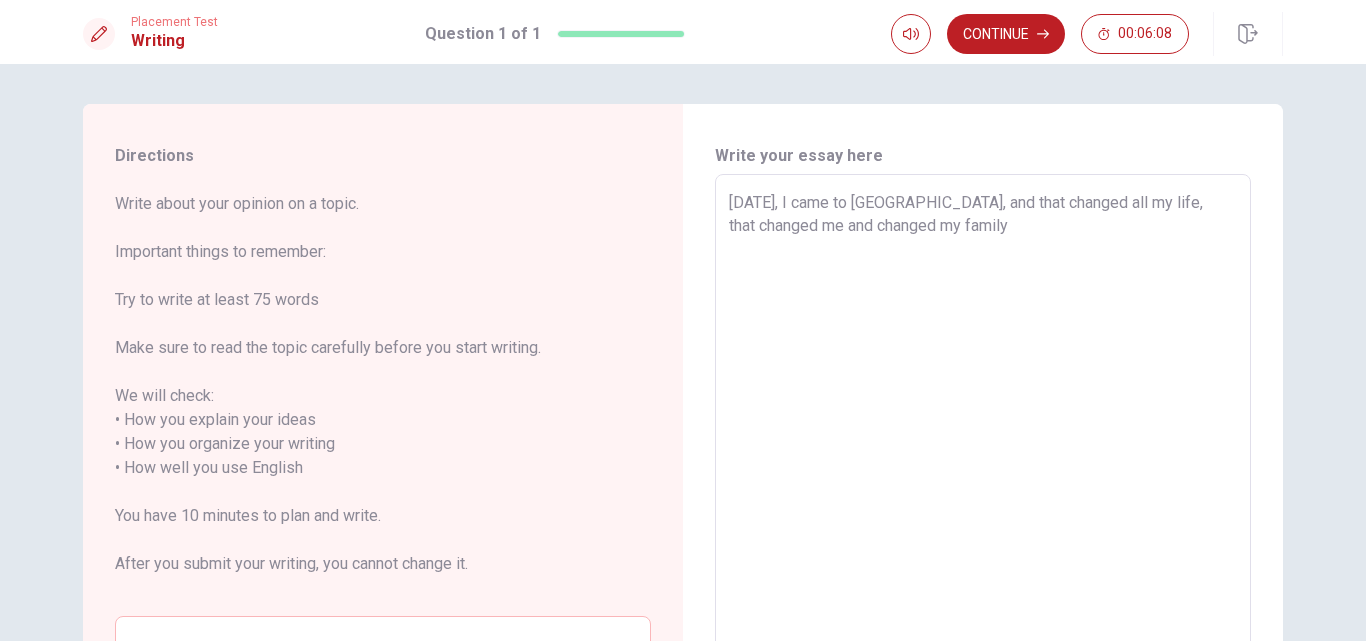 click on "[DATE], I came to [GEOGRAPHIC_DATA], and that changed all my life, that changed me and changed my family" at bounding box center [983, 468] 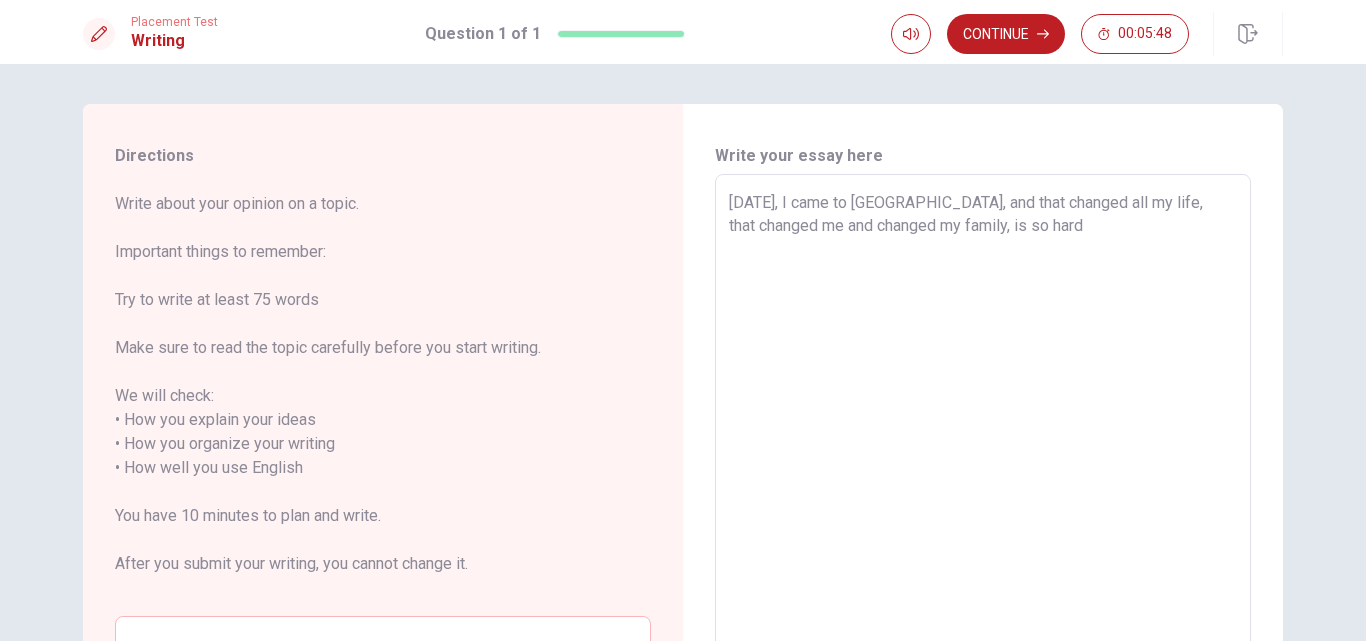 click on "[DATE], I came to [GEOGRAPHIC_DATA], and that changed all my life, that changed me and changed my family, is so hard" at bounding box center (983, 468) 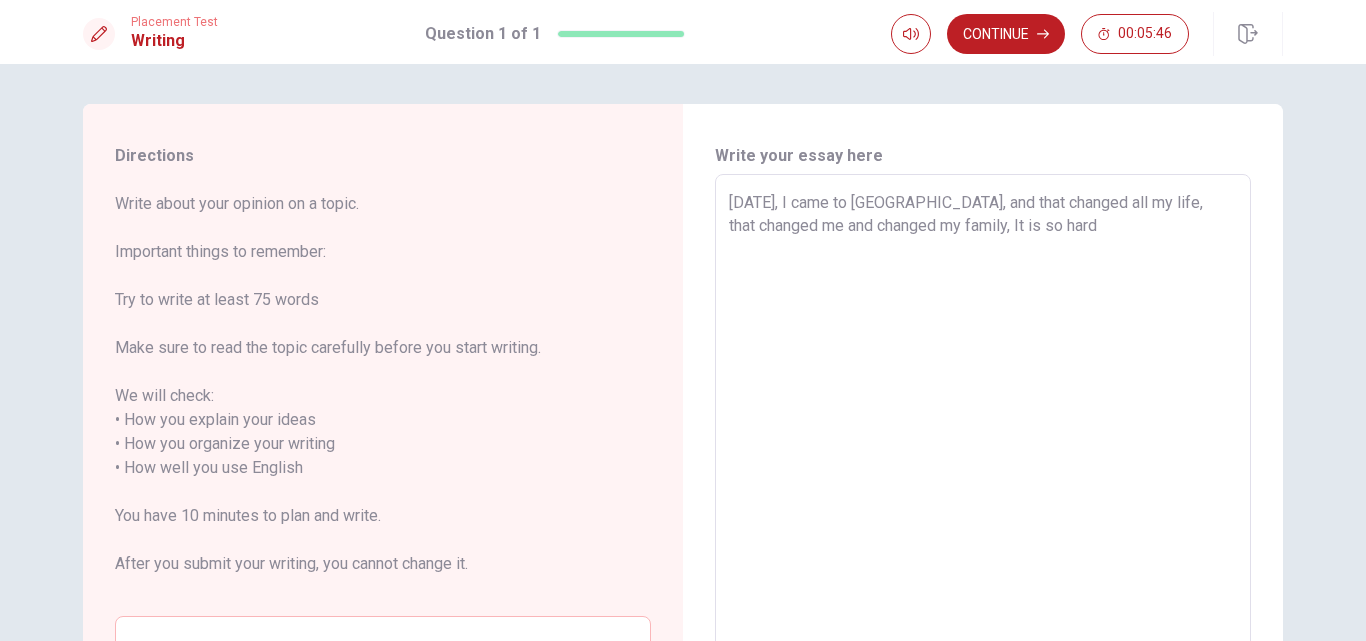 click on "[DATE], I came to [GEOGRAPHIC_DATA], and that changed all my life, that changed me and changed my family, It is so hard" at bounding box center [983, 468] 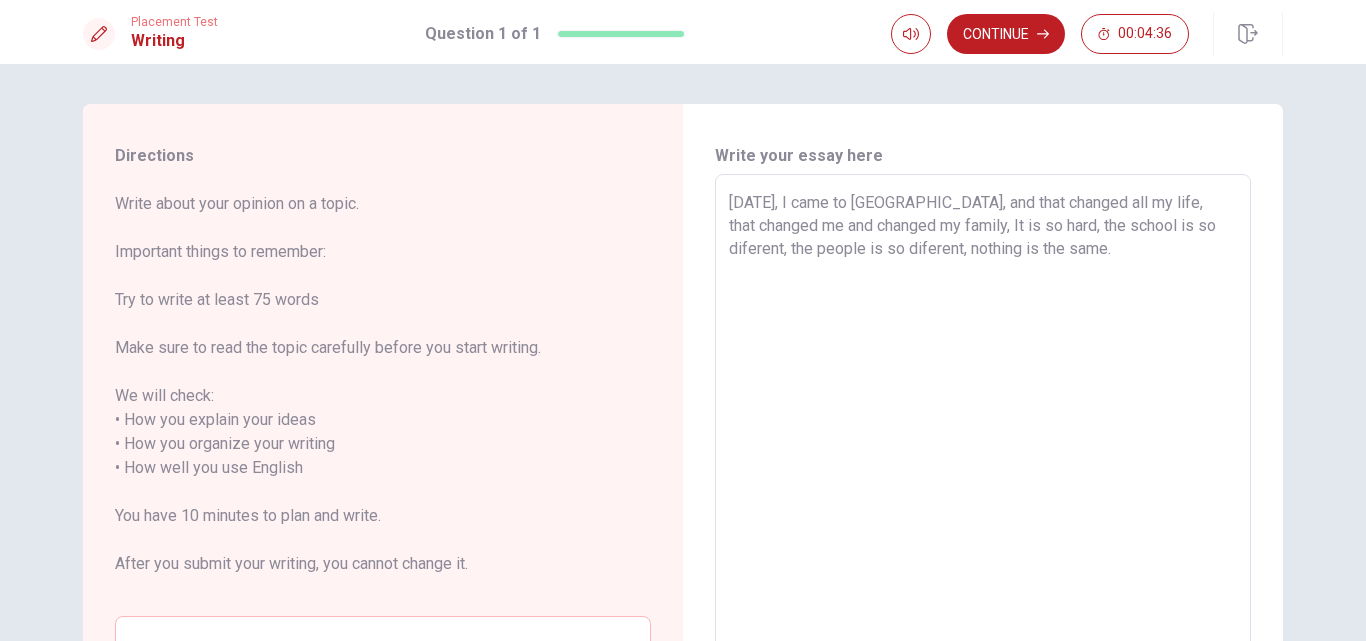 click on "[DATE], I came to [GEOGRAPHIC_DATA], and that changed all my life, that changed me and changed my family, It is so hard, the school is so diferent, the people is so diferent, nothing is the same." at bounding box center (983, 468) 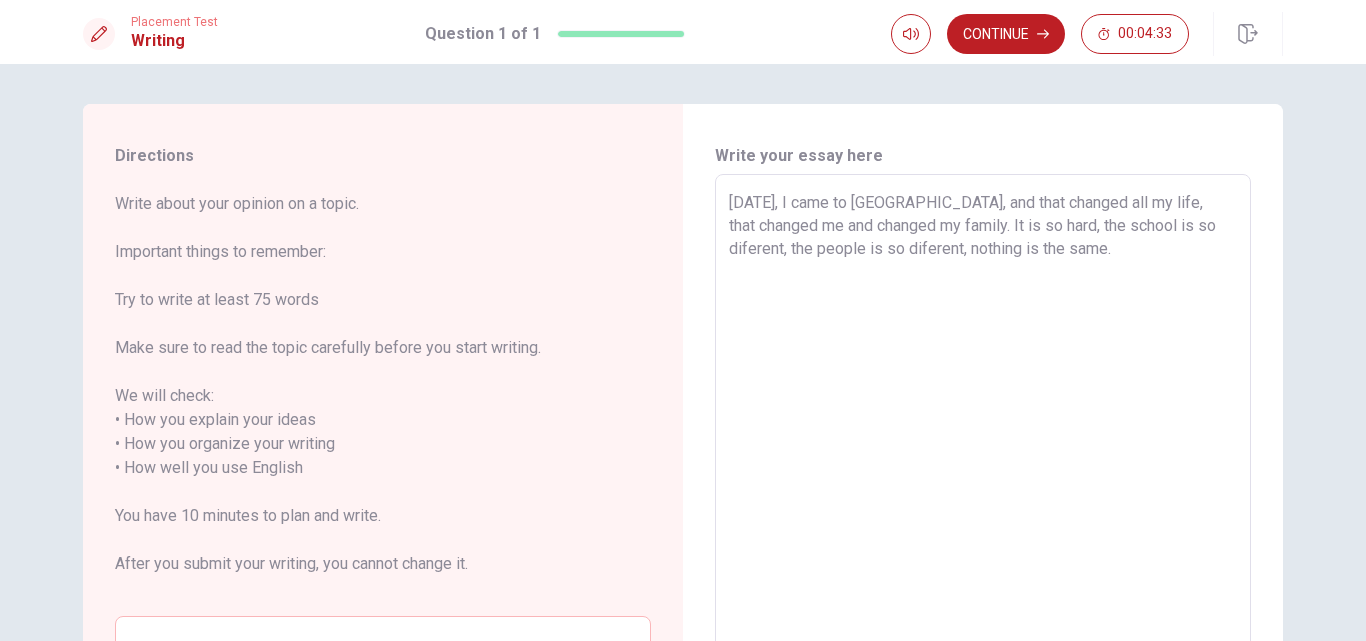 click on "[DATE], I came to [GEOGRAPHIC_DATA], and that changed all my life, that changed me and changed my family. It is so hard, the school is so diferent, the people is so diferent, nothing is the same." at bounding box center [983, 468] 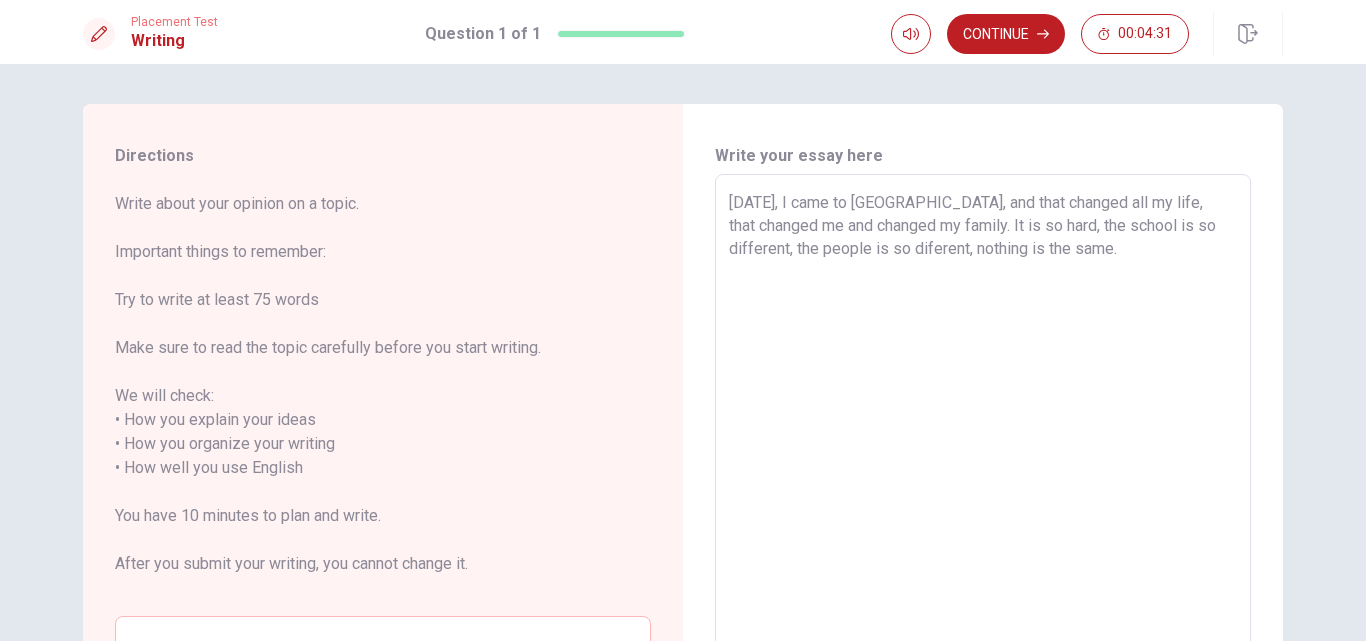 click on "[DATE], I came to [GEOGRAPHIC_DATA], and that changed all my life, that changed me and changed my family. It is so hard, the school is so different, the people is so diferent, nothing is the same." at bounding box center [983, 468] 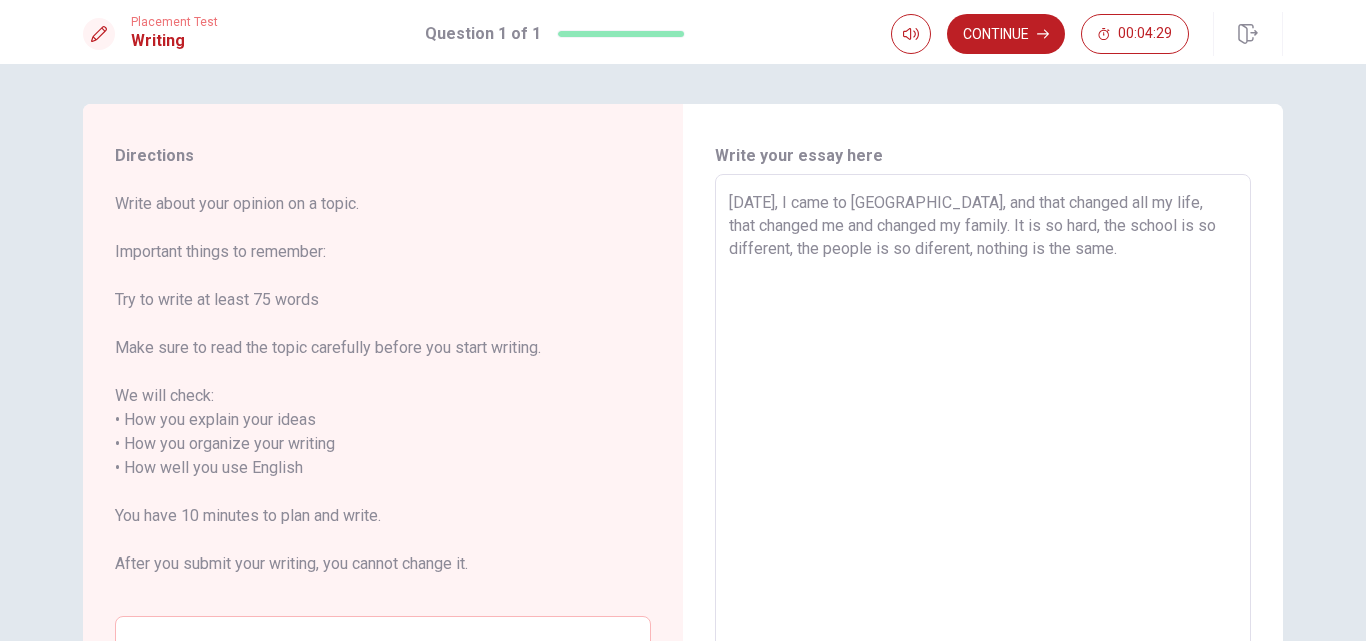 click on "[DATE], I came to [GEOGRAPHIC_DATA], and that changed all my life, that changed me and changed my family. It is so hard, the school is so different, the people is so diferent, nothing is the same." at bounding box center [983, 468] 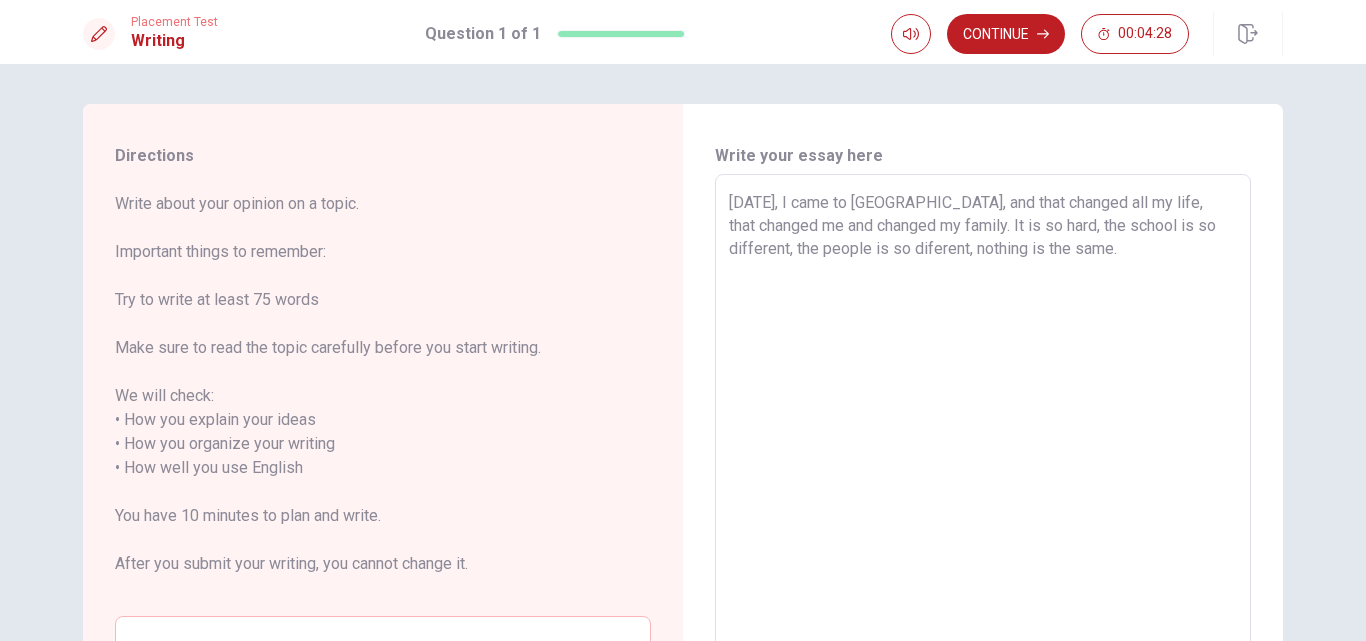 click on "[DATE], I came to [GEOGRAPHIC_DATA], and that changed all my life, that changed me and changed my family. It is so hard, the school is so different, the people is so diferent, nothing is the same." at bounding box center [983, 468] 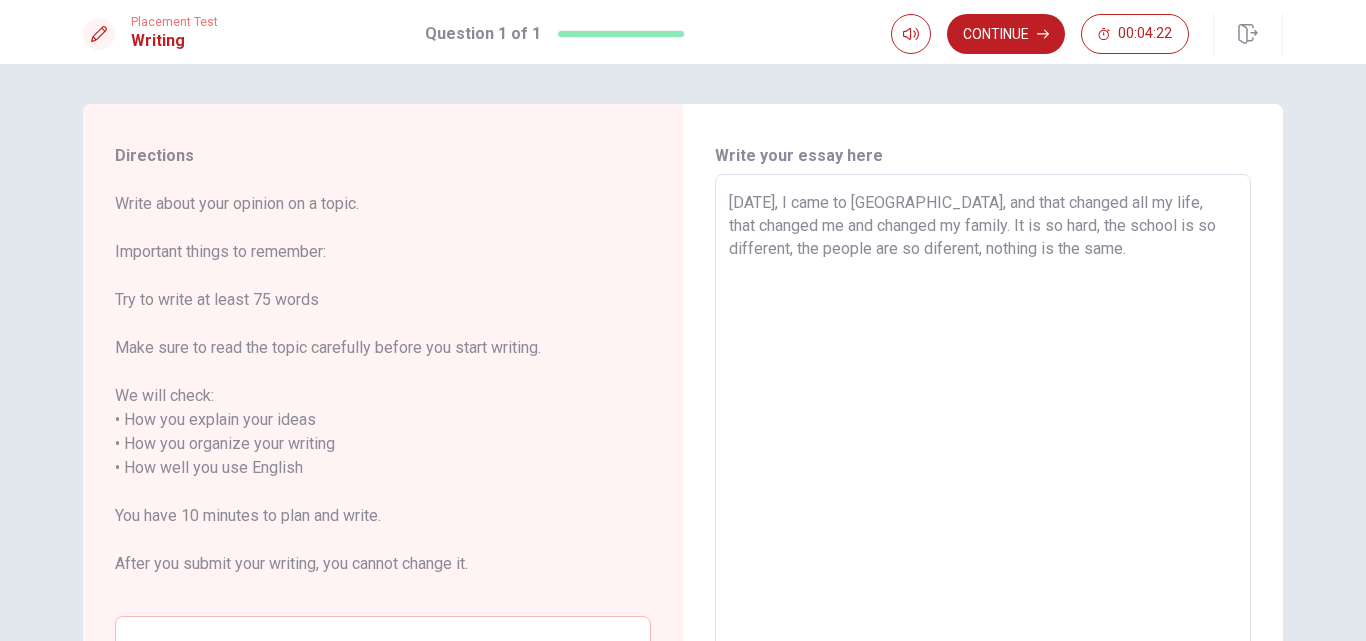 click on "[DATE], I came to [GEOGRAPHIC_DATA], and that changed all my life, that changed me and changed my family. It is so hard, the school is so different, the people are so diferent, nothing is the same." at bounding box center [983, 468] 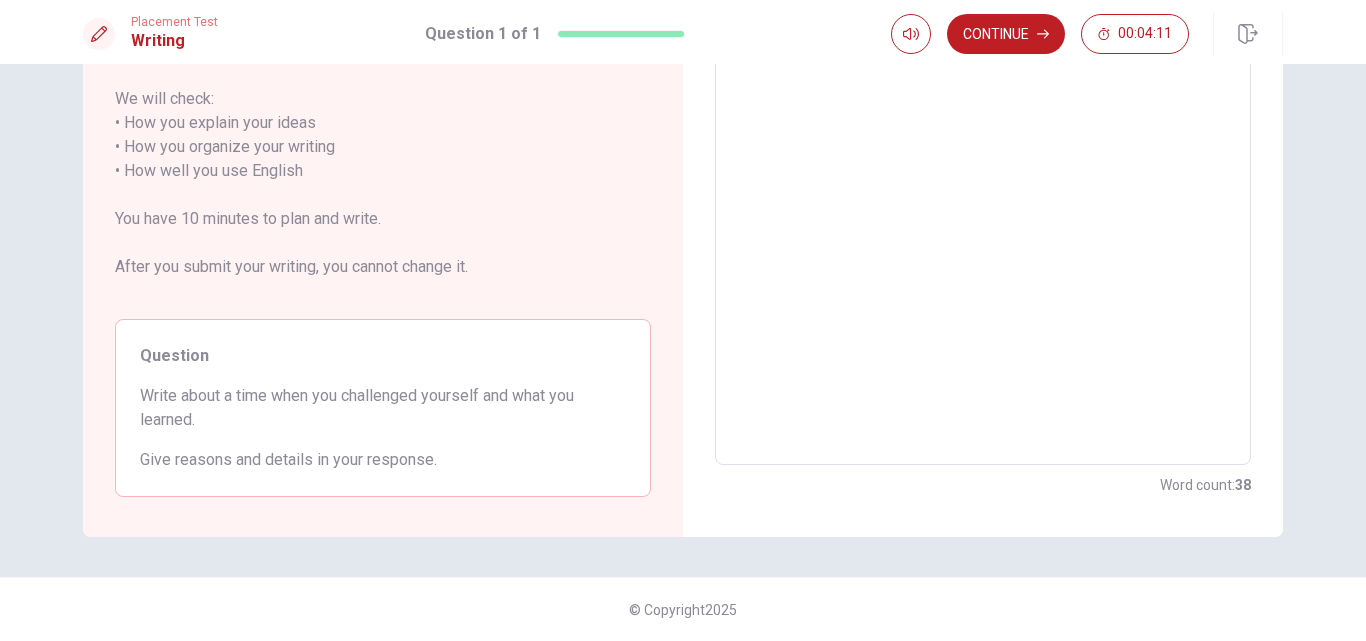 scroll, scrollTop: 0, scrollLeft: 0, axis: both 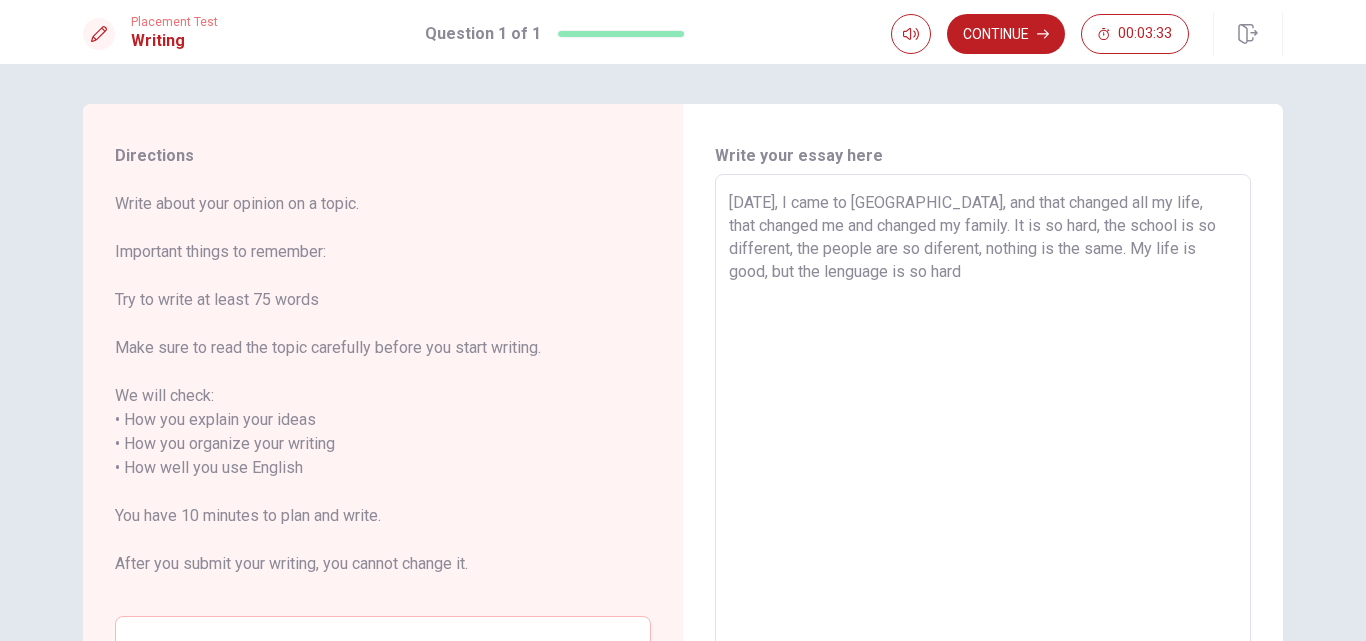 click on "[DATE], I came to [GEOGRAPHIC_DATA], and that changed all my life, that changed me and changed my family. It is so hard, the school is so different, the people are so diferent, nothing is the same. My life is good, but the lenguage is so hard" at bounding box center [983, 468] 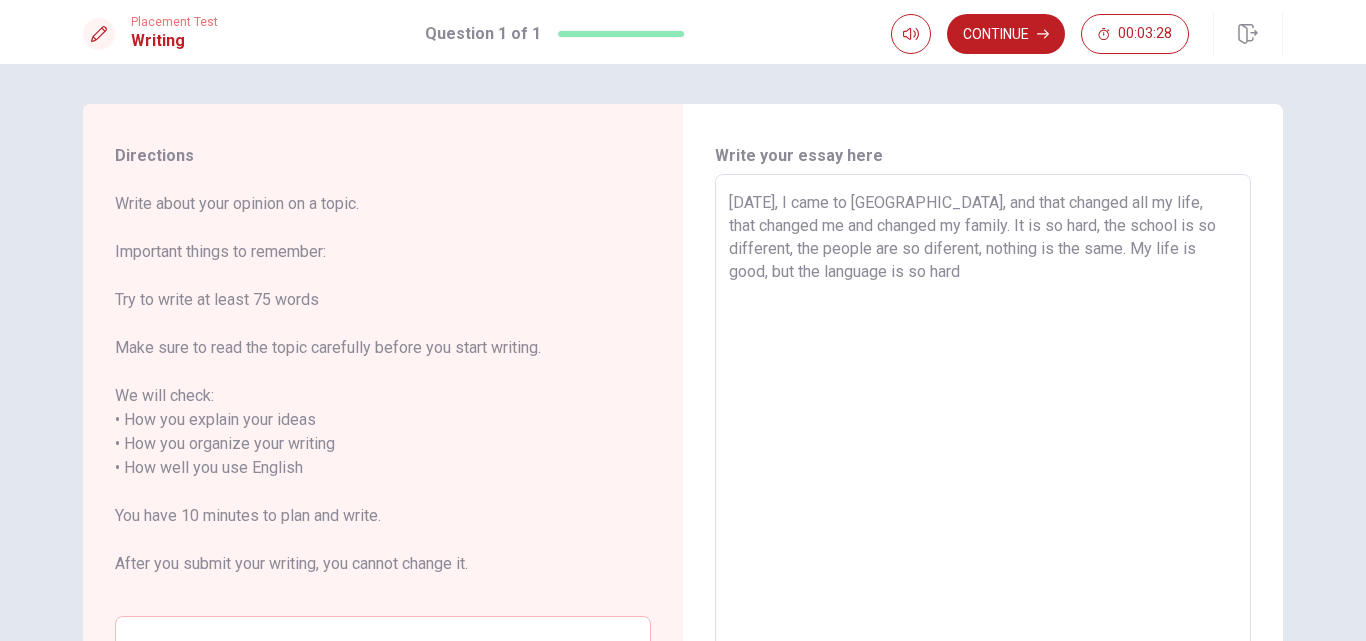 click on "[DATE], I came to [GEOGRAPHIC_DATA], and that changed all my life, that changed me and changed my family. It is so hard, the school is so different, the people are so diferent, nothing is the same. My life is good, but the language is so hard" at bounding box center (983, 468) 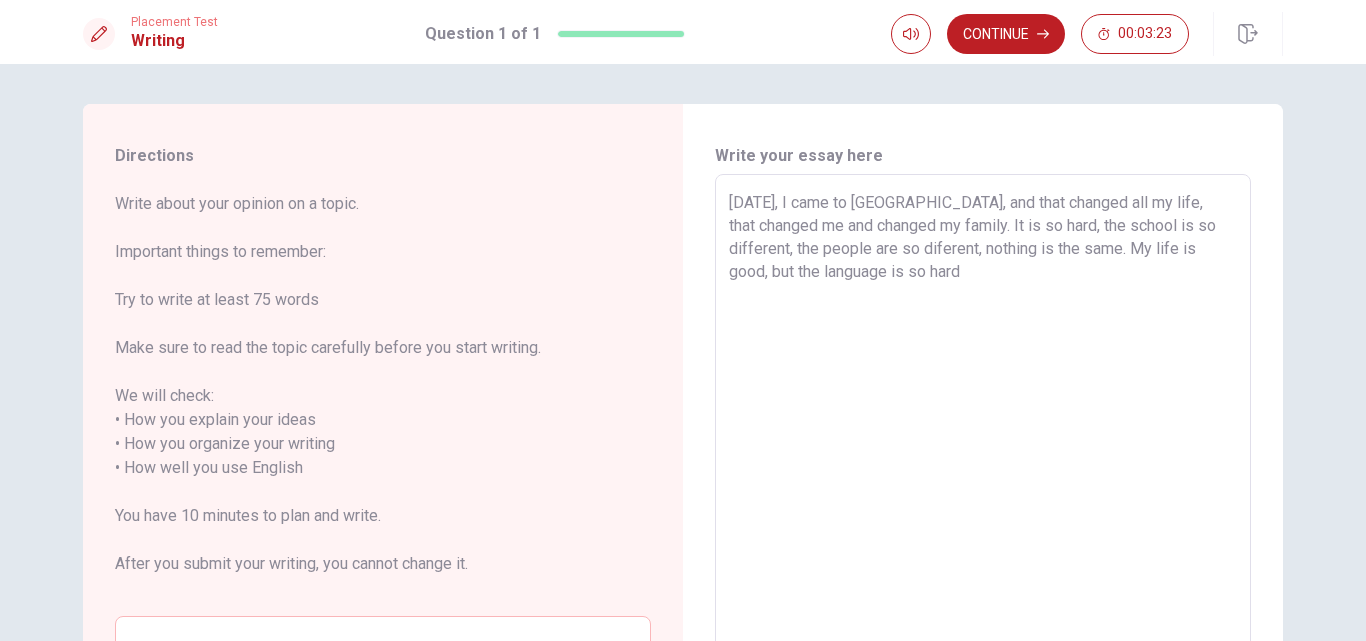 click on "[DATE], I came to [GEOGRAPHIC_DATA], and that changed all my life, that changed me and changed my family. It is so hard, the school is so different, the people are so diferent, nothing is the same. My life is good, but the language is so hard" at bounding box center [983, 468] 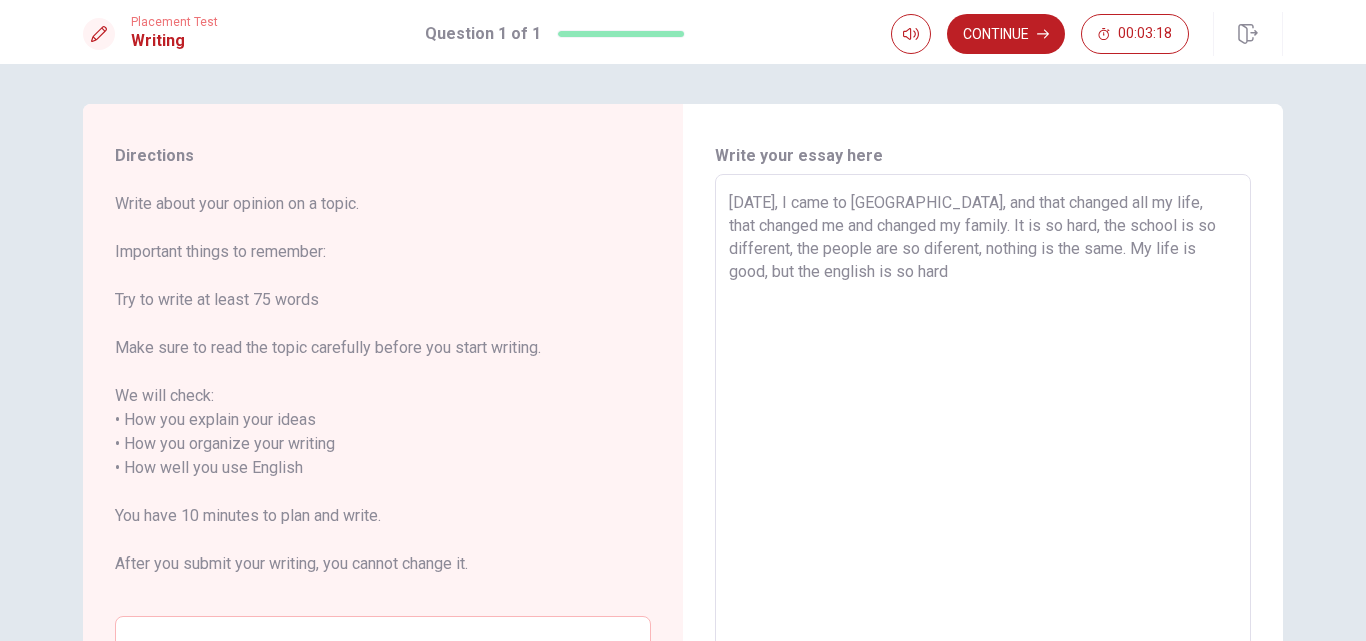 click on "[DATE], I came to [GEOGRAPHIC_DATA], and that changed all my life, that changed me and changed my family. It is so hard, the school is so different, the people are so diferent, nothing is the same. My life is good, but the english is so hard" at bounding box center (983, 468) 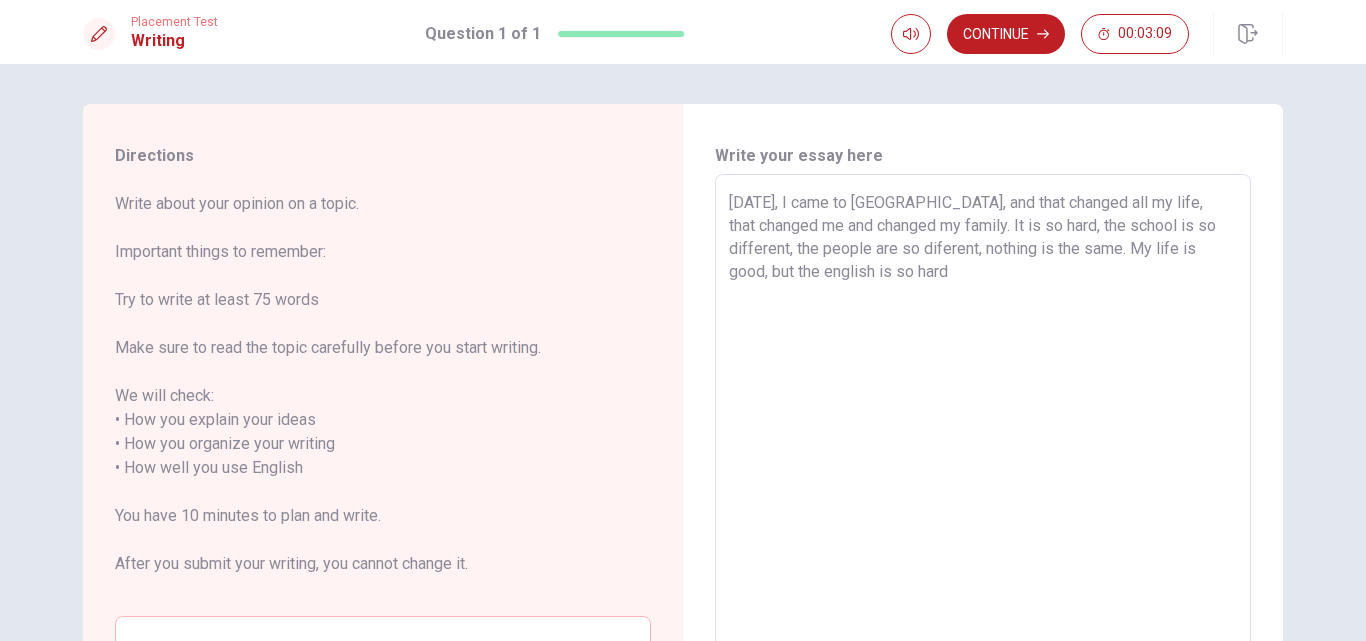 drag, startPoint x: 942, startPoint y: 278, endPoint x: 1128, endPoint y: 251, distance: 187.94946 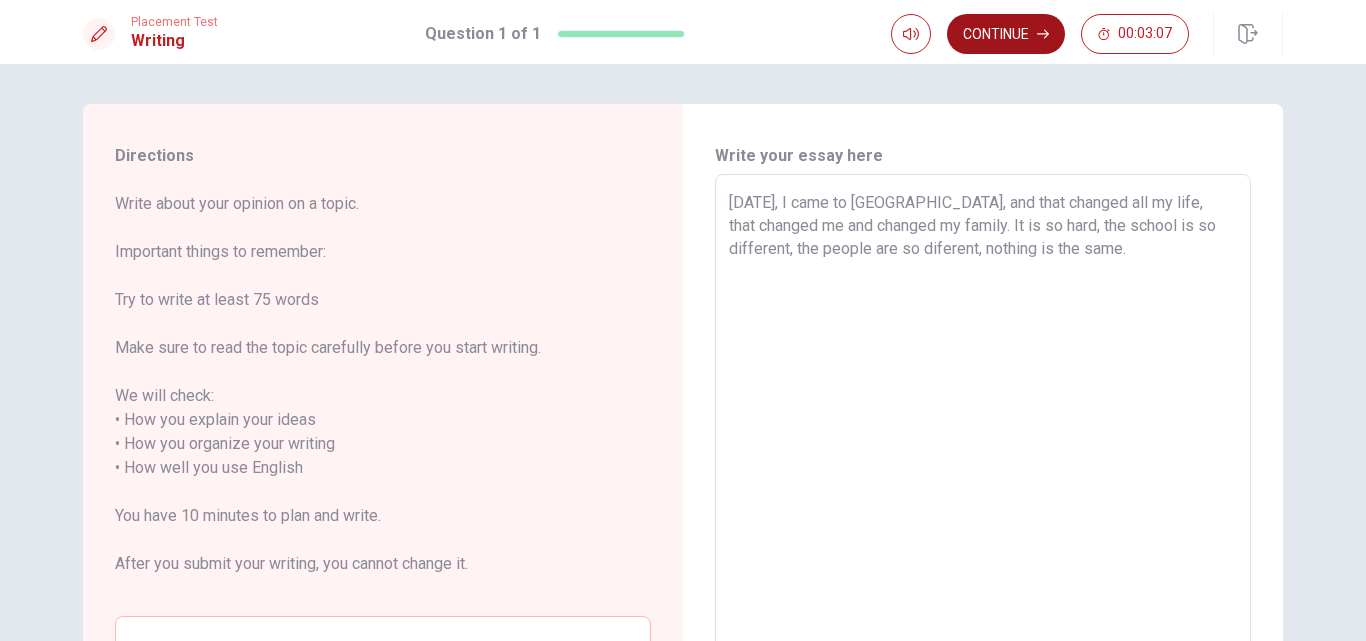 click on "Continue" at bounding box center [1006, 34] 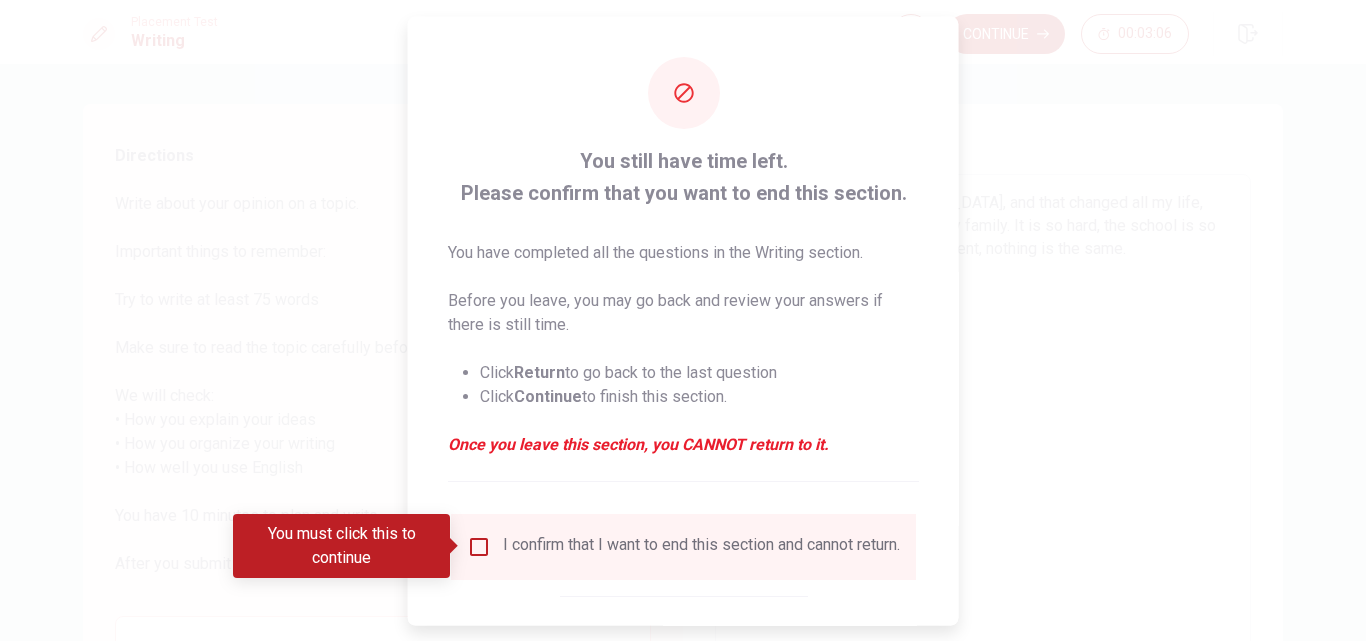 click at bounding box center (479, 546) 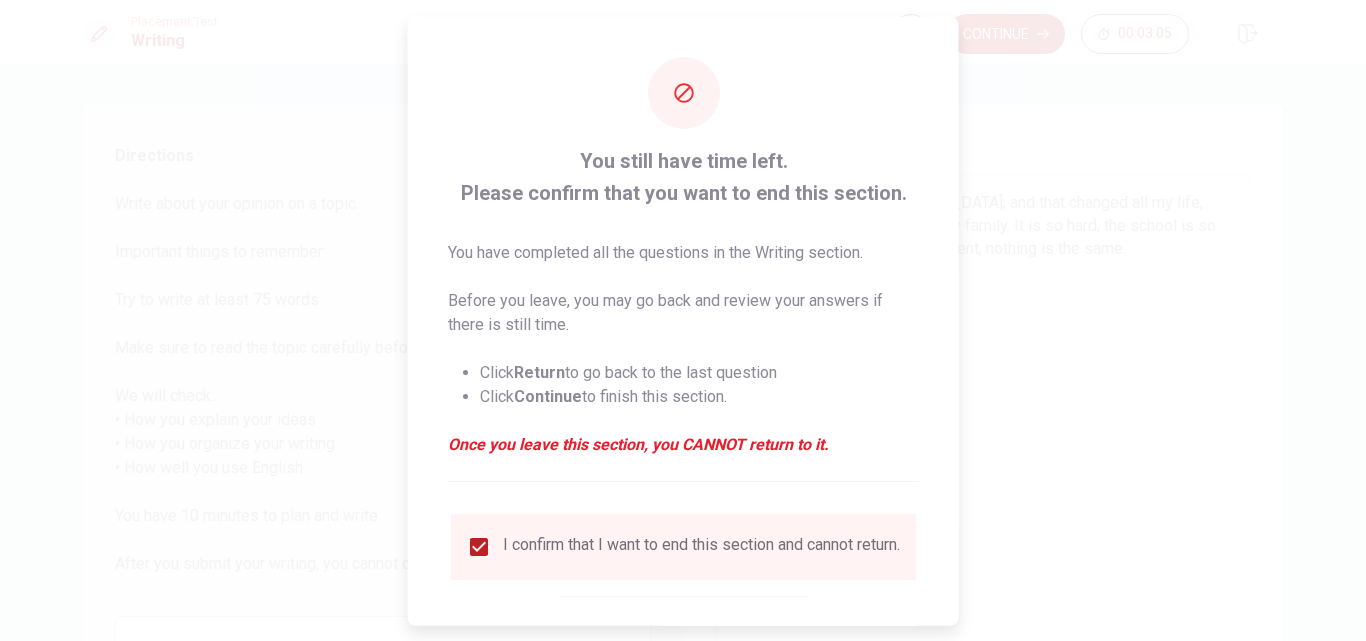 scroll, scrollTop: 105, scrollLeft: 0, axis: vertical 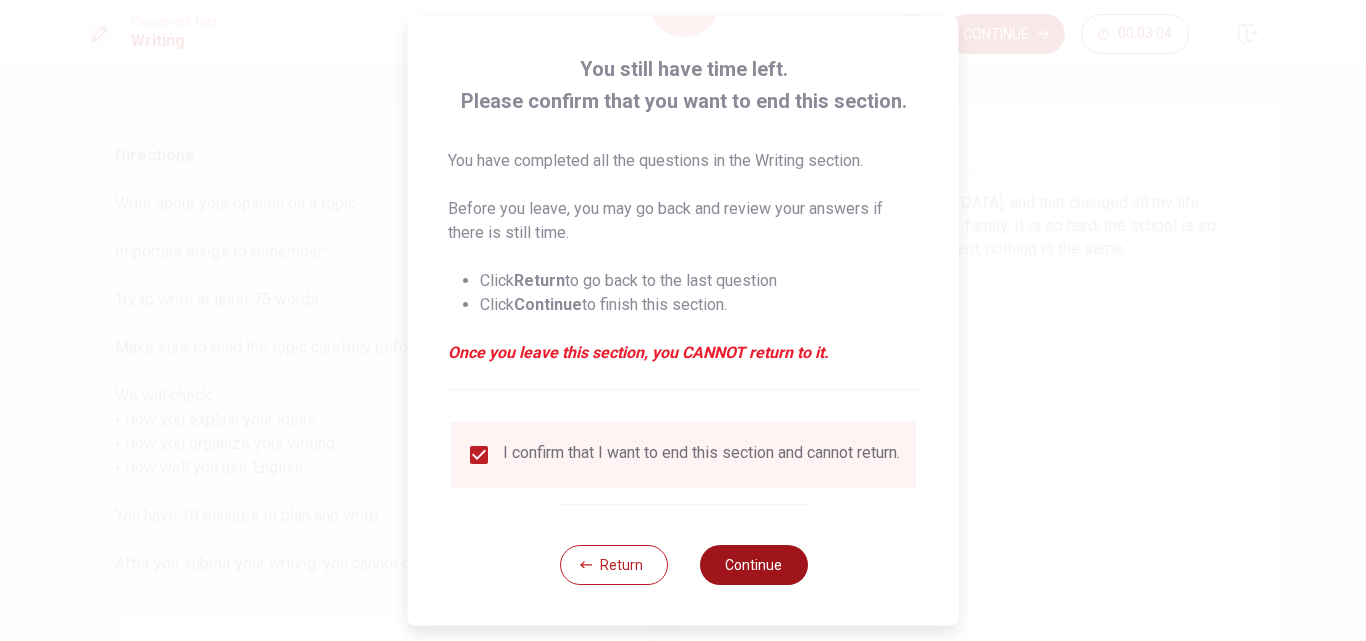 click on "Continue" at bounding box center (753, 565) 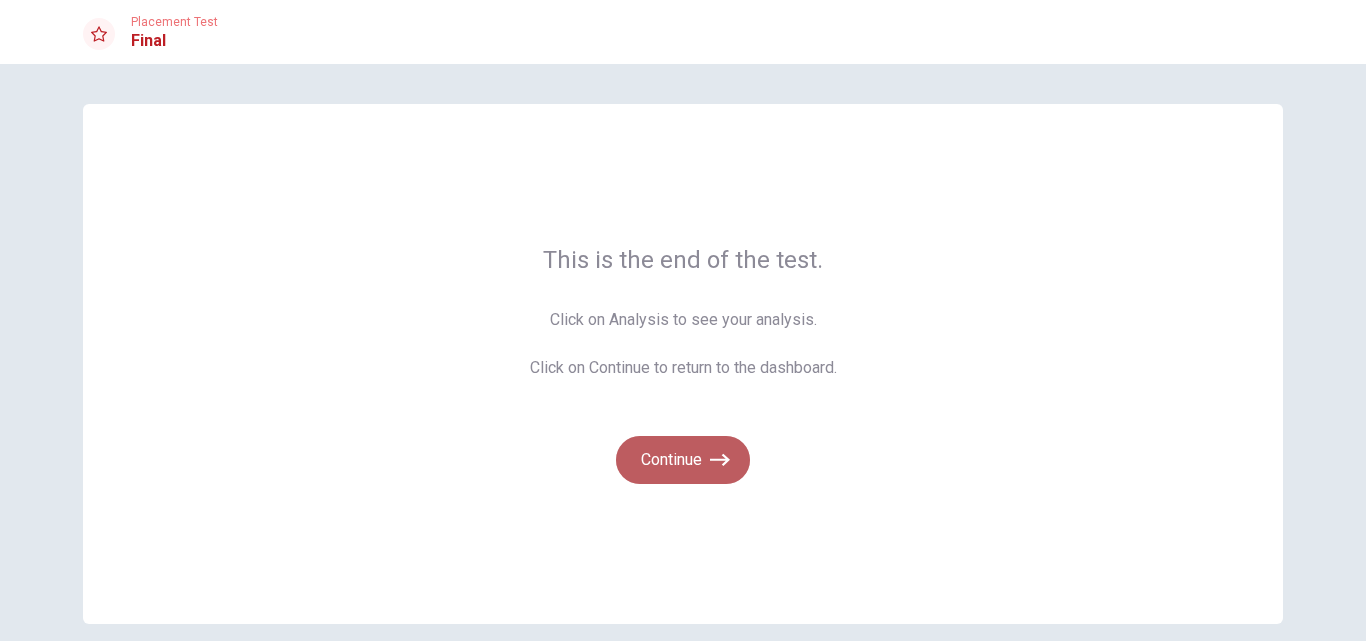 click on "Continue" at bounding box center [683, 460] 